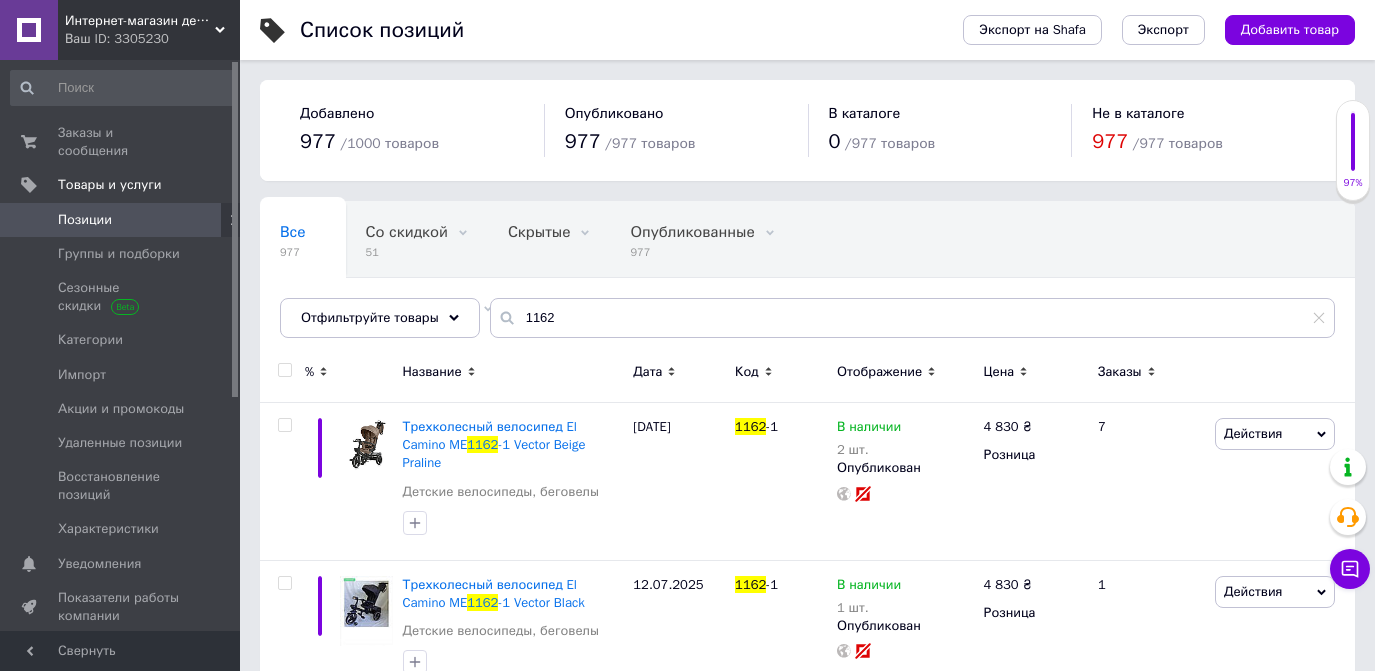 scroll, scrollTop: 0, scrollLeft: 0, axis: both 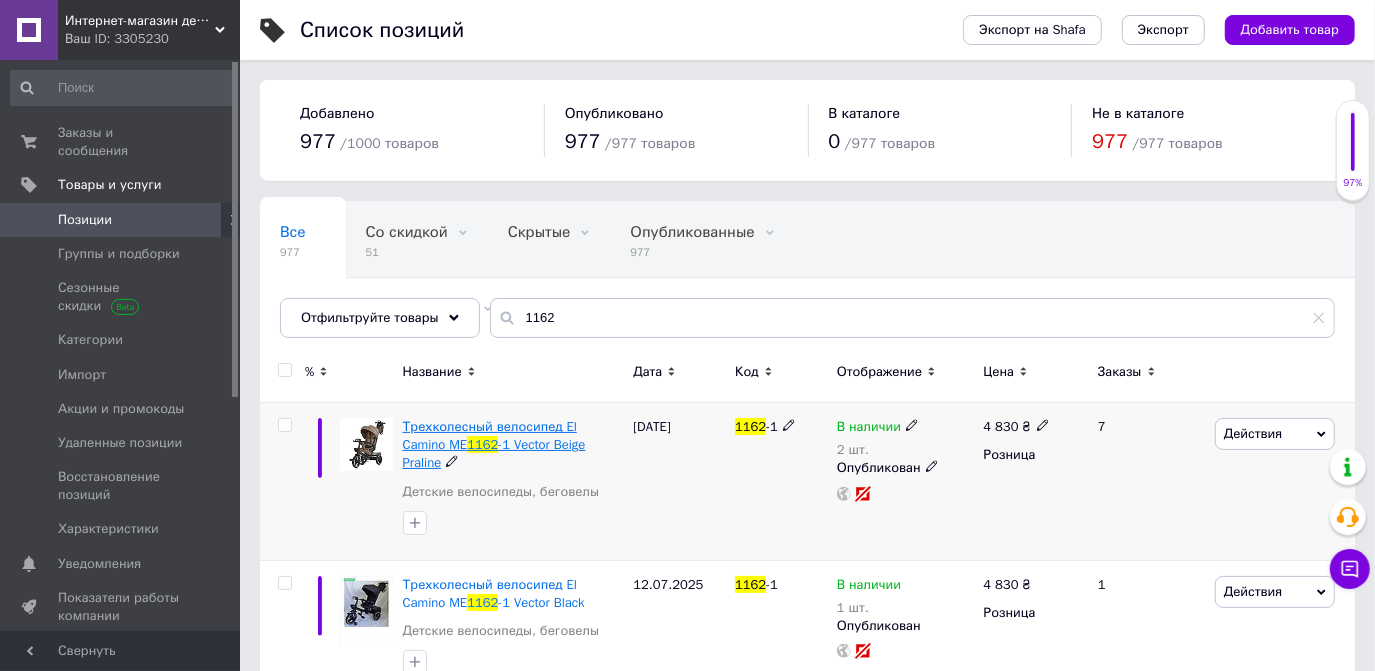 click on "Трехколесный велосипед El Camino ME" at bounding box center [490, 435] 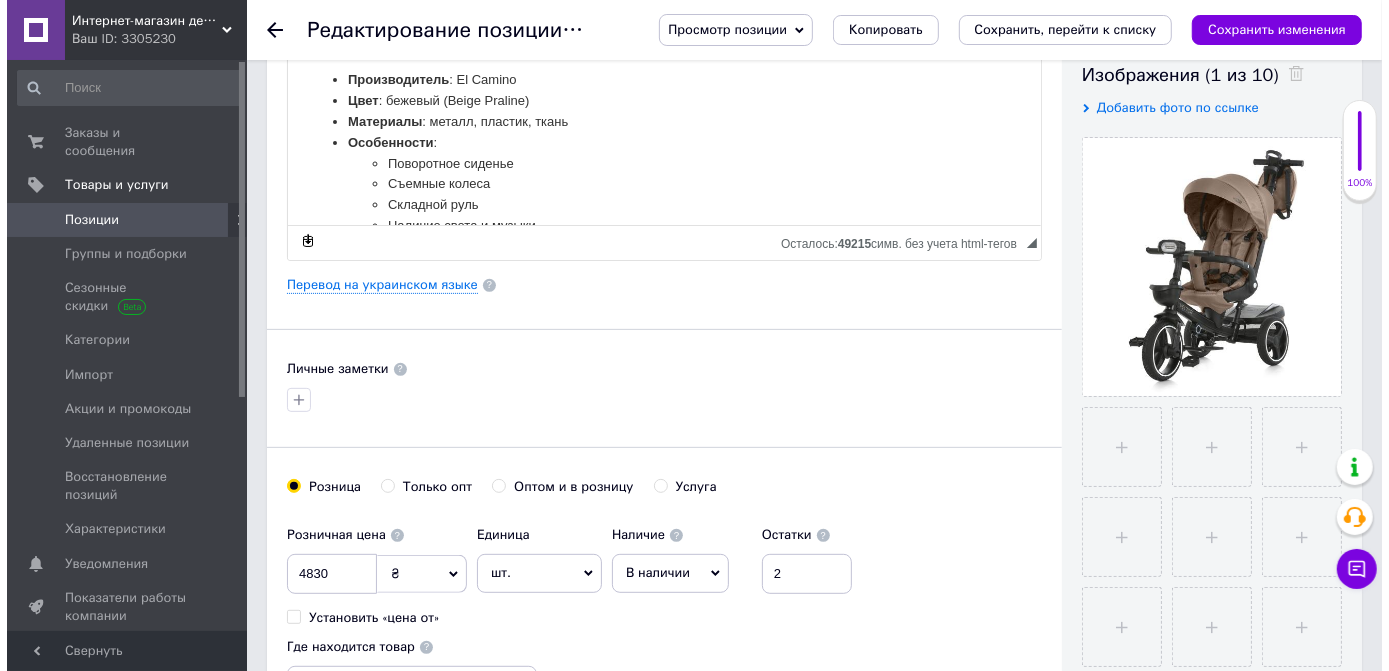 scroll, scrollTop: 90, scrollLeft: 0, axis: vertical 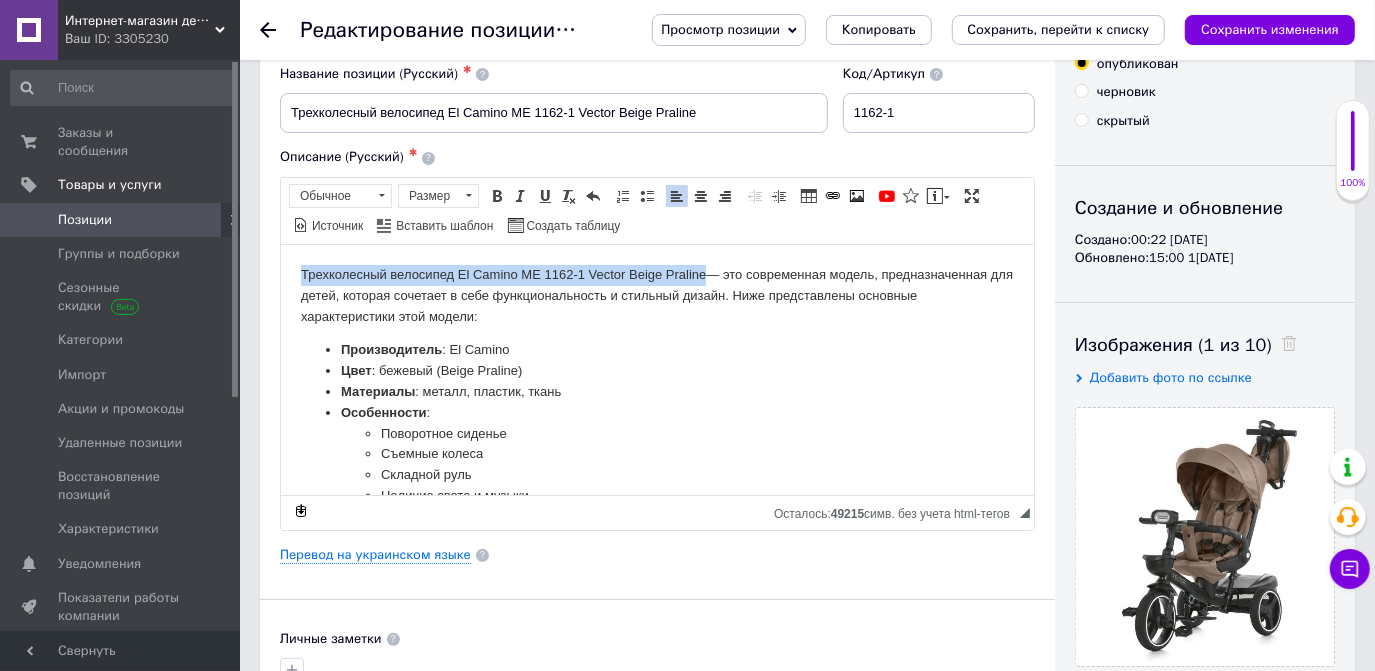 drag, startPoint x: 349, startPoint y: 271, endPoint x: 709, endPoint y: 270, distance: 360.0014 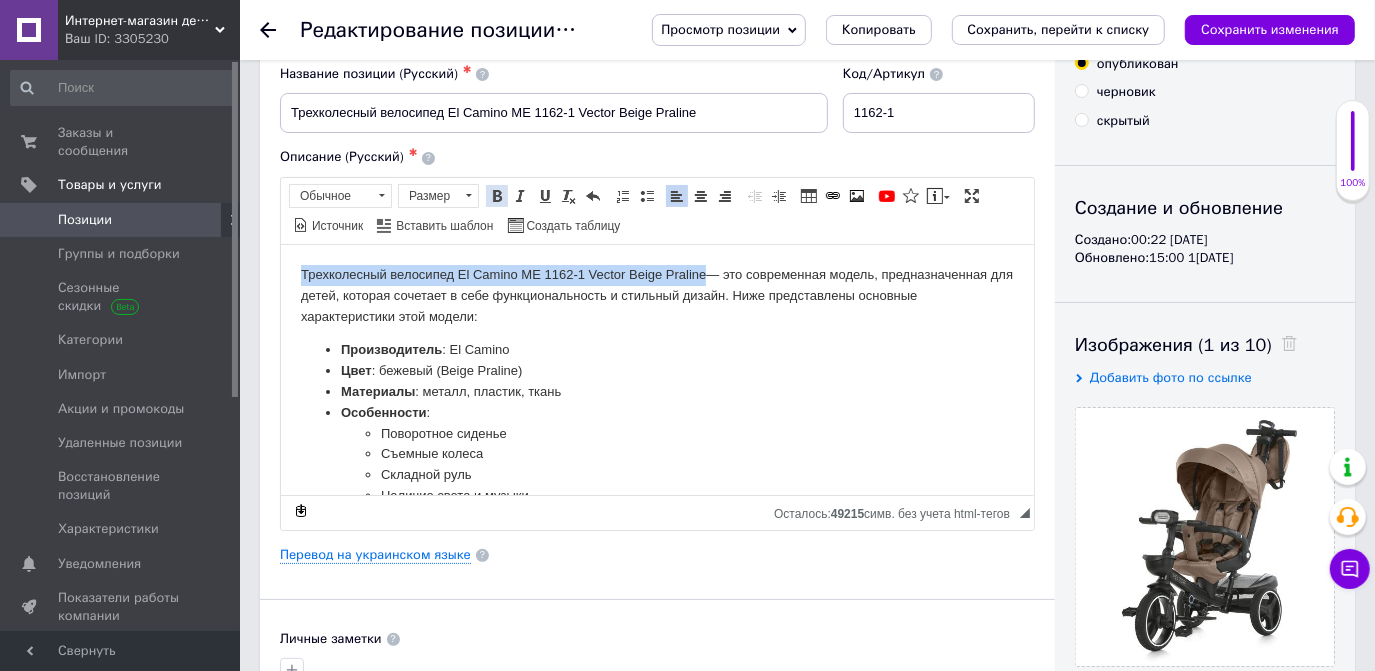 click at bounding box center [497, 196] 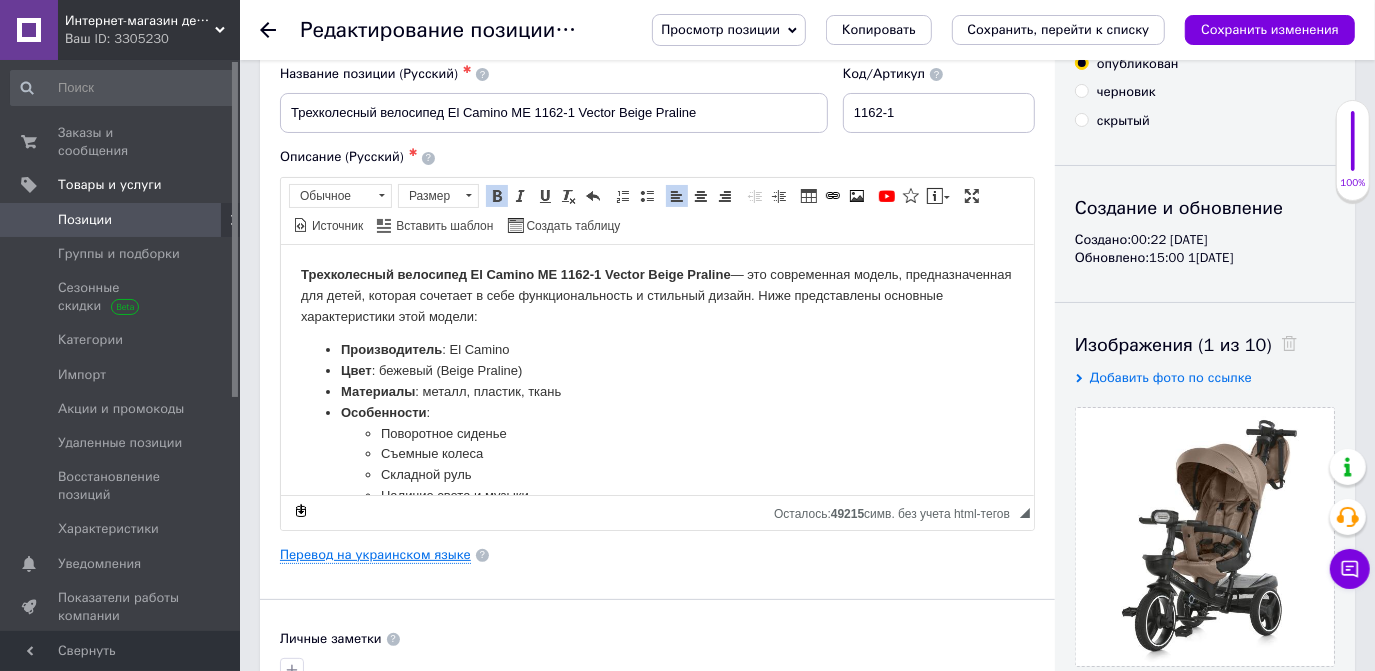 click on "Перевод на украинском языке" at bounding box center (375, 555) 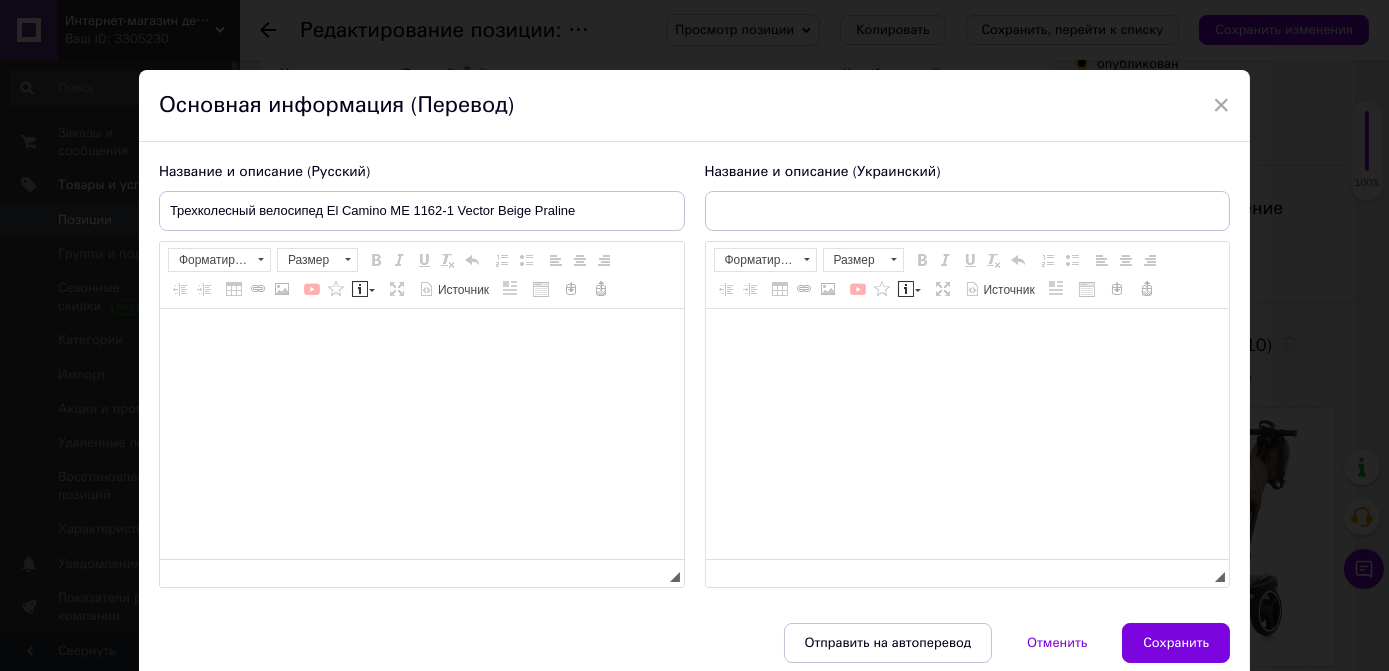 type on "Триколісний велосипед El Camino ME 1162-1 Vector Beige Praline" 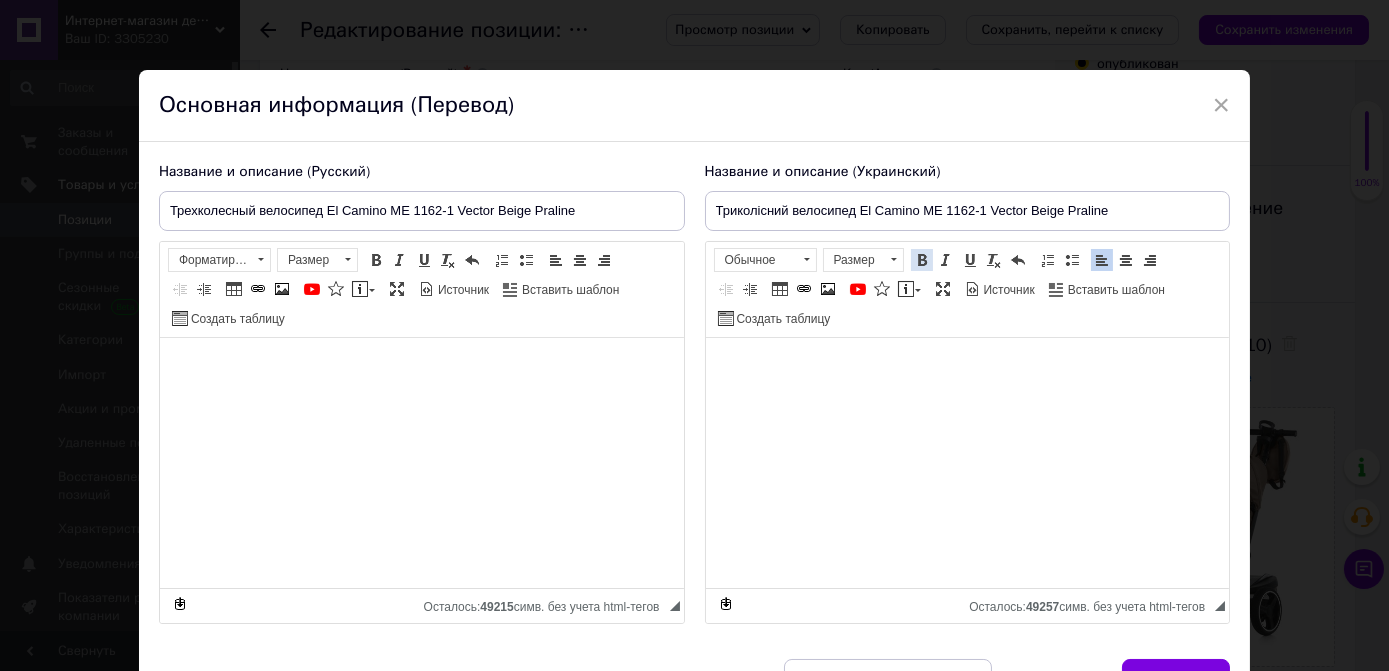 click at bounding box center [922, 260] 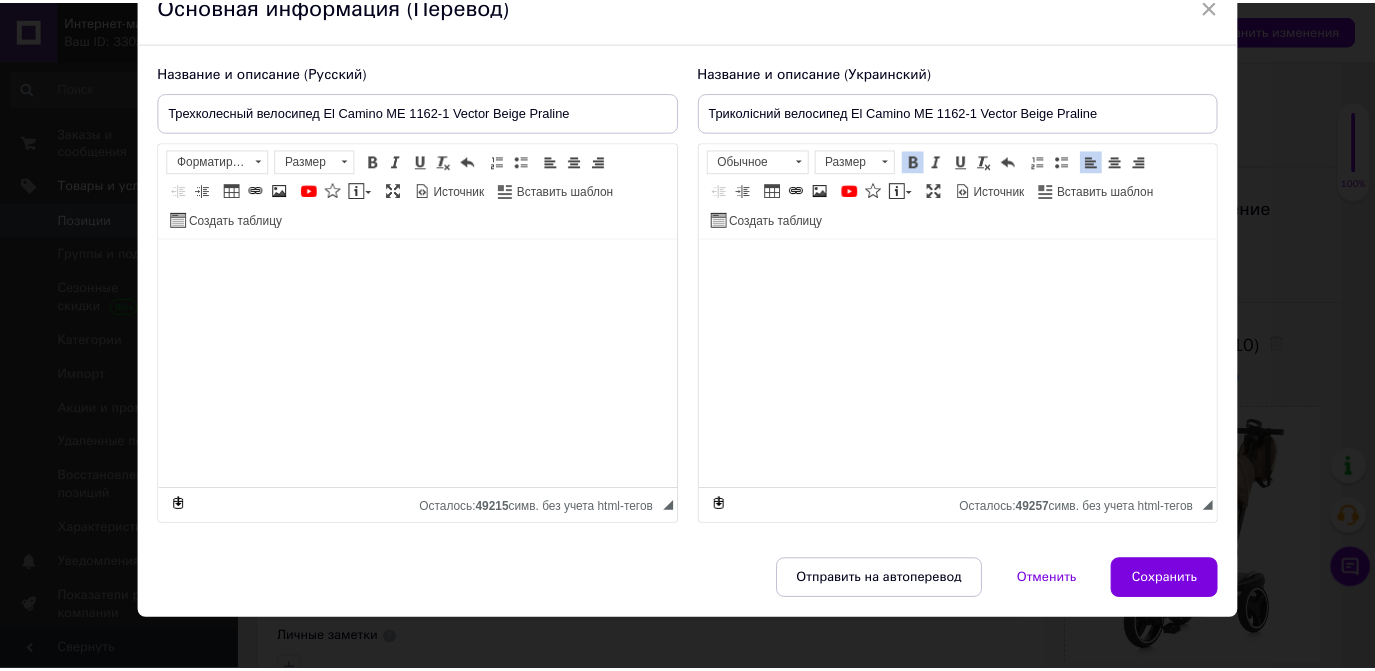 scroll, scrollTop: 114, scrollLeft: 0, axis: vertical 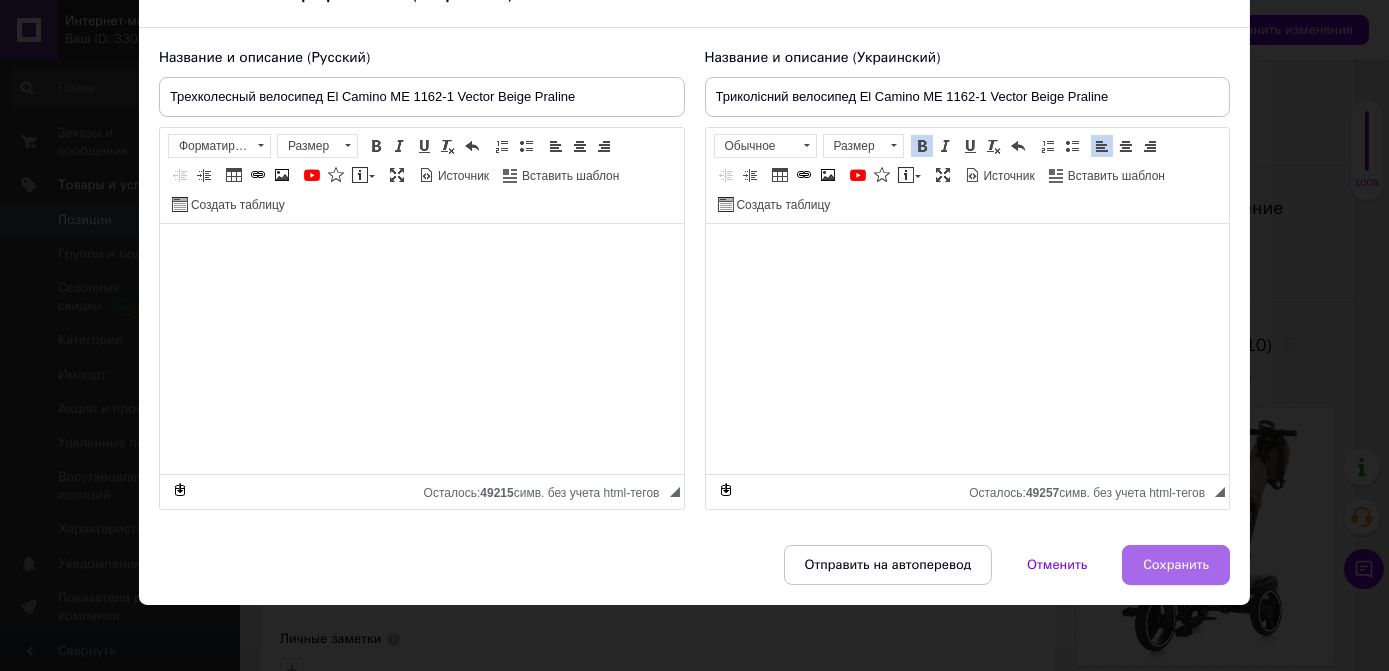 click on "Сохранить" at bounding box center [1176, 565] 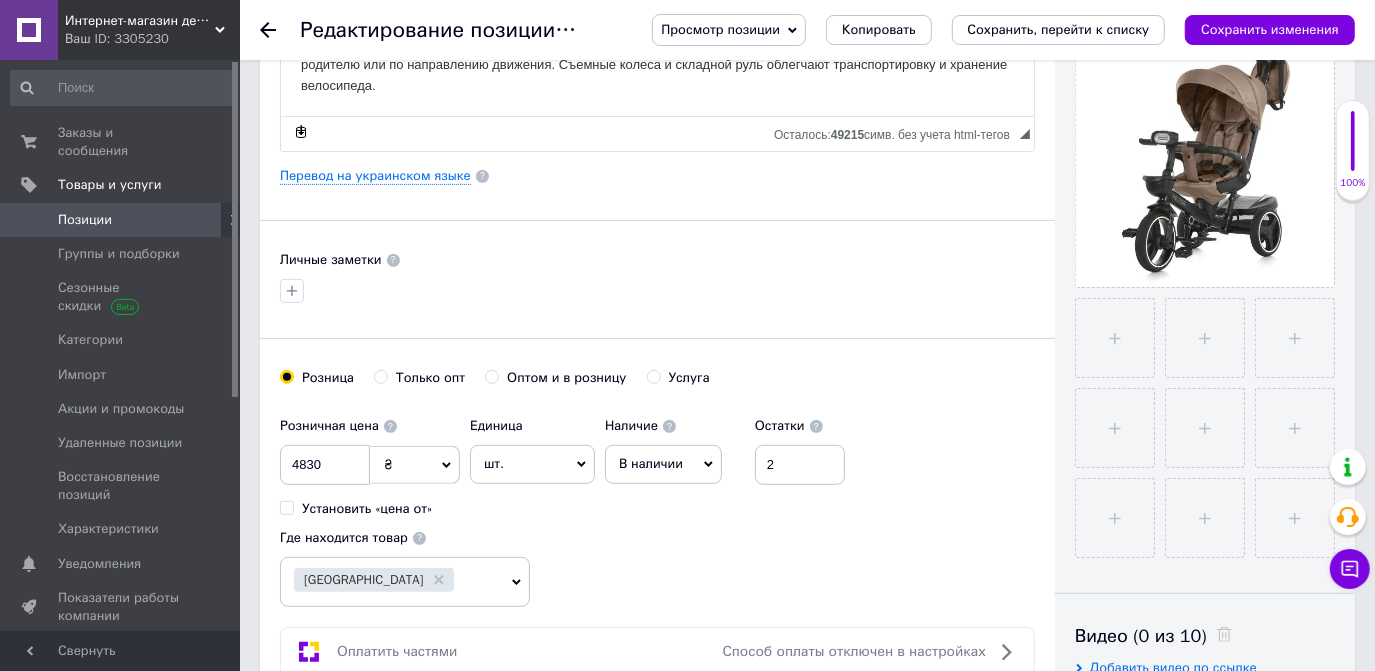 scroll, scrollTop: 545, scrollLeft: 0, axis: vertical 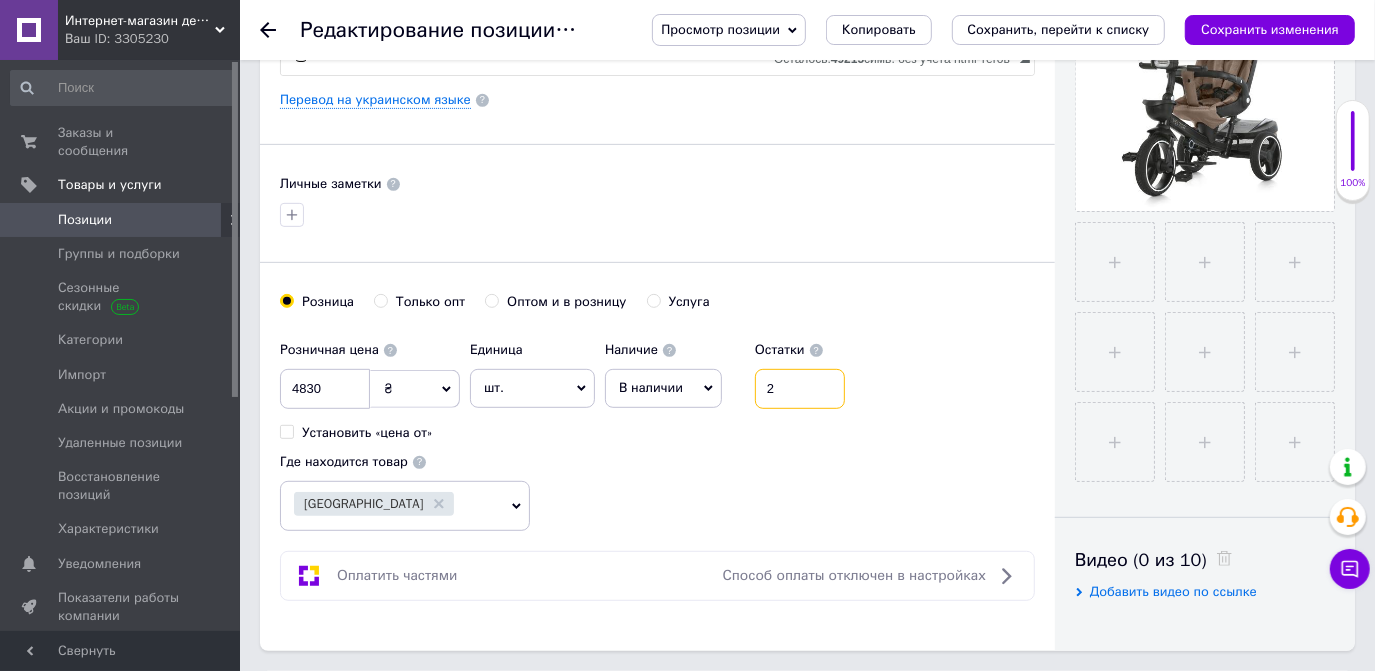 click on "2" at bounding box center (800, 389) 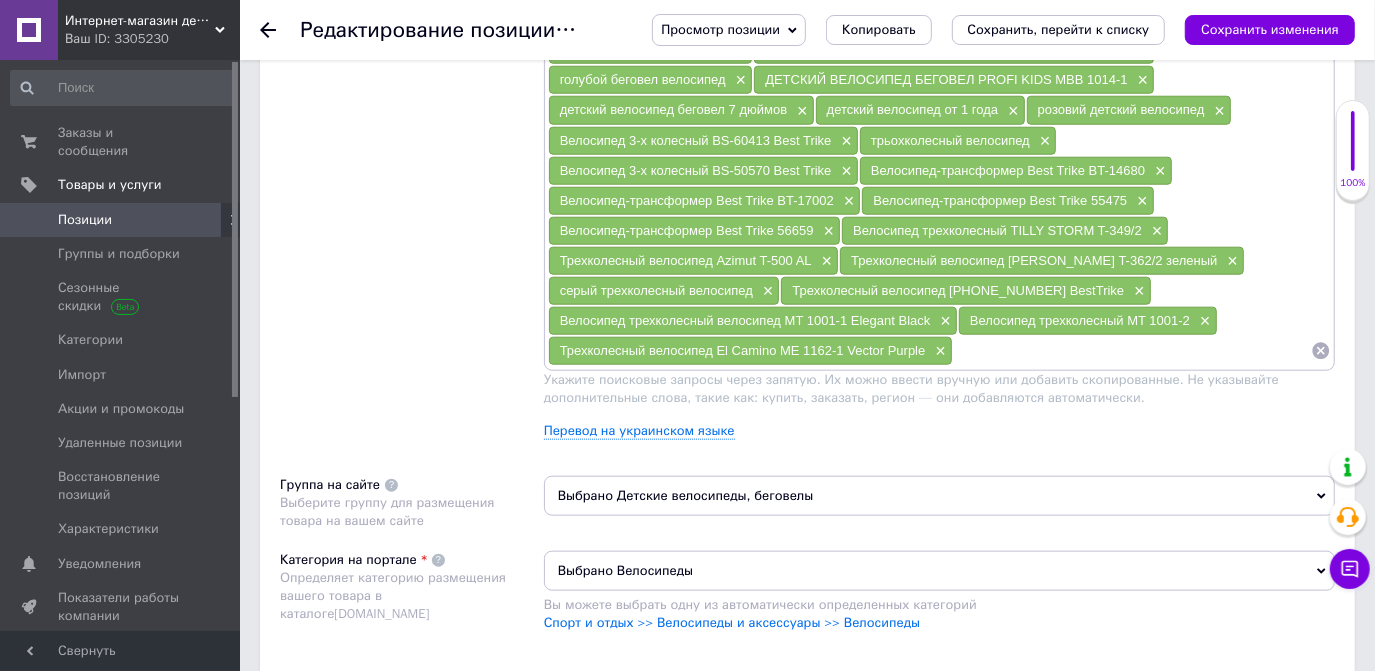 scroll, scrollTop: 1272, scrollLeft: 0, axis: vertical 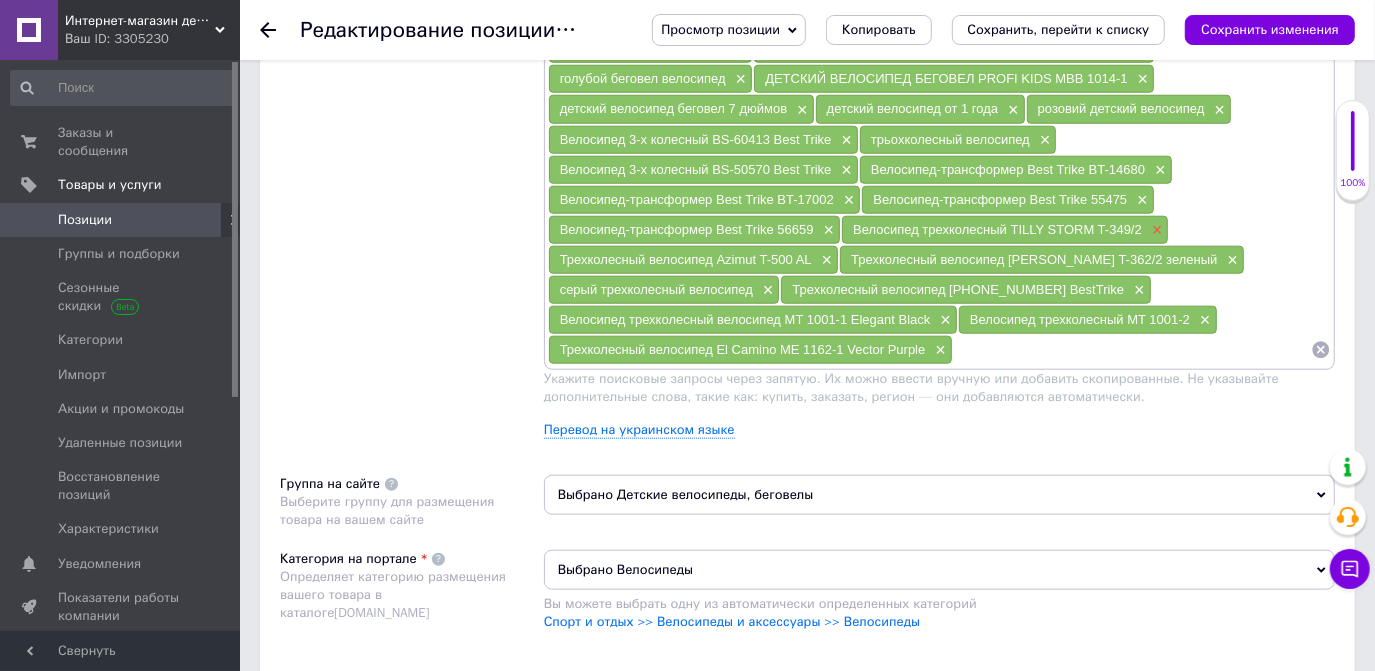 type on "1" 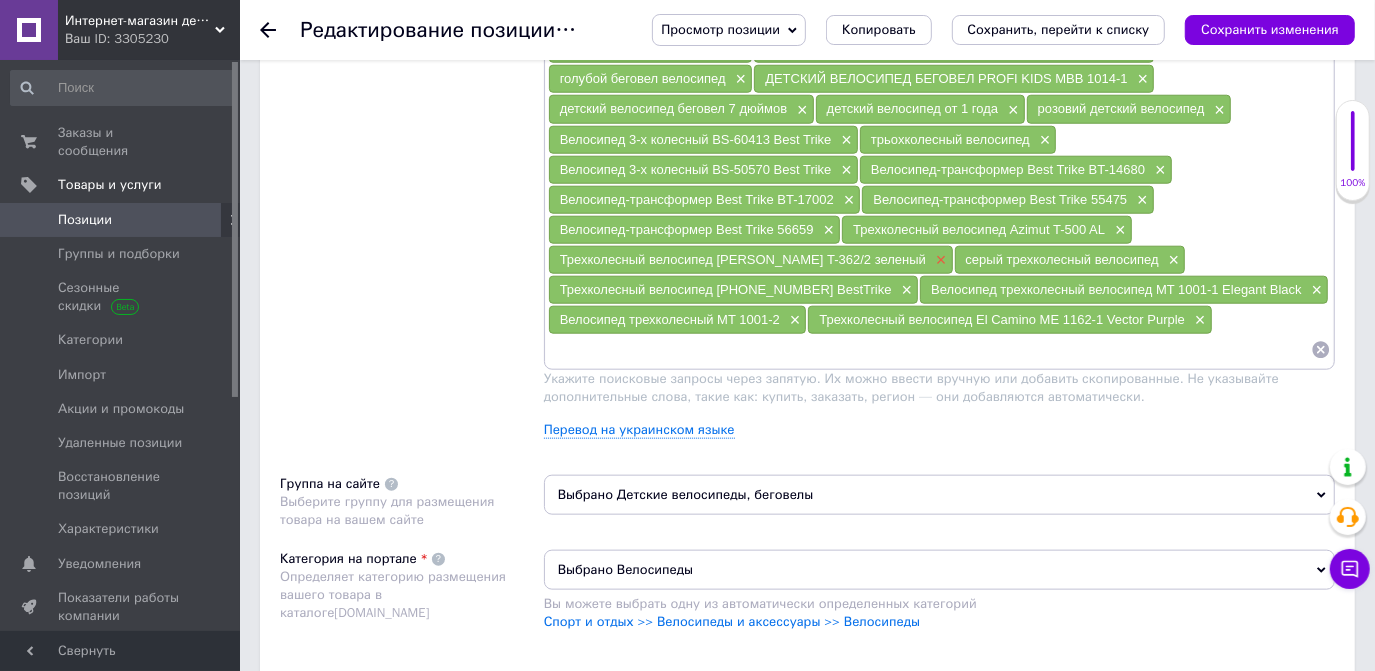 click on "×" at bounding box center [939, 260] 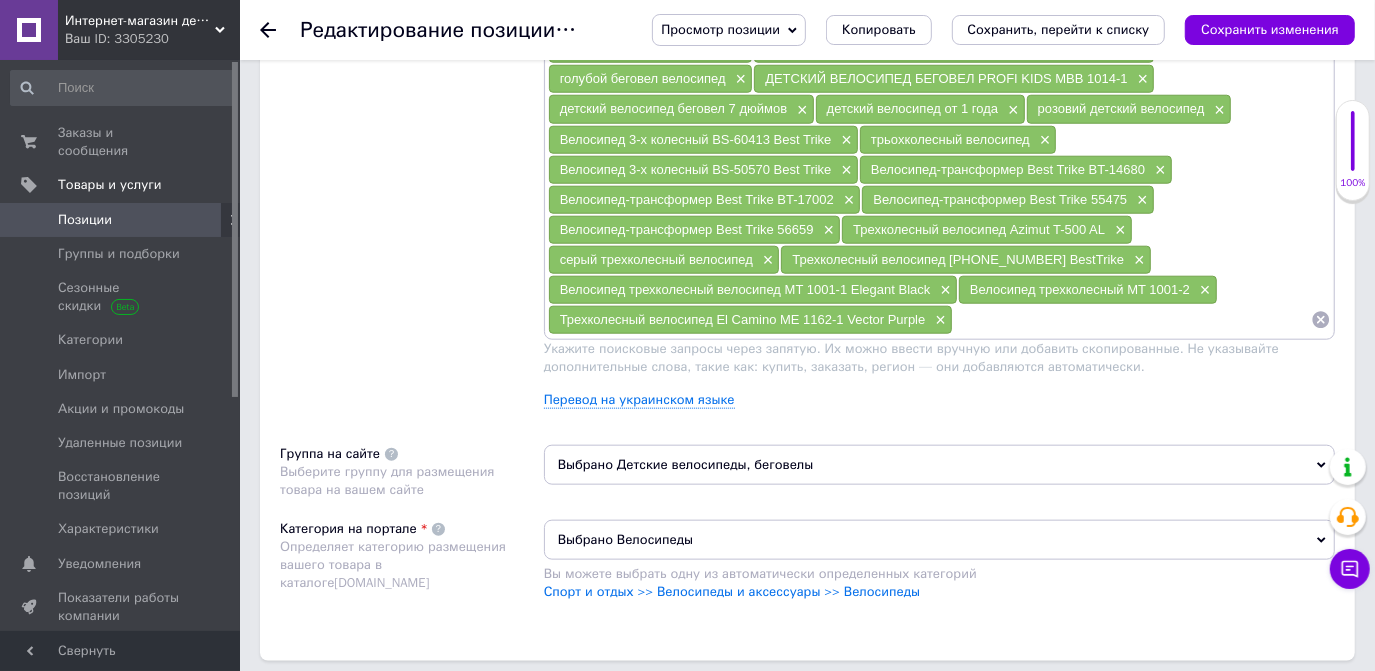 click at bounding box center (1132, 320) 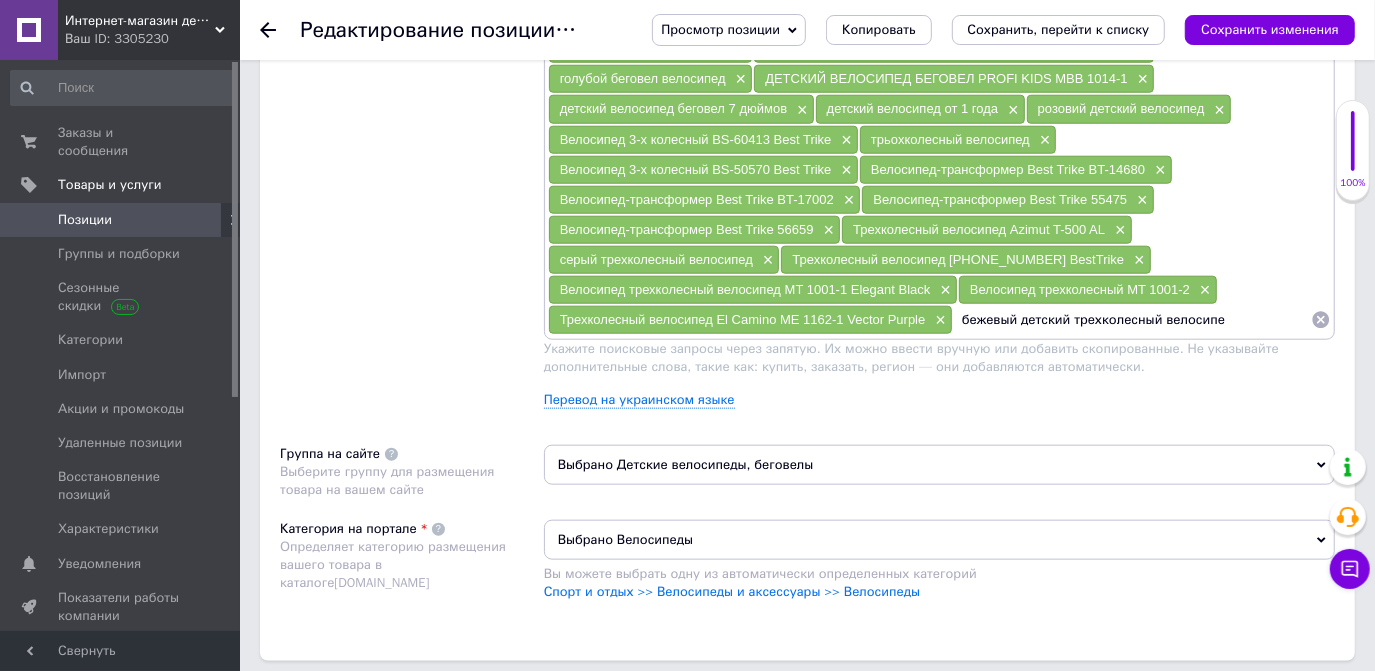 type on "бежевый детский трехколесный велосипед" 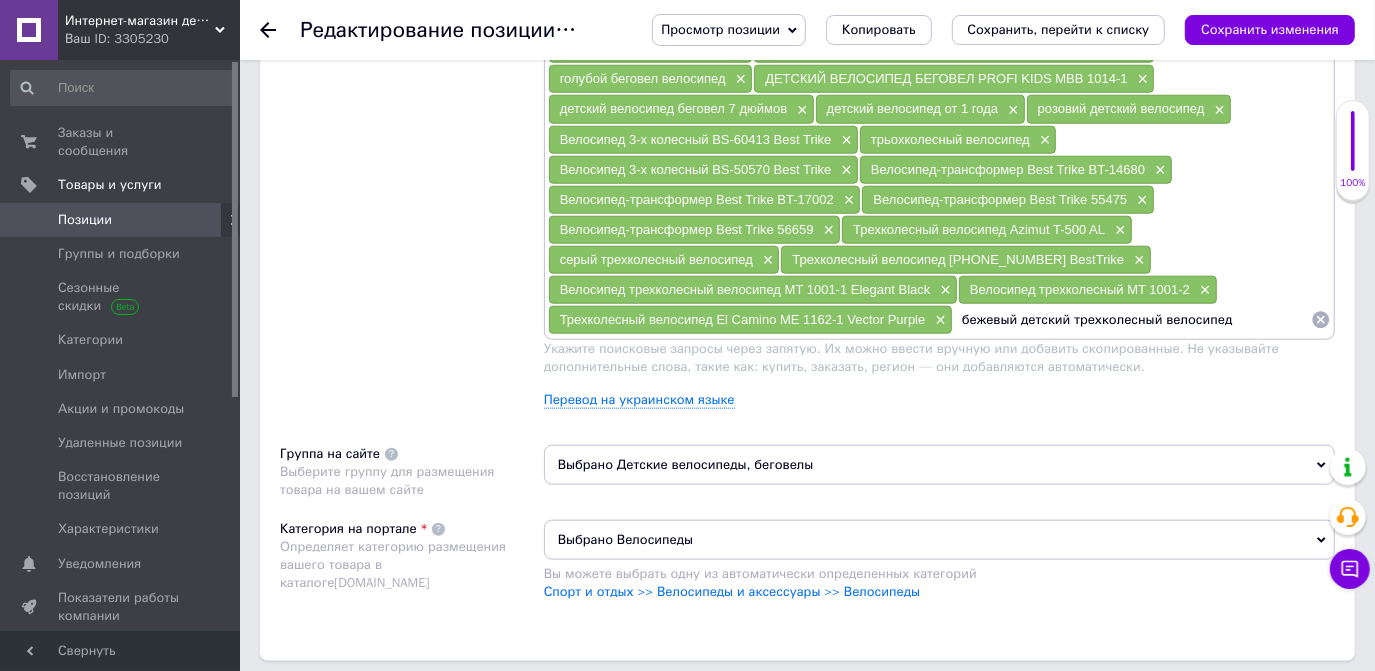 type 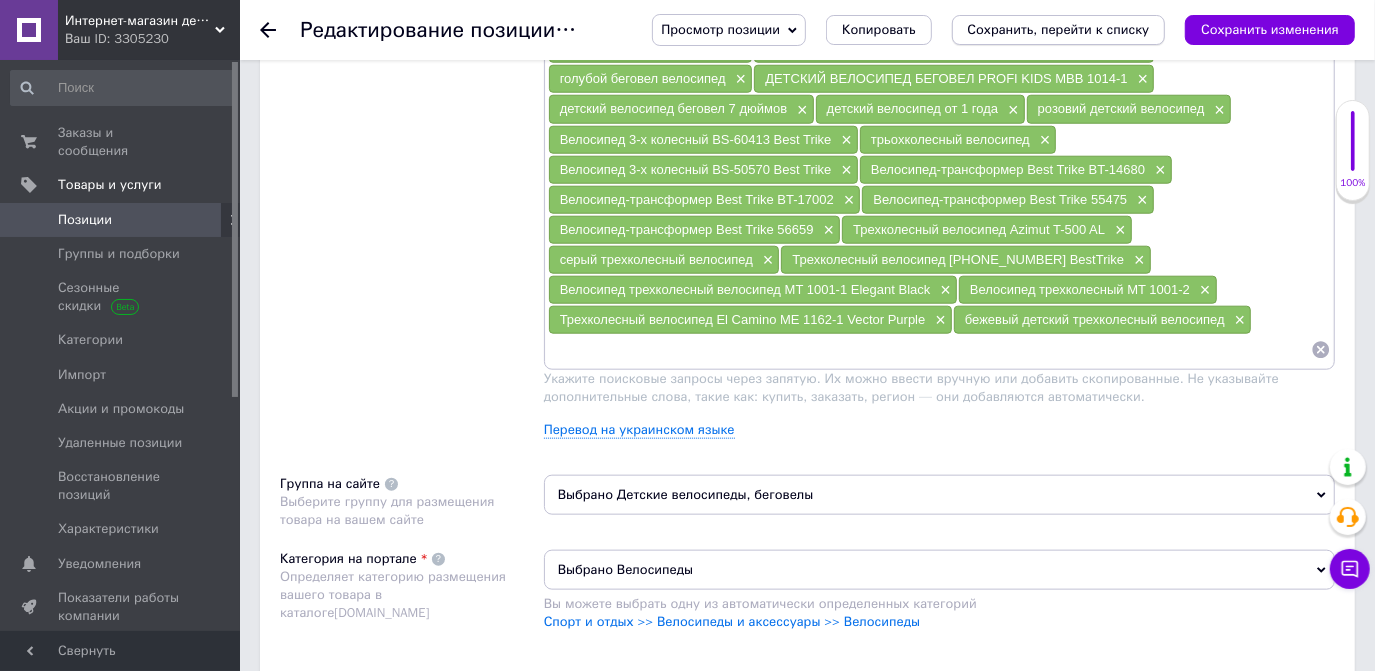 click on "Сохранить, перейти к списку" at bounding box center [1059, 29] 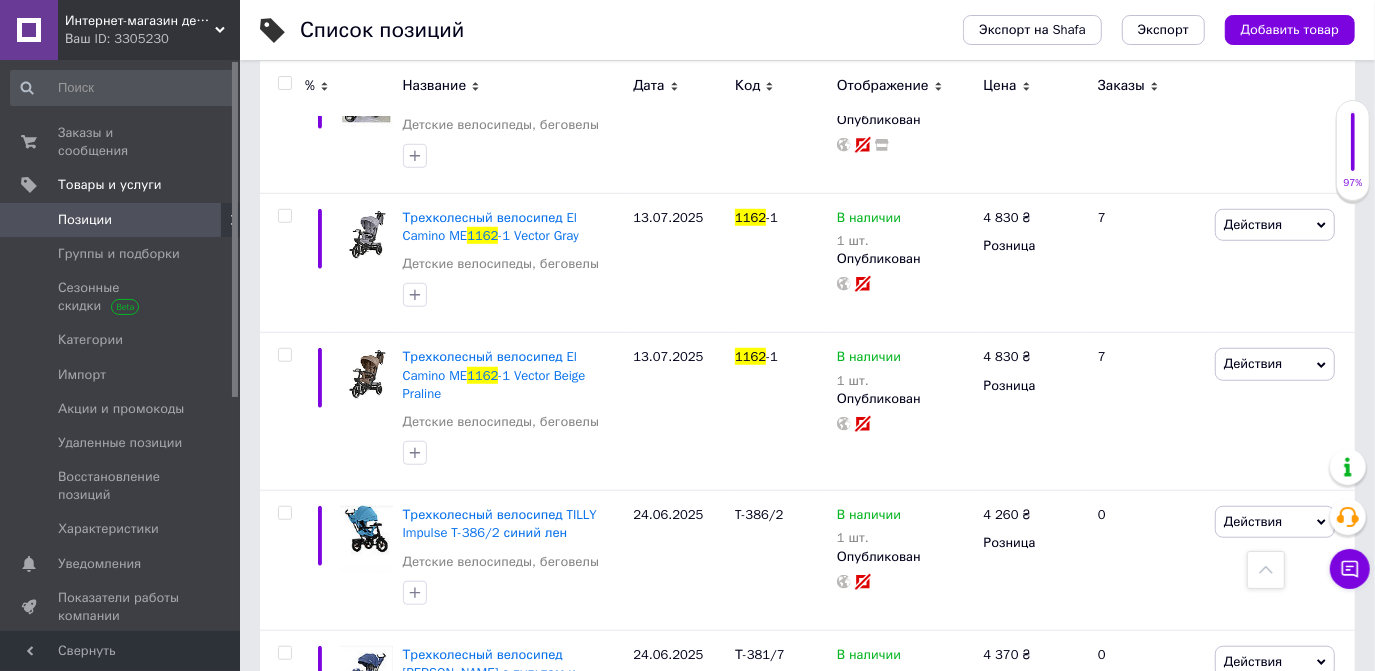 scroll, scrollTop: 909, scrollLeft: 0, axis: vertical 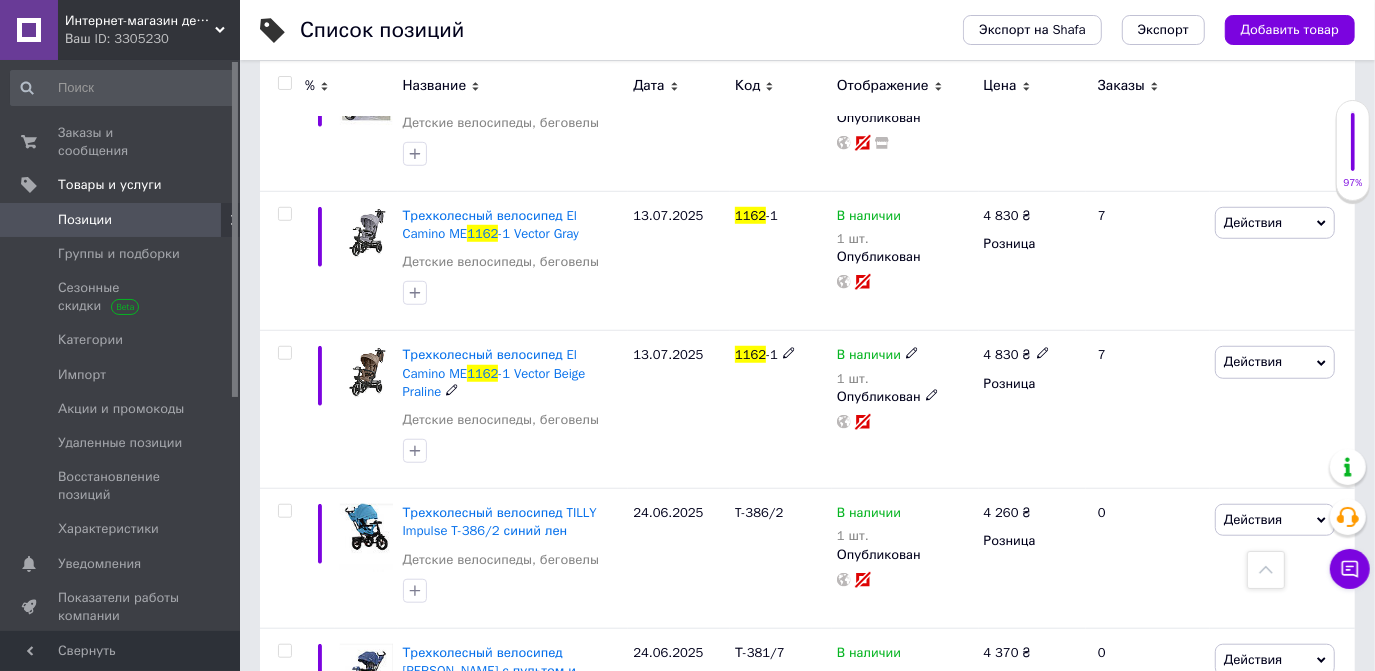 click on "Трехколесный велосипед El Camino ME" at bounding box center [490, 363] 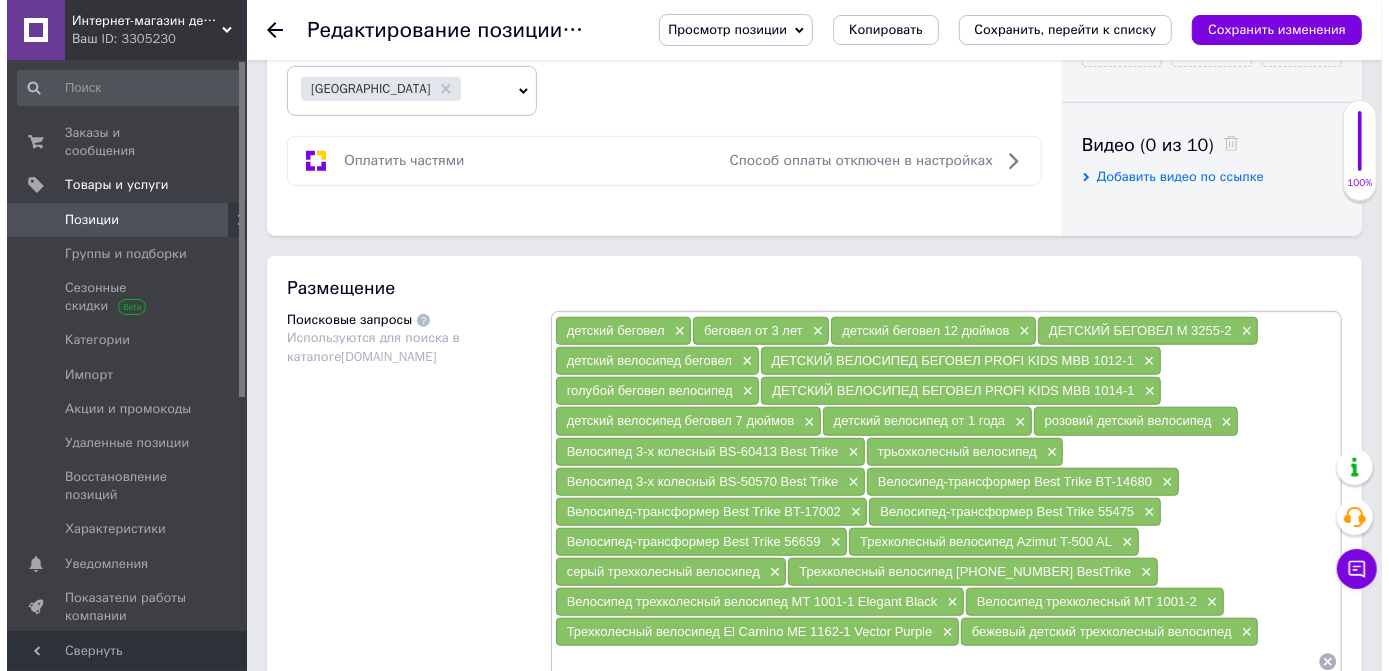 scroll, scrollTop: 1272, scrollLeft: 0, axis: vertical 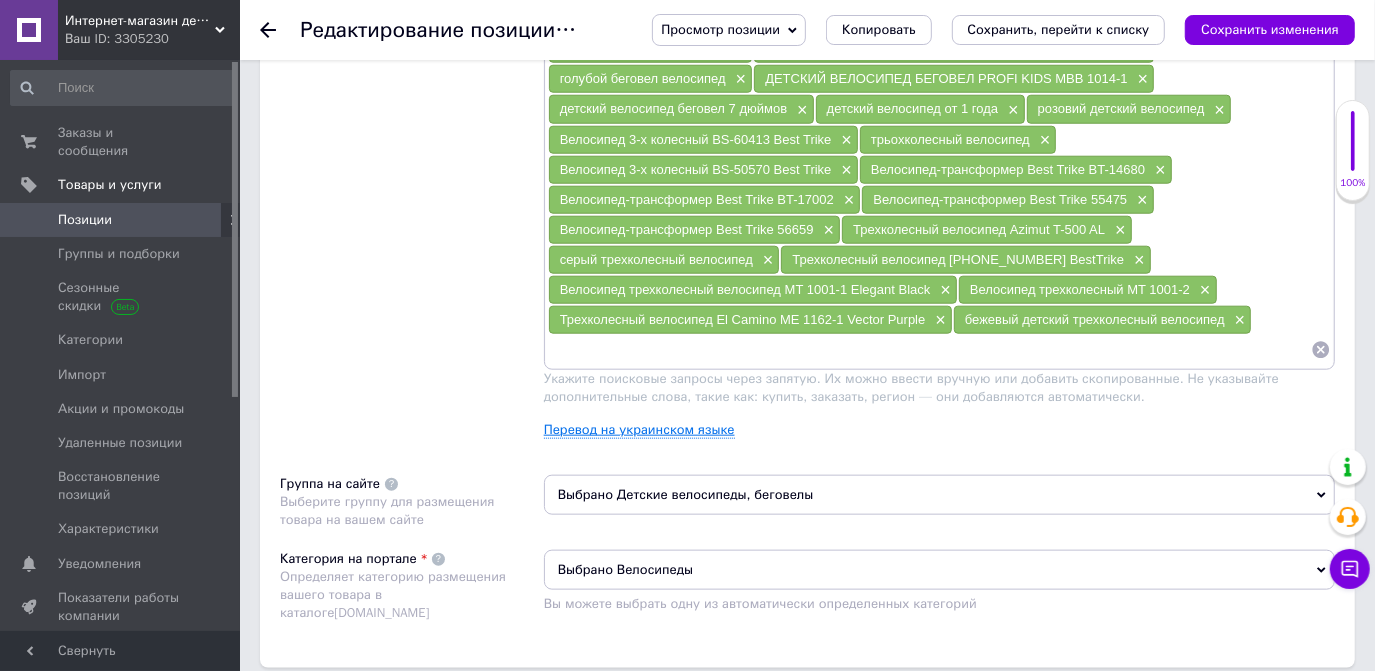 click on "Перевод на украинском языке" at bounding box center (639, 430) 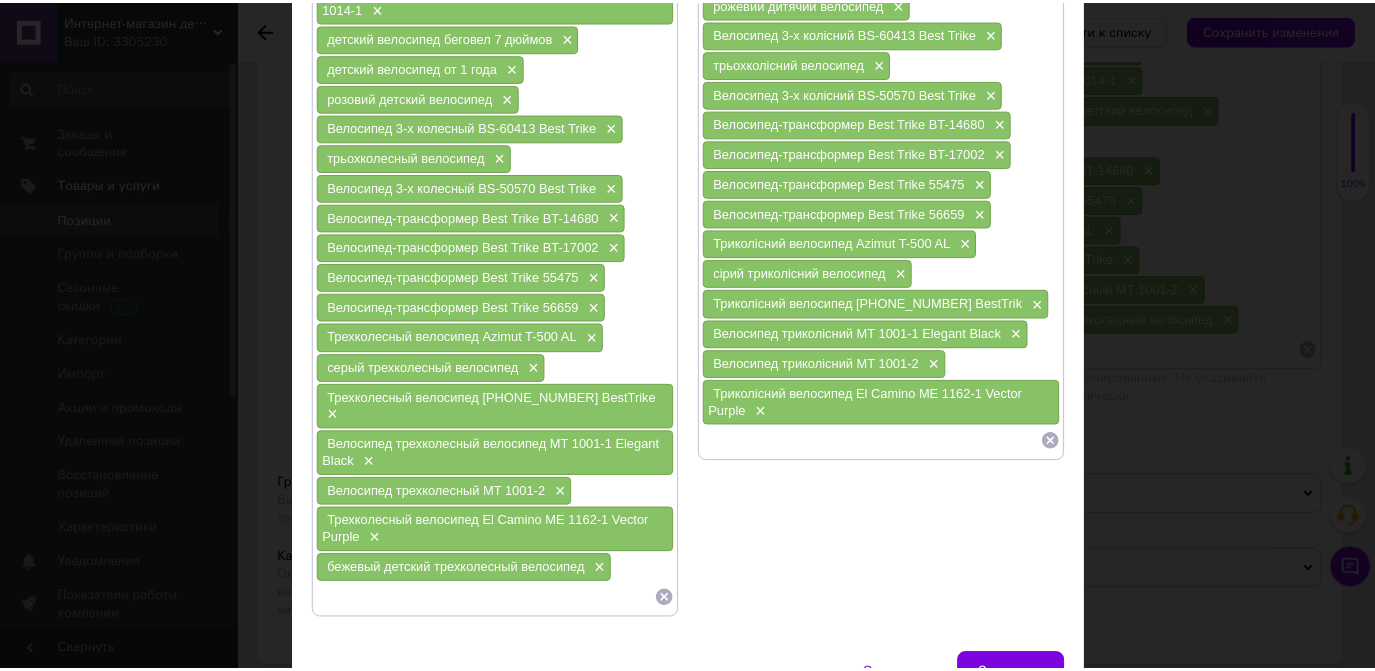 scroll, scrollTop: 487, scrollLeft: 0, axis: vertical 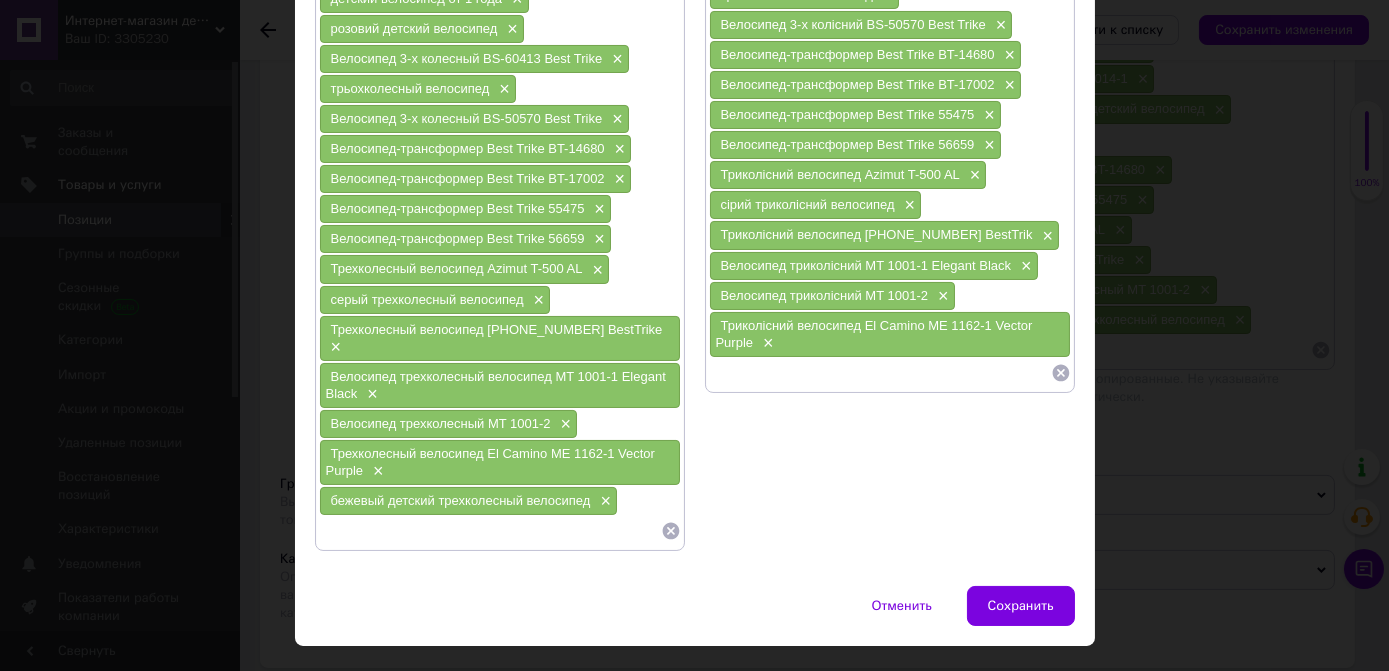 click at bounding box center (880, 373) 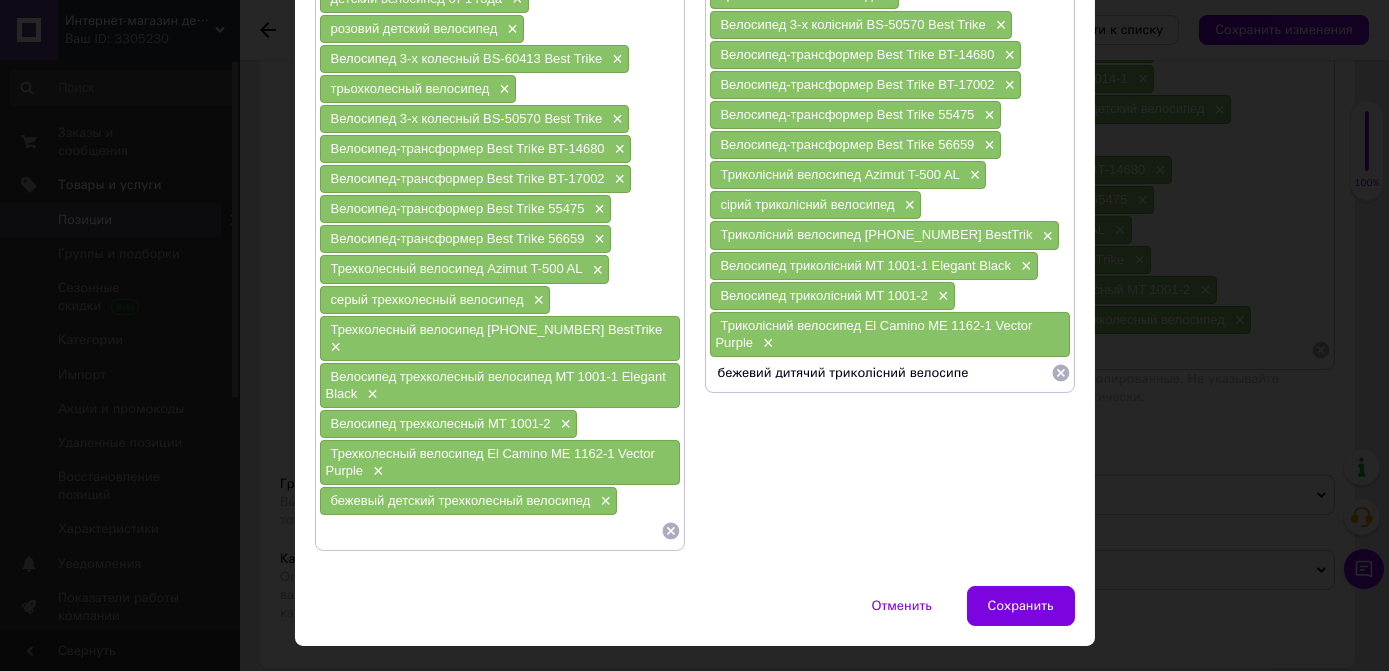 type on "бежевий дитячий триколісний велосипед" 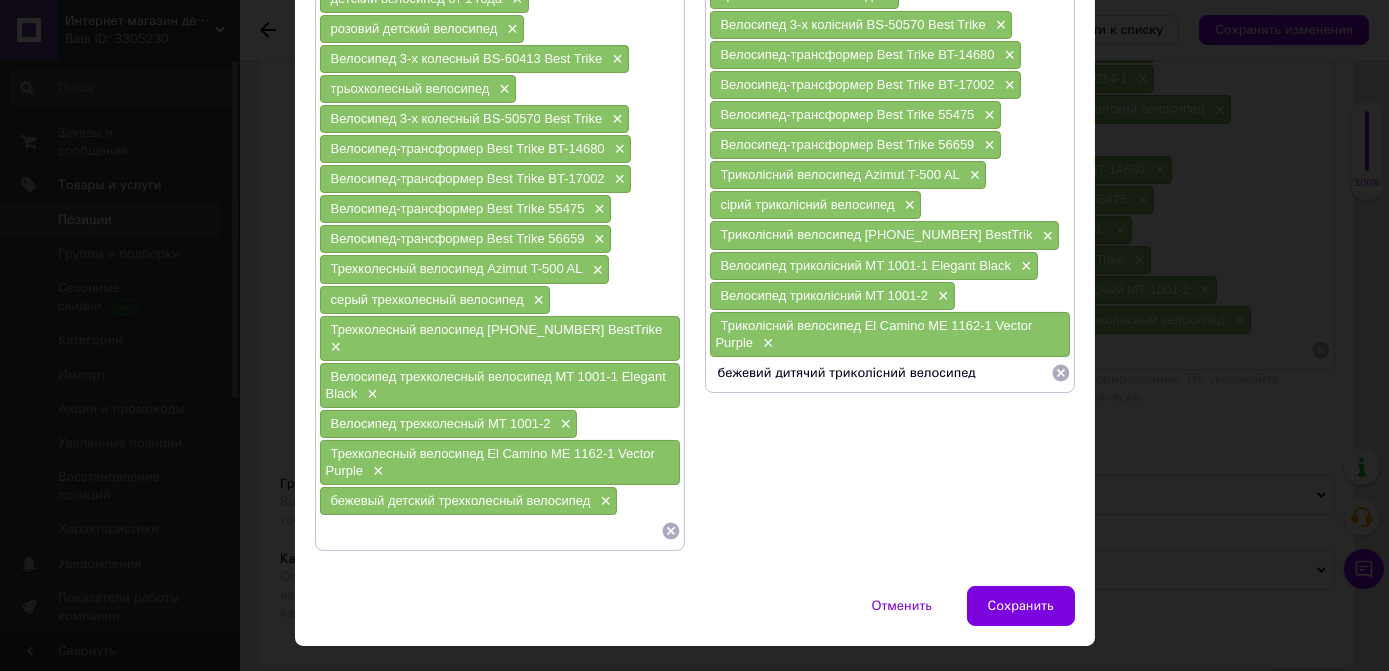 type 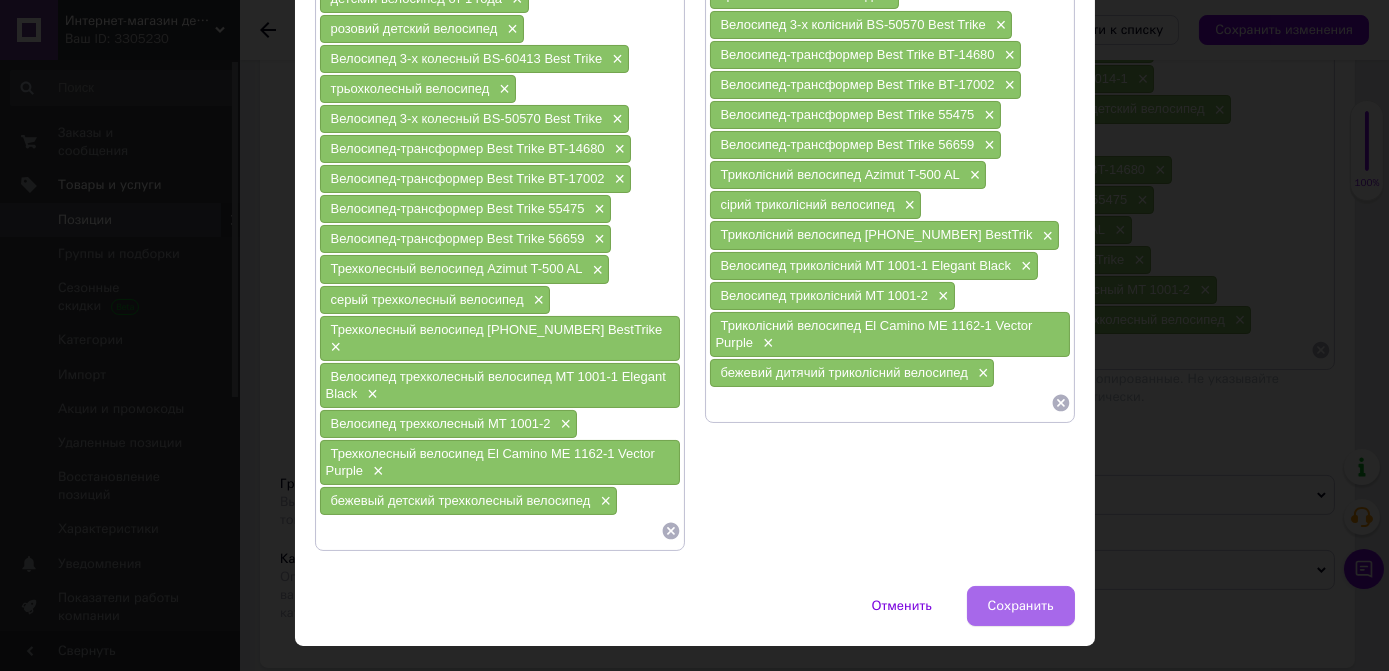 click on "Сохранить" at bounding box center [1021, 606] 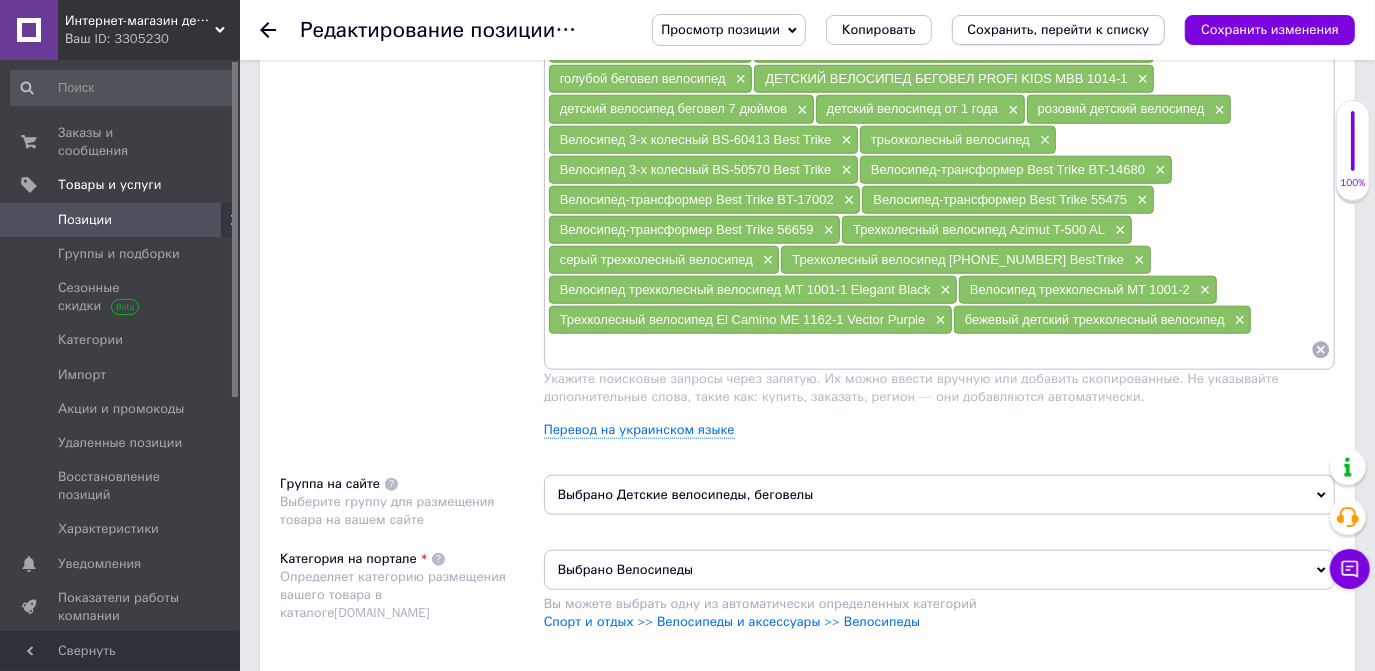 click on "Сохранить, перейти к списку" at bounding box center (1059, 29) 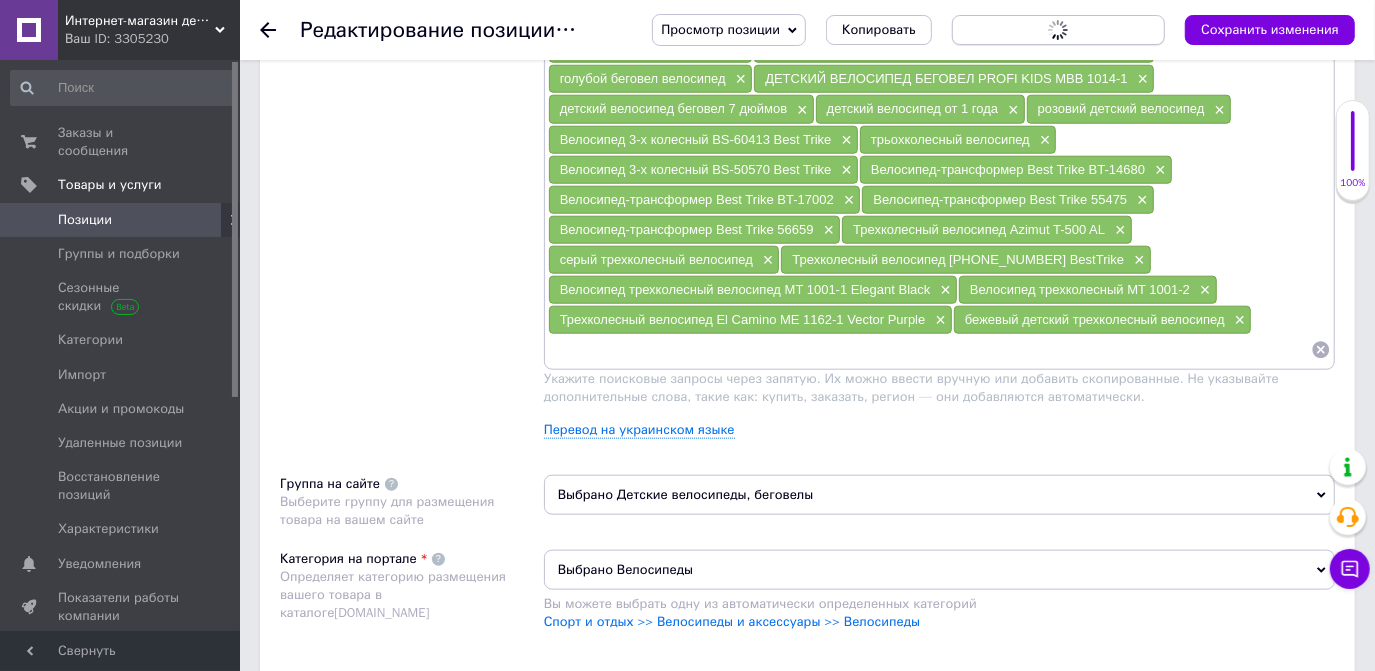 scroll, scrollTop: 0, scrollLeft: 0, axis: both 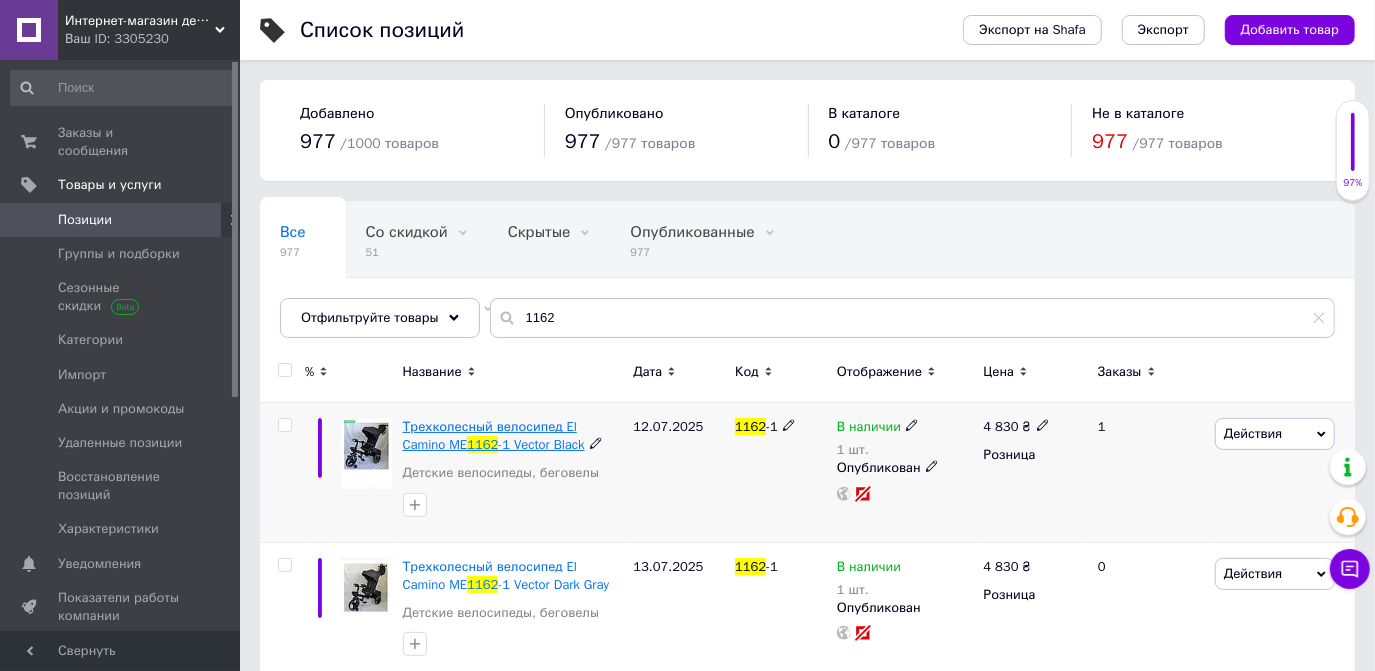 click on "Трехколесный велосипед El Camino ME" at bounding box center [490, 435] 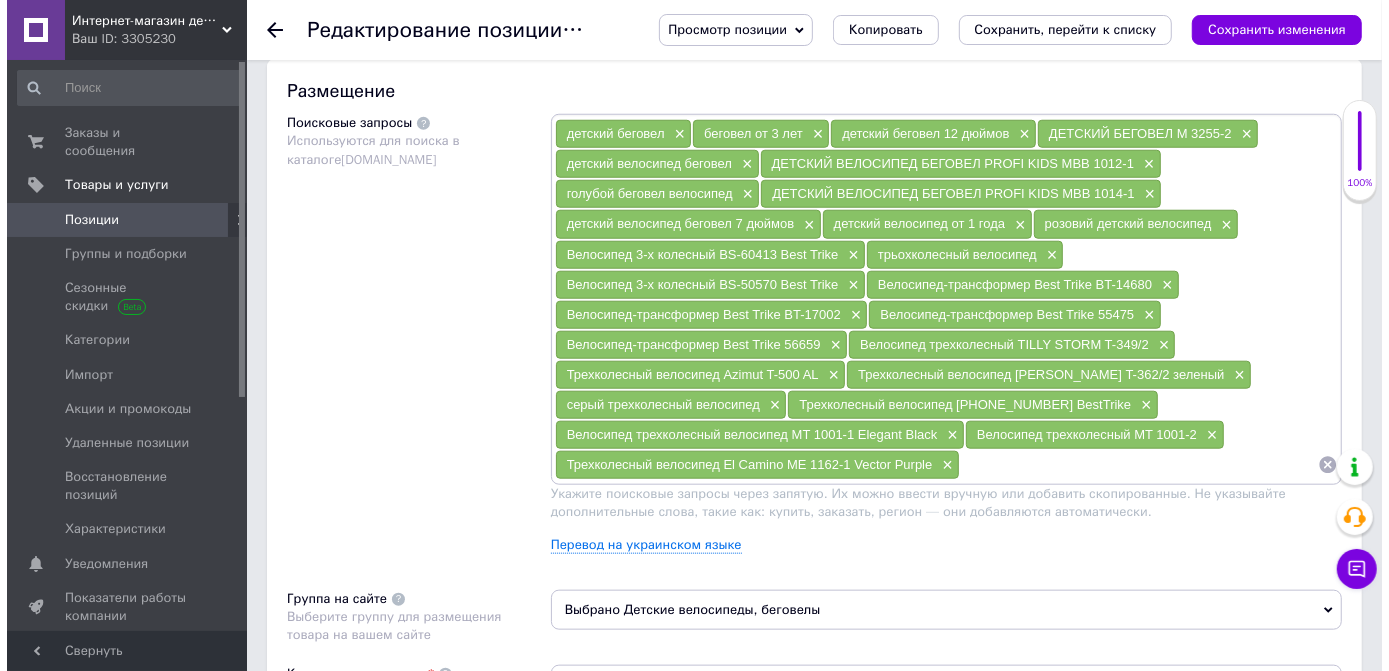 scroll, scrollTop: 1181, scrollLeft: 0, axis: vertical 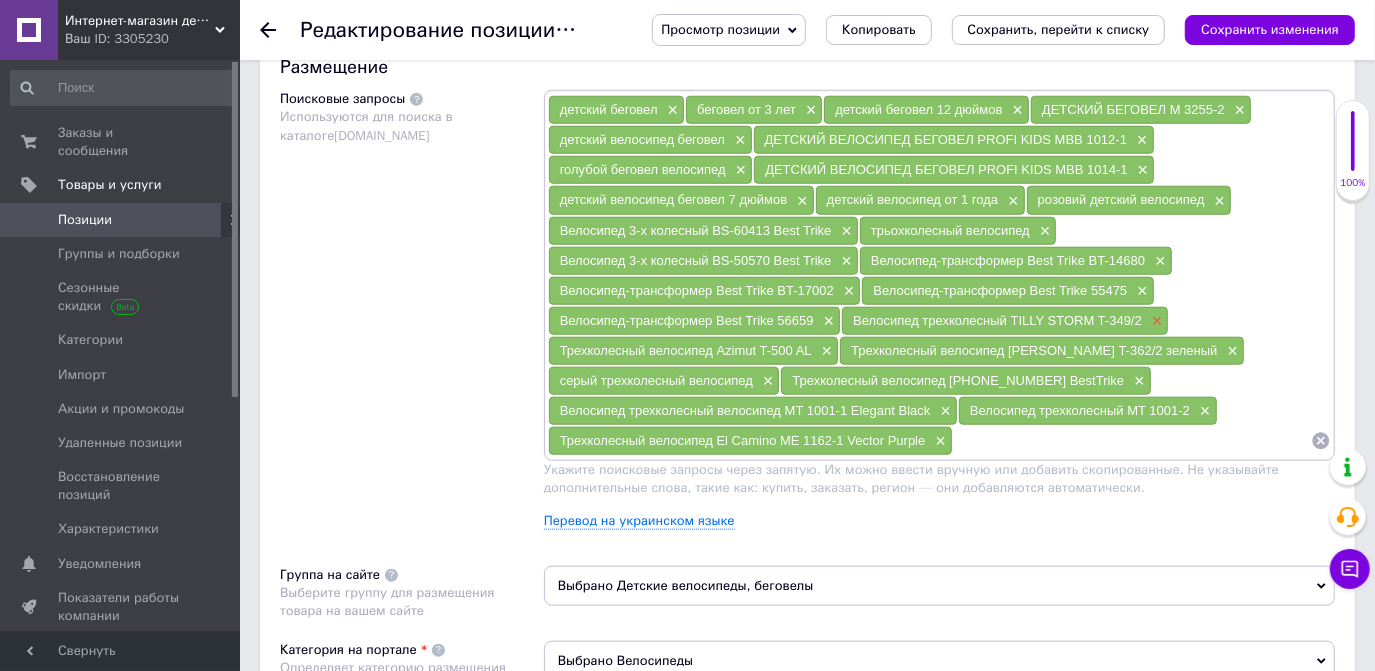 click on "×" at bounding box center [1155, 321] 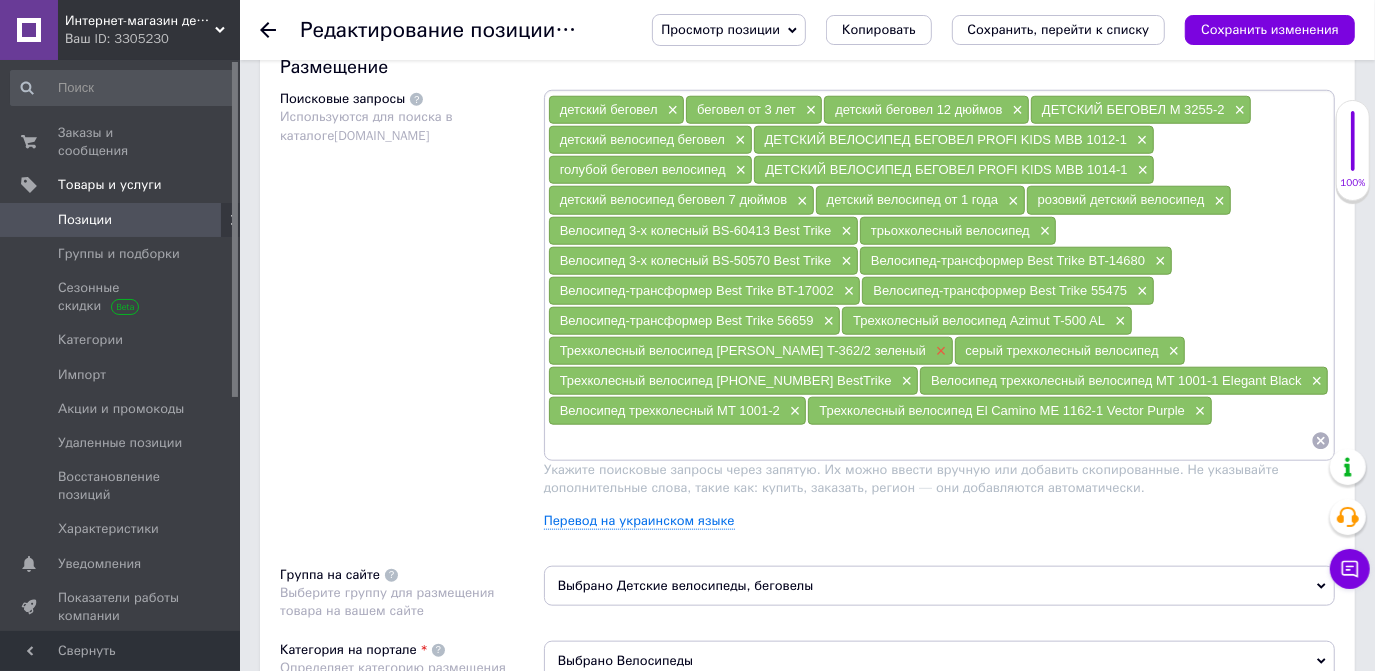 click on "×" at bounding box center (939, 351) 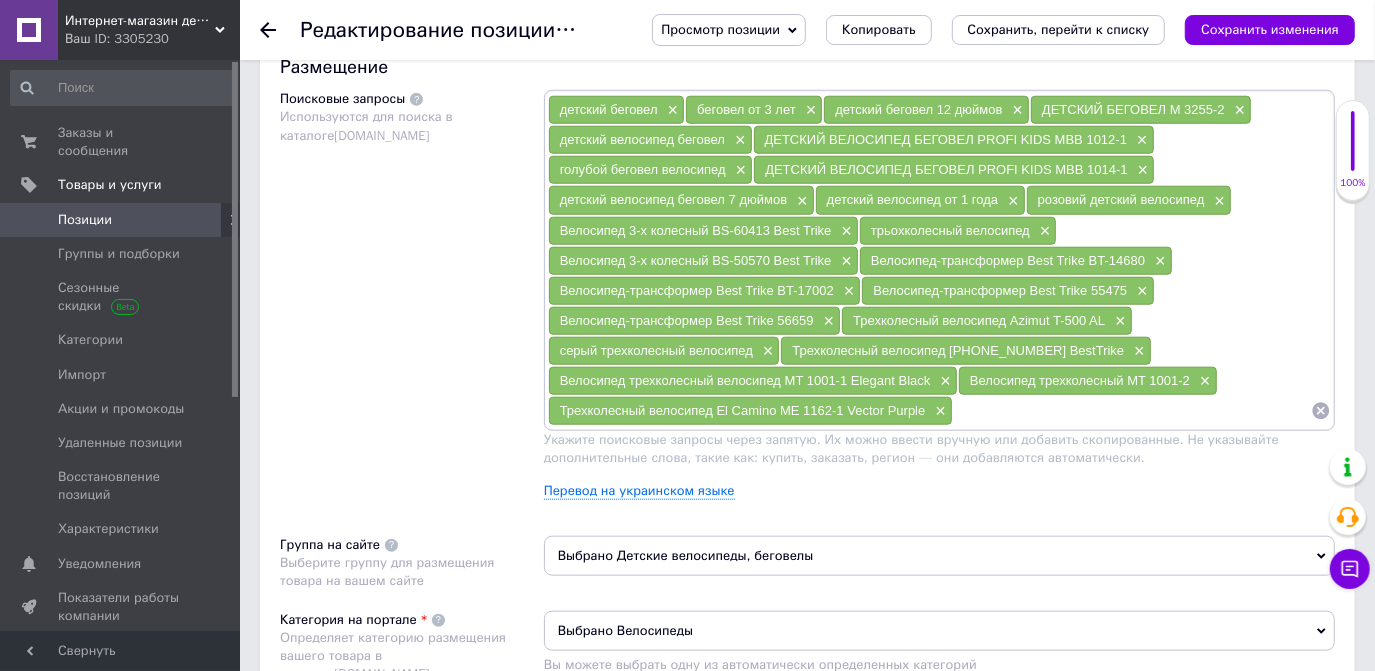 click at bounding box center [1132, 411] 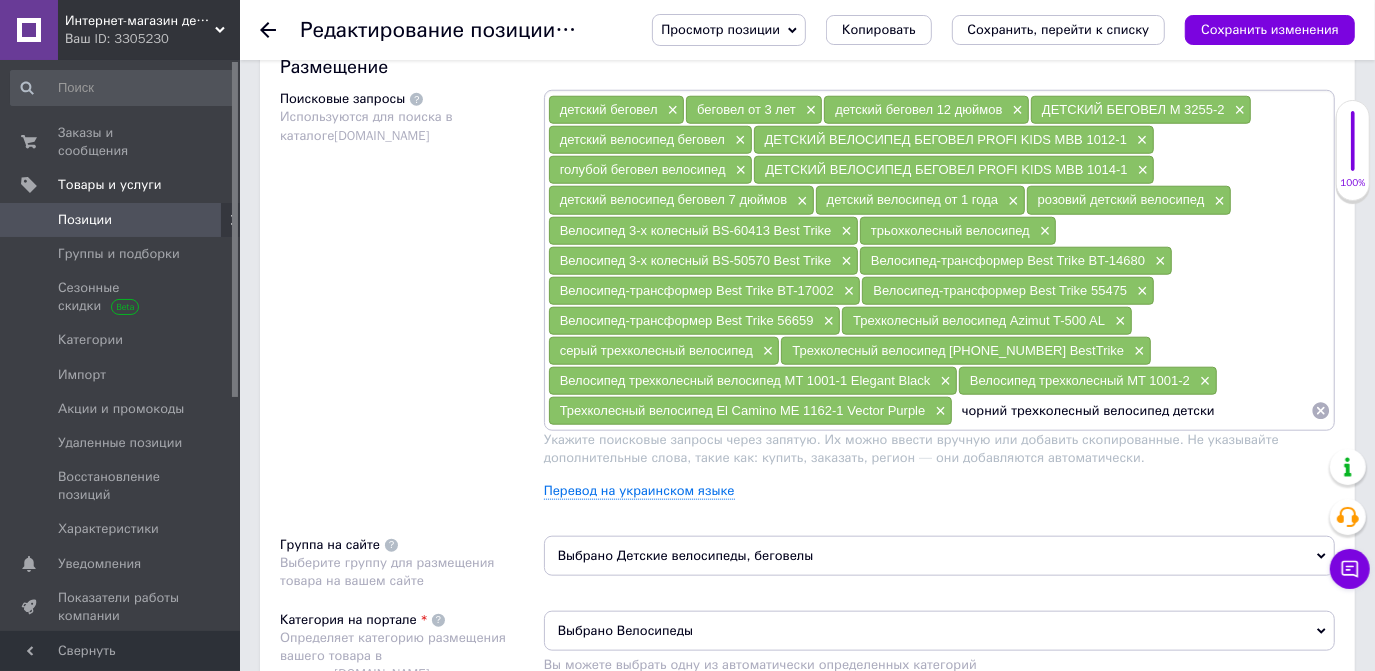 type on "чорний трехколесный велосипед детский" 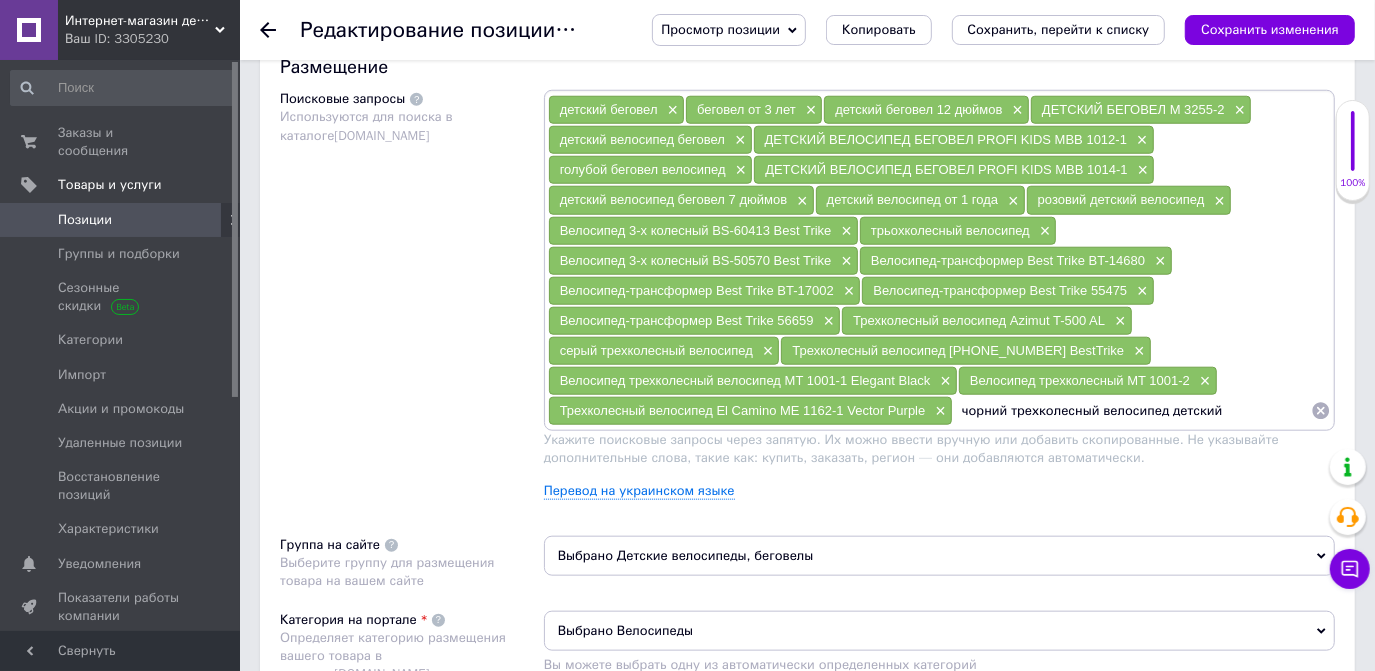 type 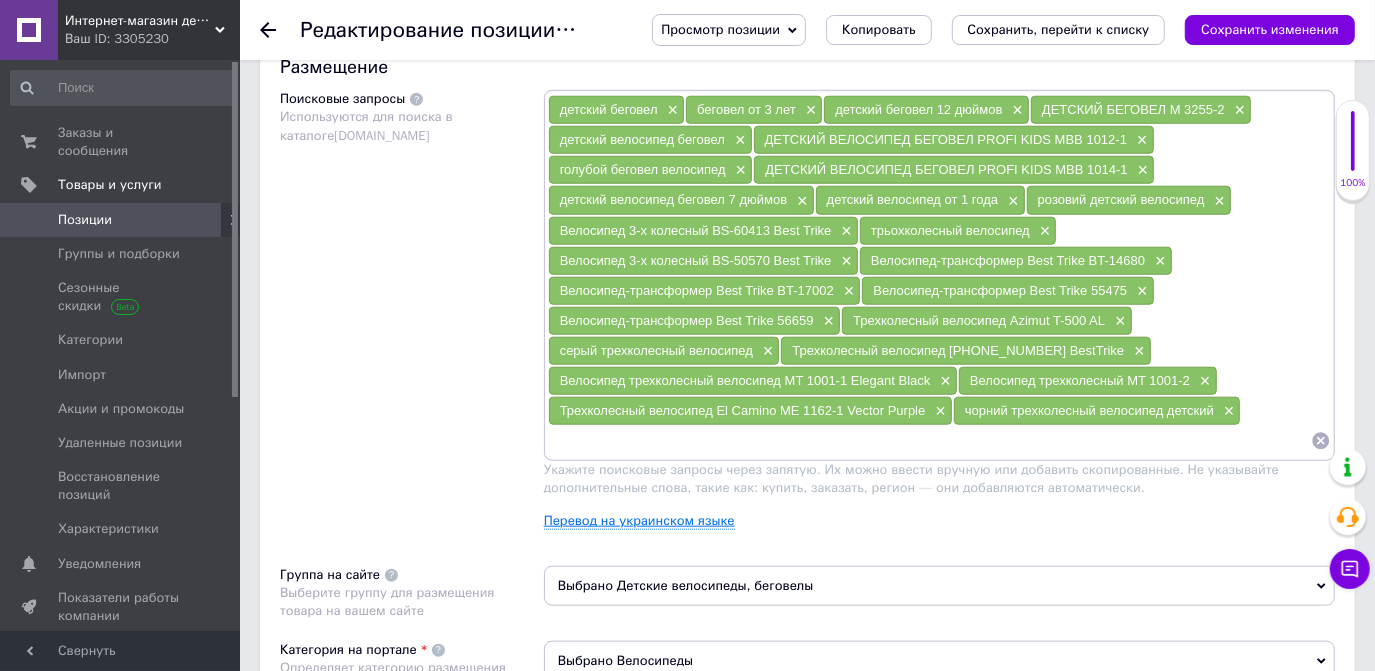 click on "Перевод на украинском языке" at bounding box center [639, 521] 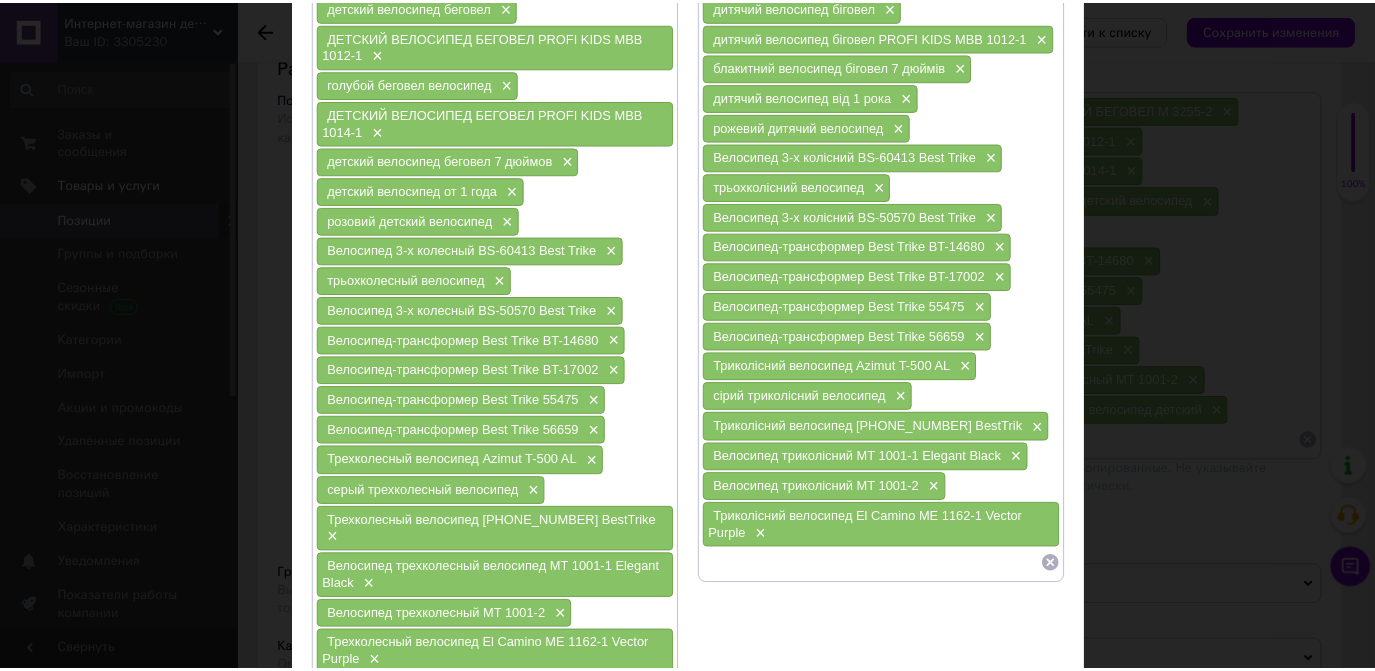 scroll, scrollTop: 454, scrollLeft: 0, axis: vertical 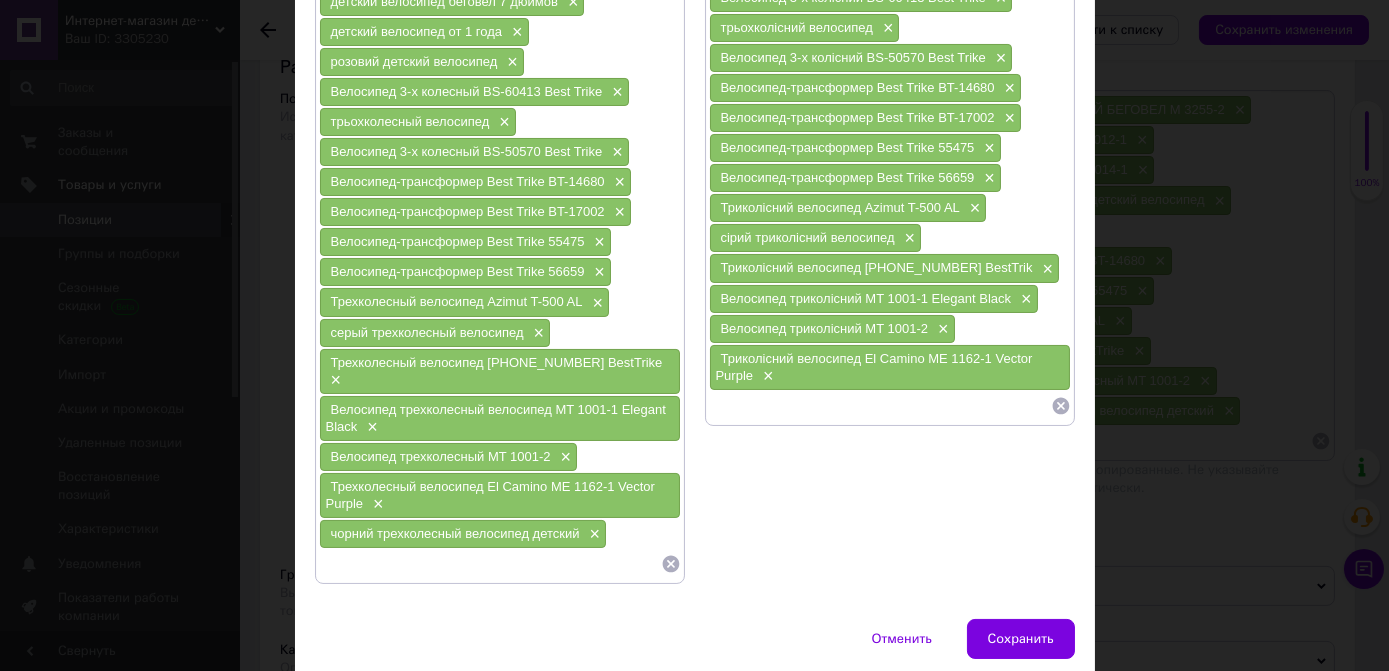 click at bounding box center (880, 406) 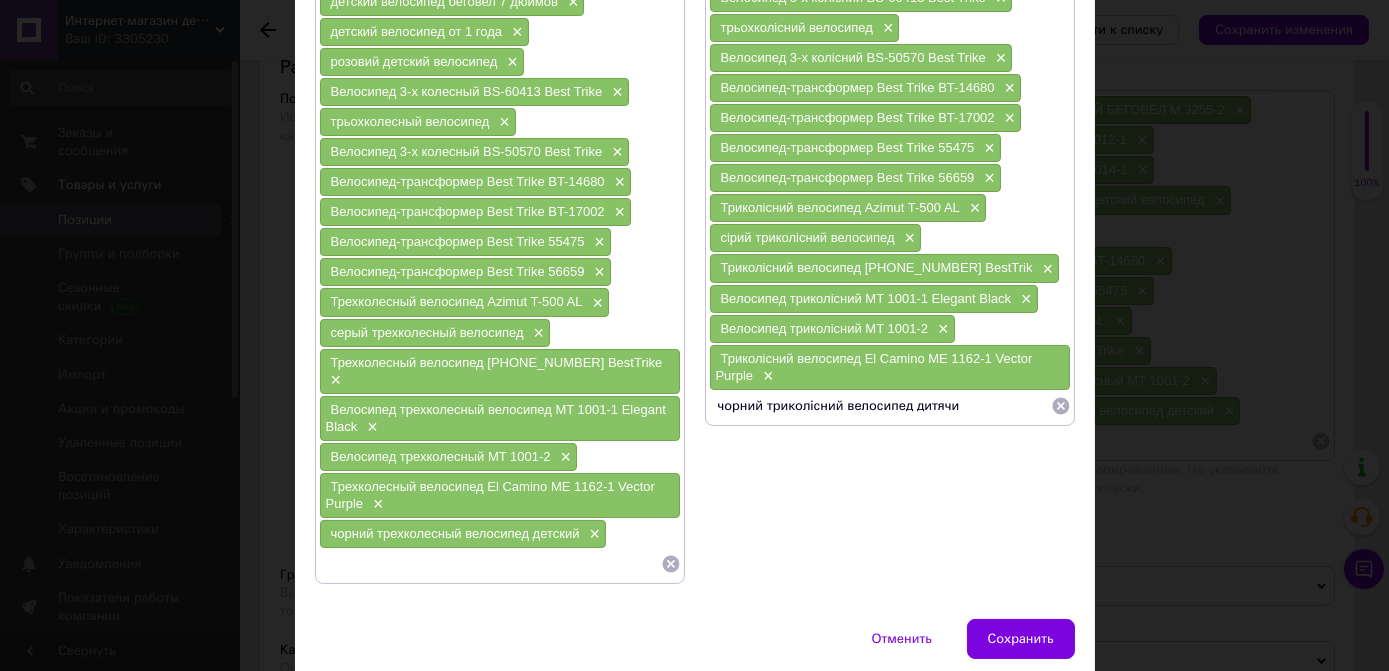 type on "чорний триколісний велосипед дитячий" 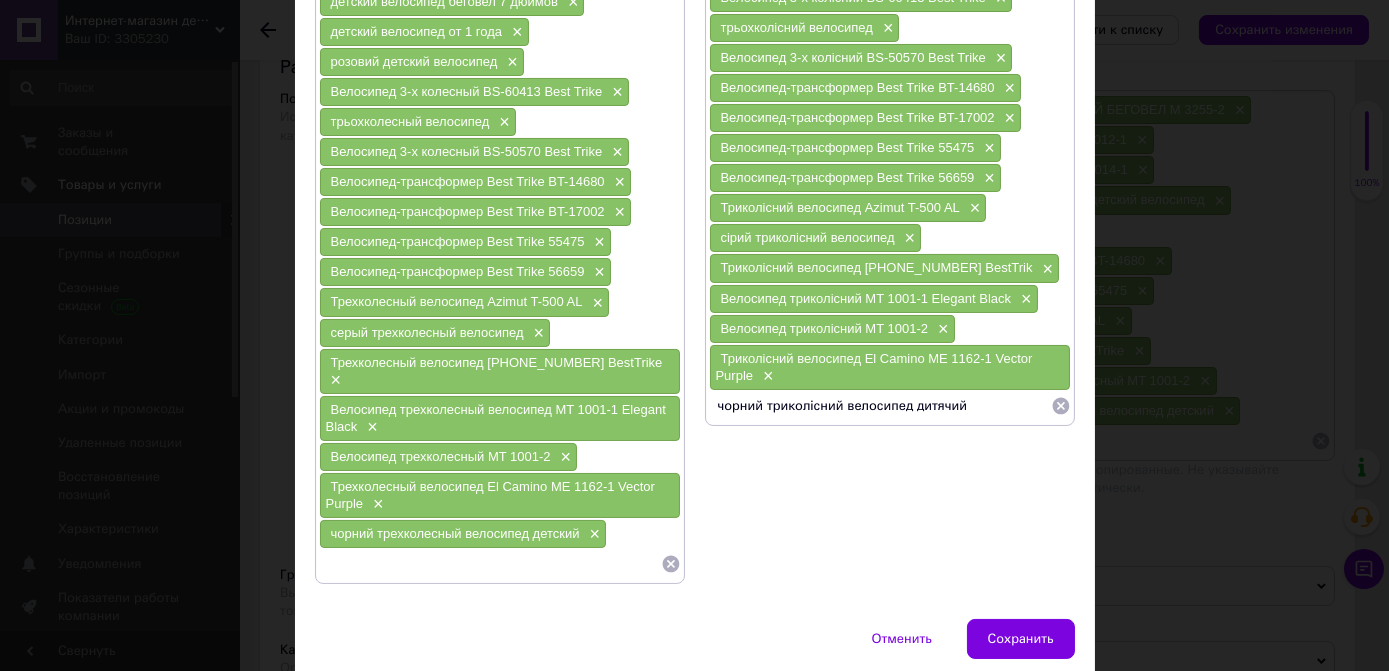 type 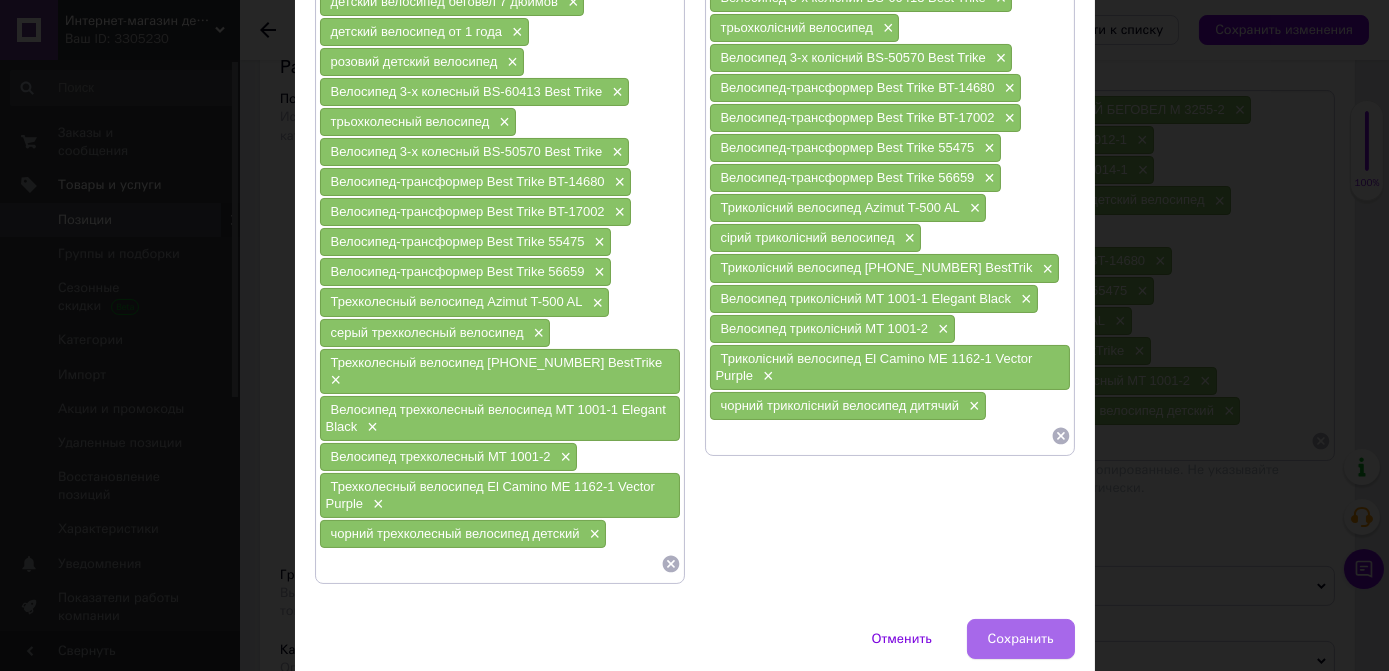 click on "Сохранить" at bounding box center (1021, 639) 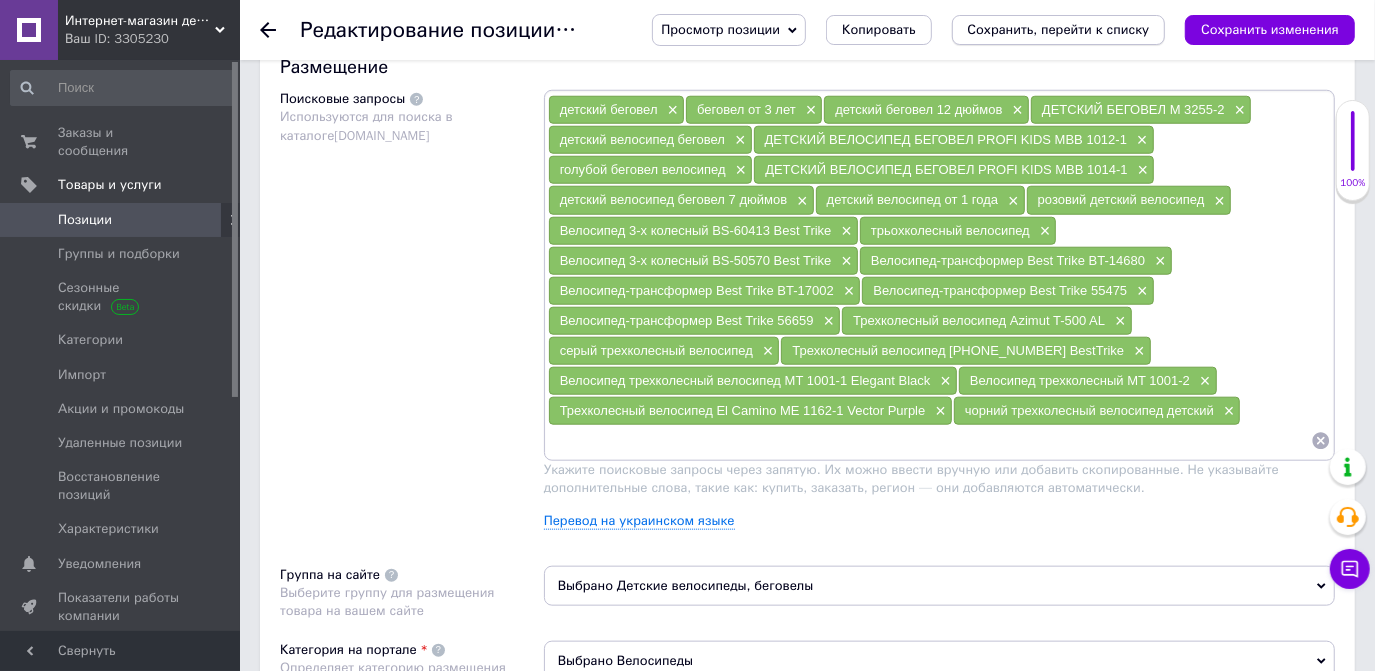 click on "Сохранить, перейти к списку" at bounding box center [1059, 30] 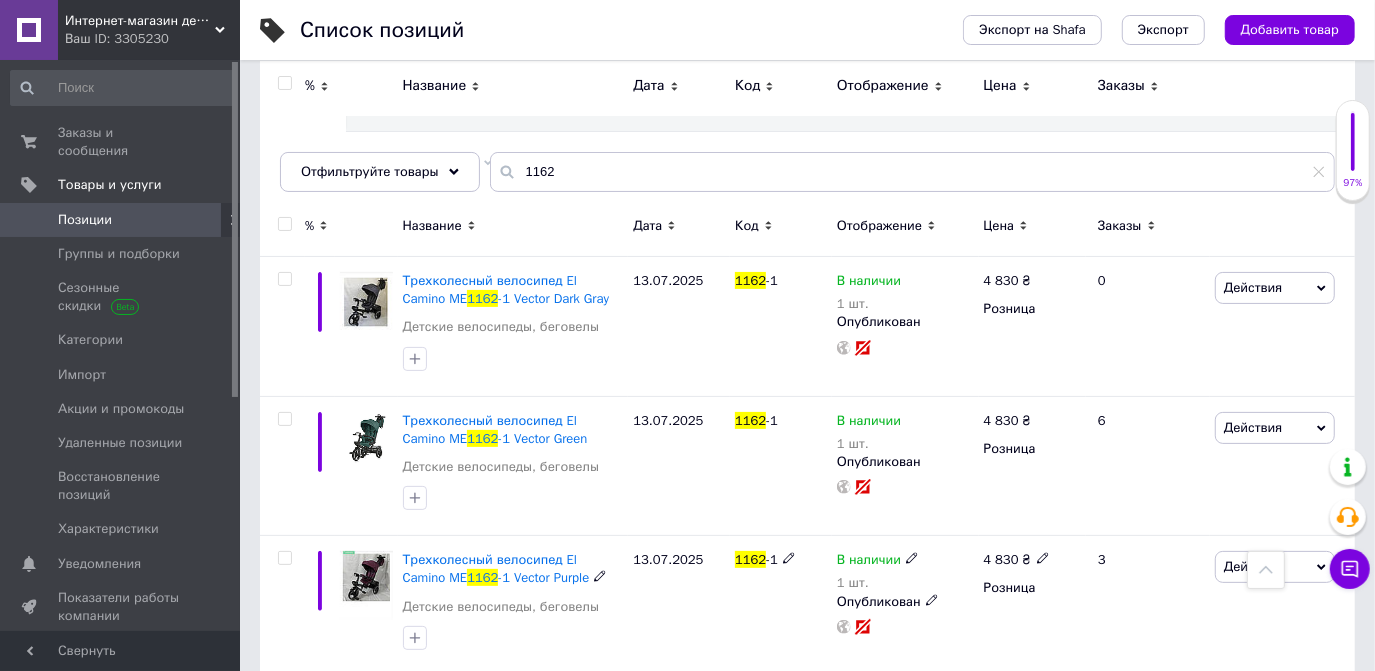 scroll, scrollTop: 90, scrollLeft: 0, axis: vertical 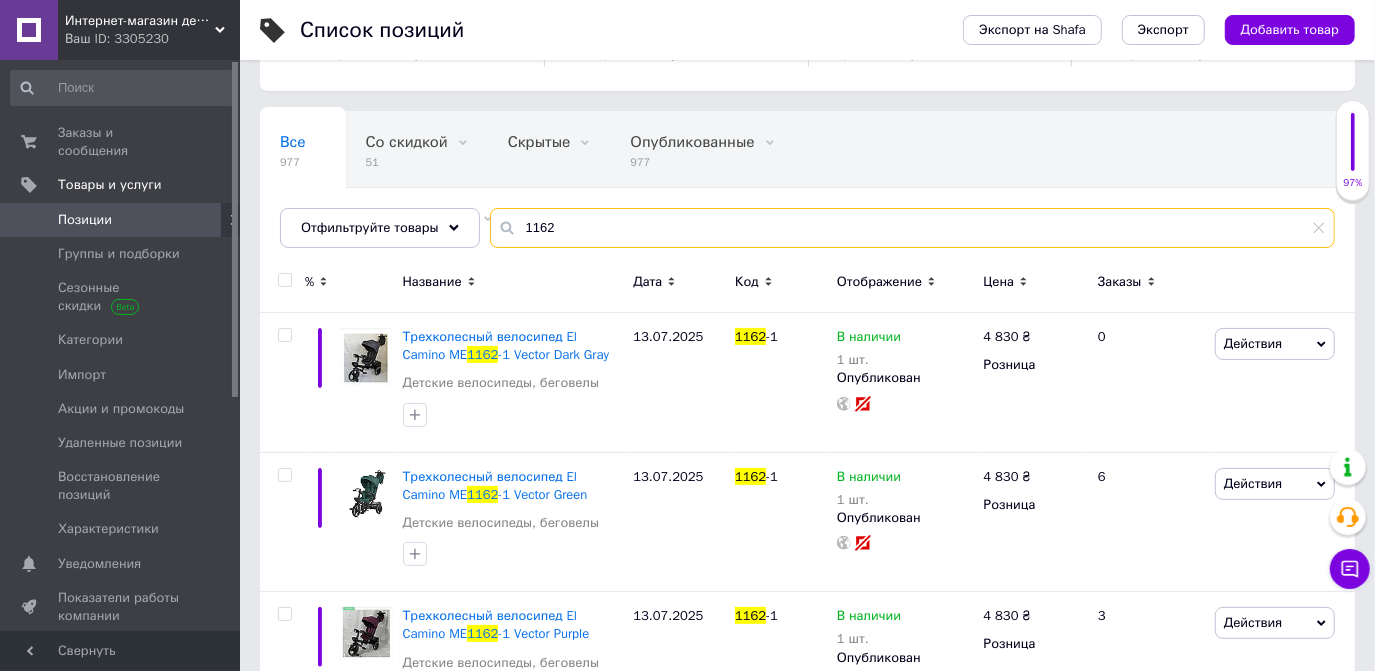 drag, startPoint x: 565, startPoint y: 222, endPoint x: 508, endPoint y: 230, distance: 57.558666 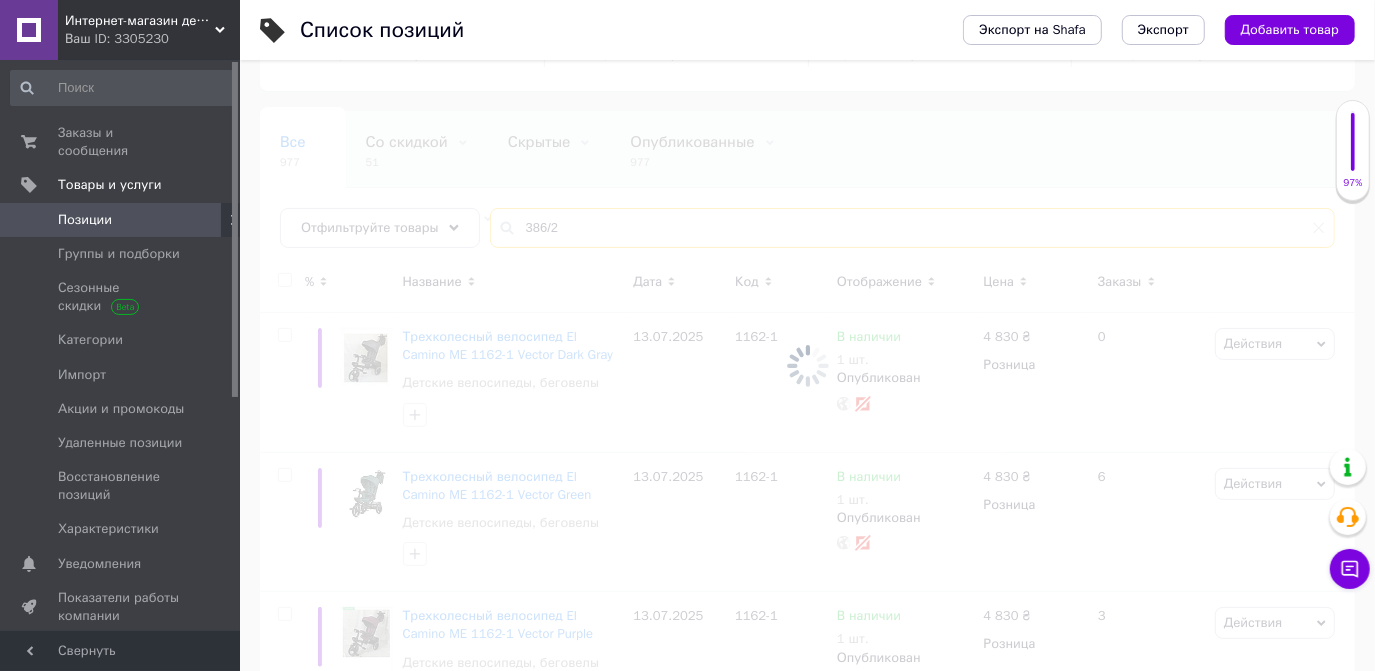 scroll, scrollTop: 28, scrollLeft: 0, axis: vertical 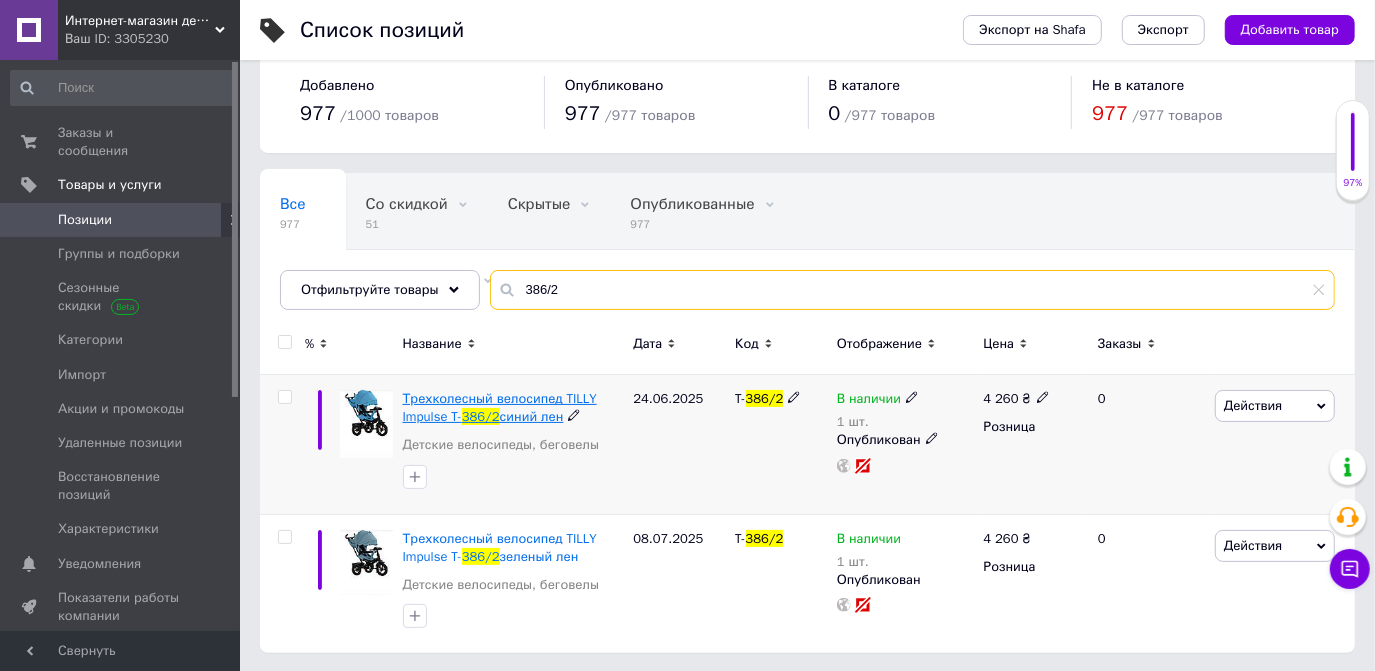 type on "386/2" 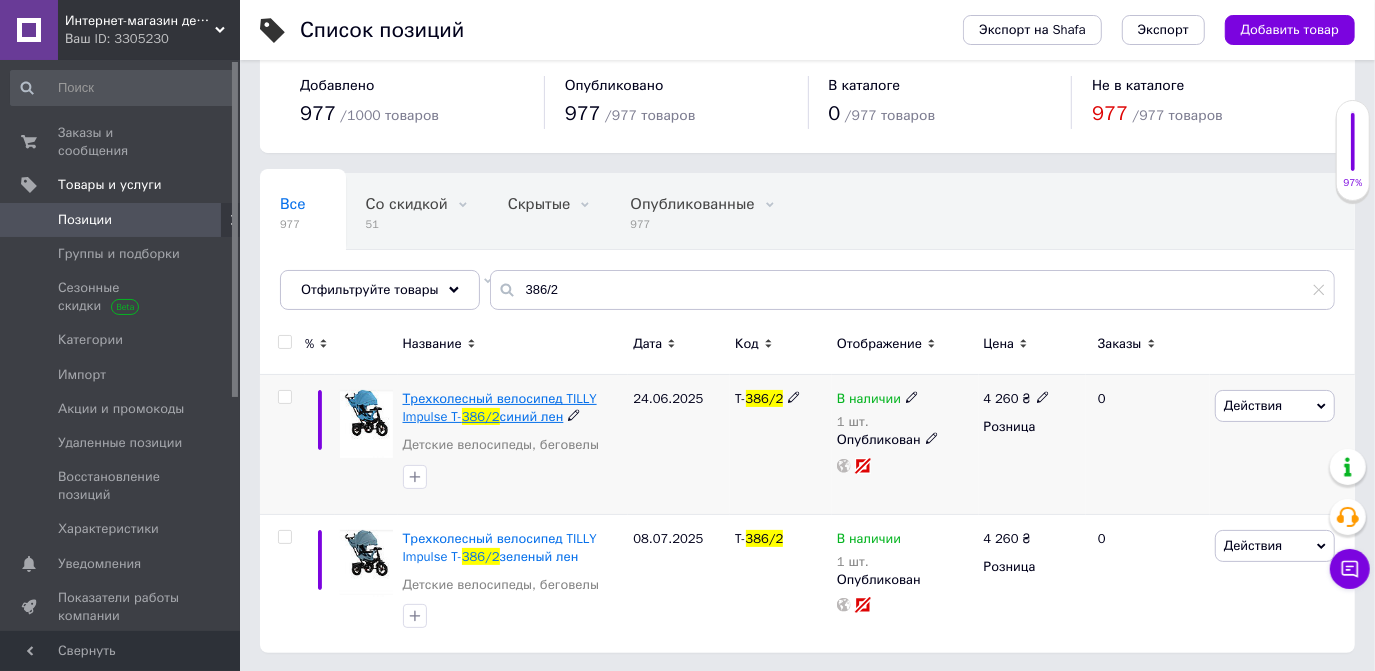 click on "Трехколесный велосипед TILLY Impulse T-" at bounding box center [500, 407] 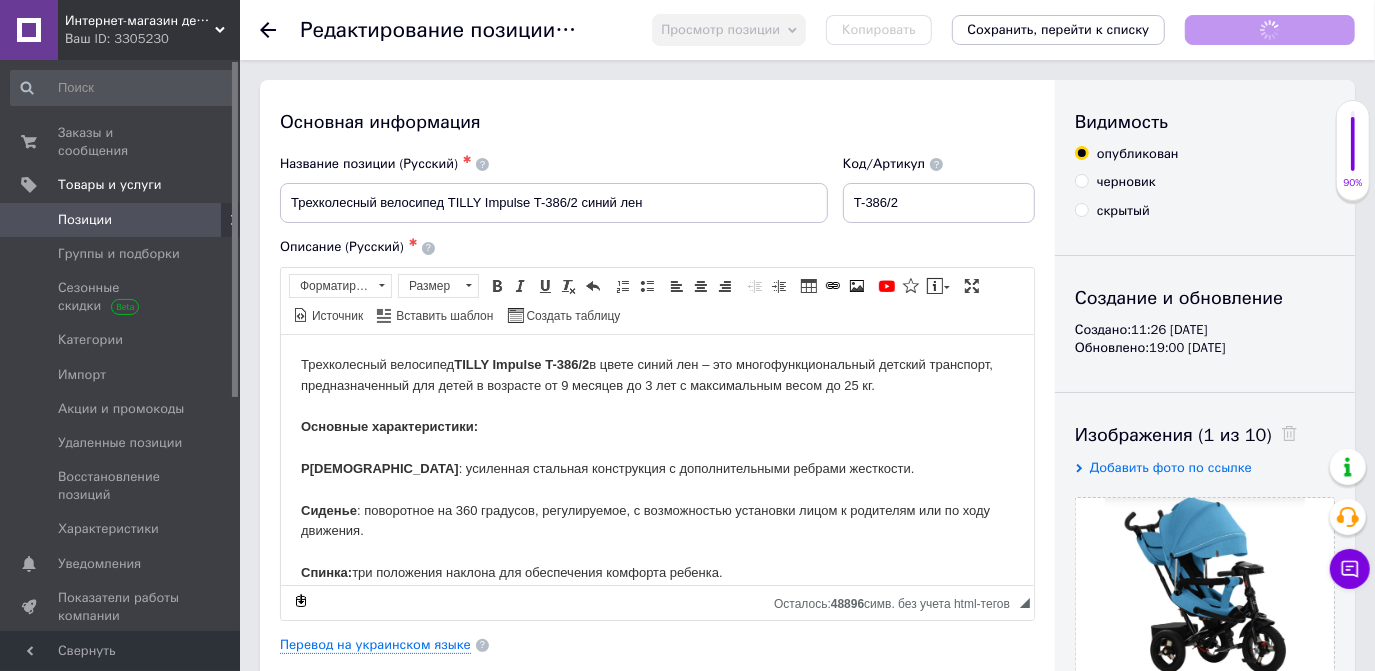 scroll, scrollTop: 0, scrollLeft: 0, axis: both 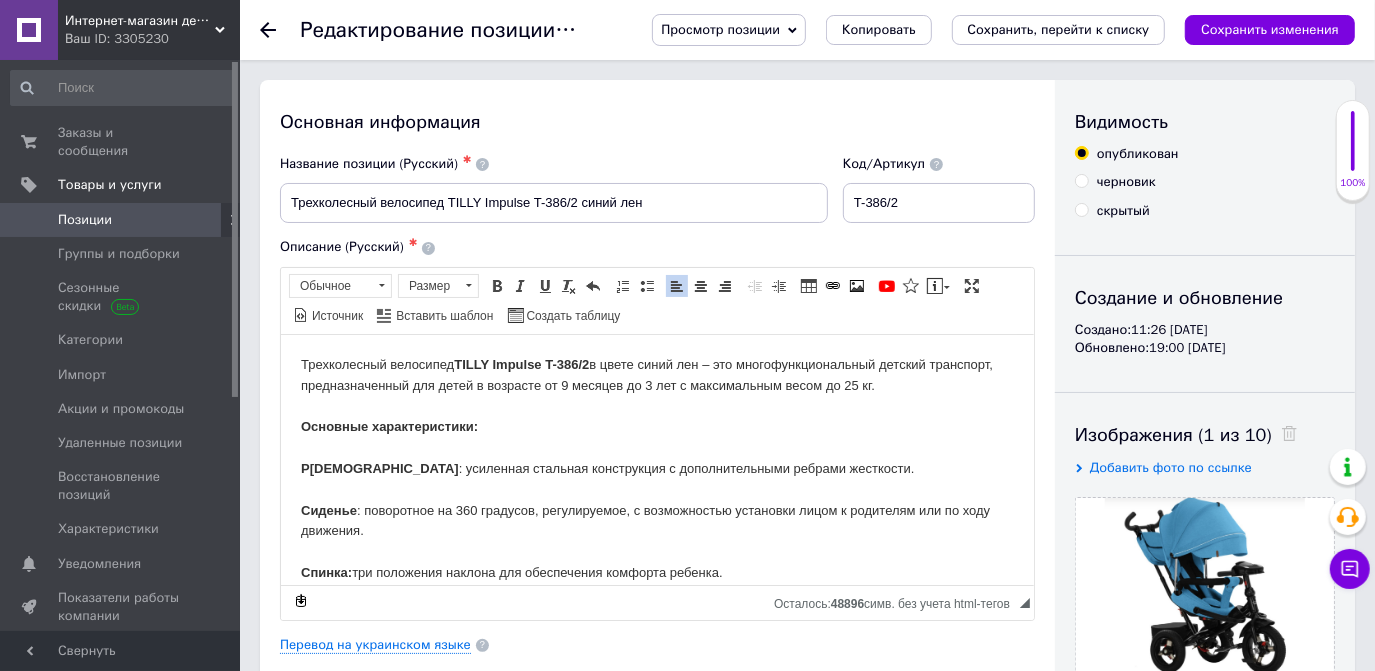 drag, startPoint x: 293, startPoint y: 364, endPoint x: 447, endPoint y: 362, distance: 154.01299 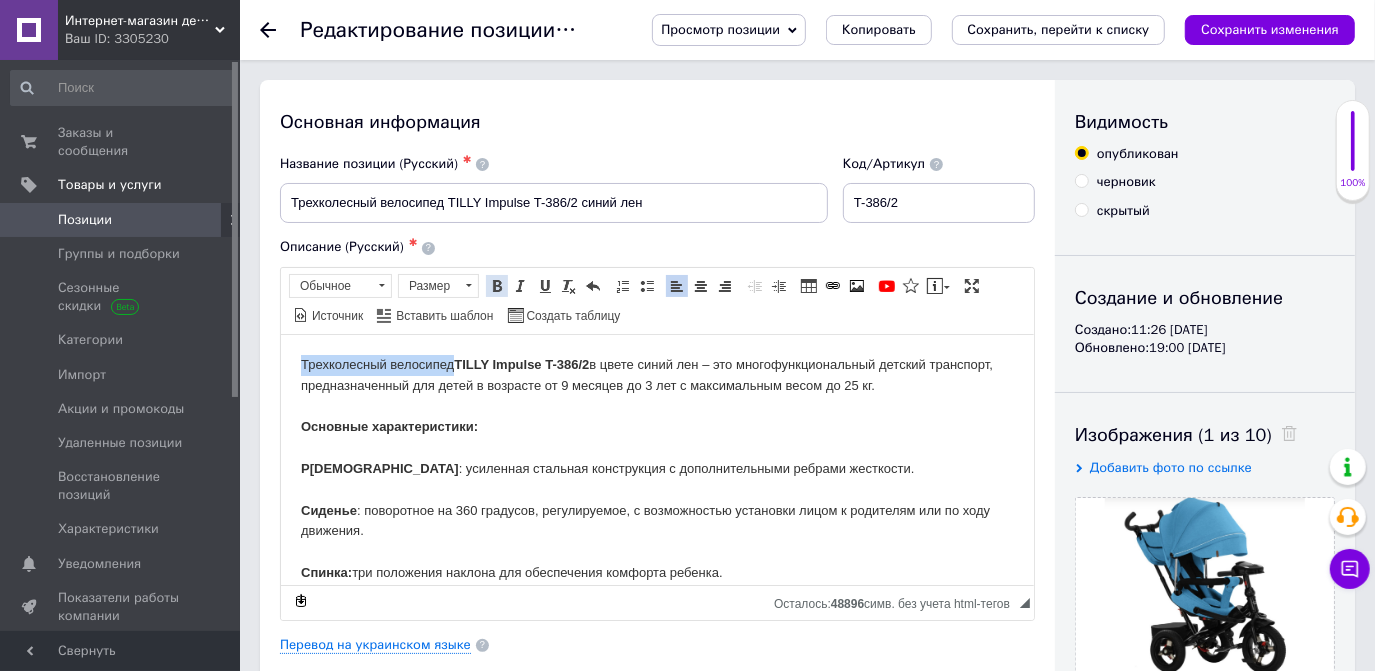 click at bounding box center [497, 286] 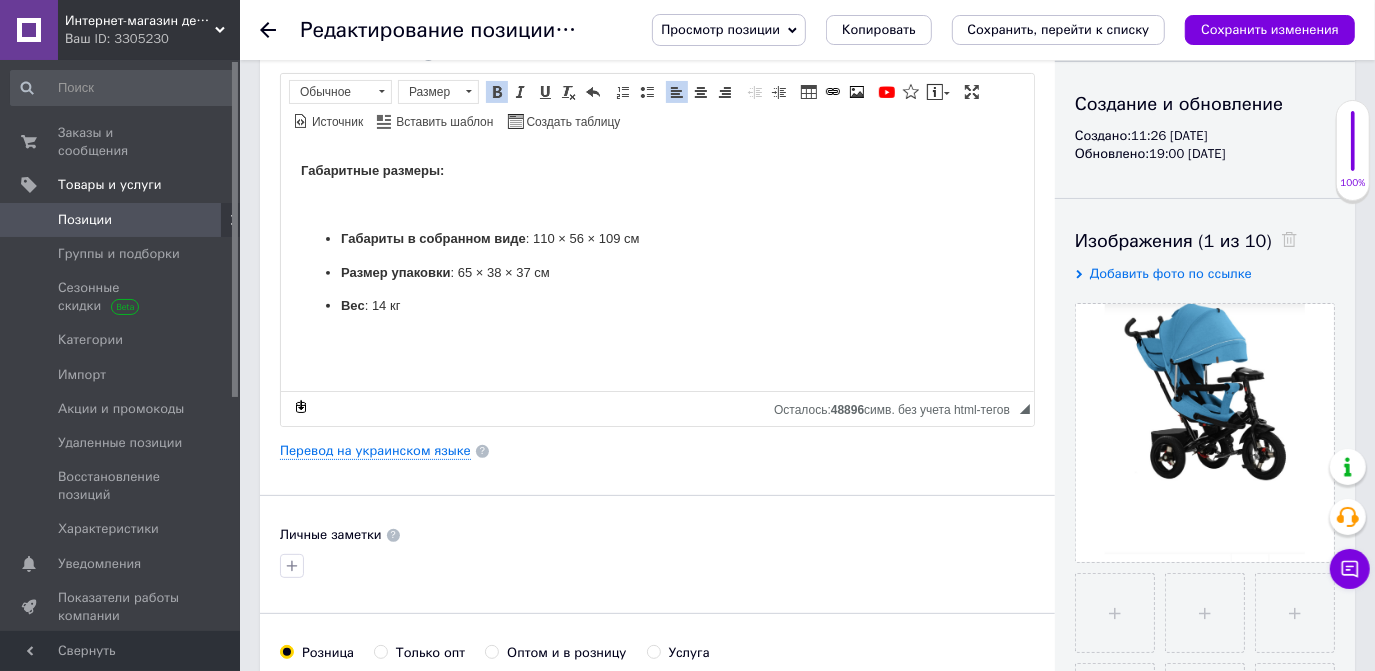scroll, scrollTop: 181, scrollLeft: 0, axis: vertical 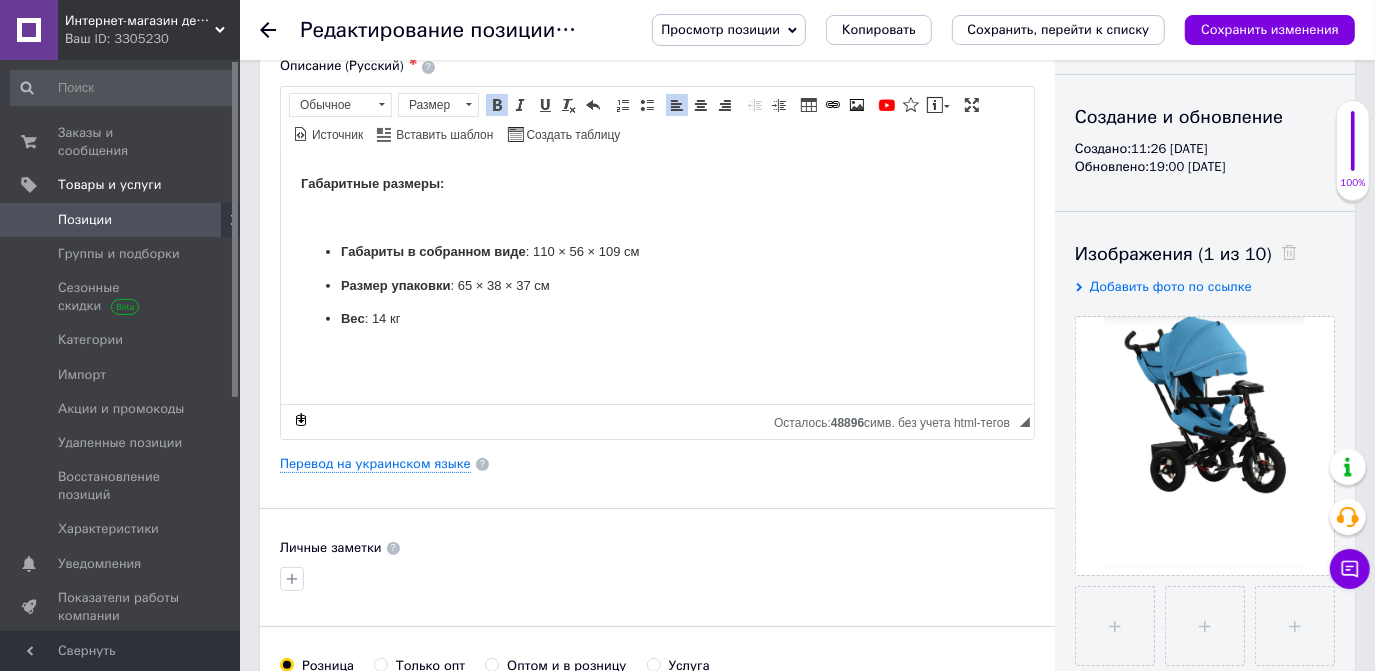 click at bounding box center (656, 217) 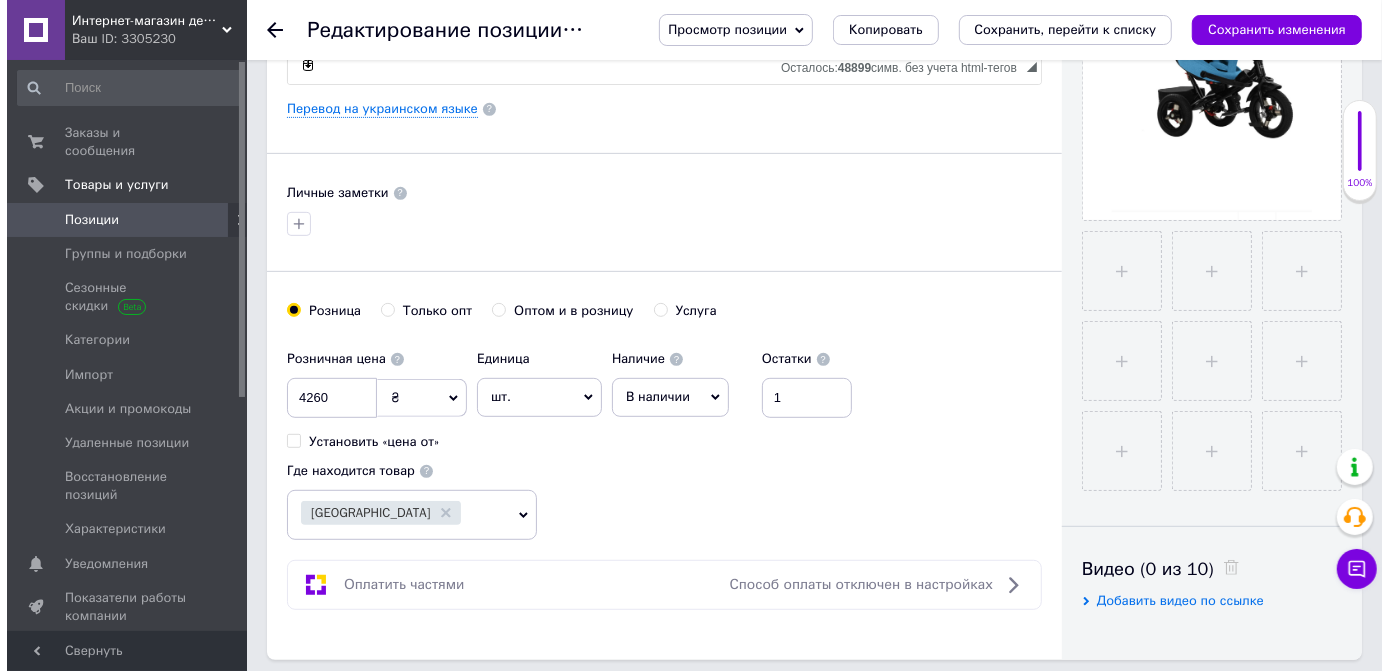 scroll, scrollTop: 545, scrollLeft: 0, axis: vertical 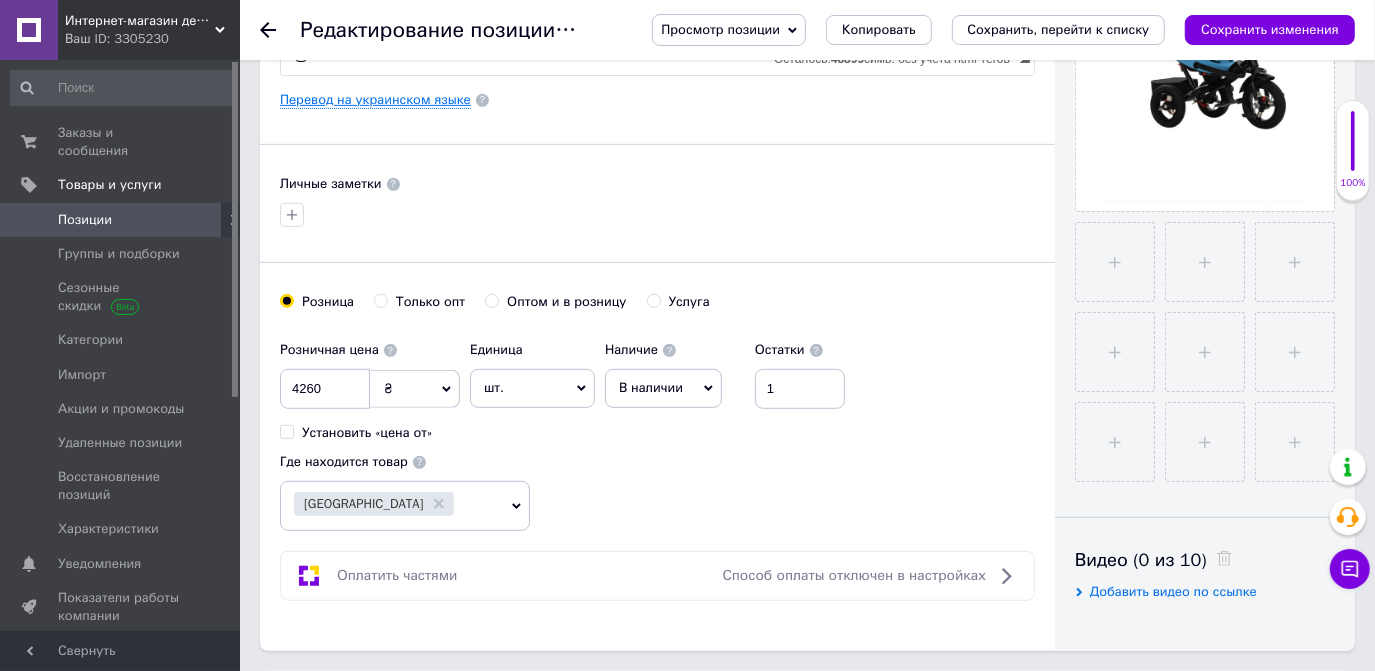 click on "Перевод на украинском языке" at bounding box center (375, 100) 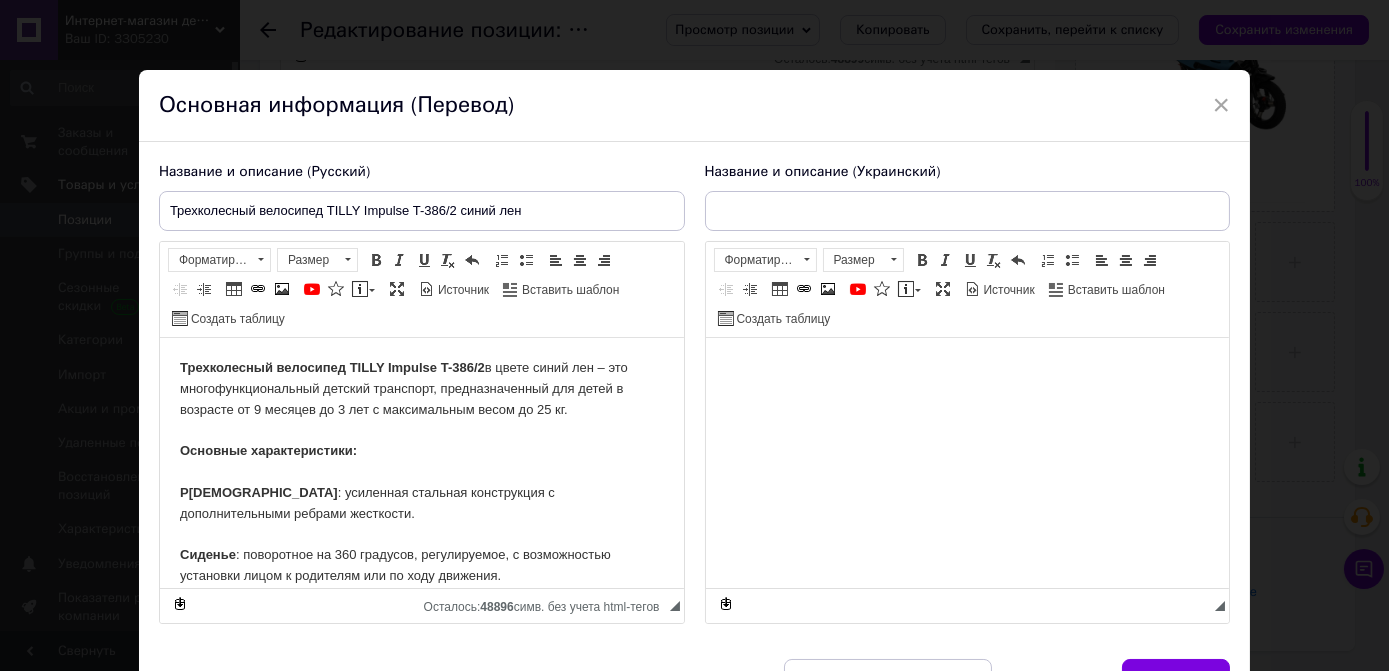 scroll, scrollTop: 0, scrollLeft: 0, axis: both 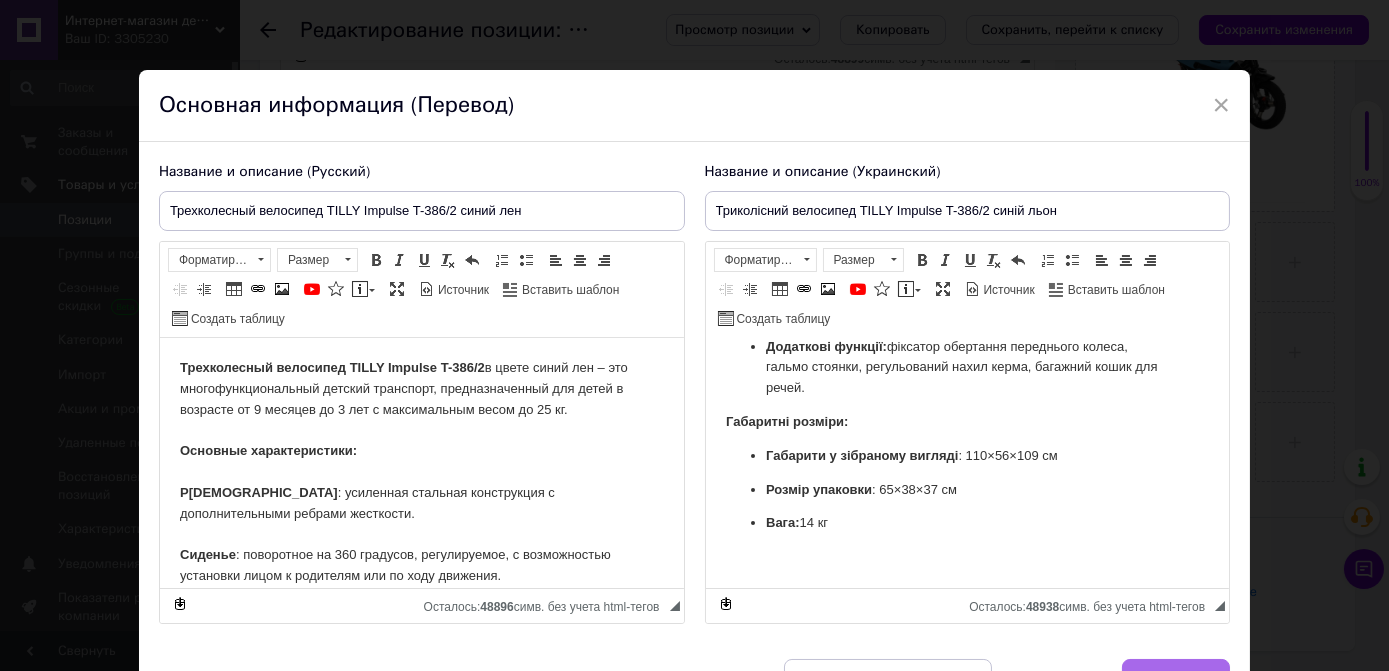 click on "Сохранить" at bounding box center (1176, 679) 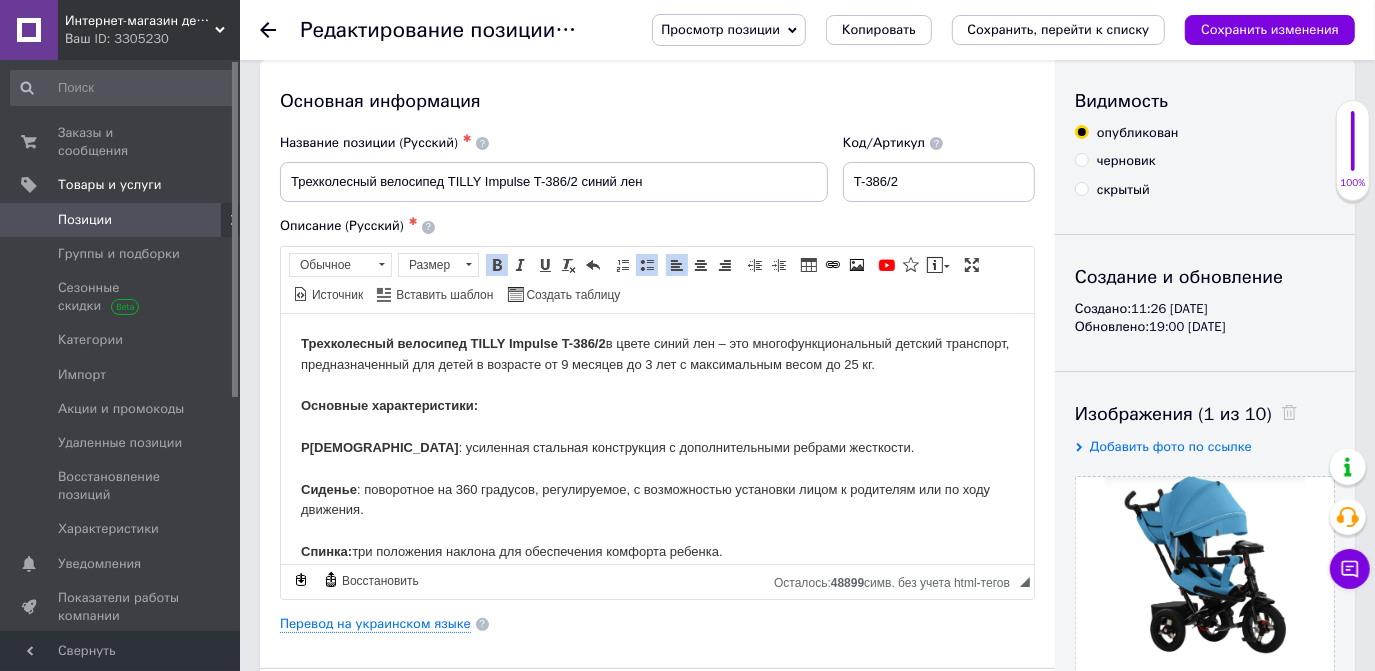 scroll, scrollTop: 0, scrollLeft: 0, axis: both 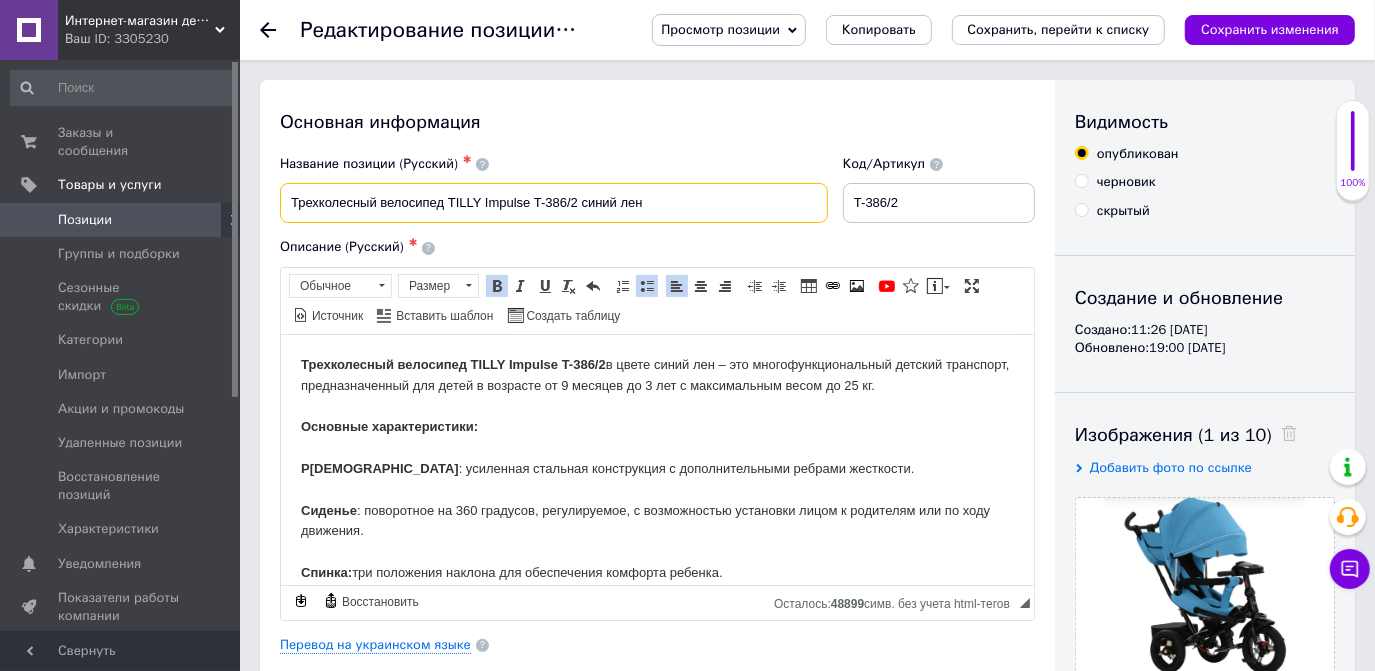 drag, startPoint x: 673, startPoint y: 201, endPoint x: 288, endPoint y: 190, distance: 385.1571 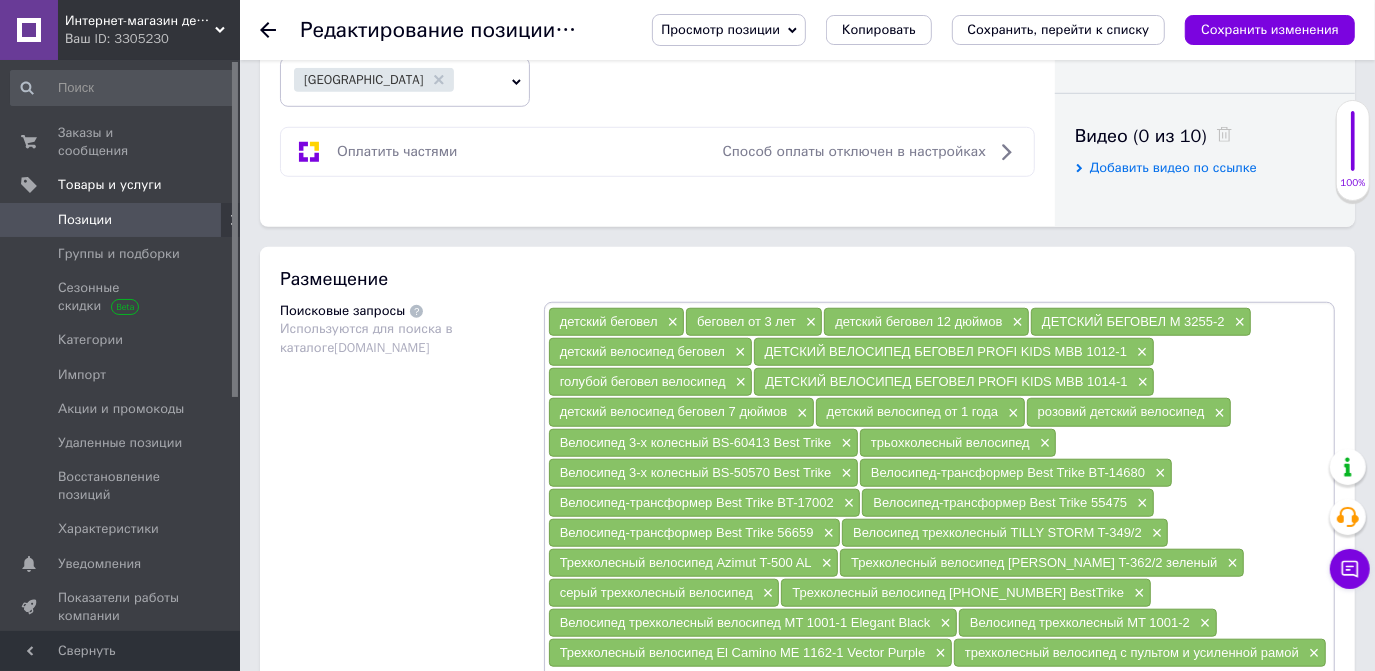 scroll, scrollTop: 1090, scrollLeft: 0, axis: vertical 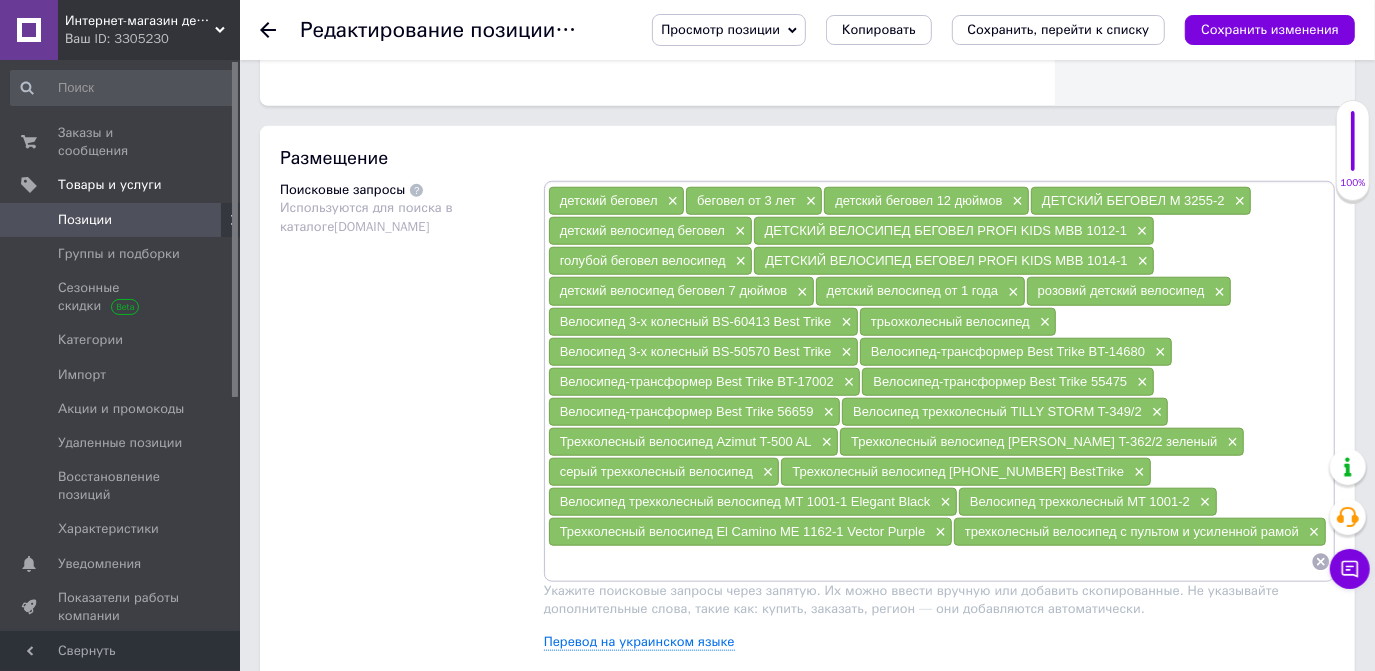click at bounding box center [929, 562] 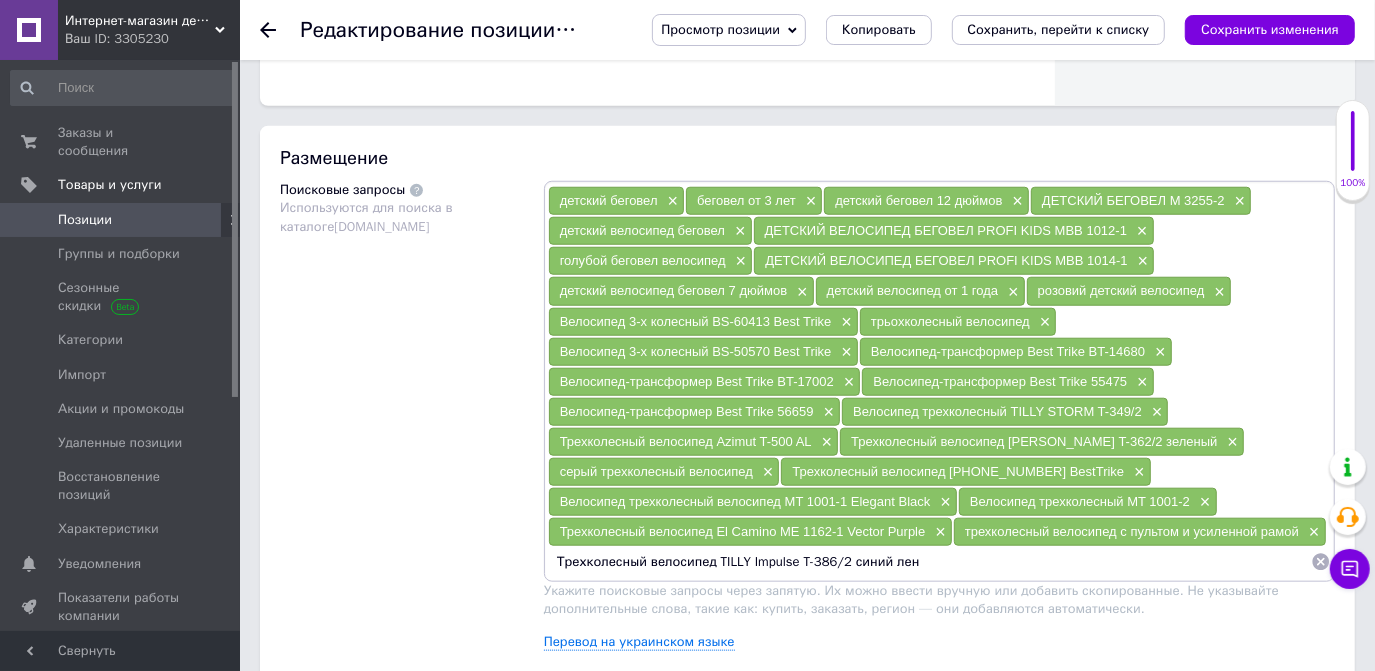 type 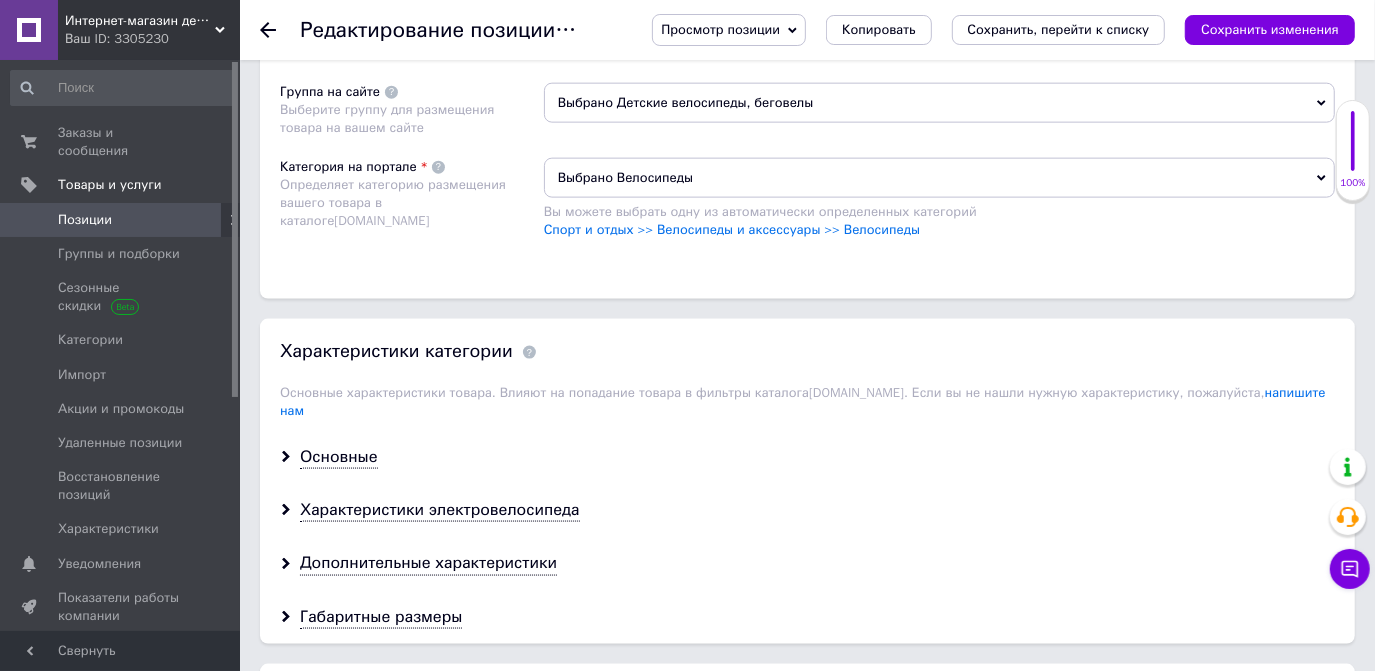 scroll, scrollTop: 1727, scrollLeft: 0, axis: vertical 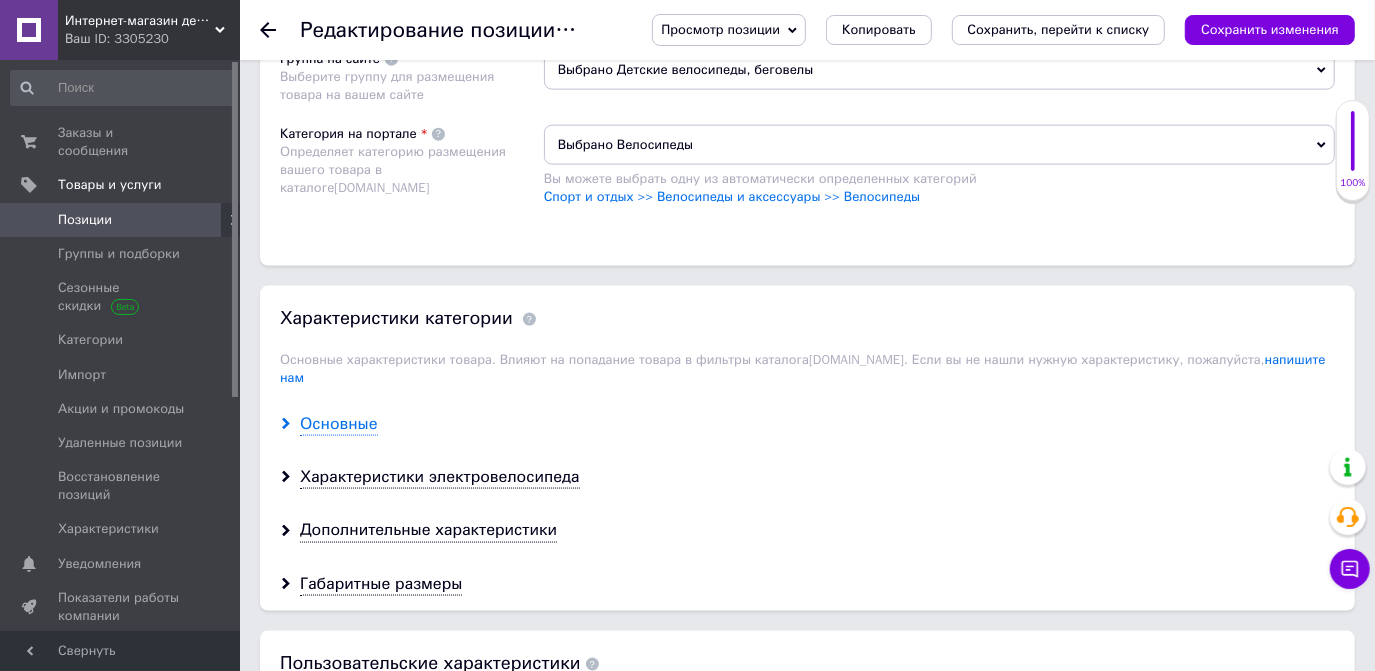 click on "Основные" at bounding box center (339, 424) 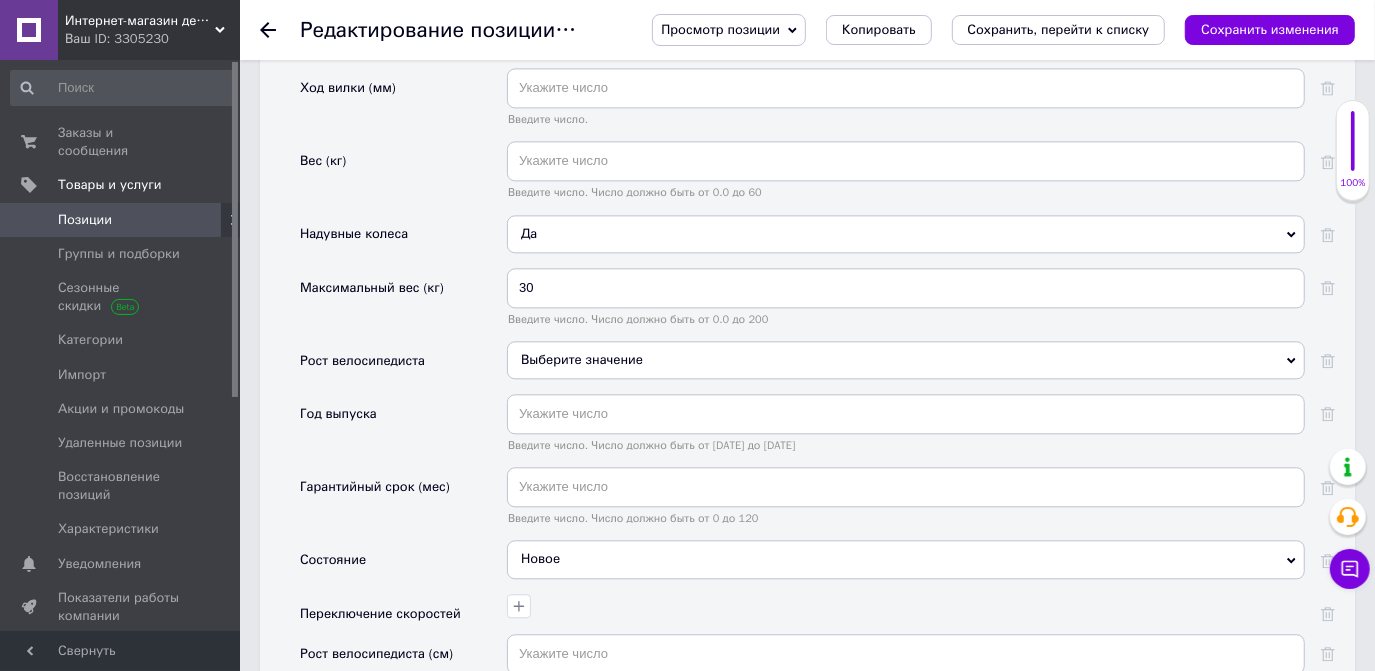 scroll, scrollTop: 3090, scrollLeft: 0, axis: vertical 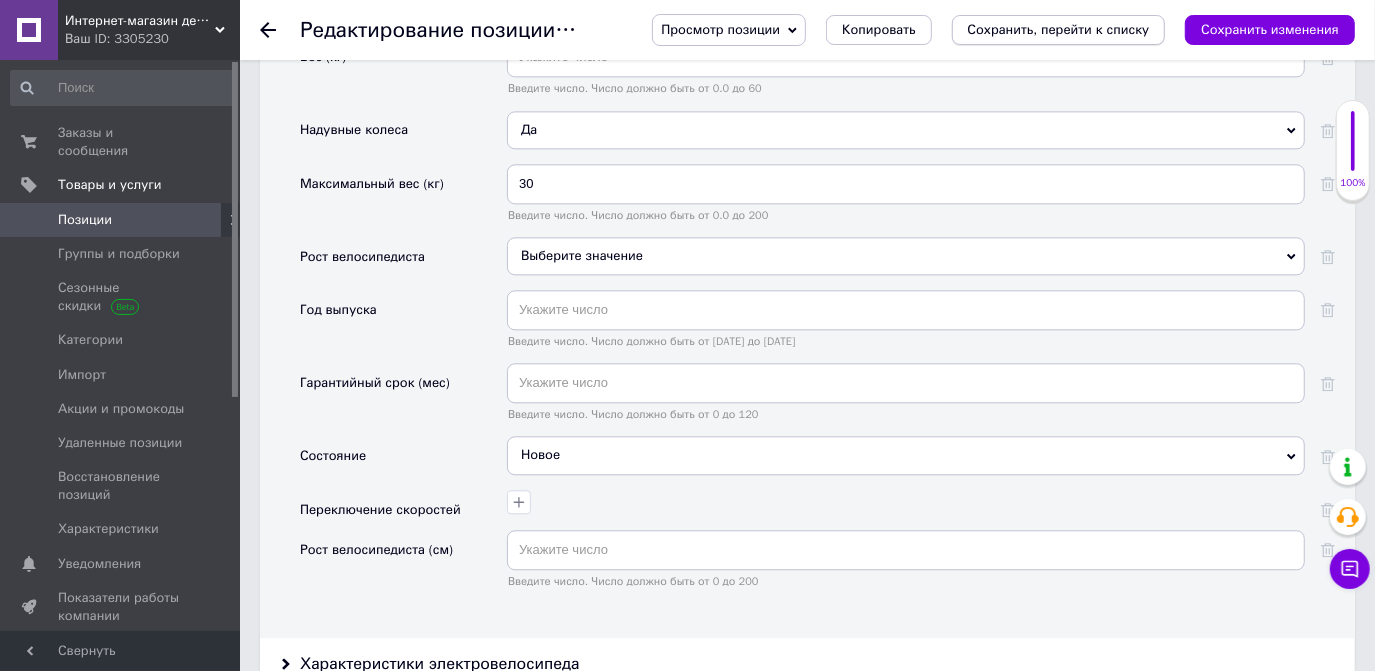 click on "Сохранить, перейти к списку" at bounding box center [1059, 29] 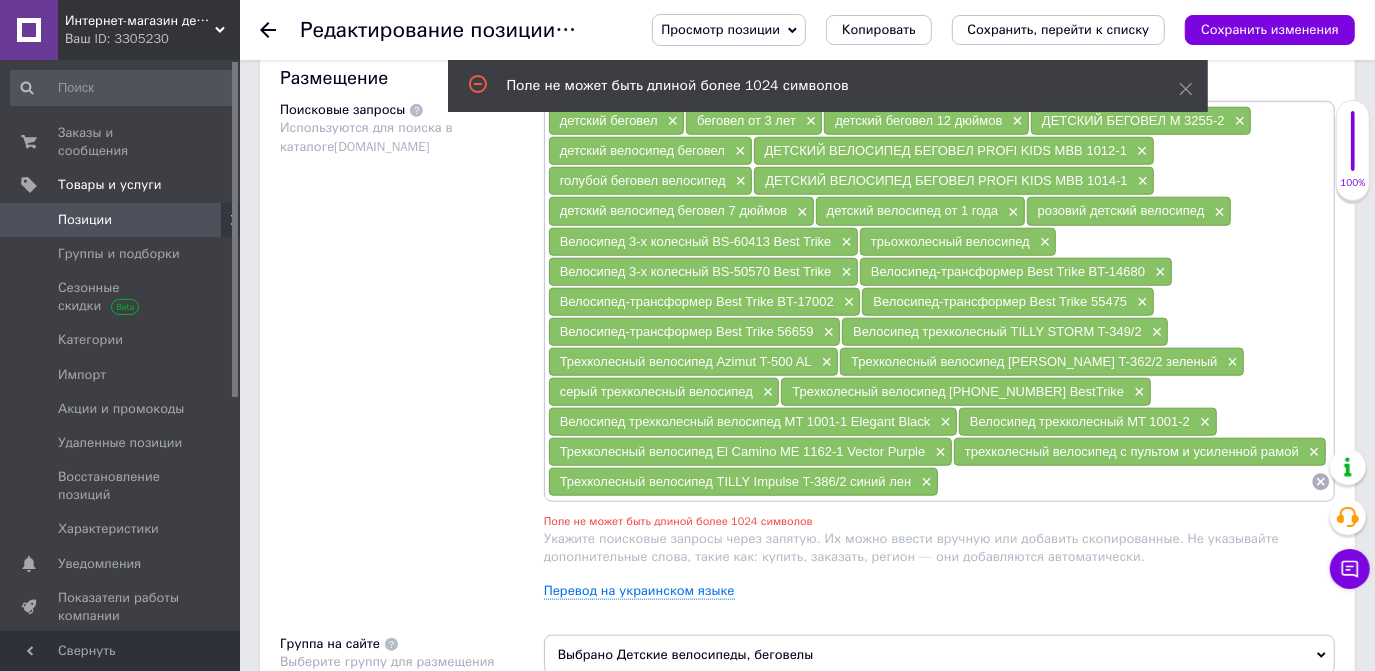 scroll, scrollTop: 1157, scrollLeft: 0, axis: vertical 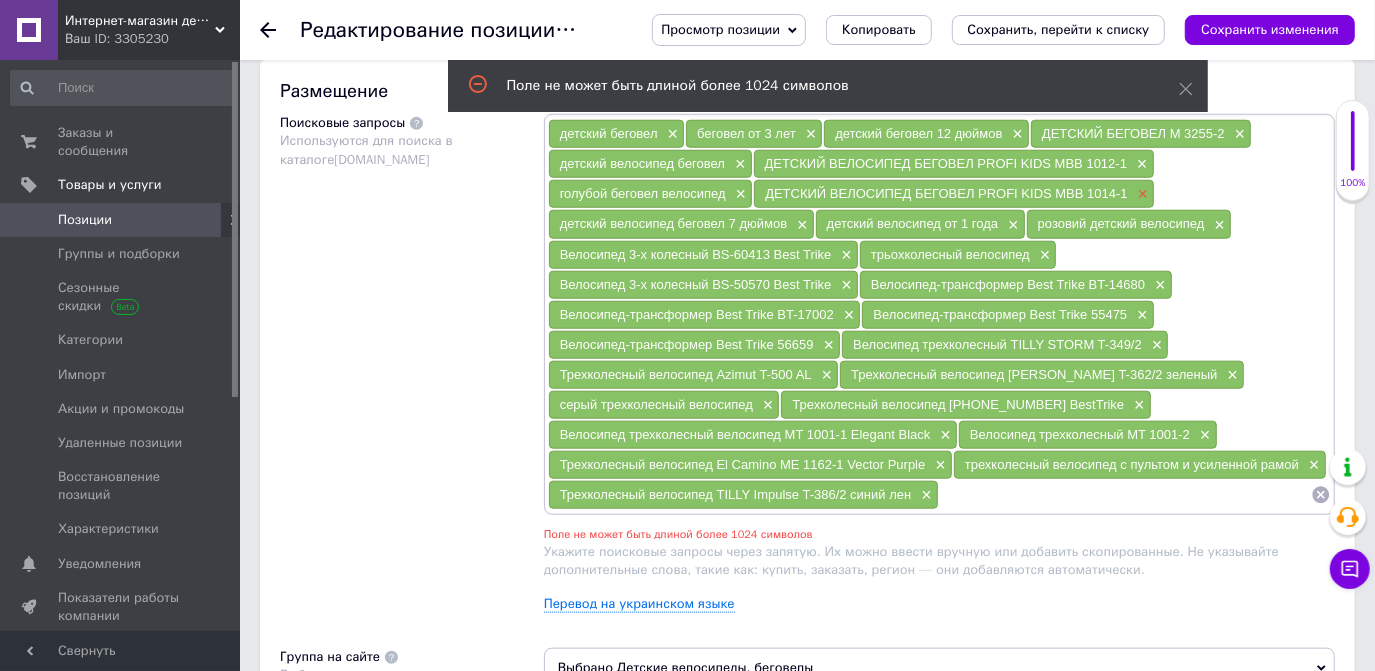 click on "×" at bounding box center [1141, 194] 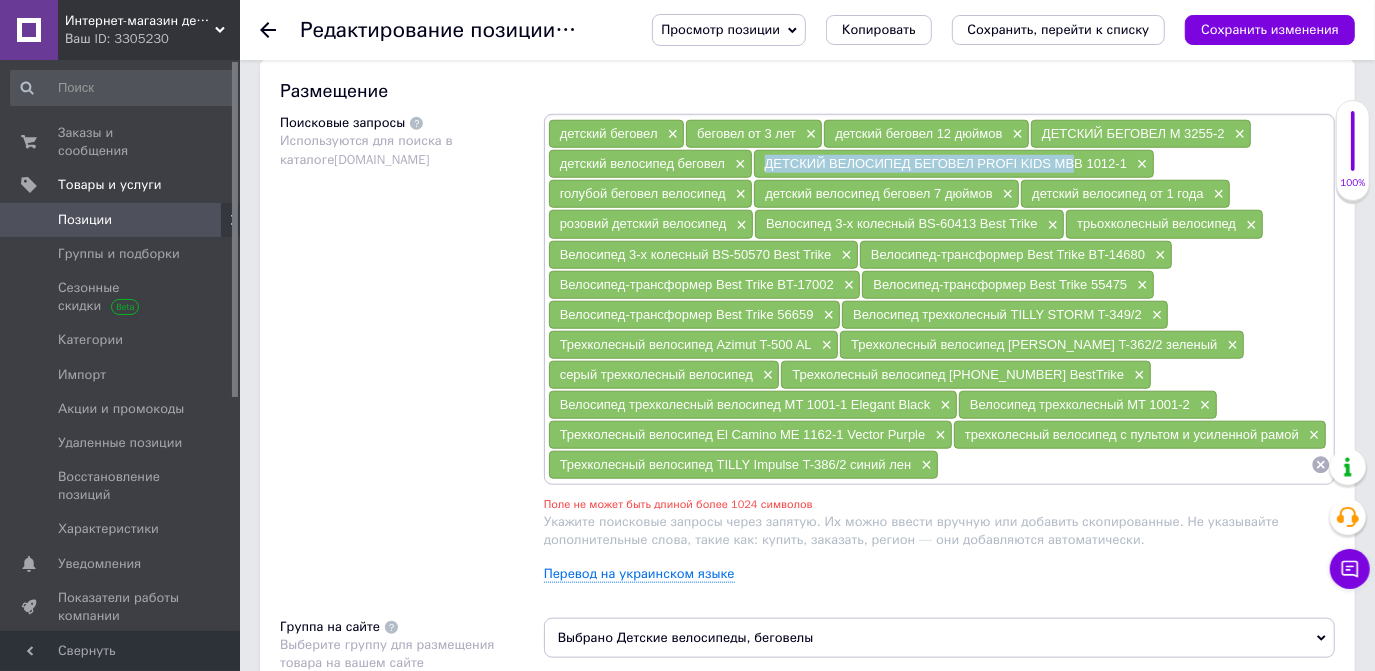 drag, startPoint x: 767, startPoint y: 156, endPoint x: 1075, endPoint y: 151, distance: 308.0406 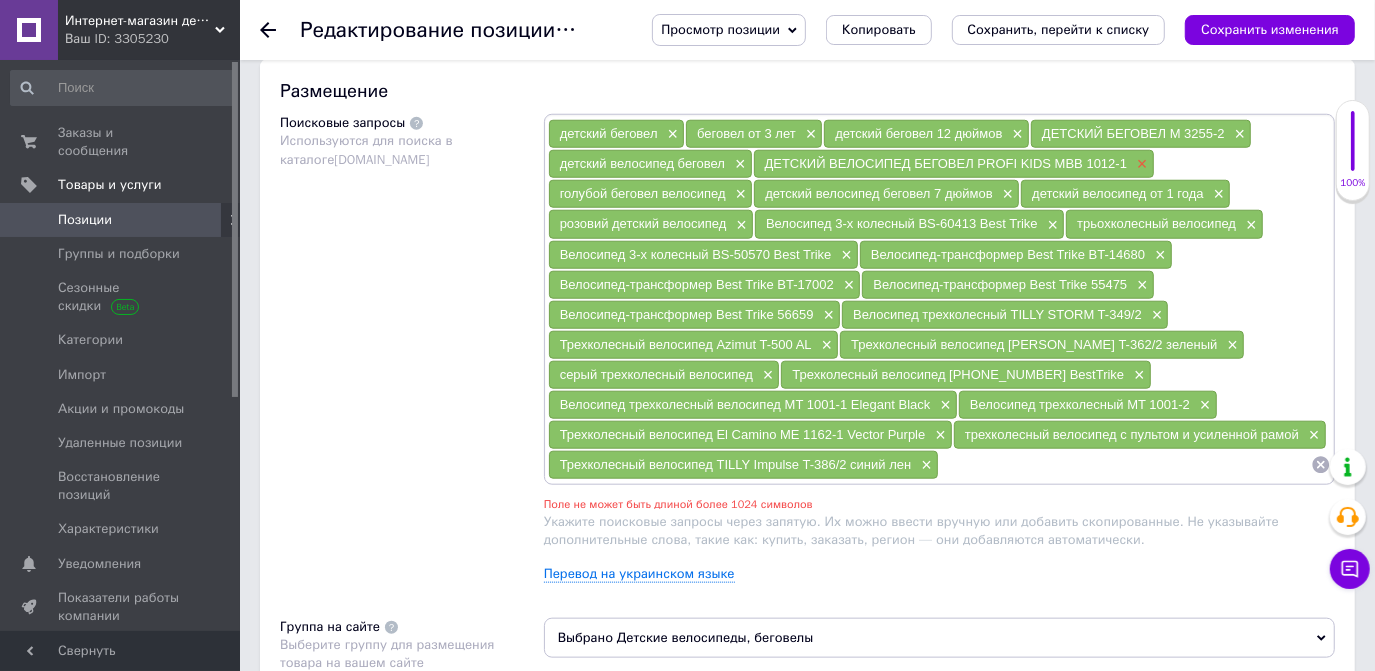 drag, startPoint x: 1075, startPoint y: 151, endPoint x: 1140, endPoint y: 157, distance: 65.27634 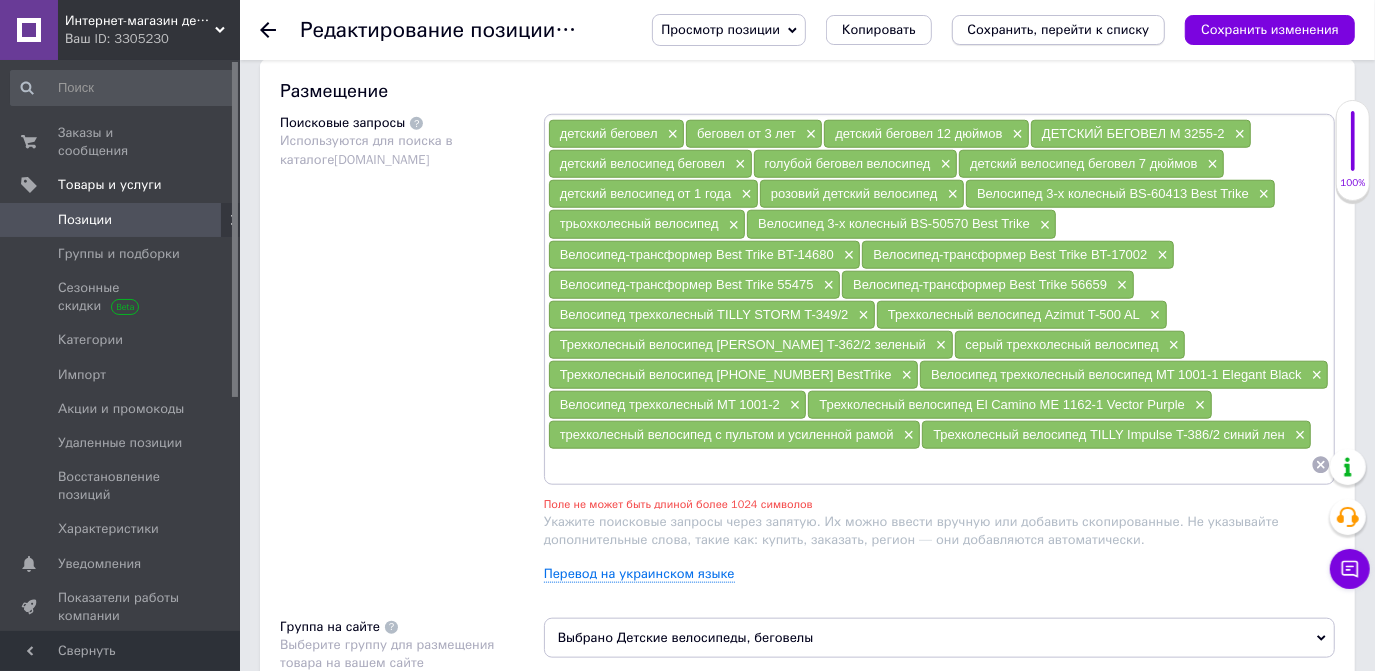 click on "Сохранить, перейти к списку" at bounding box center (1059, 29) 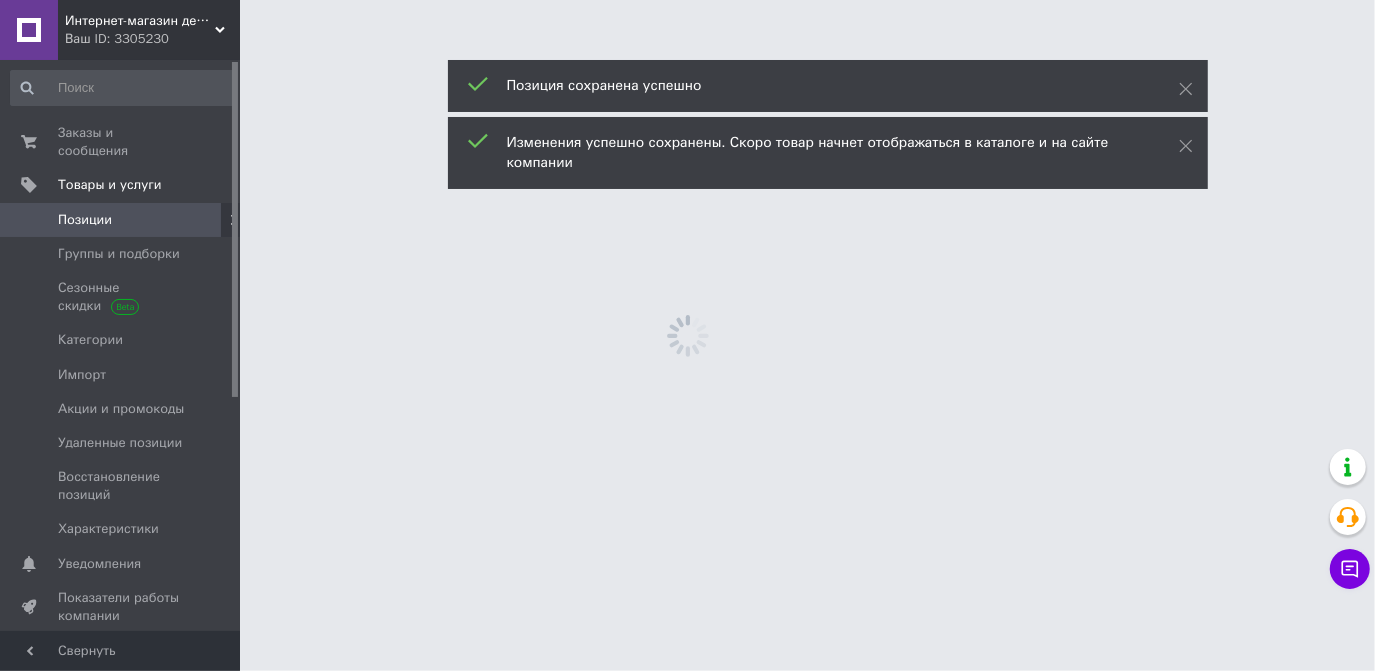 scroll, scrollTop: 0, scrollLeft: 0, axis: both 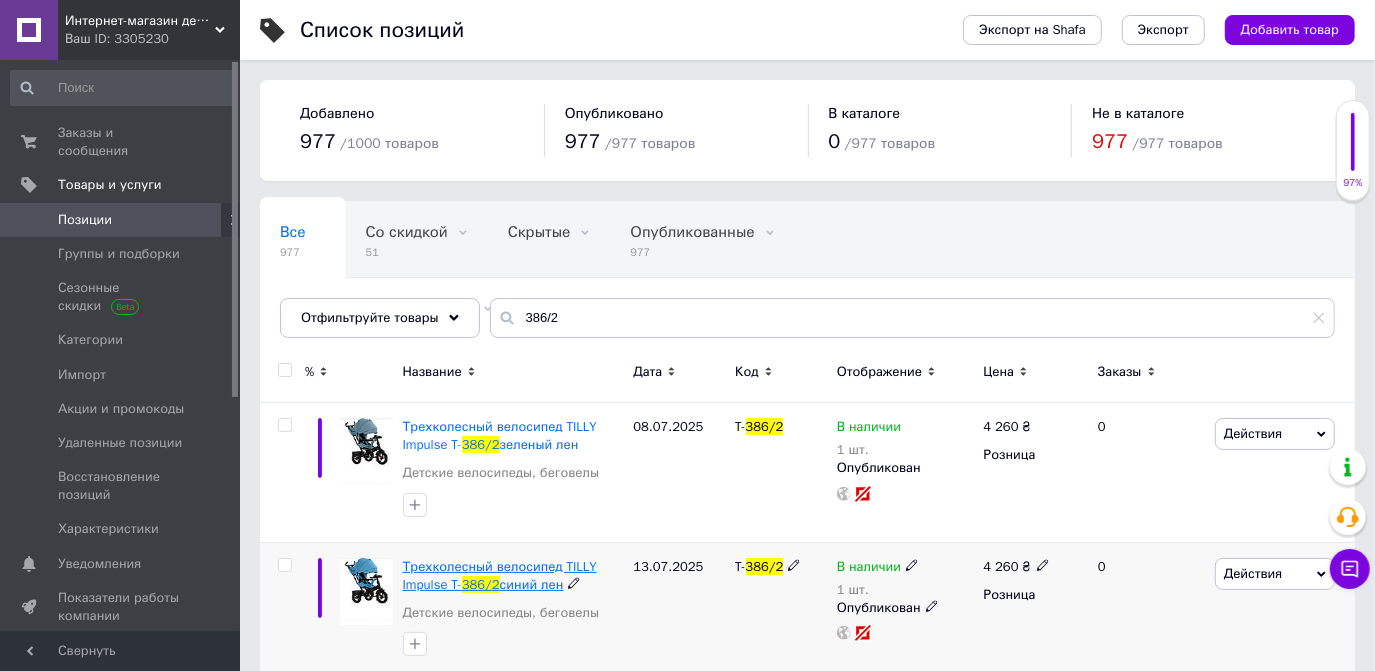 click on "Трехколесный велосипед TILLY Impulse T-" at bounding box center [500, 575] 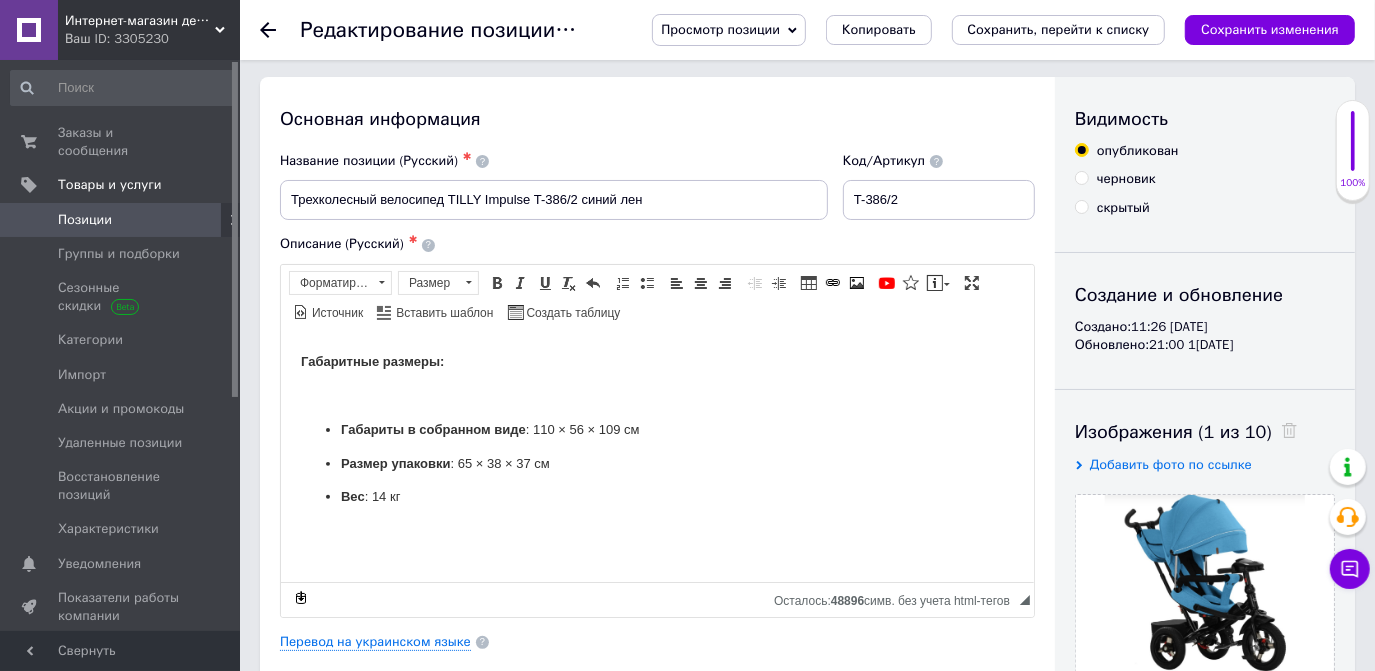 scroll, scrollTop: 0, scrollLeft: 0, axis: both 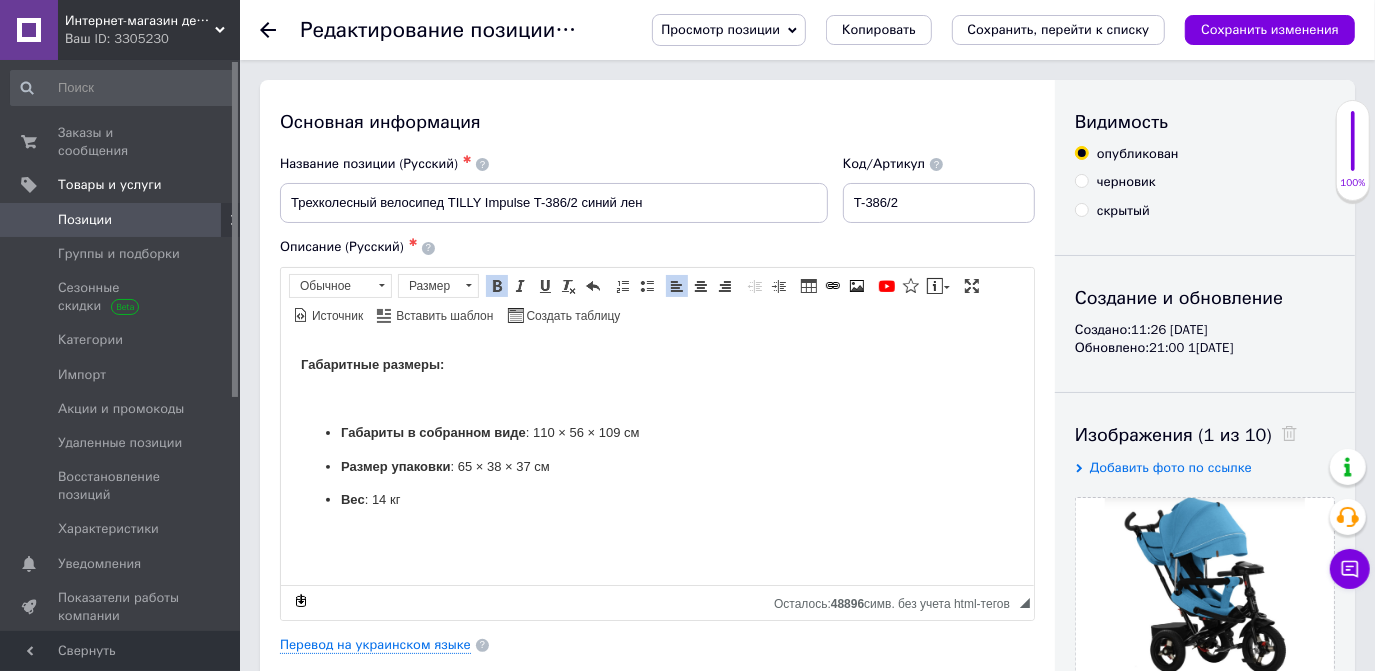 click at bounding box center (656, 398) 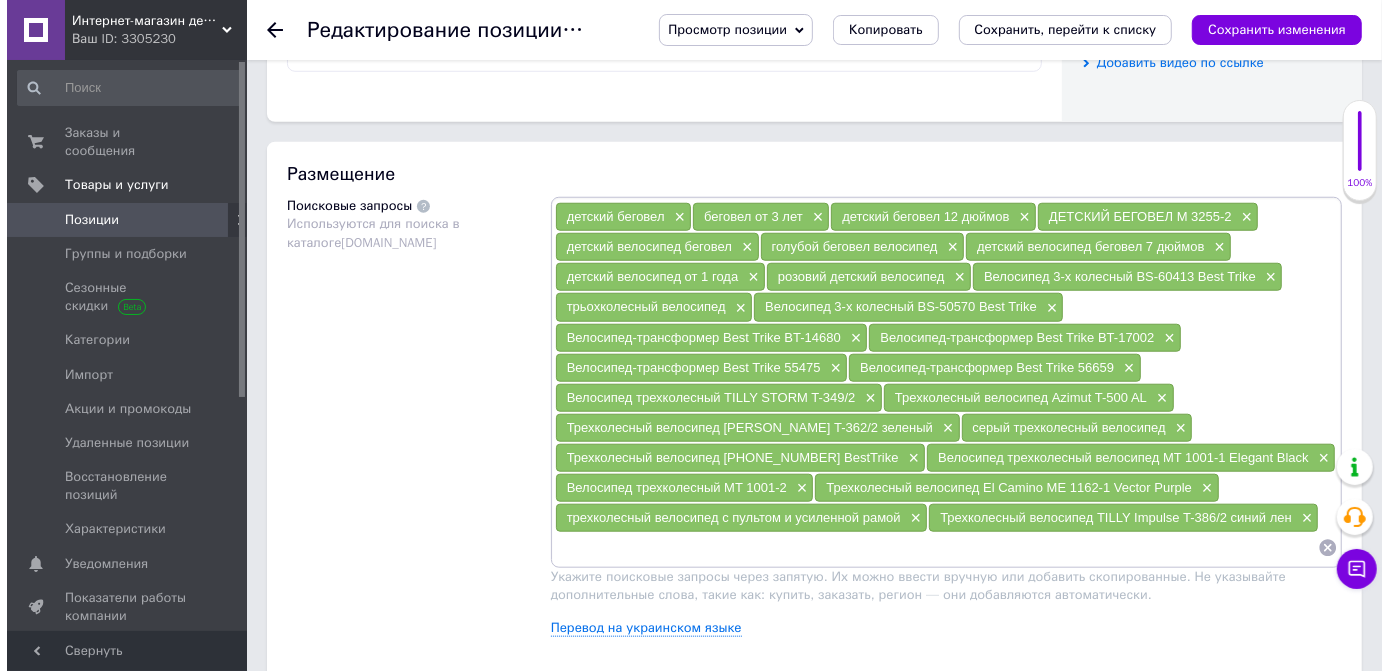 scroll, scrollTop: 1090, scrollLeft: 0, axis: vertical 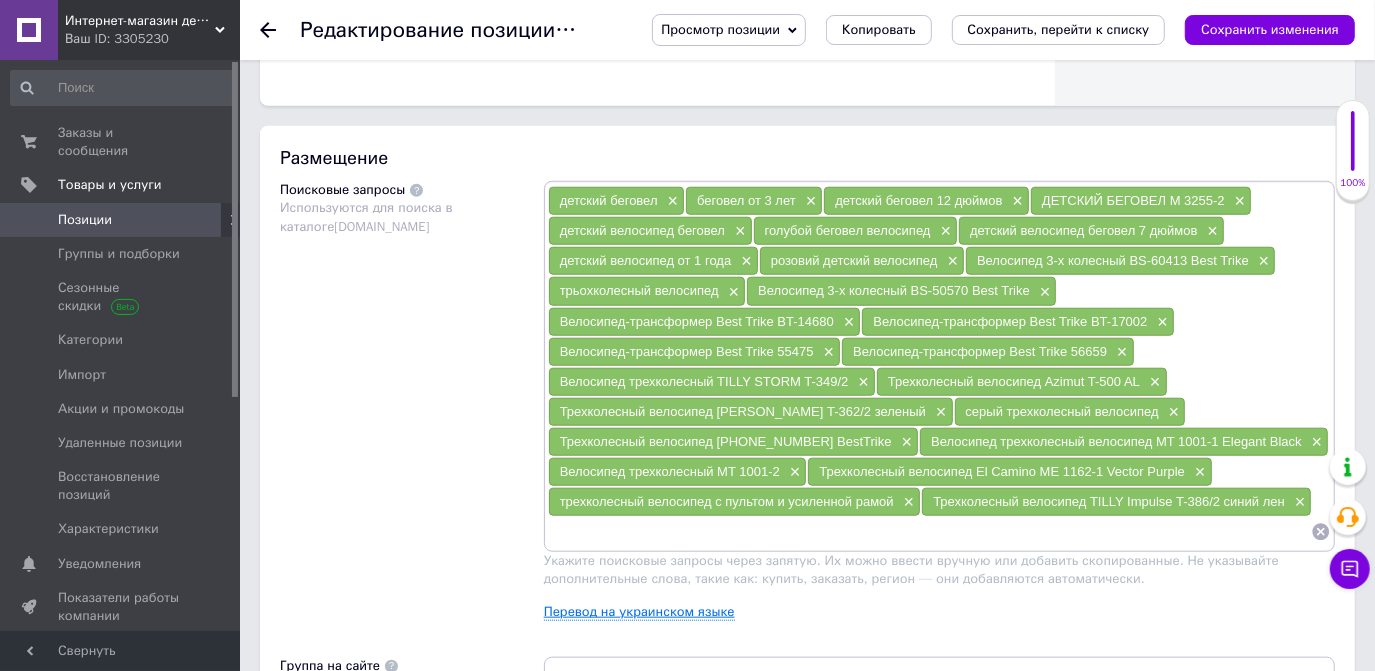 click on "Перевод на украинском языке" at bounding box center (639, 612) 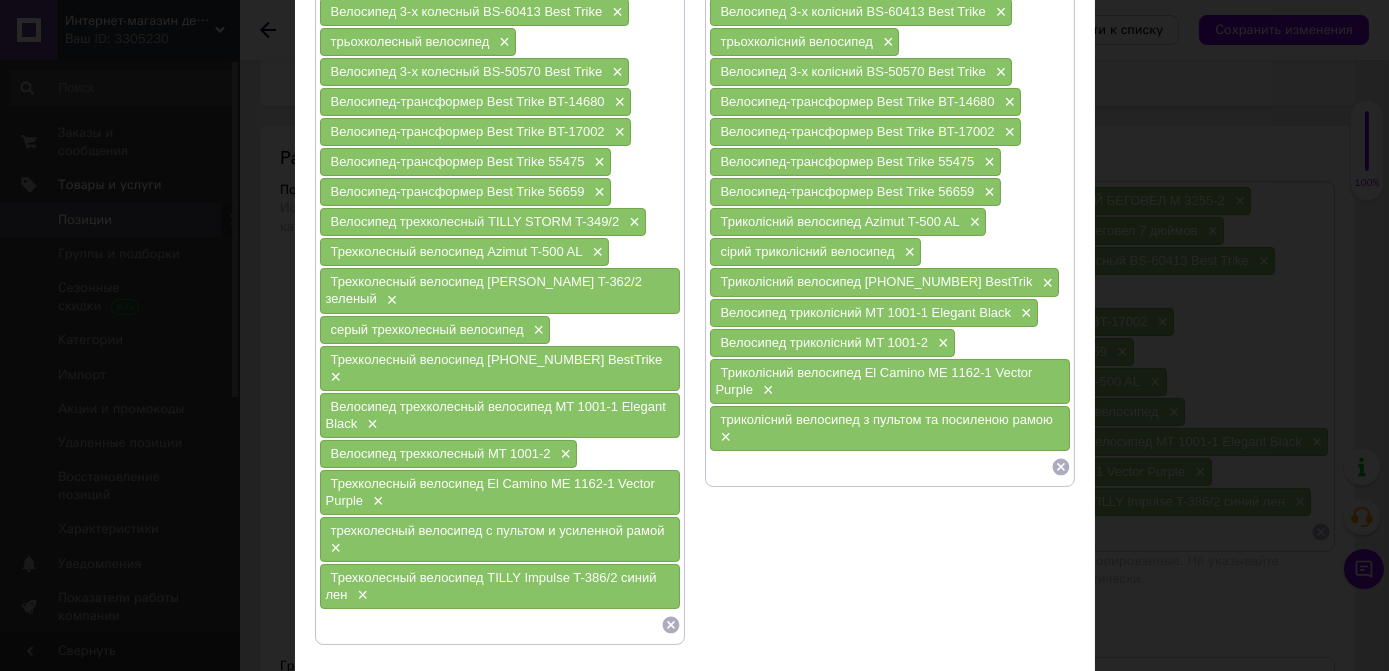 scroll, scrollTop: 454, scrollLeft: 0, axis: vertical 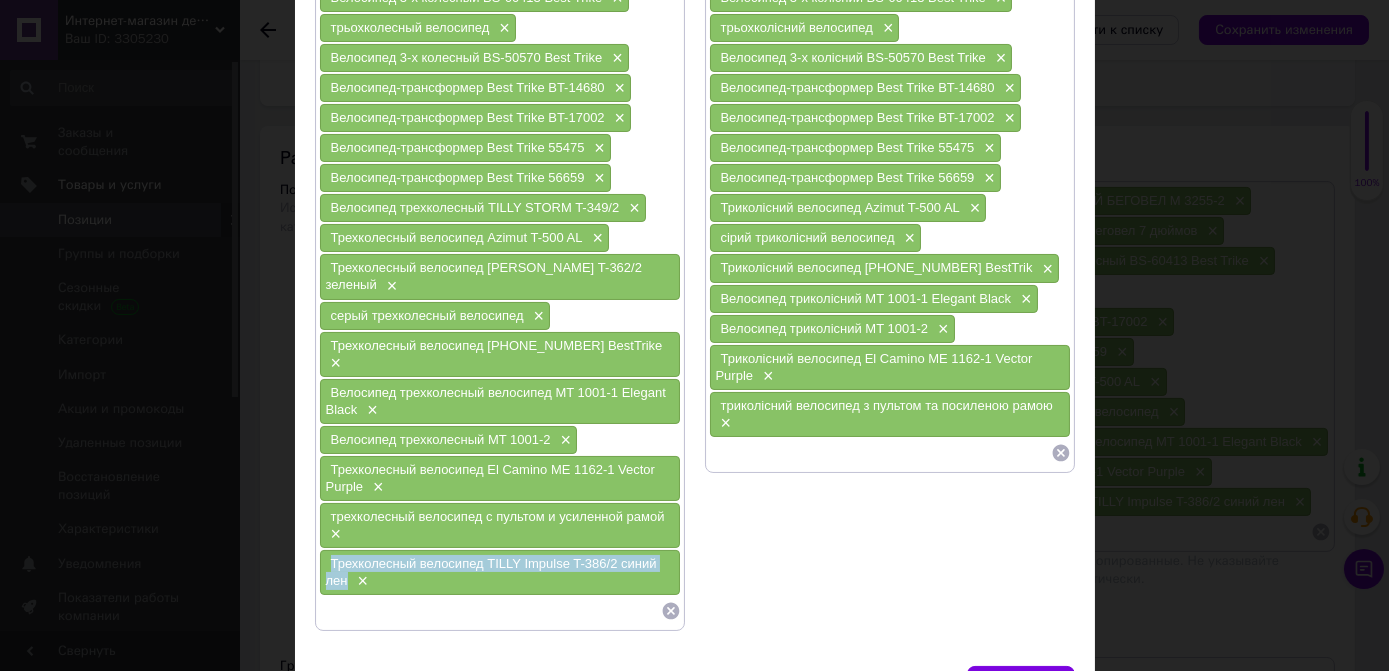 drag, startPoint x: 316, startPoint y: 518, endPoint x: 347, endPoint y: 541, distance: 38.600517 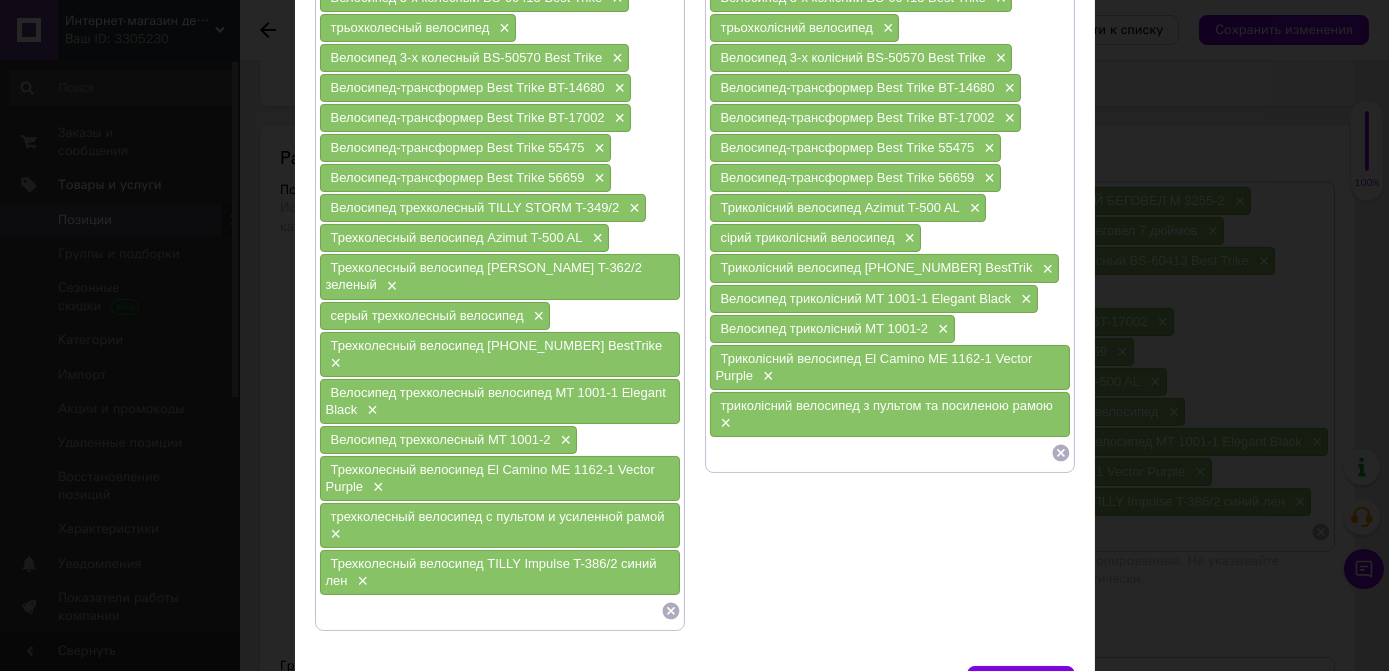 click at bounding box center (880, 453) 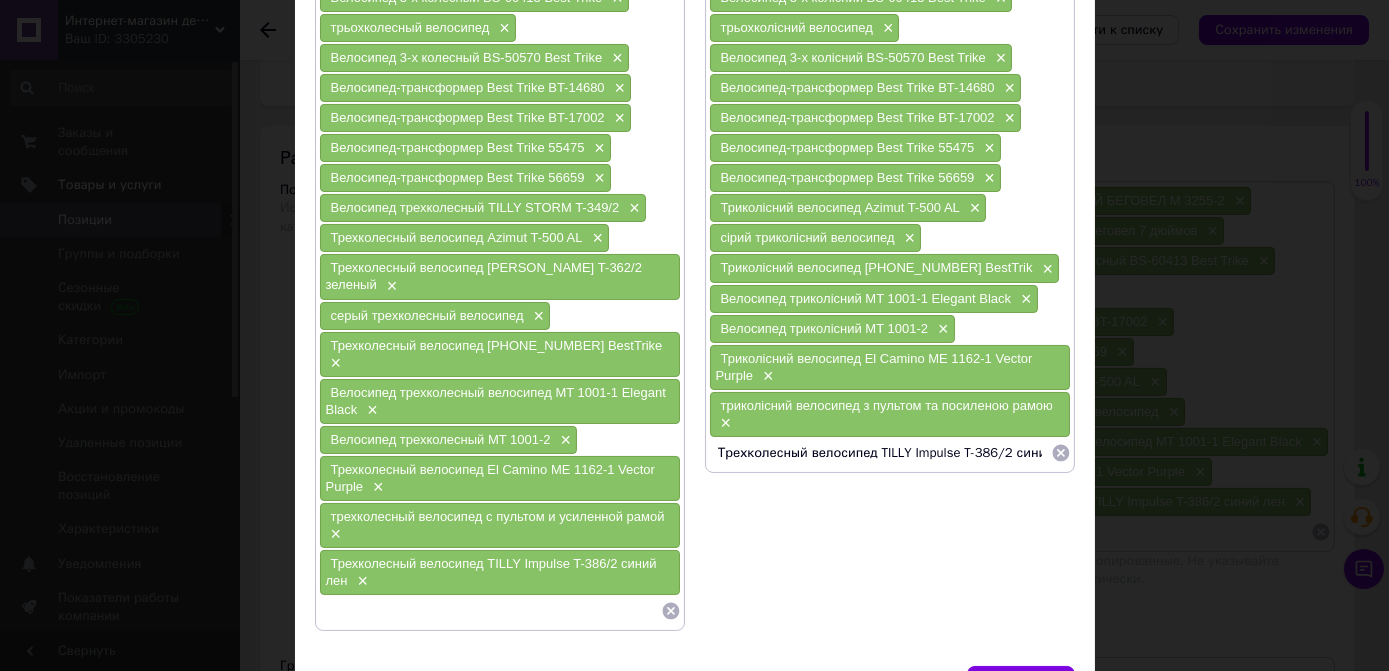 scroll, scrollTop: 0, scrollLeft: 21, axis: horizontal 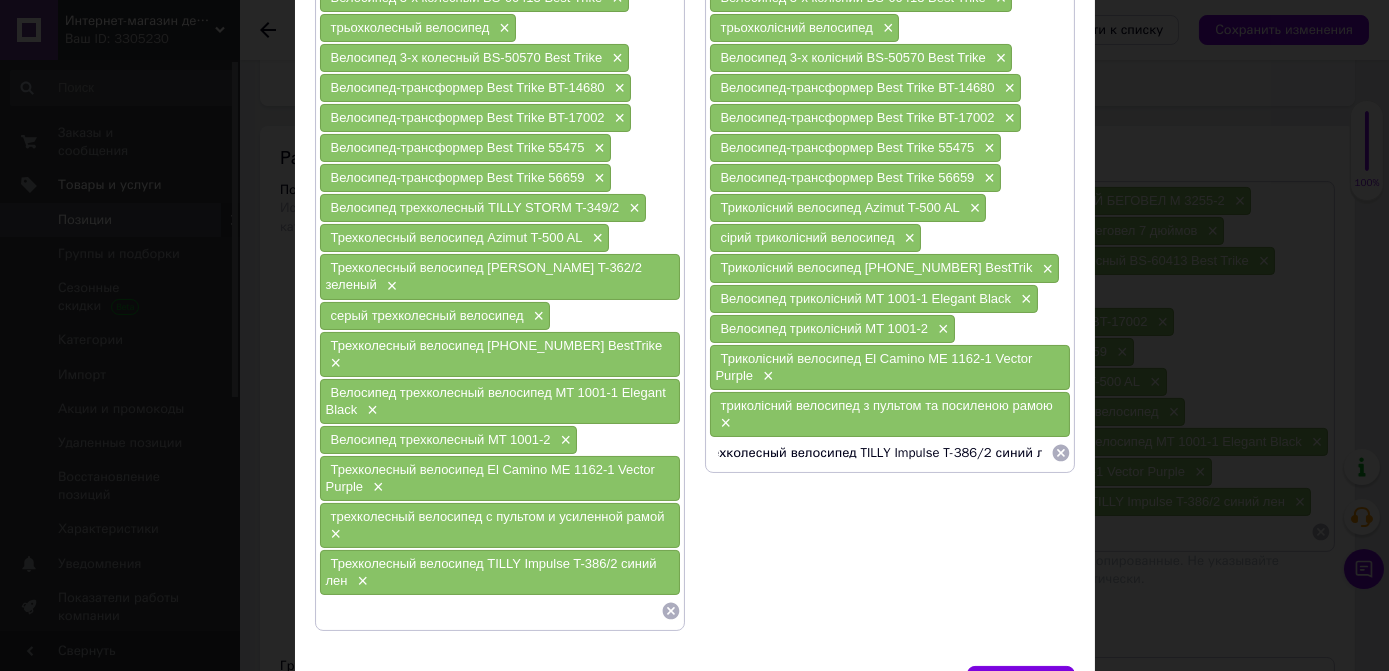 click on "Трехколесный велосипед TILLY Impulse T-386/2 синий лен" at bounding box center [880, 453] 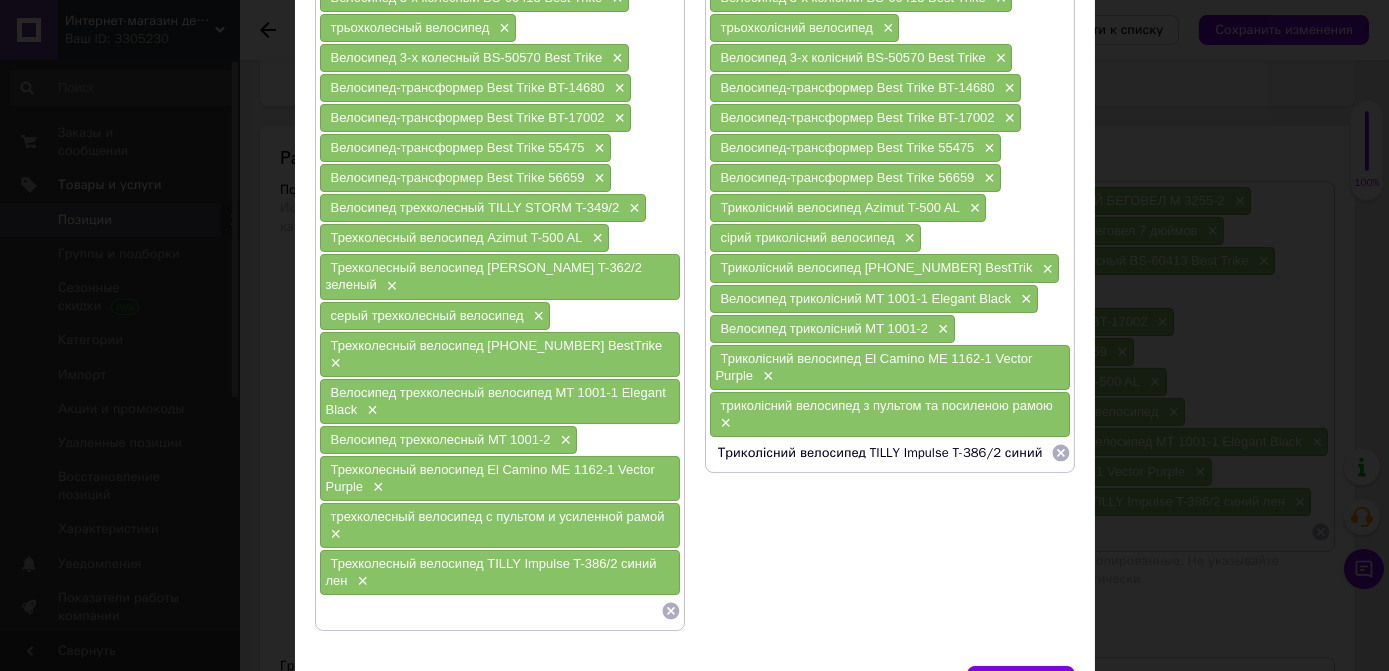 click on "Триколісний велосипед TILLY Impulse T-386/2 синий лен" at bounding box center [880, 453] 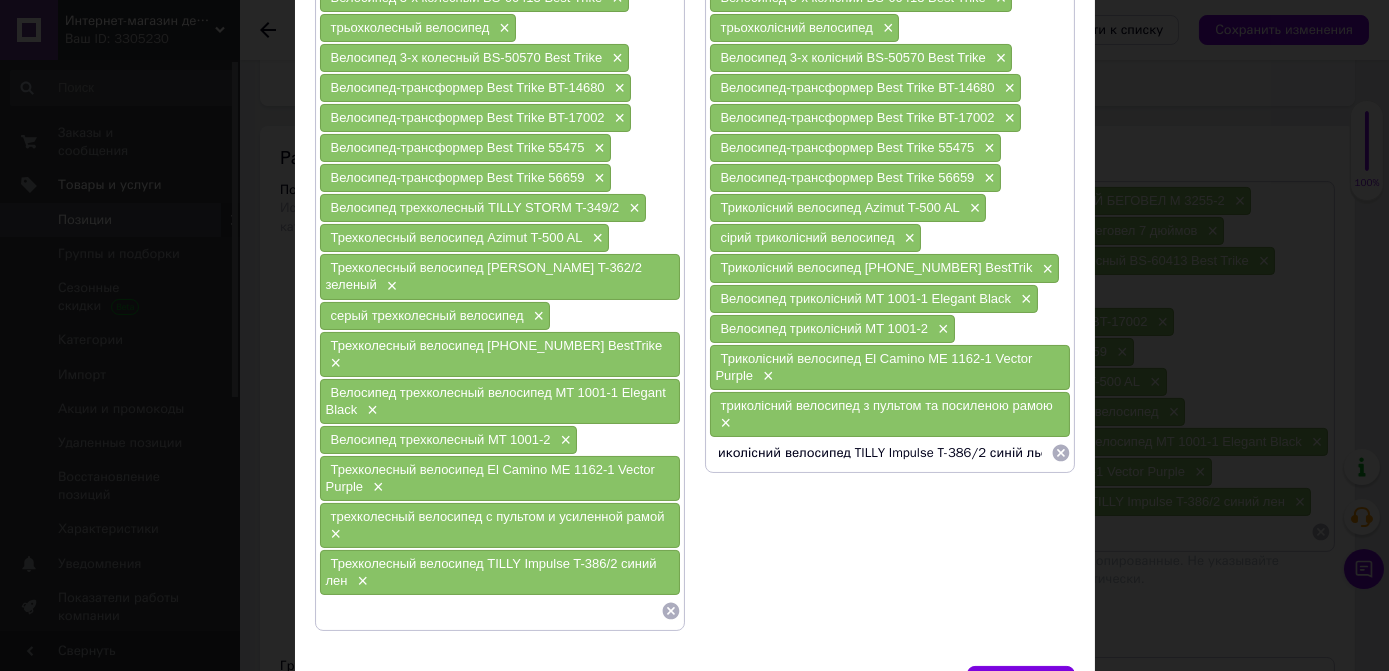 type on "Триколісний велосипед TILLY Impulse T-386/2 синій льон" 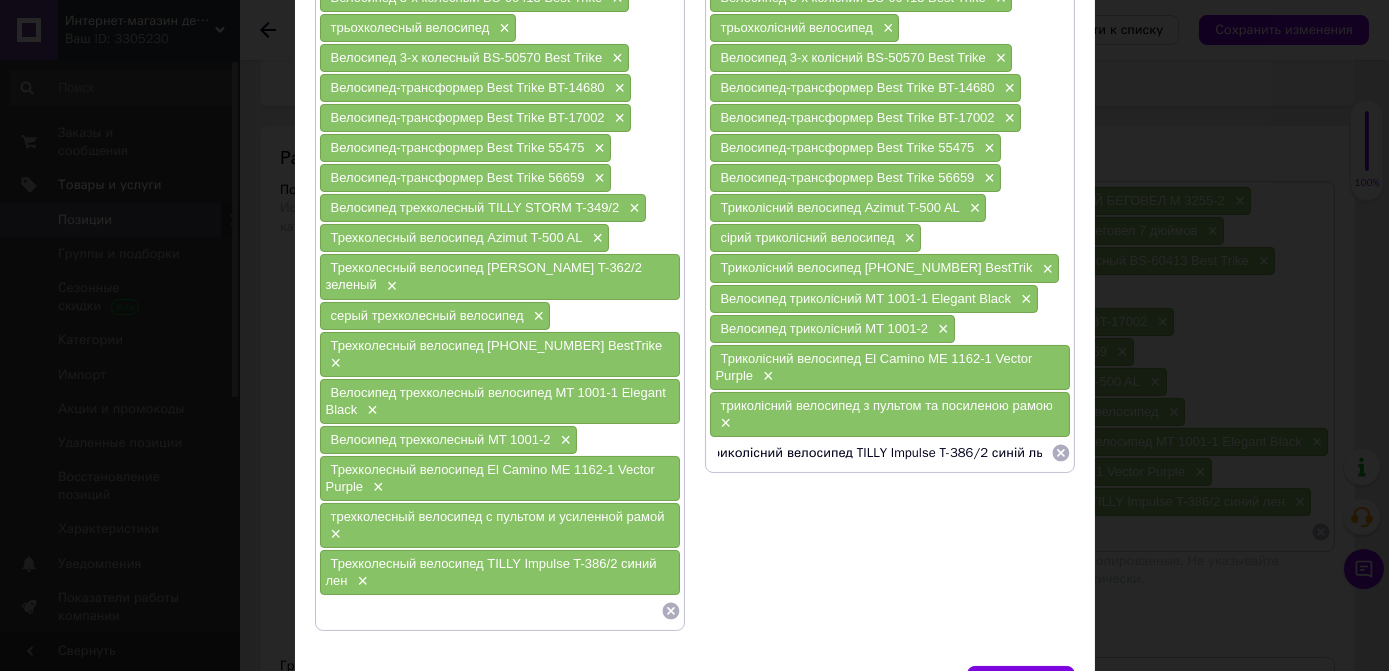 type 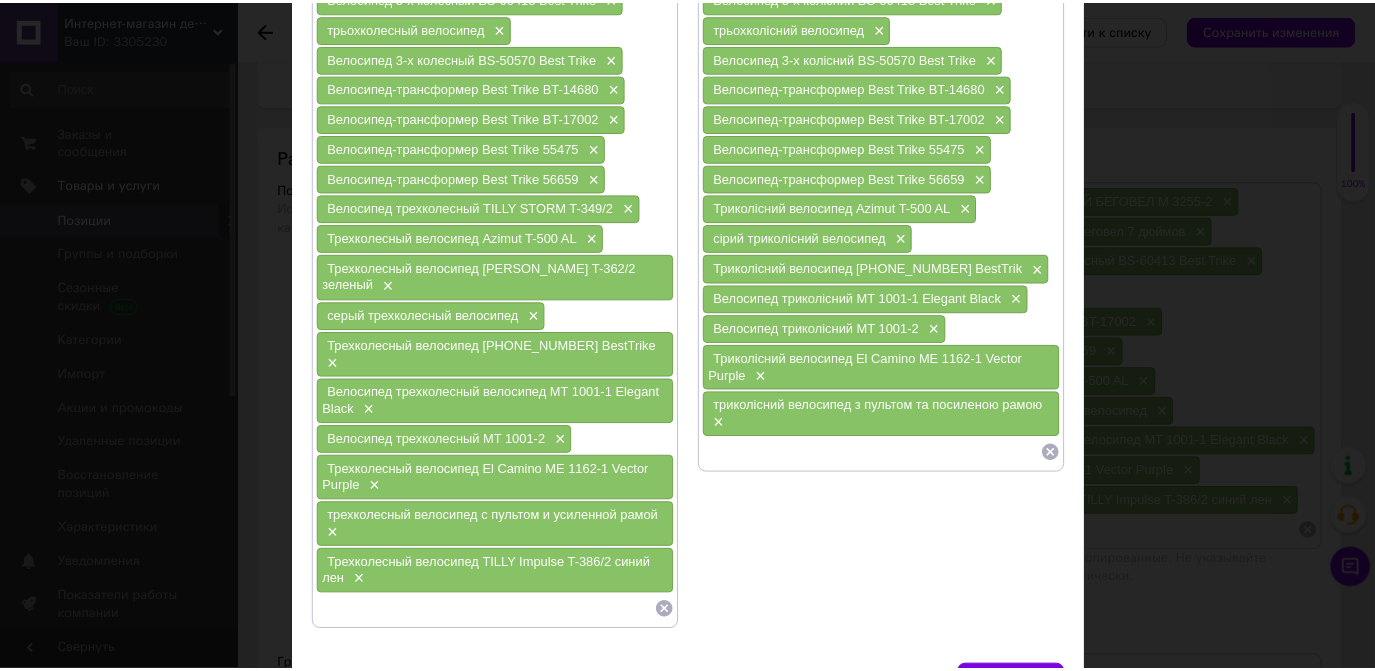 scroll, scrollTop: 0, scrollLeft: 0, axis: both 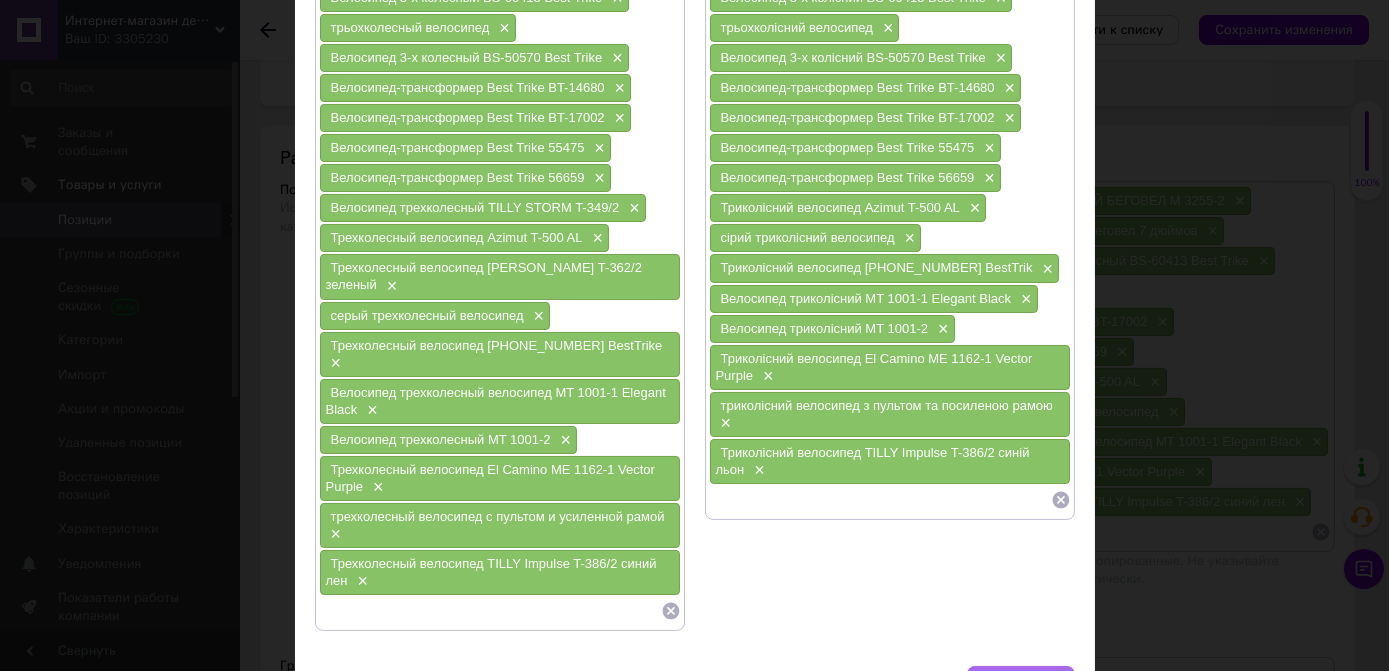 click on "Сохранить" at bounding box center [1021, 686] 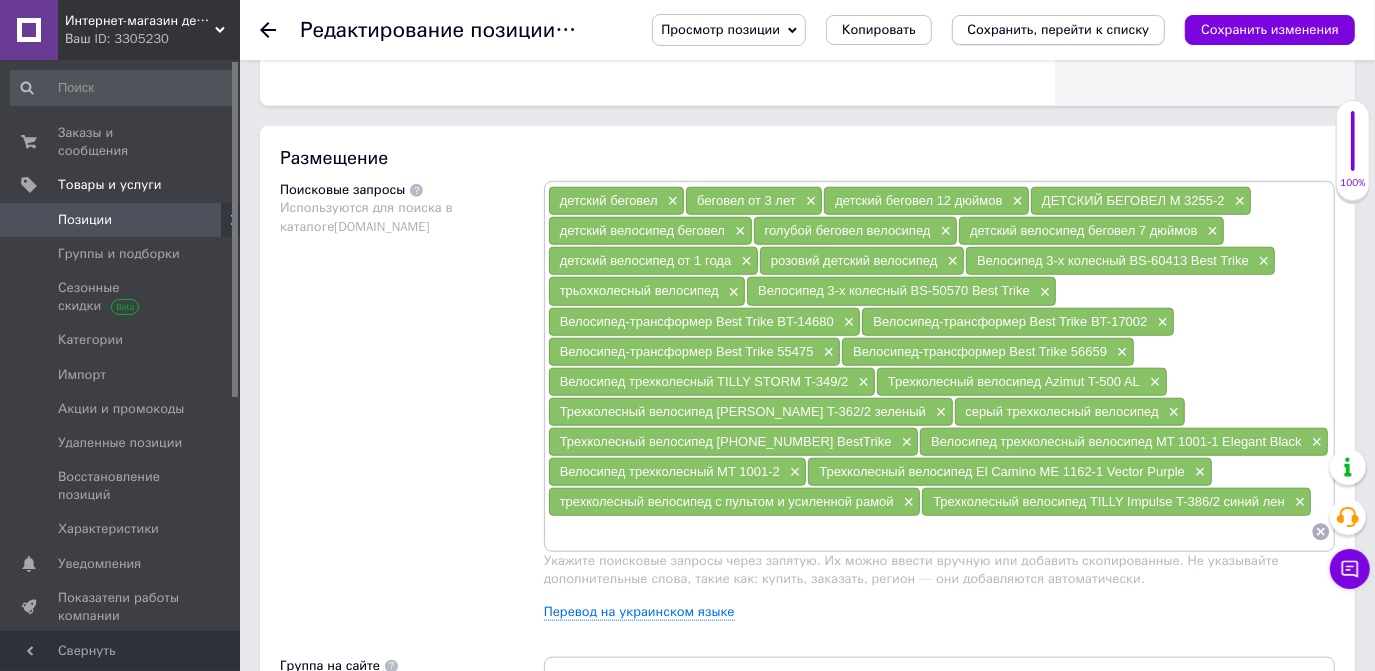 click on "Сохранить, перейти к списку" at bounding box center [1059, 29] 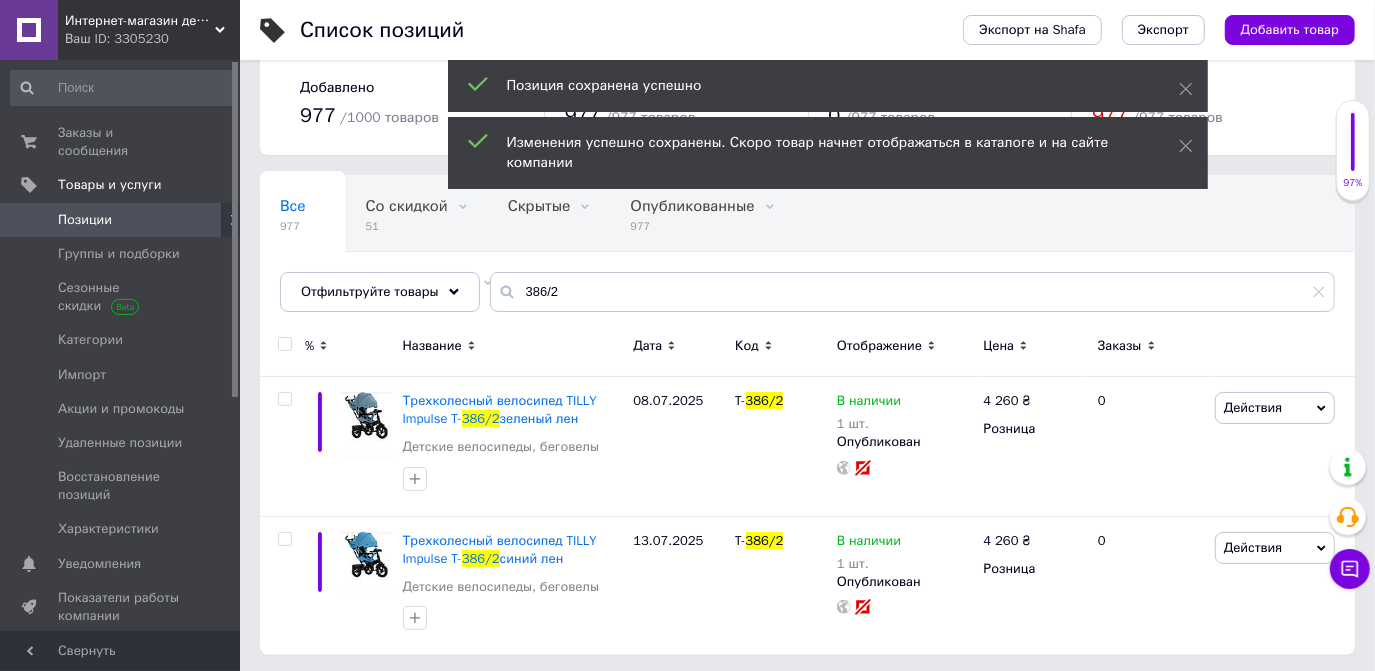 scroll, scrollTop: 28, scrollLeft: 0, axis: vertical 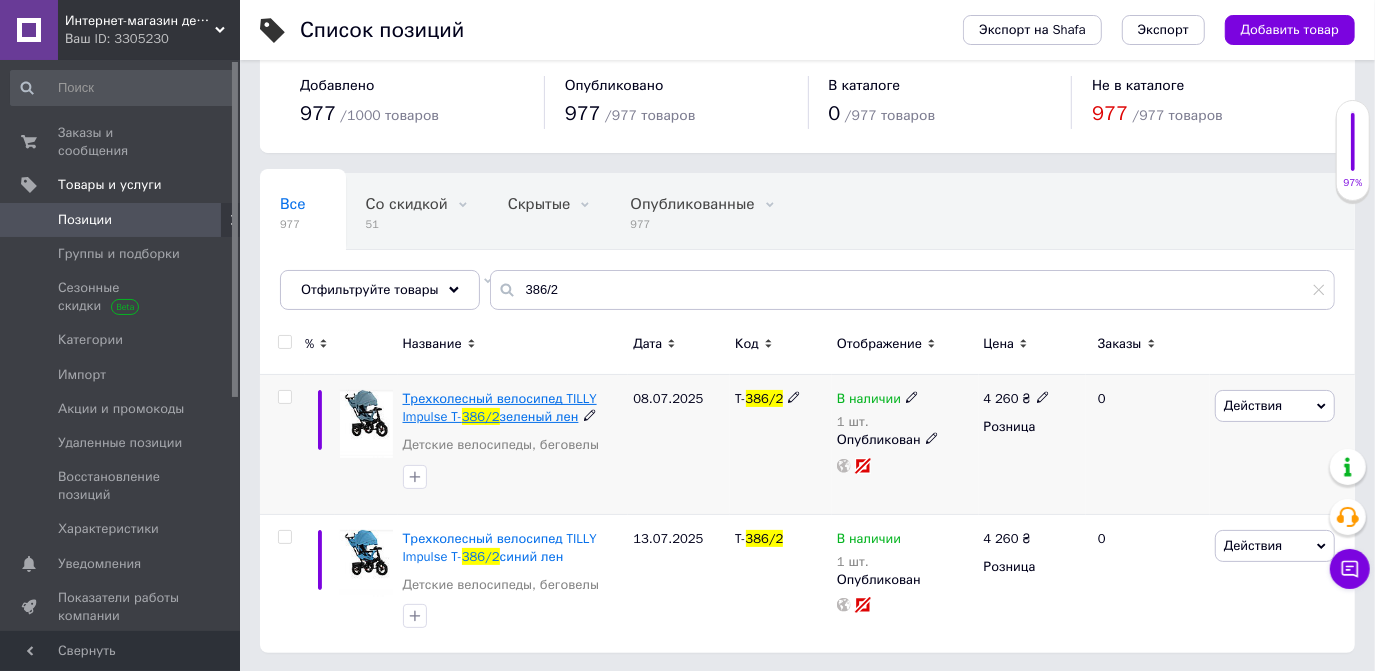 click on "Трехколесный велосипед TILLY Impulse T-" at bounding box center (500, 407) 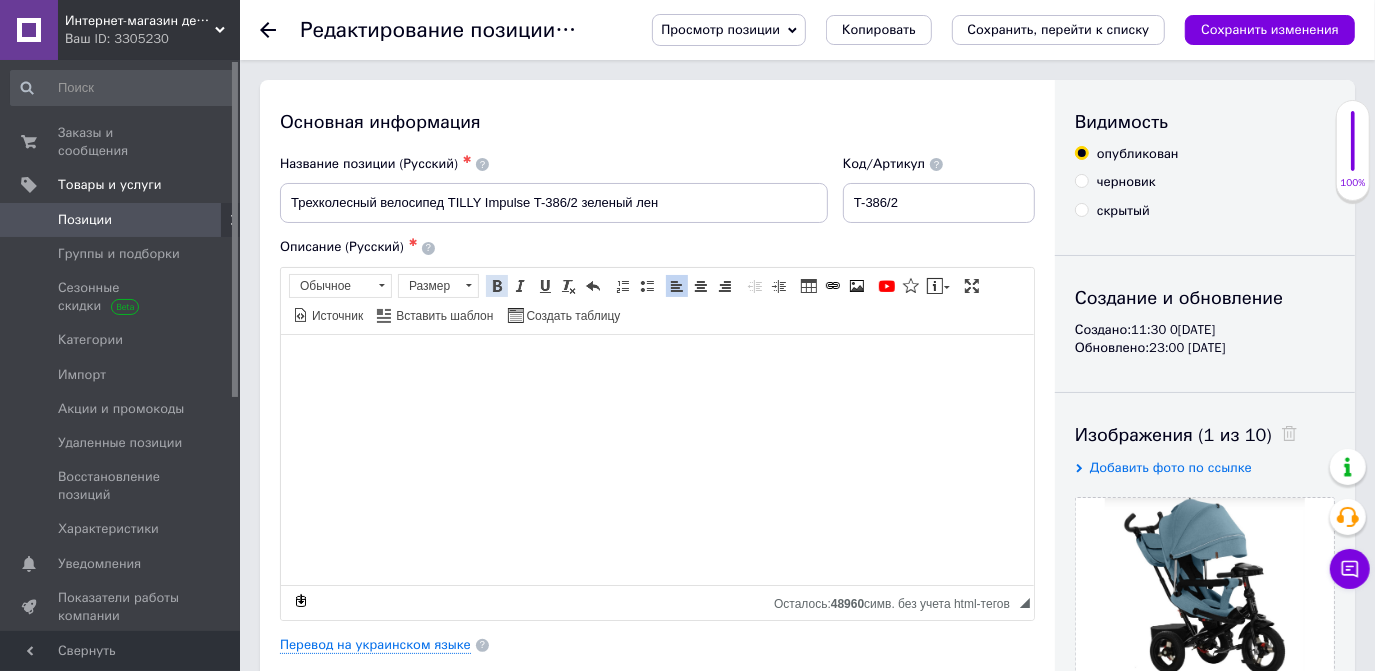 click at bounding box center [497, 286] 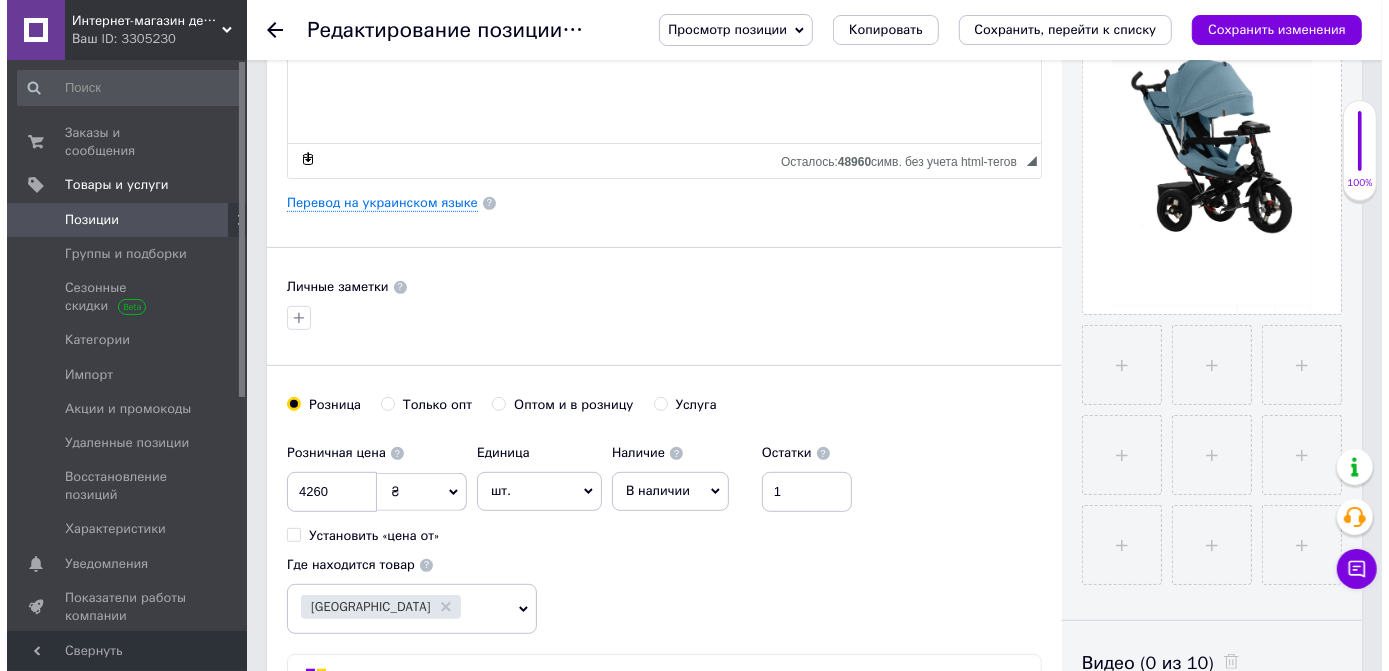 scroll, scrollTop: 454, scrollLeft: 0, axis: vertical 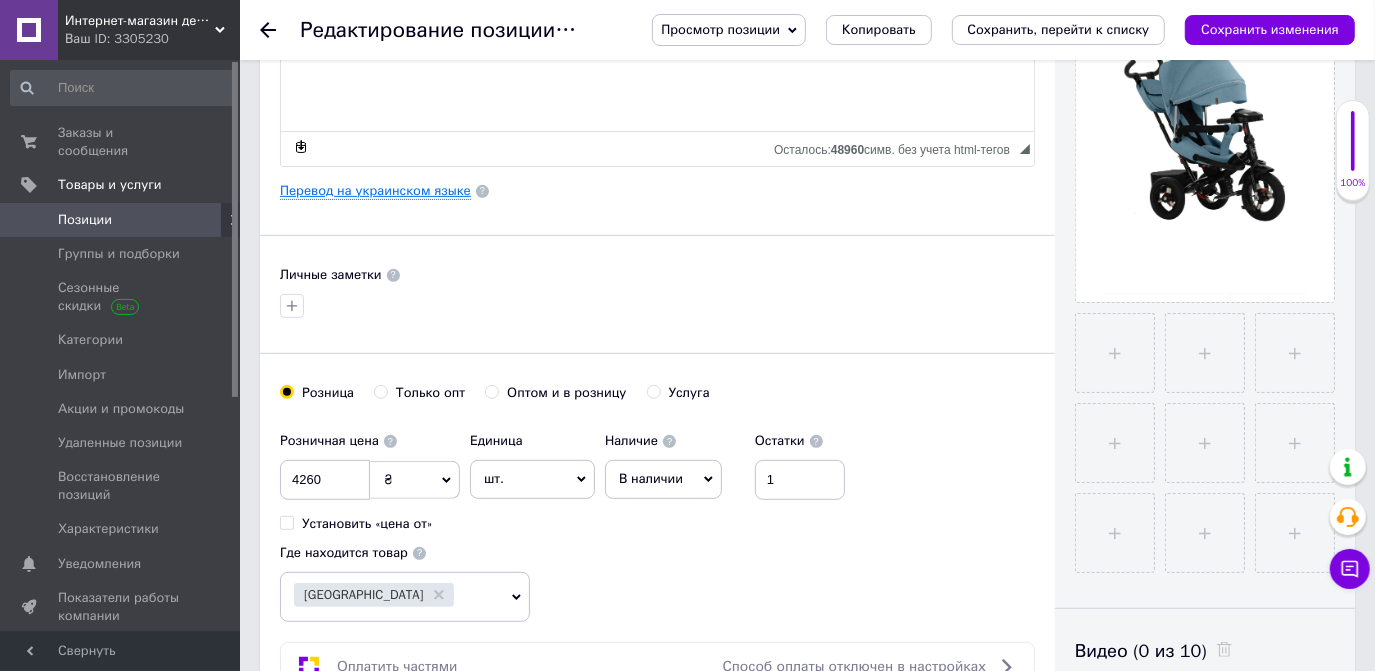 click on "Перевод на украинском языке" at bounding box center (375, 191) 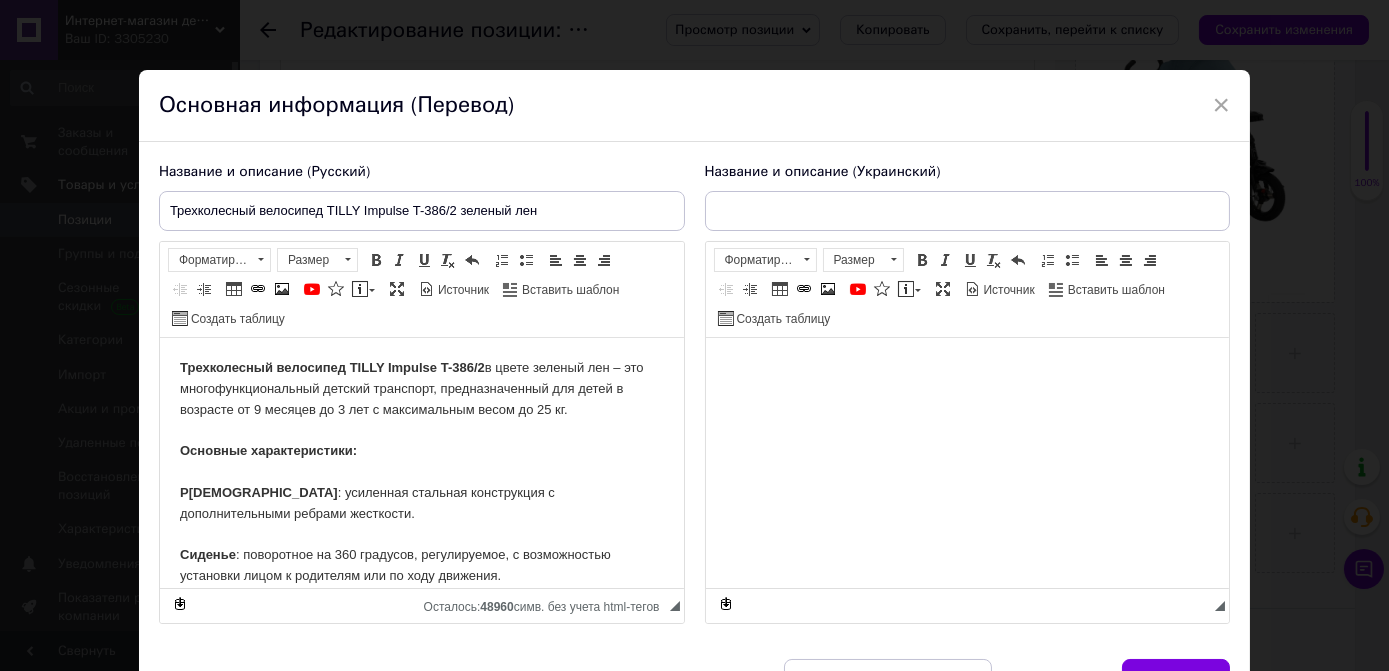 scroll, scrollTop: 0, scrollLeft: 0, axis: both 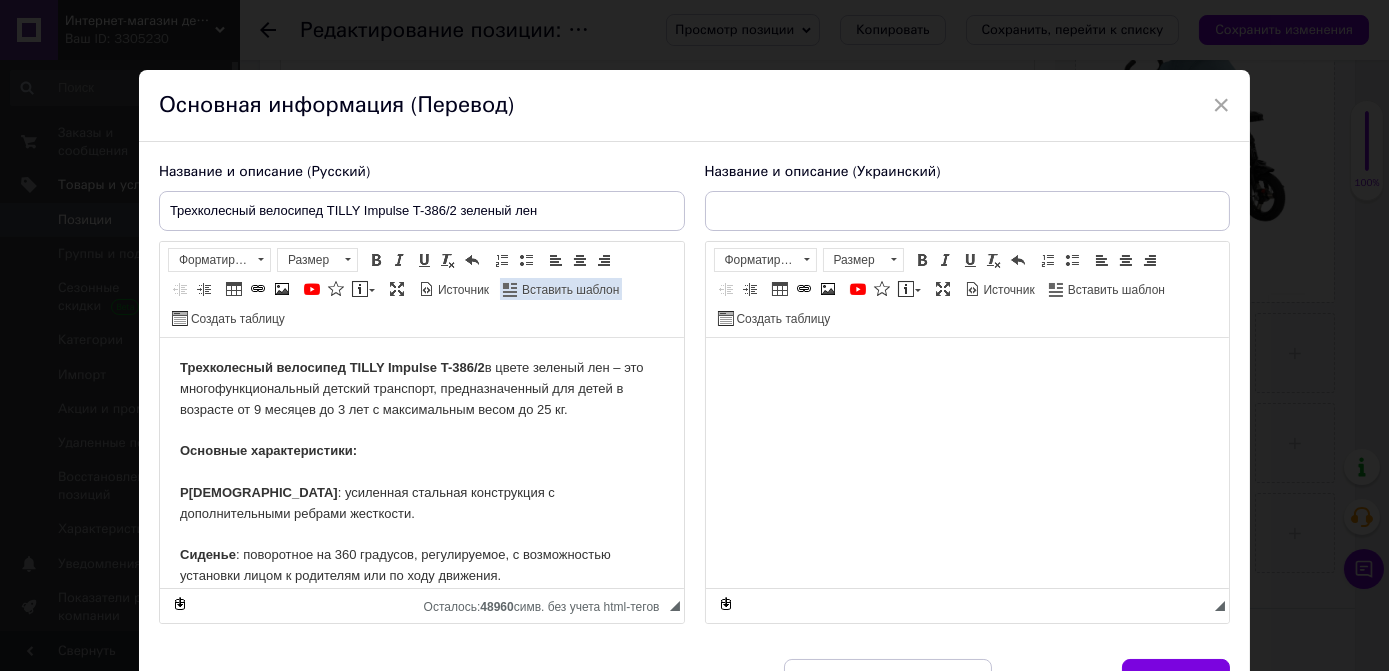 type on "​Триколісний велосипед TILLY Impulse T-386/2 зелений льон" 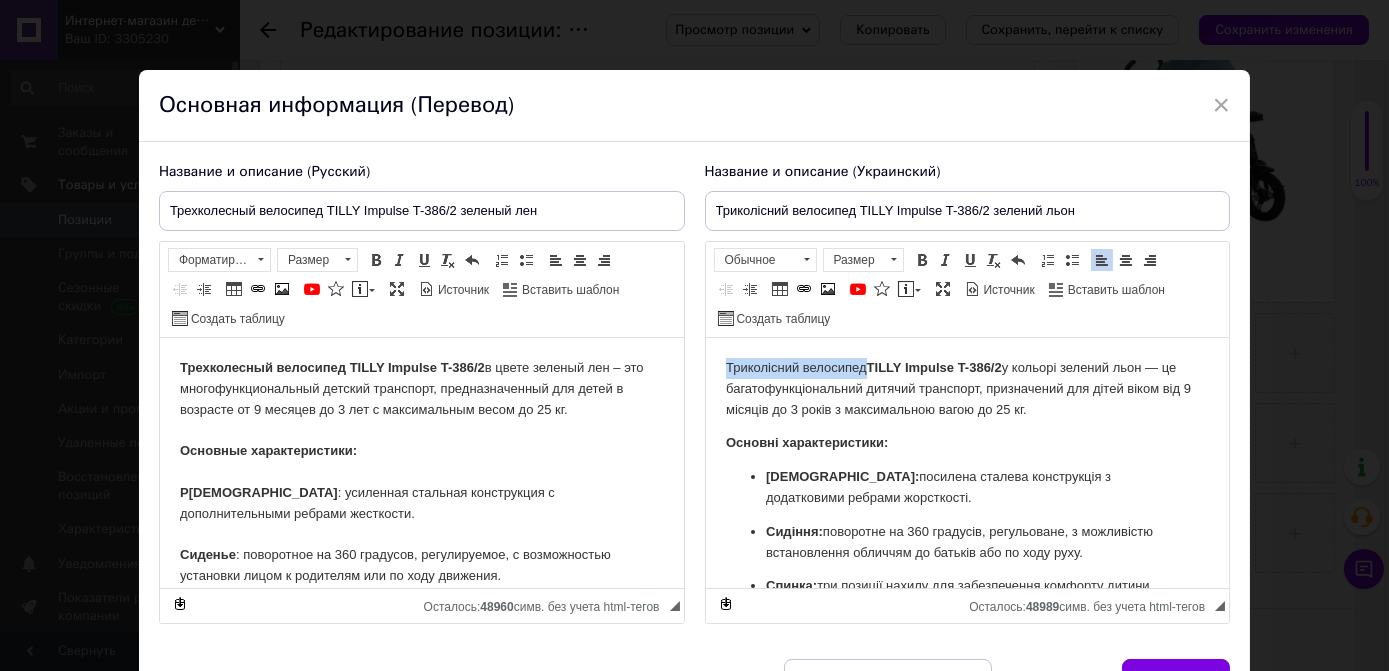 drag, startPoint x: 756, startPoint y: 360, endPoint x: 865, endPoint y: 359, distance: 109.004585 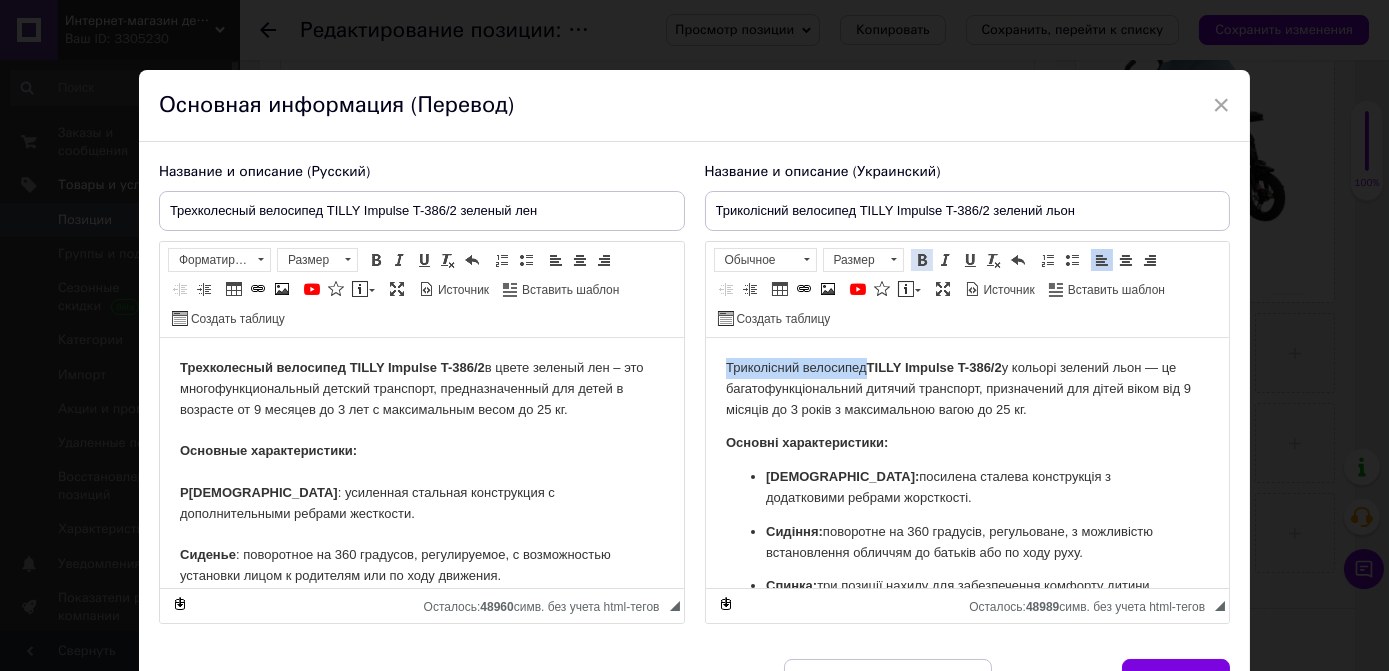 click at bounding box center [922, 260] 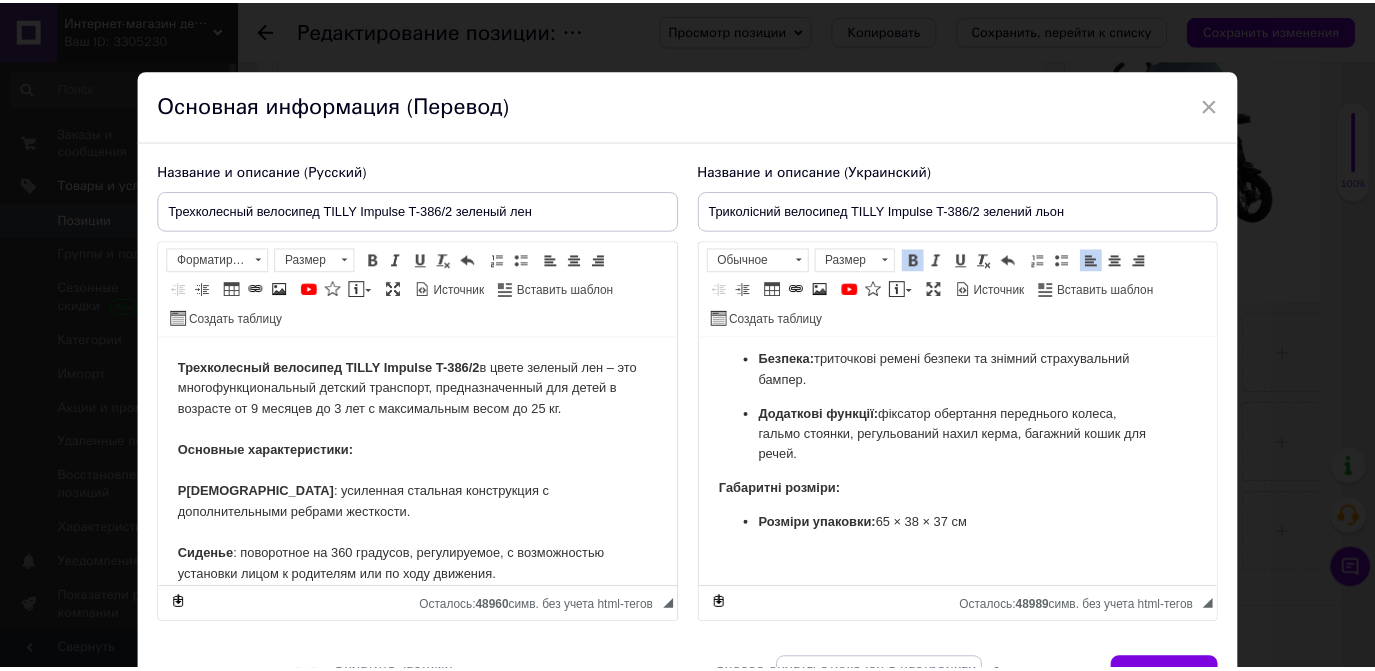scroll, scrollTop: 465, scrollLeft: 0, axis: vertical 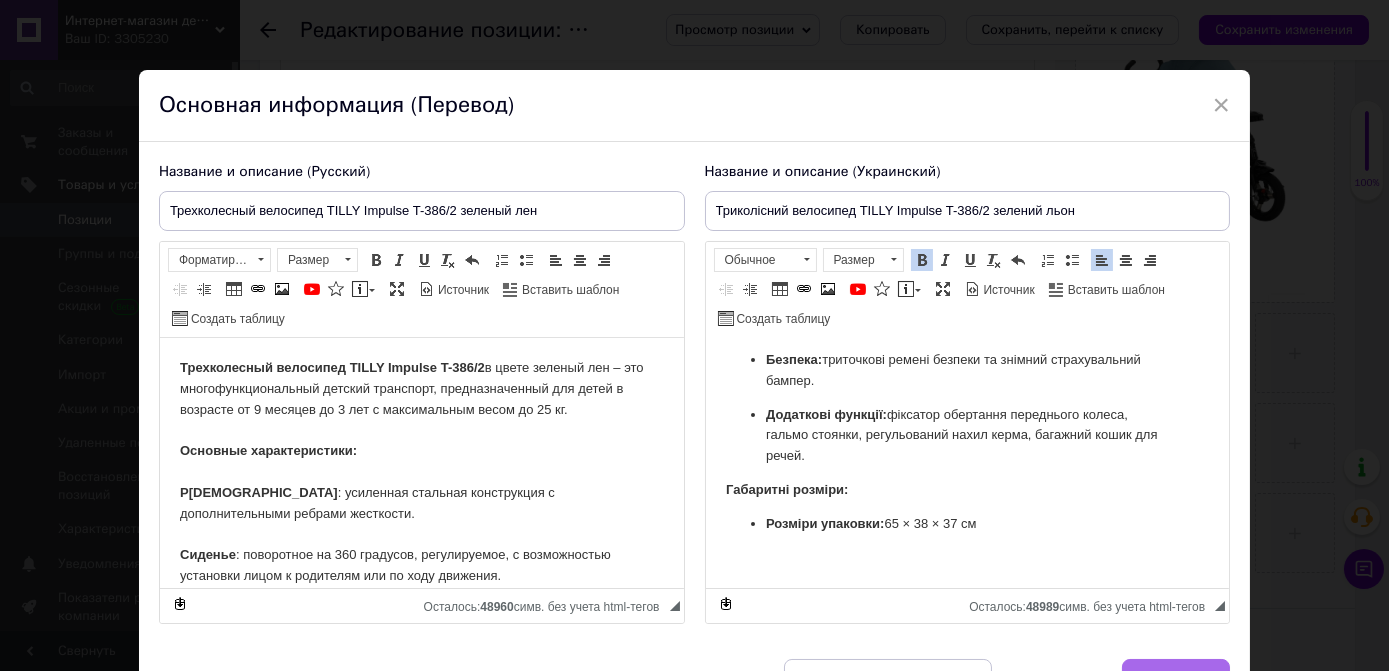 click on "Сохранить" at bounding box center [1176, 679] 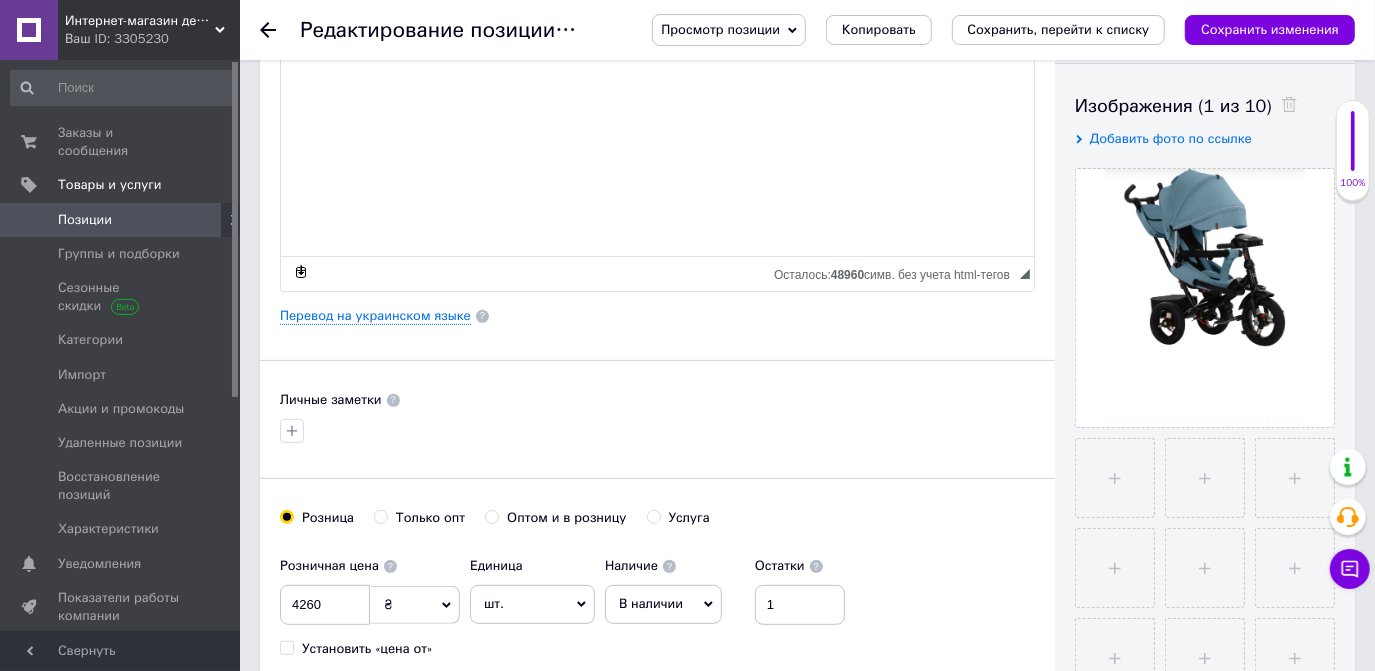 scroll, scrollTop: 0, scrollLeft: 0, axis: both 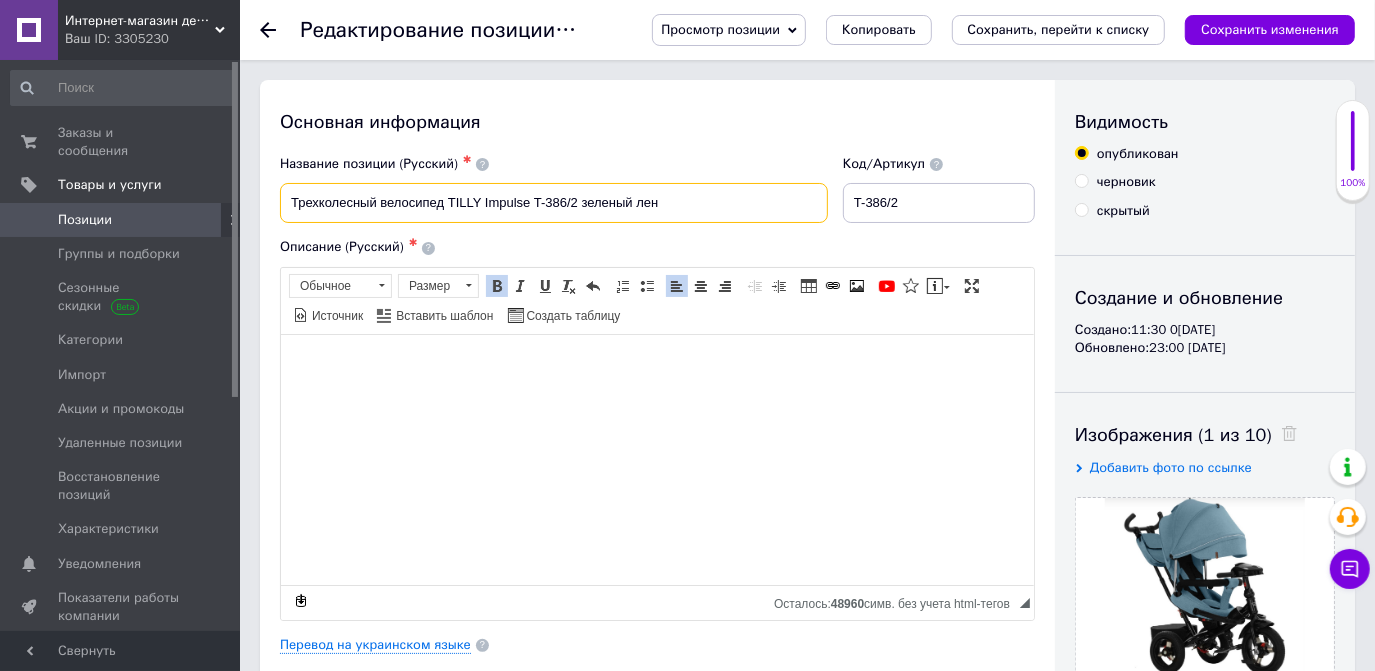 drag, startPoint x: 677, startPoint y: 204, endPoint x: 282, endPoint y: 188, distance: 395.3239 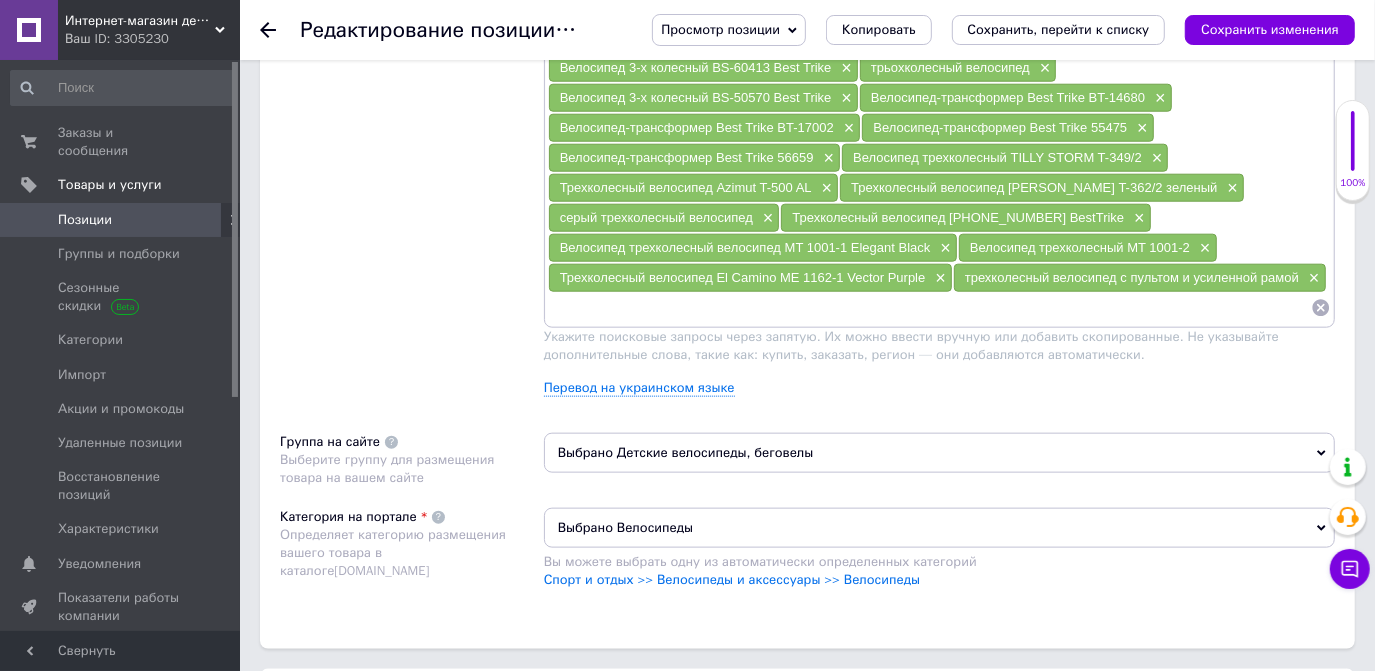 scroll, scrollTop: 1363, scrollLeft: 0, axis: vertical 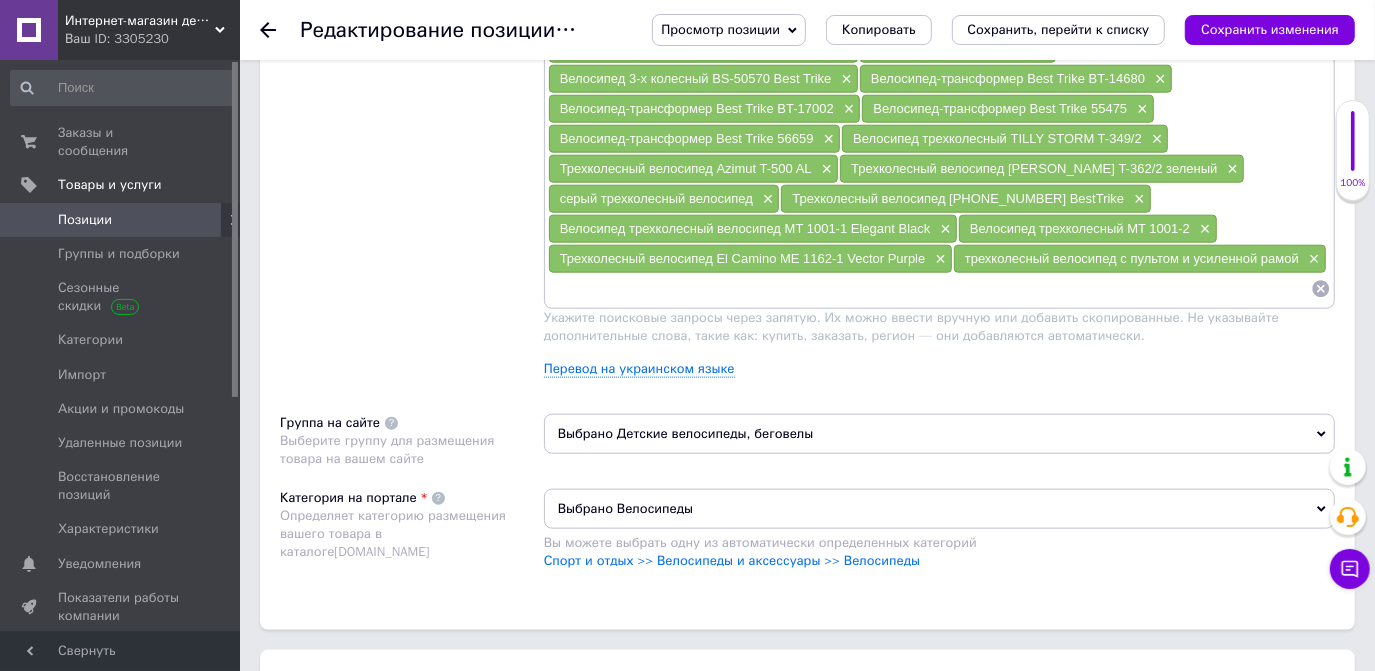click at bounding box center [929, 289] 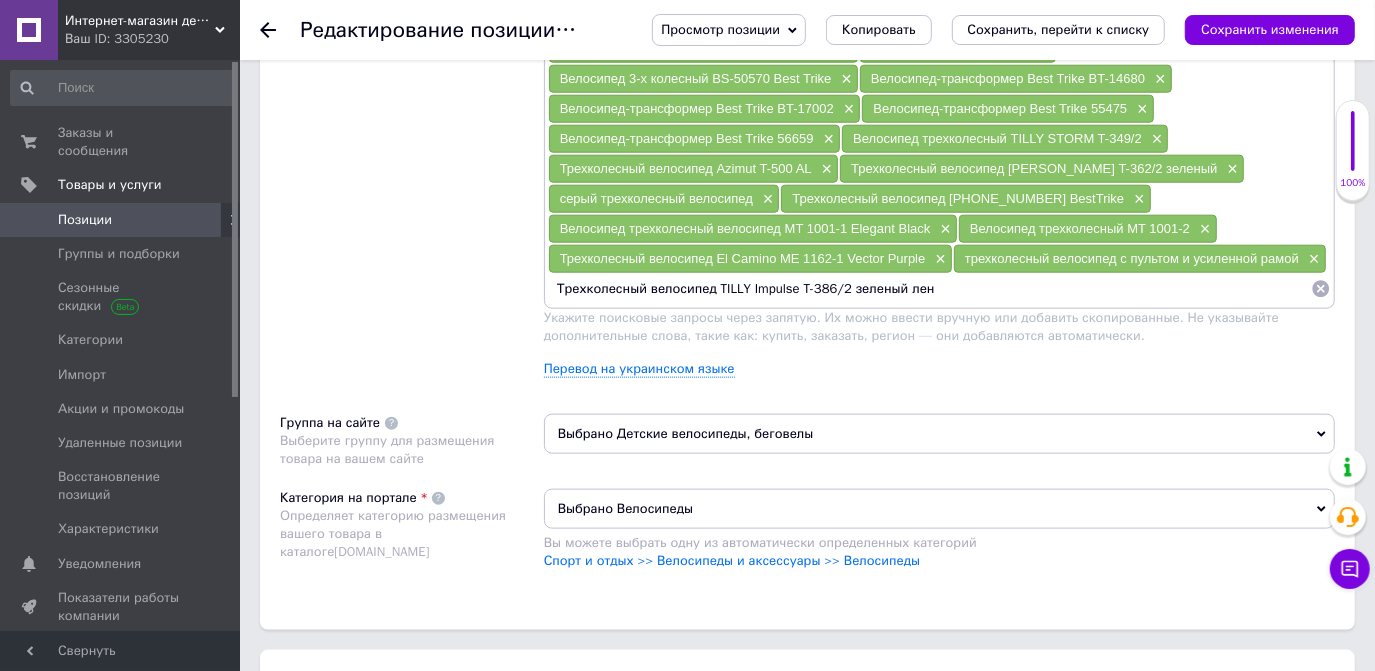 type 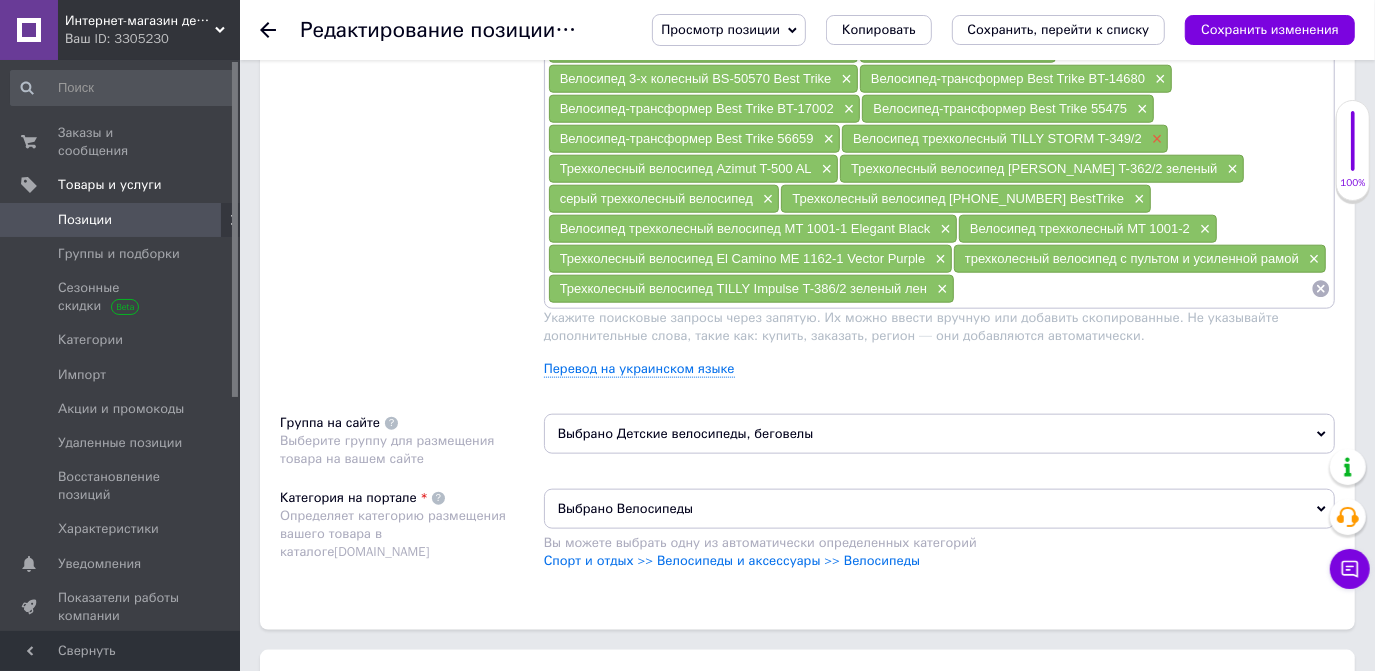 click on "×" at bounding box center [1155, 139] 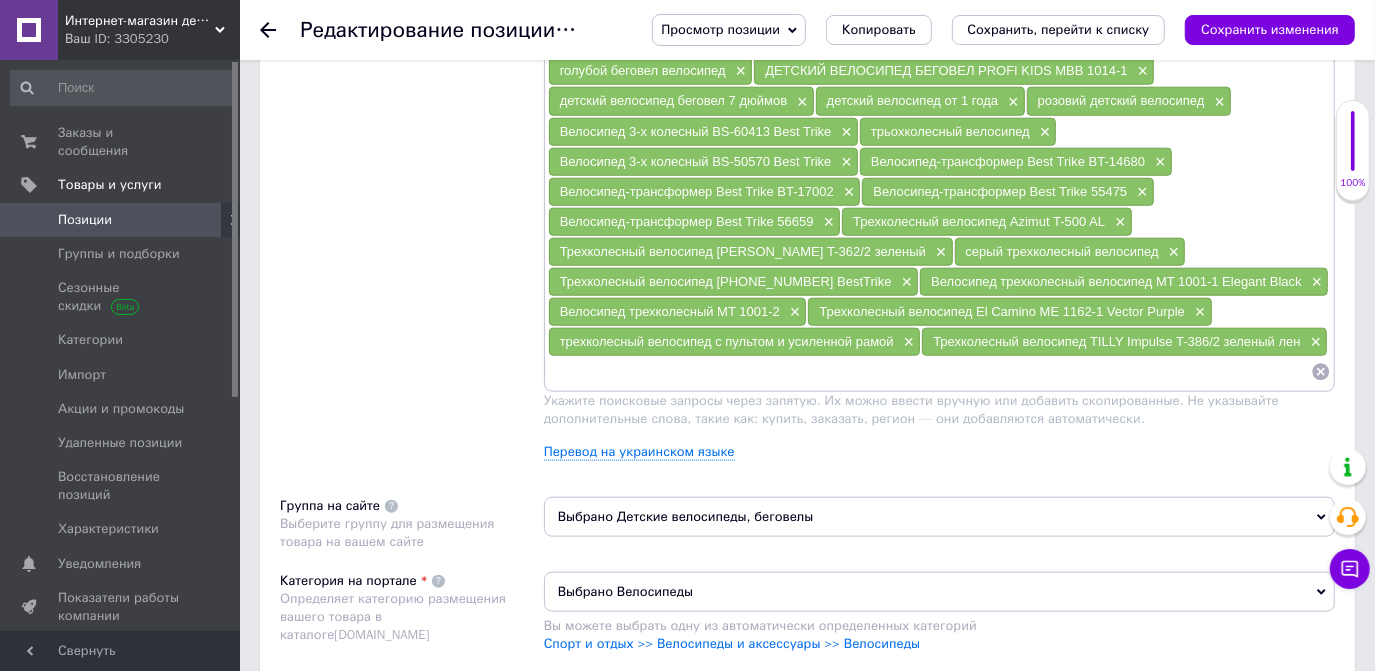 scroll, scrollTop: 1272, scrollLeft: 0, axis: vertical 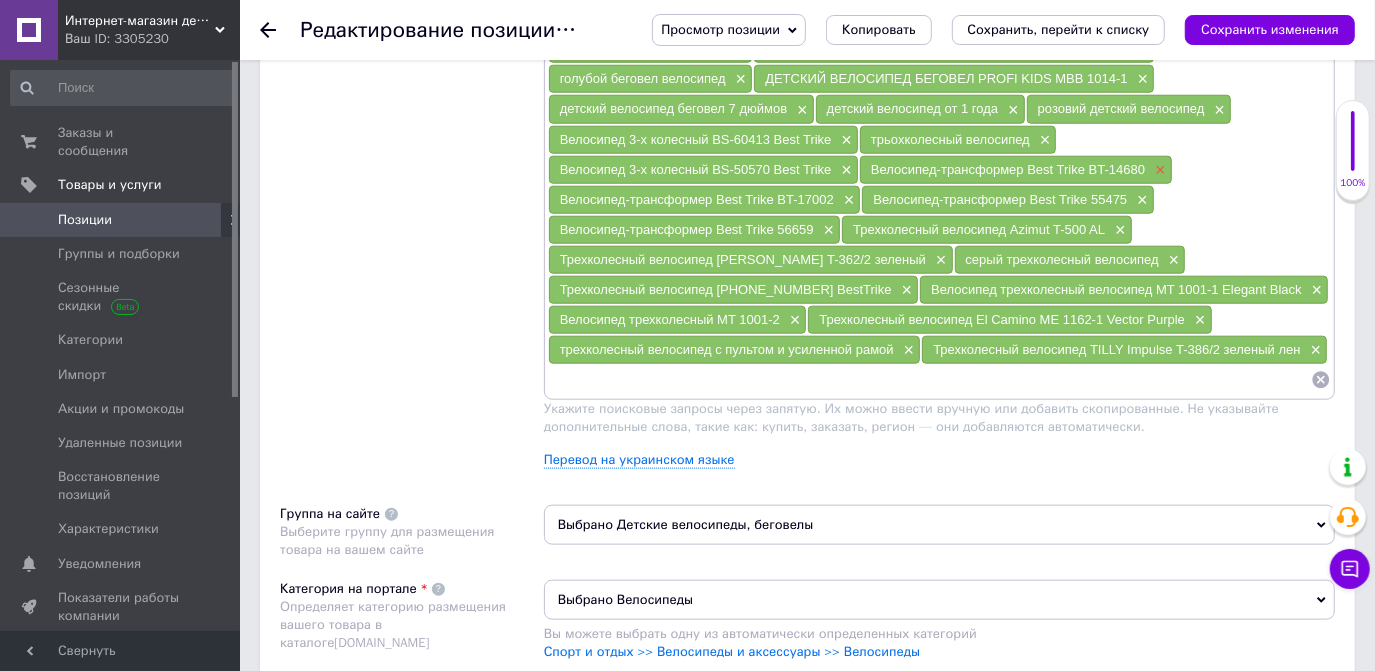 click on "×" at bounding box center [1158, 170] 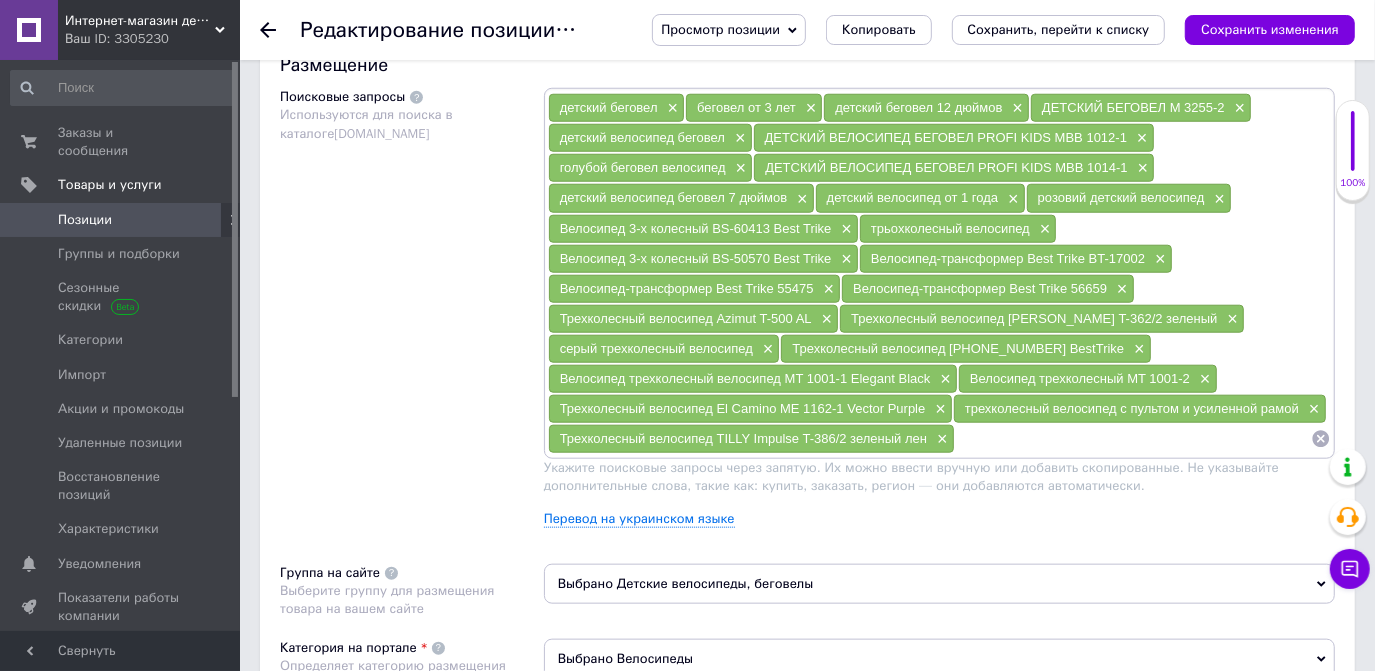scroll, scrollTop: 1181, scrollLeft: 0, axis: vertical 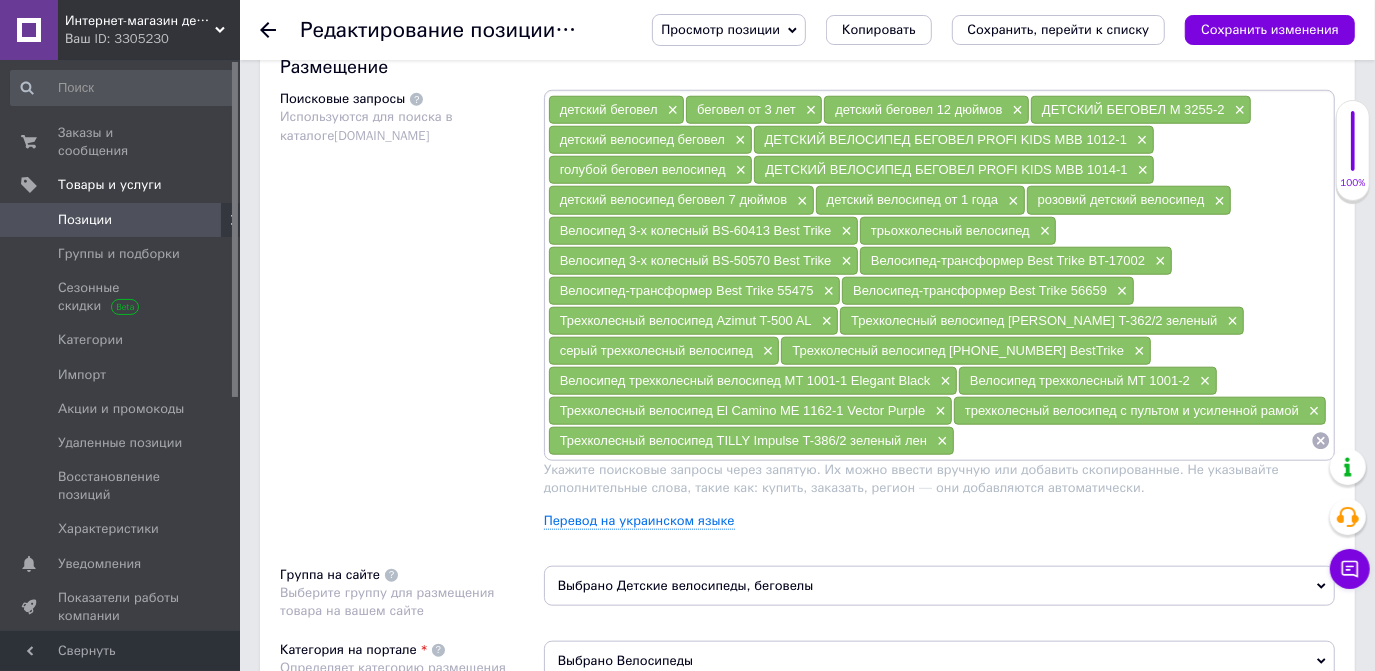 click on "×" at bounding box center (1140, 140) 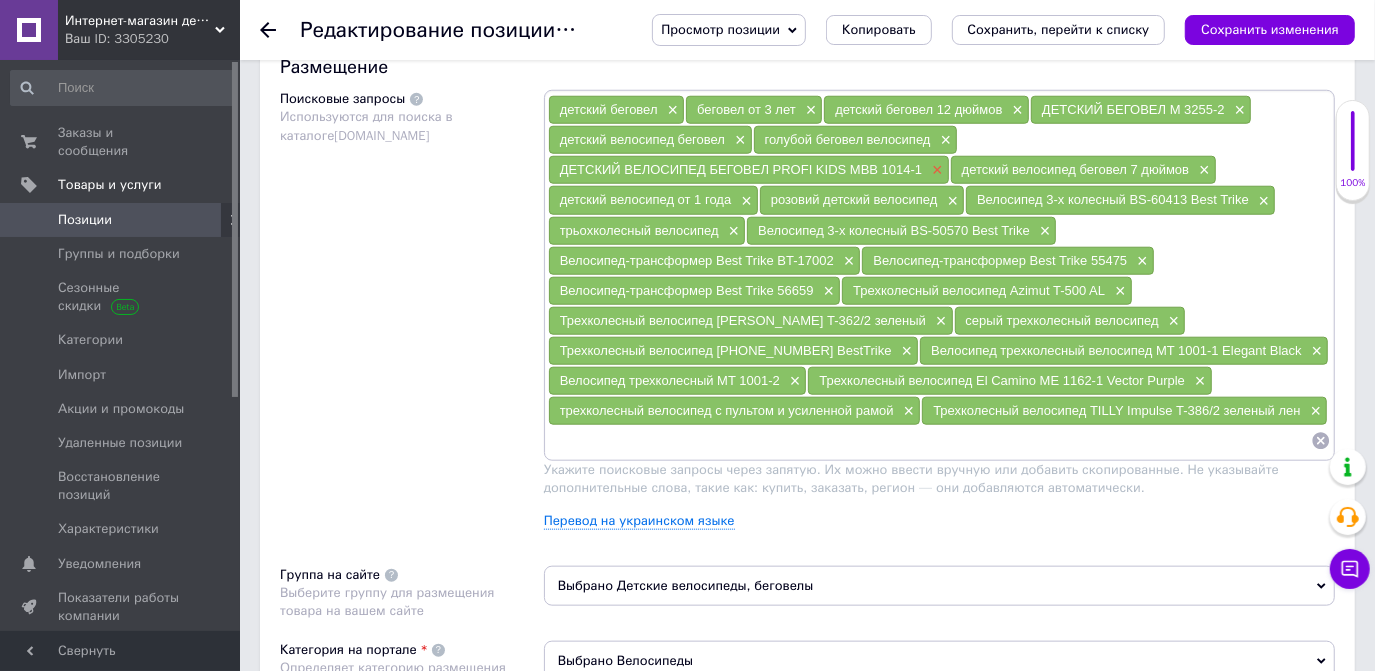 click on "×" at bounding box center (935, 170) 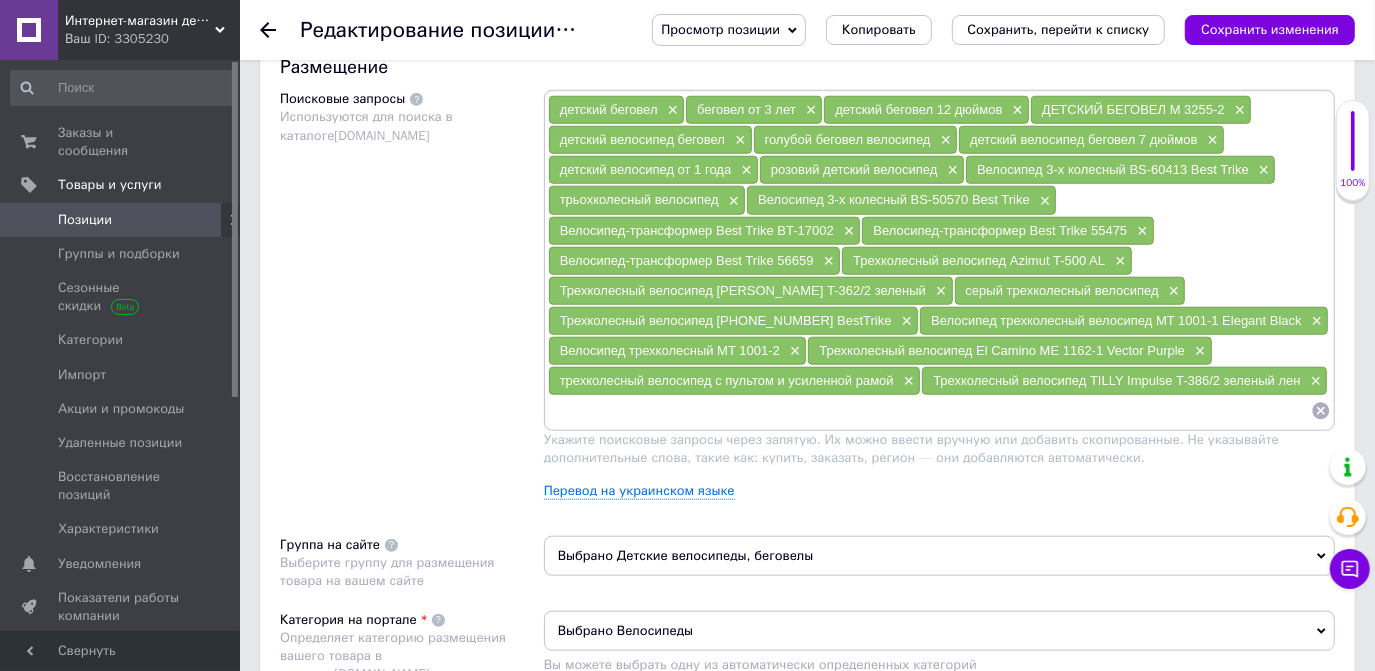 click on "Сохранить, перейти к списку" at bounding box center (1059, 29) 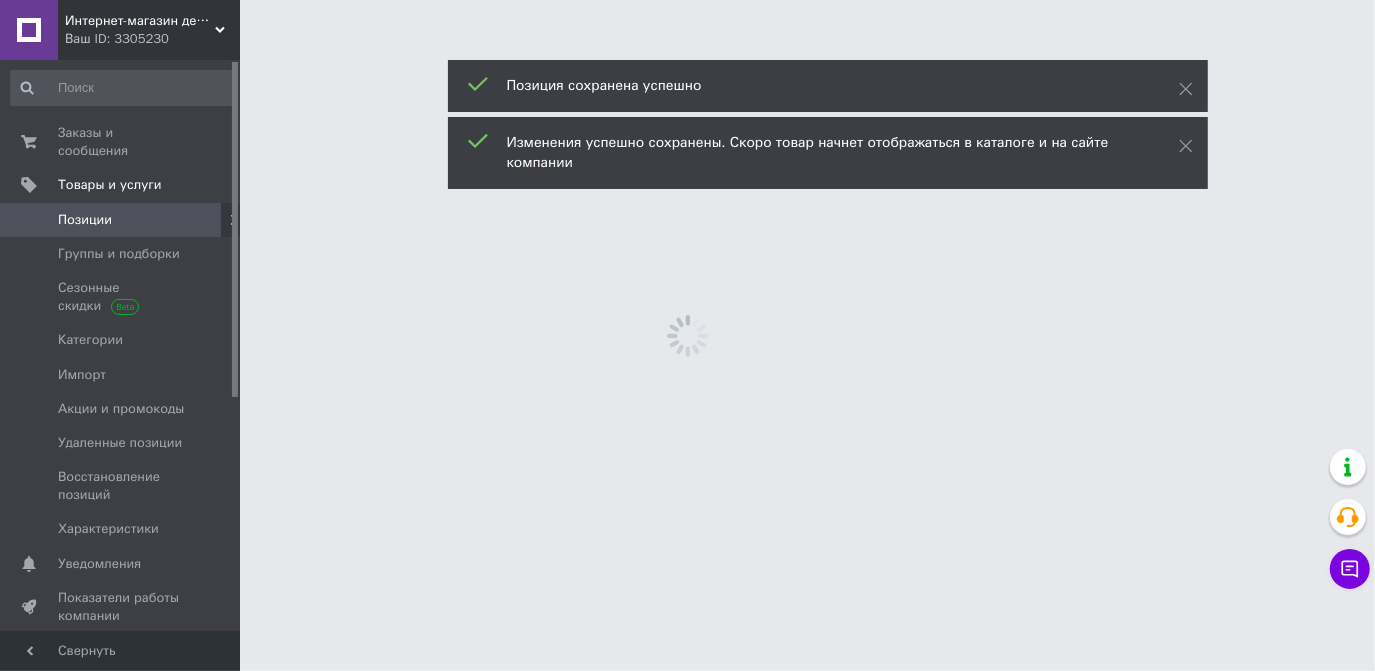scroll, scrollTop: 0, scrollLeft: 0, axis: both 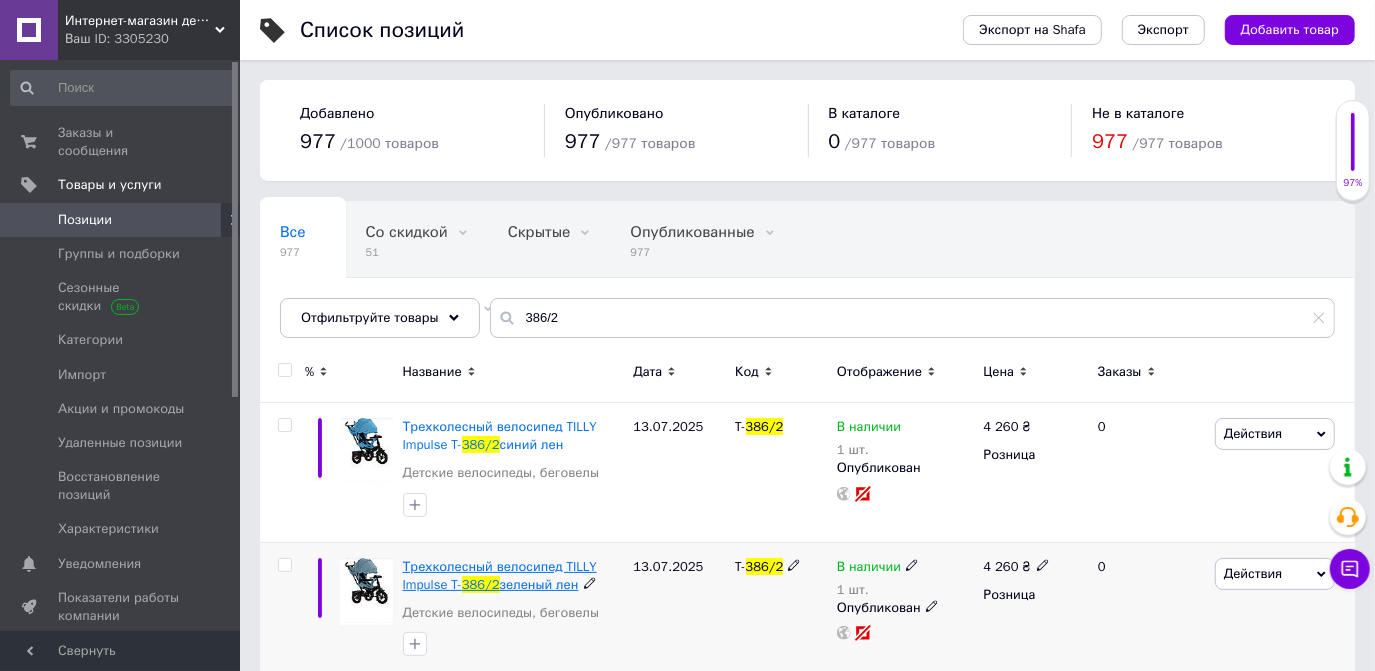 click on "Трехколесный велосипед TILLY Impulse T-" at bounding box center (500, 575) 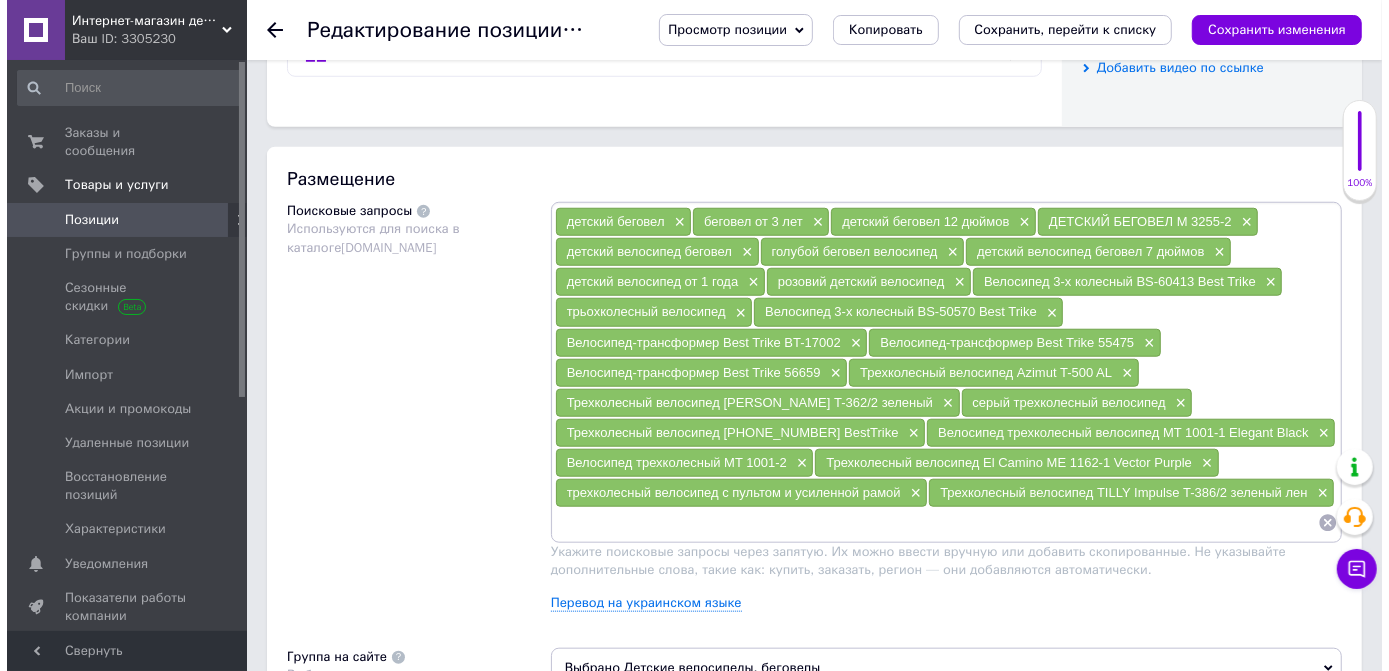 scroll, scrollTop: 1090, scrollLeft: 0, axis: vertical 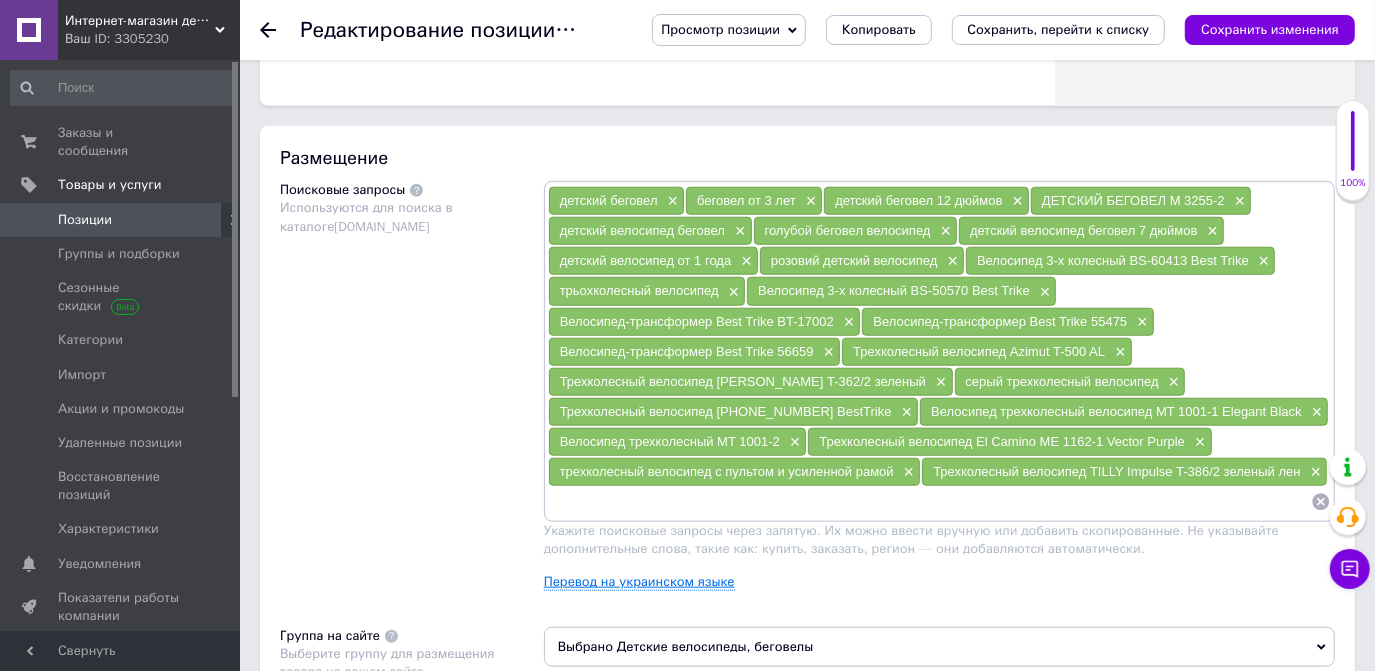 click on "Перевод на украинском языке" at bounding box center [639, 582] 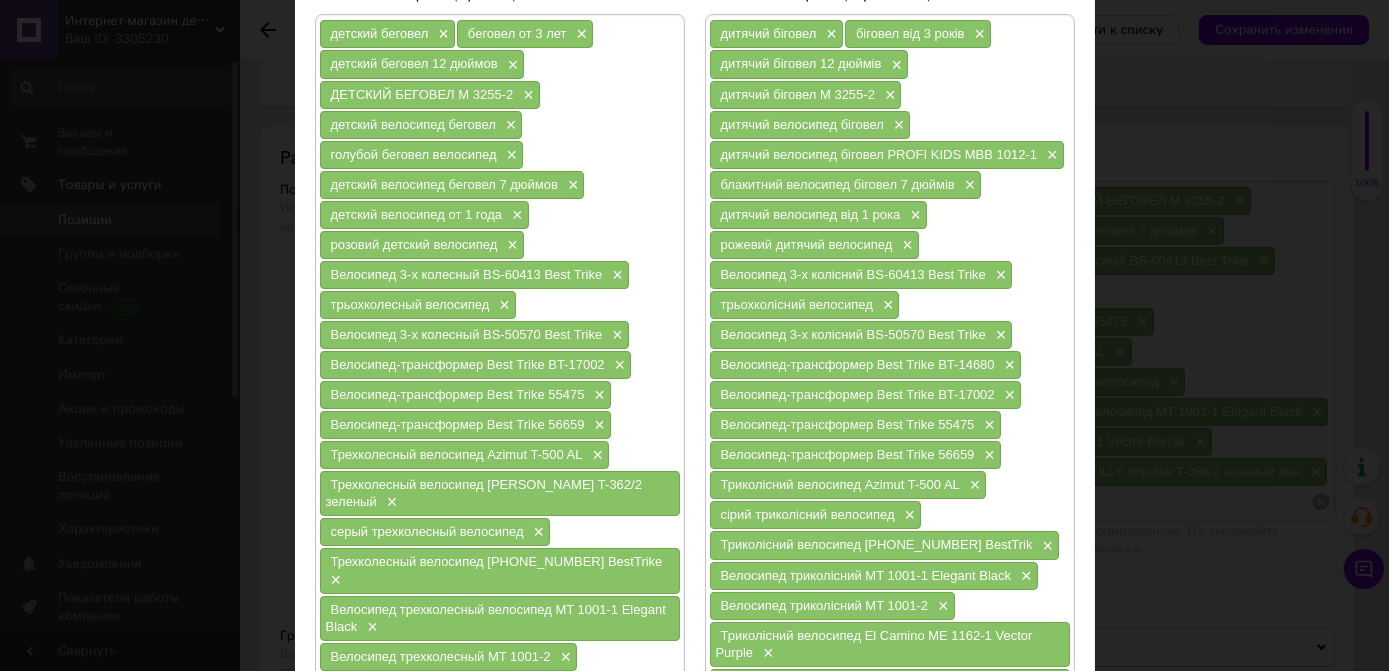 scroll, scrollTop: 363, scrollLeft: 0, axis: vertical 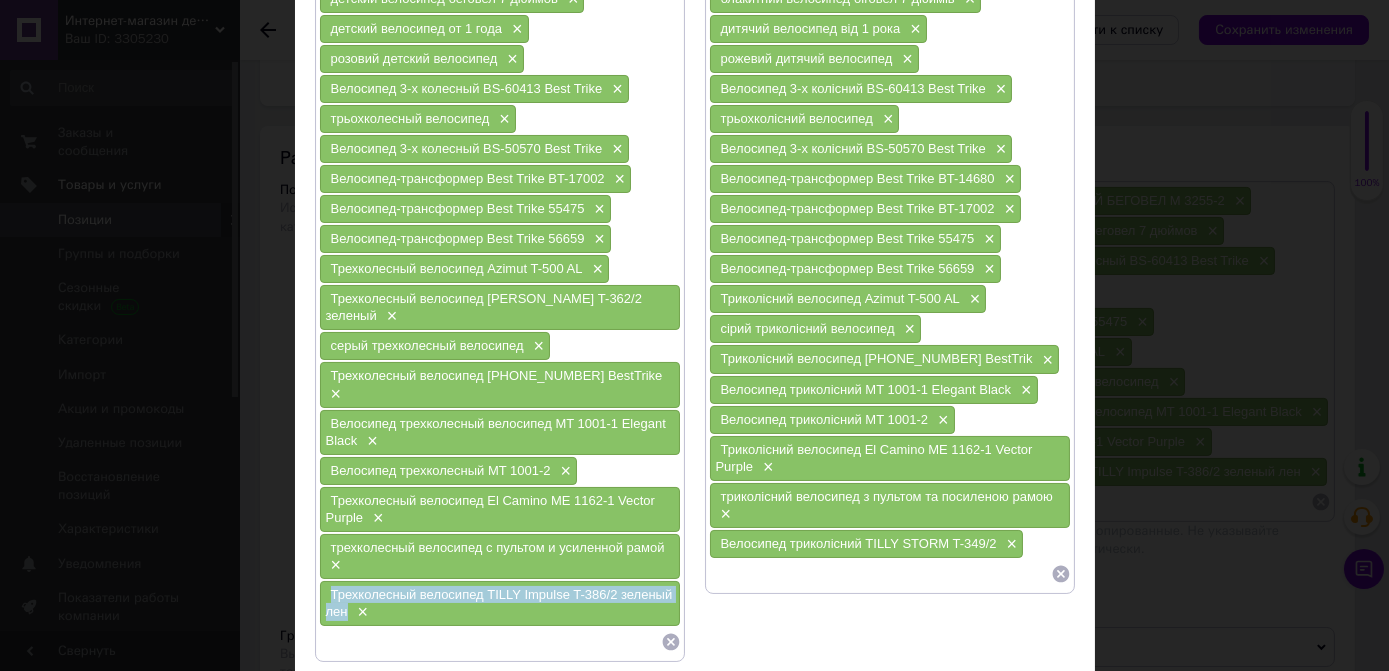 drag, startPoint x: 330, startPoint y: 549, endPoint x: 344, endPoint y: 566, distance: 22.022715 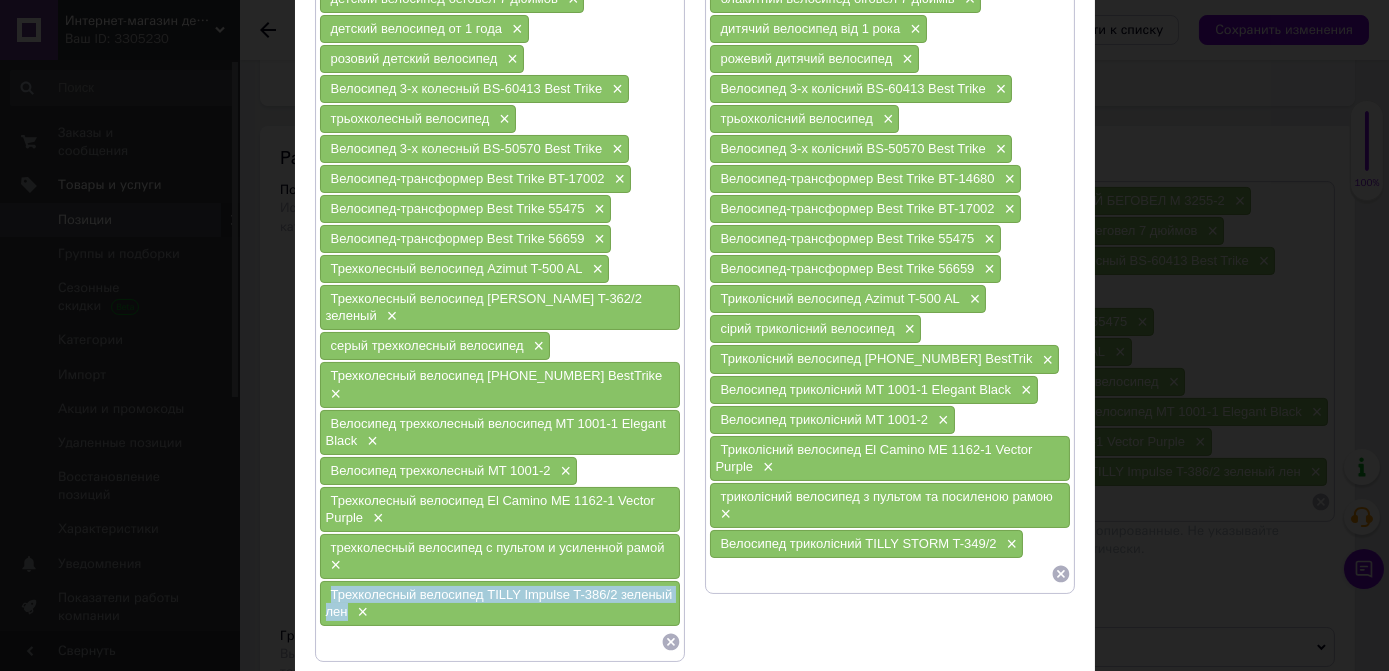 copy on "Трехколесный велосипед TILLY Impulse T-386/2 зеленый лен" 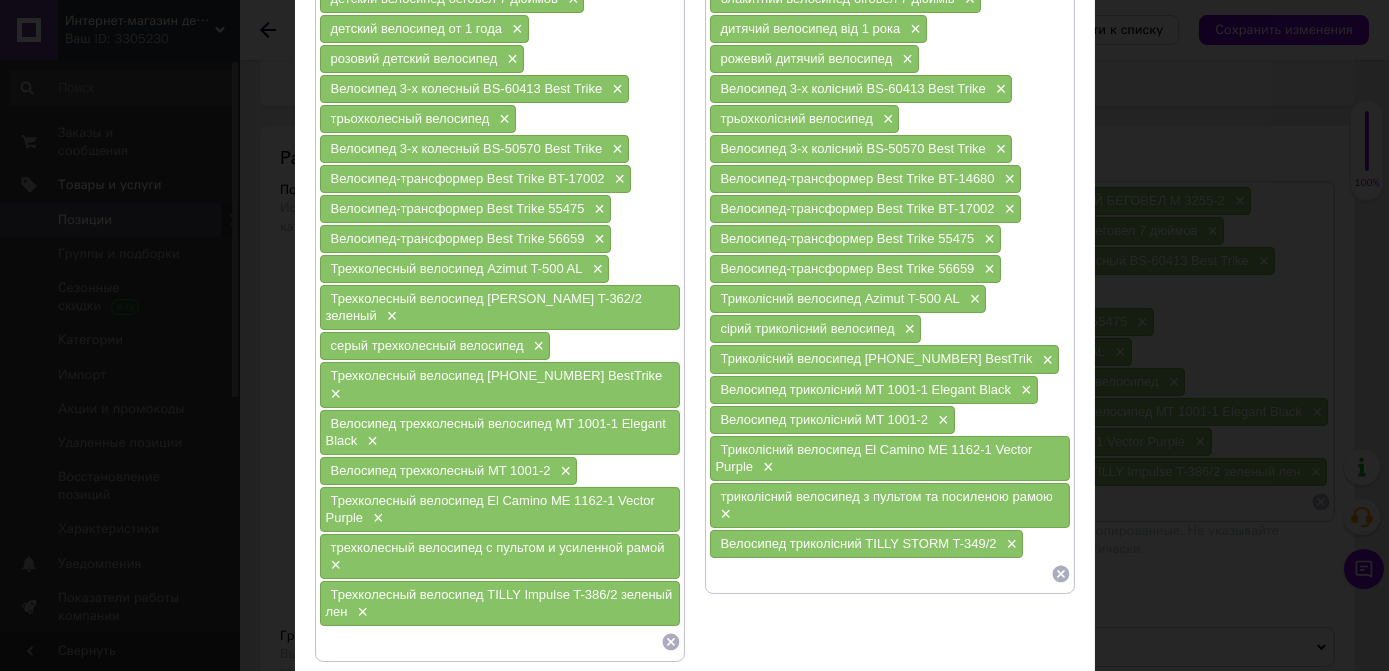 click at bounding box center (880, 574) 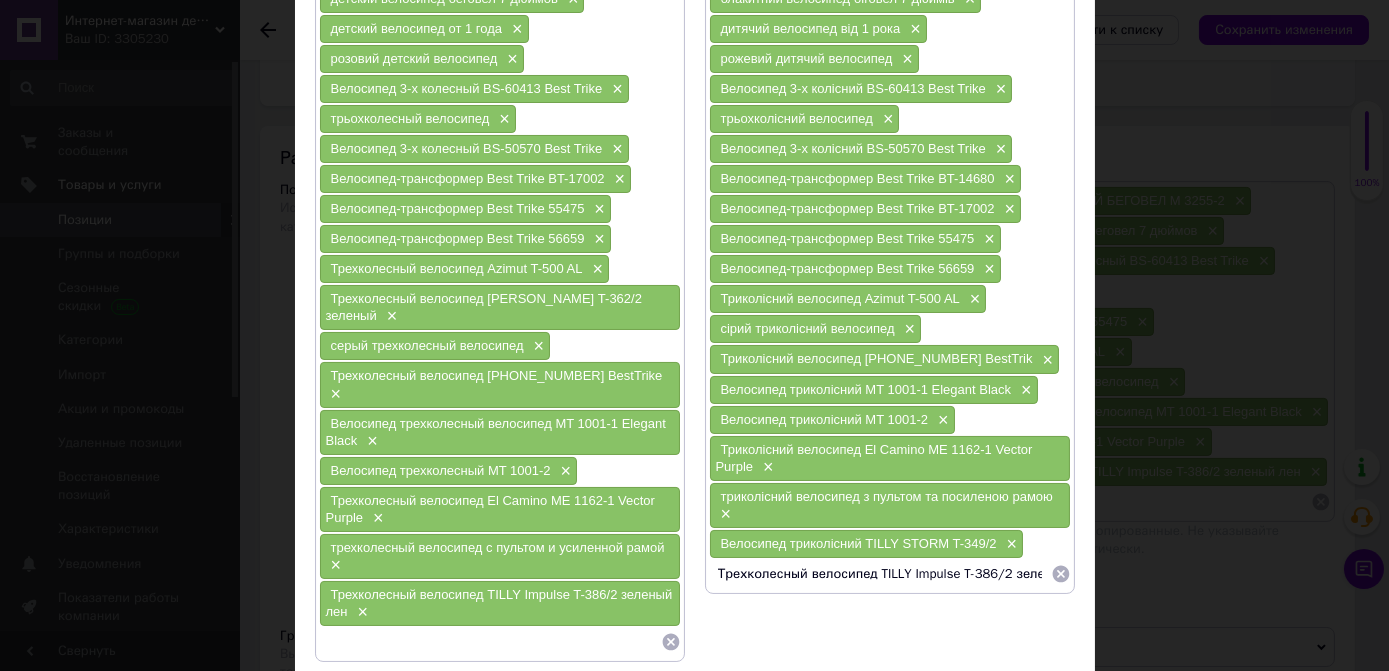 scroll, scrollTop: 0, scrollLeft: 36, axis: horizontal 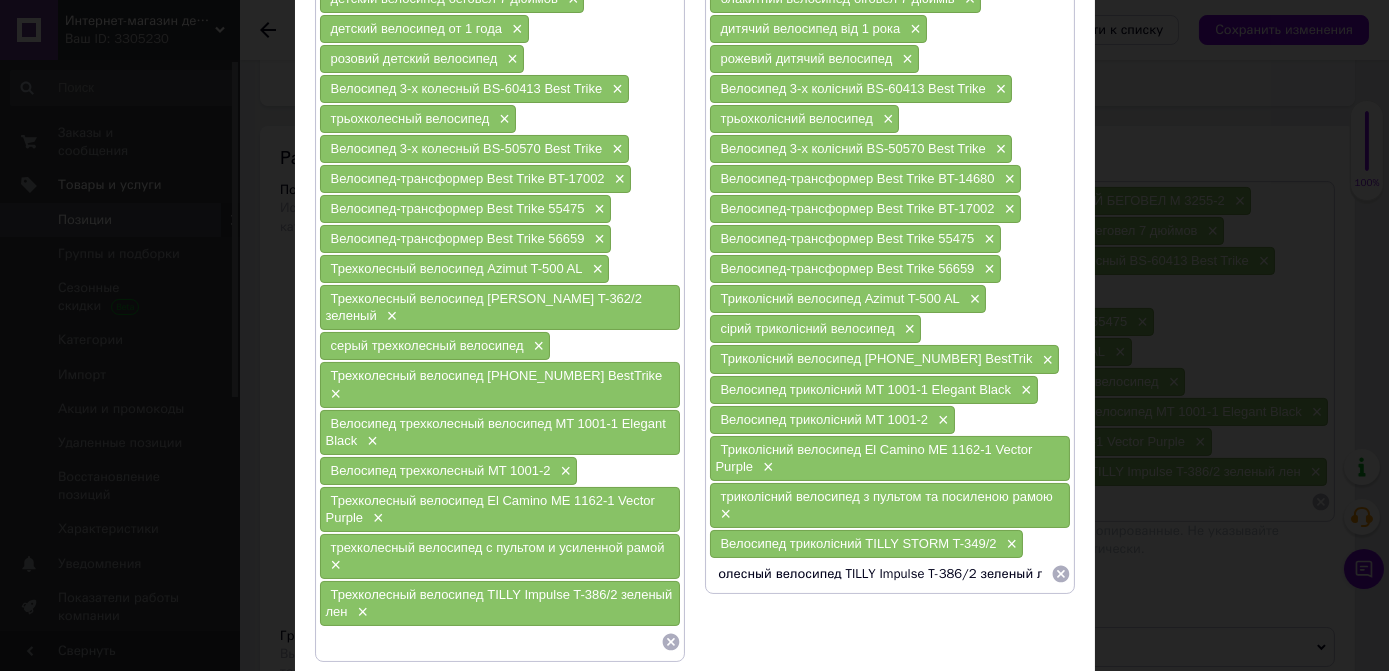 click on "Трехколесный велосипед TILLY Impulse T-386/2 зеленый лен" at bounding box center [880, 574] 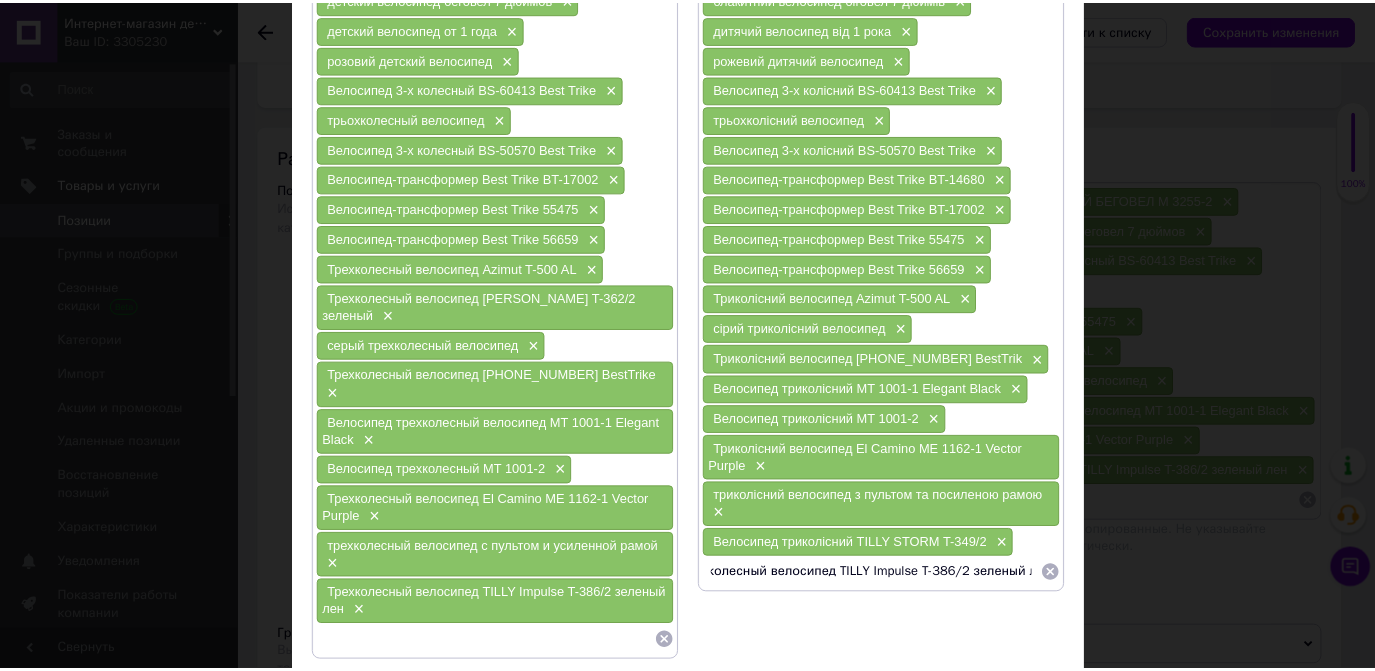 scroll, scrollTop: 0, scrollLeft: 0, axis: both 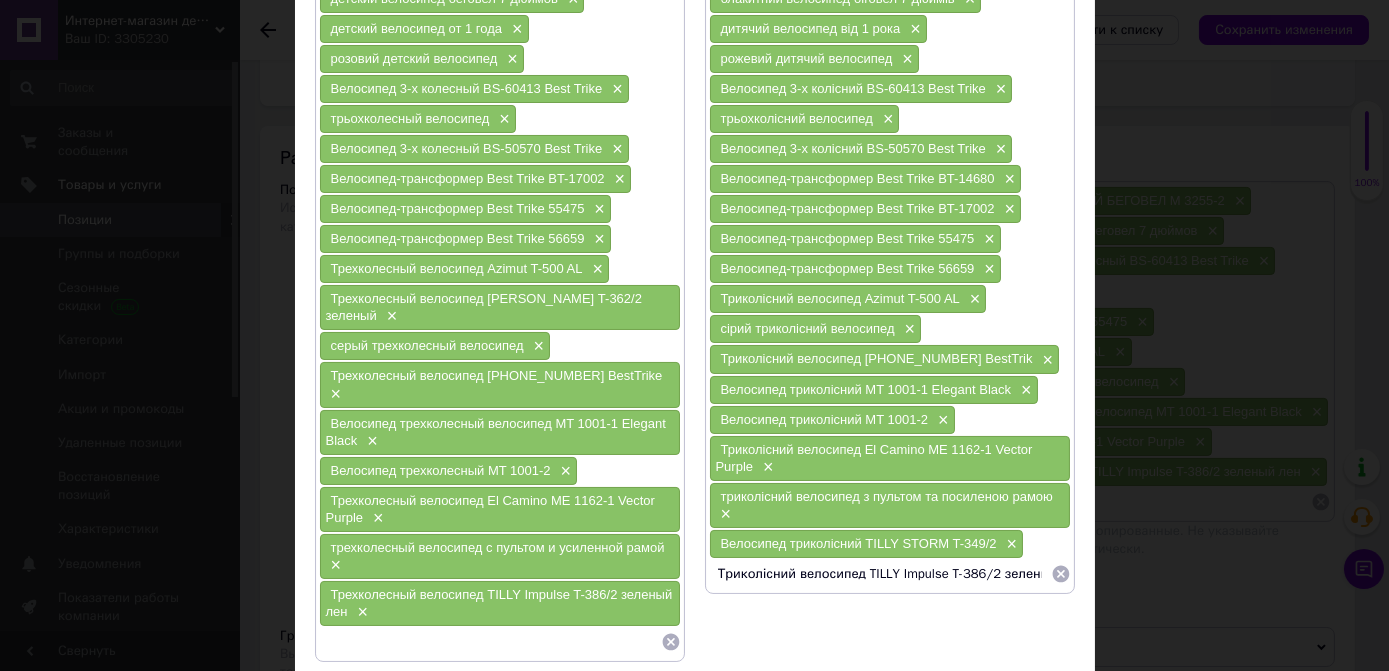 click on "Триколісний велосипед TILLY Impulse T-386/2 зеленый лен" at bounding box center (880, 574) 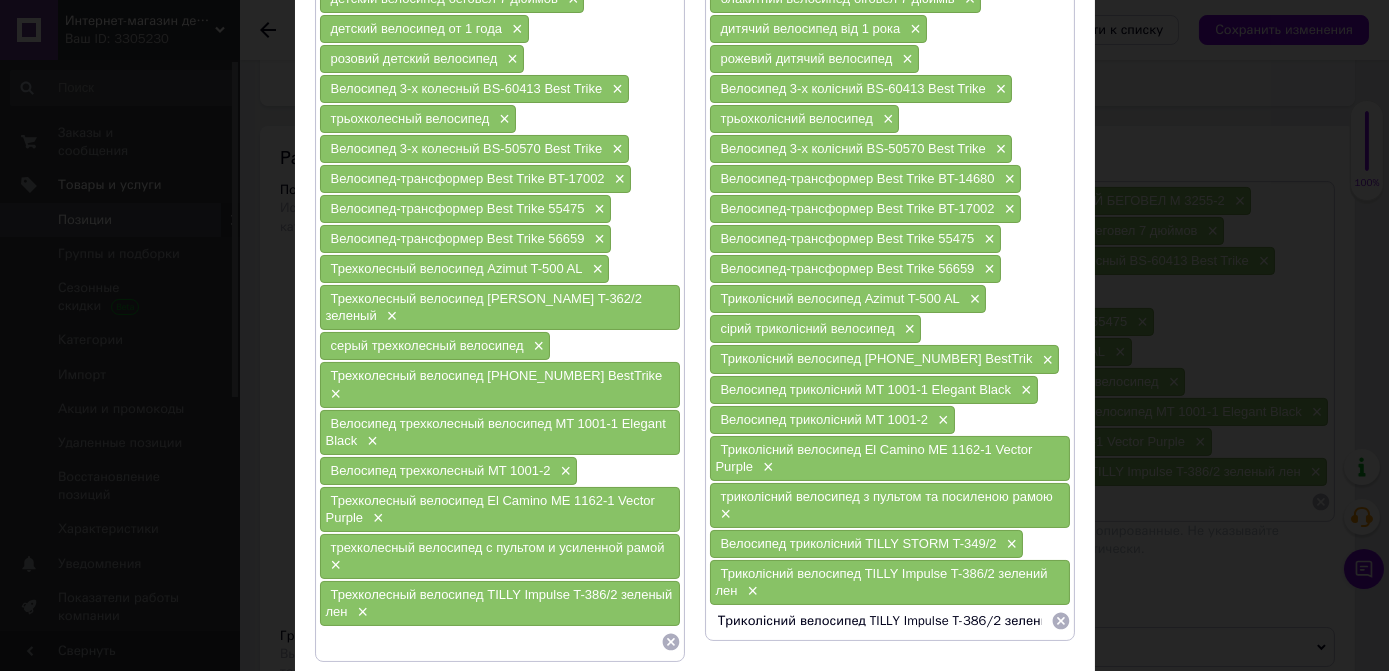 type 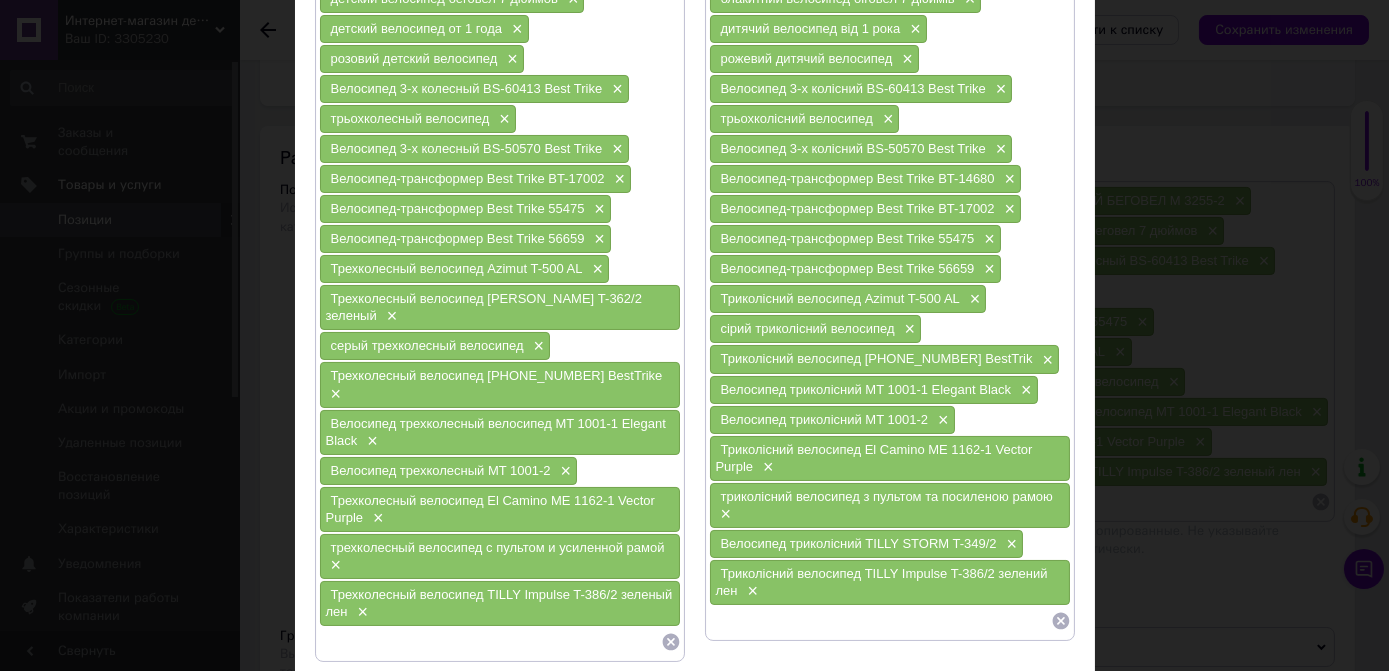 click on "Сохранить" at bounding box center [1021, 717] 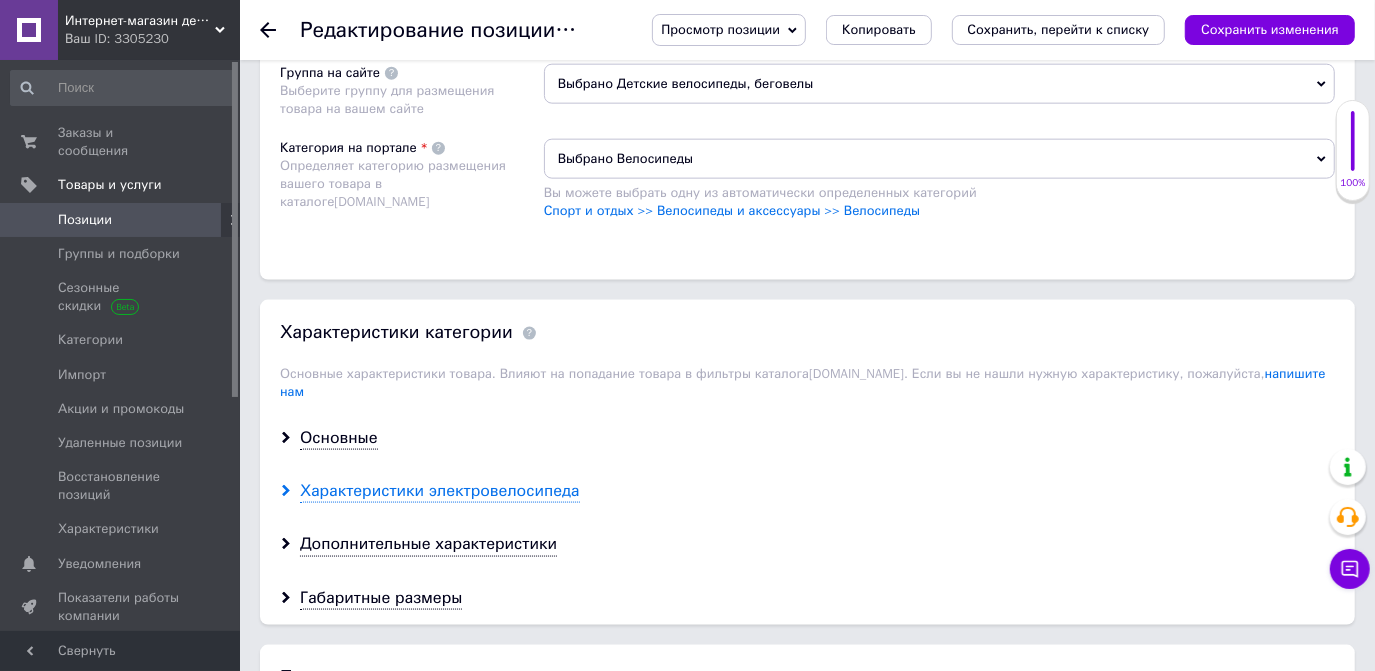 scroll, scrollTop: 1727, scrollLeft: 0, axis: vertical 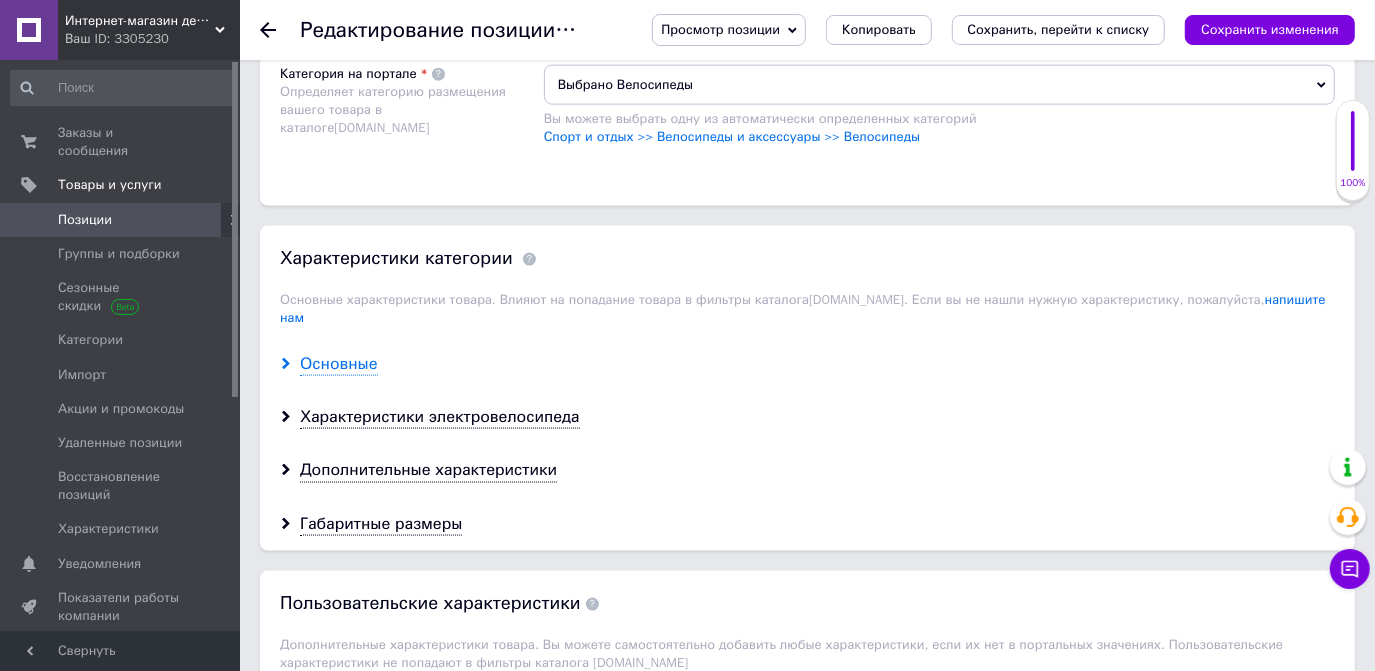 click on "Основные" at bounding box center (339, 364) 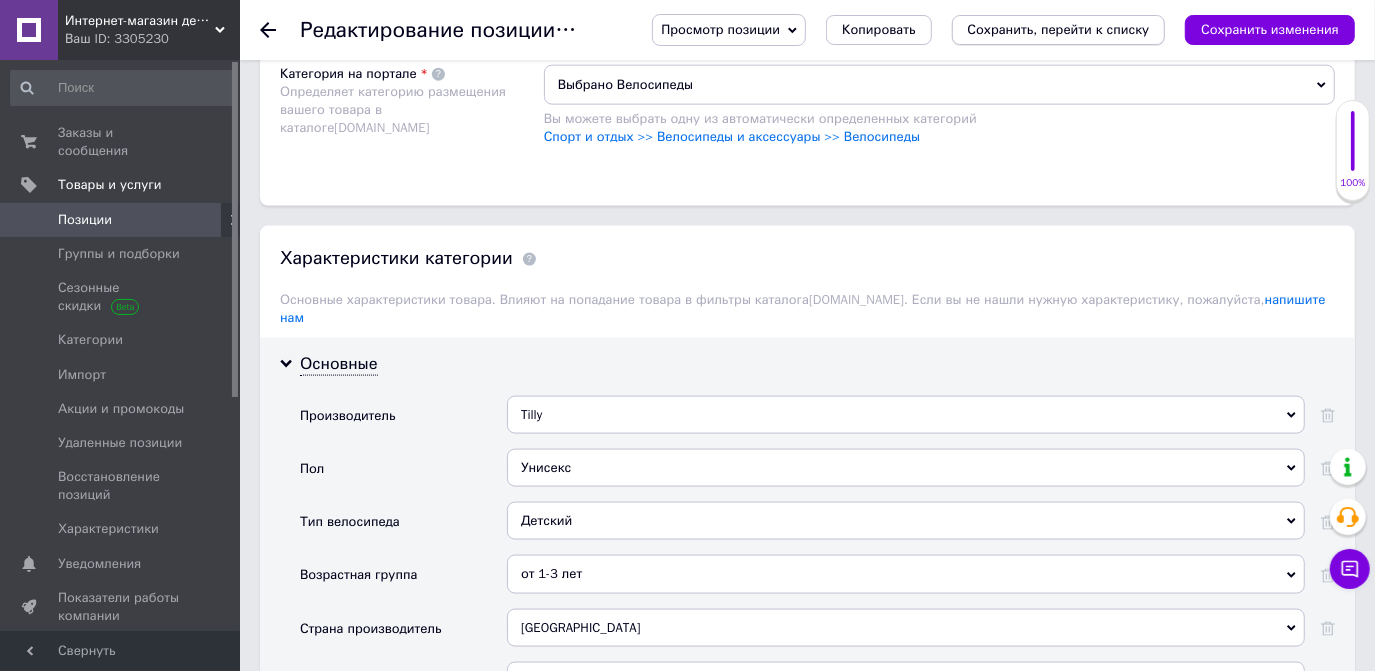 click on "Сохранить, перейти к списку" at bounding box center (1059, 29) 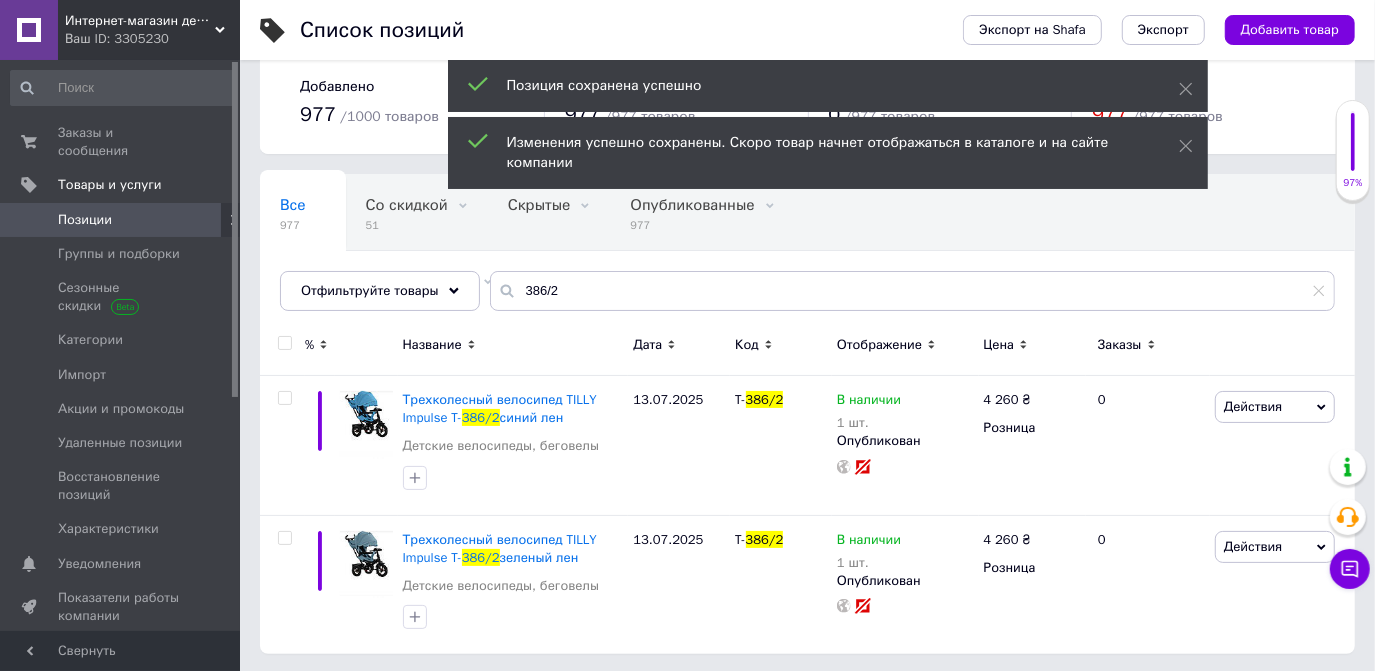 scroll, scrollTop: 28, scrollLeft: 0, axis: vertical 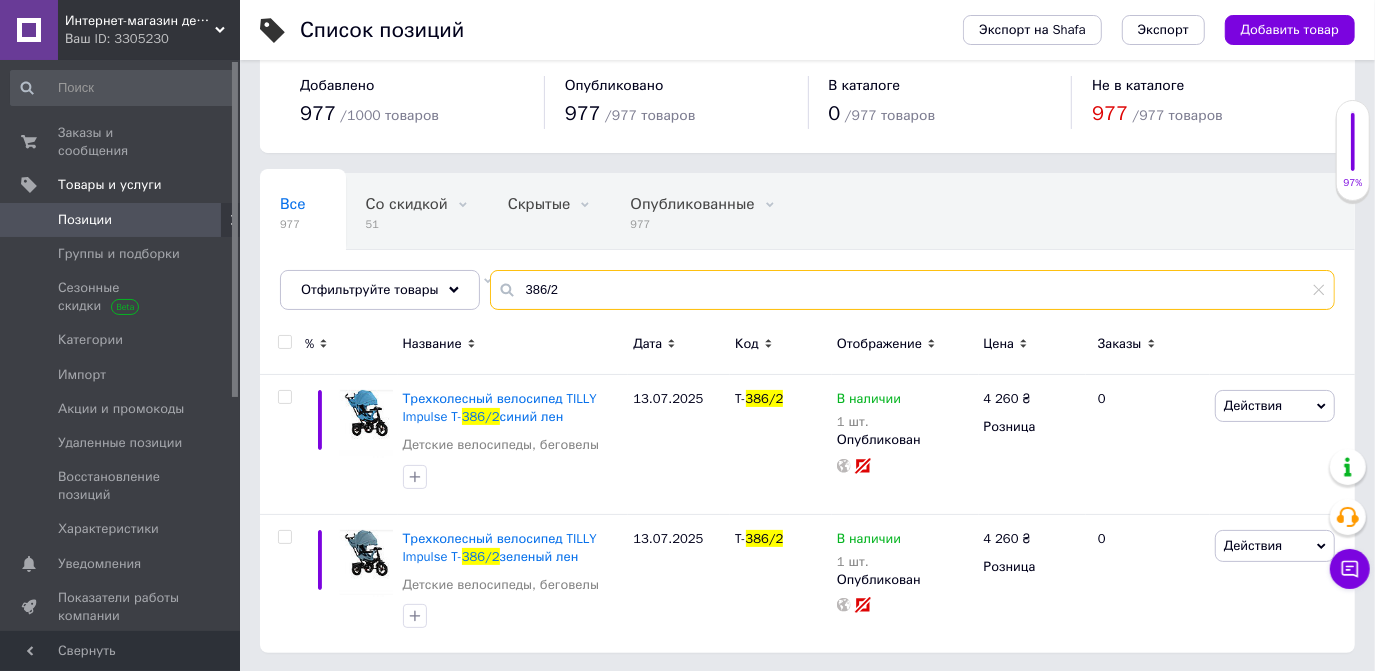 click on "386/2" at bounding box center [912, 290] 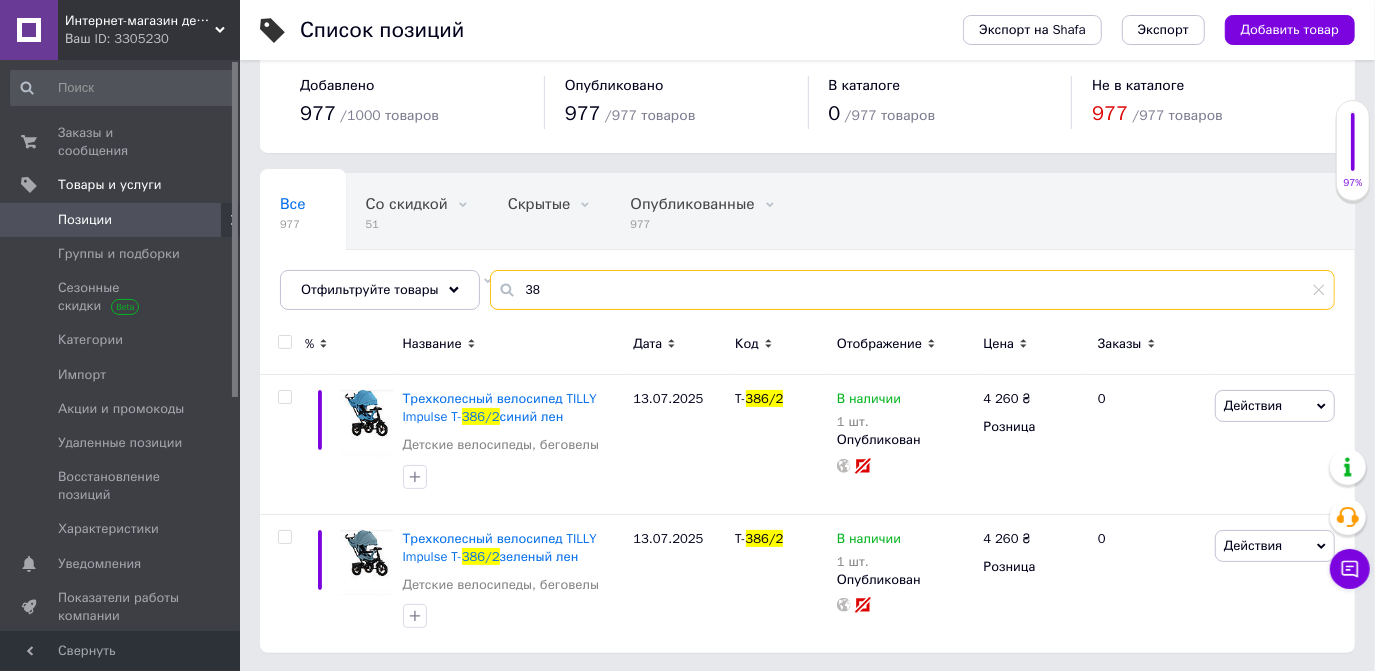 type on "3" 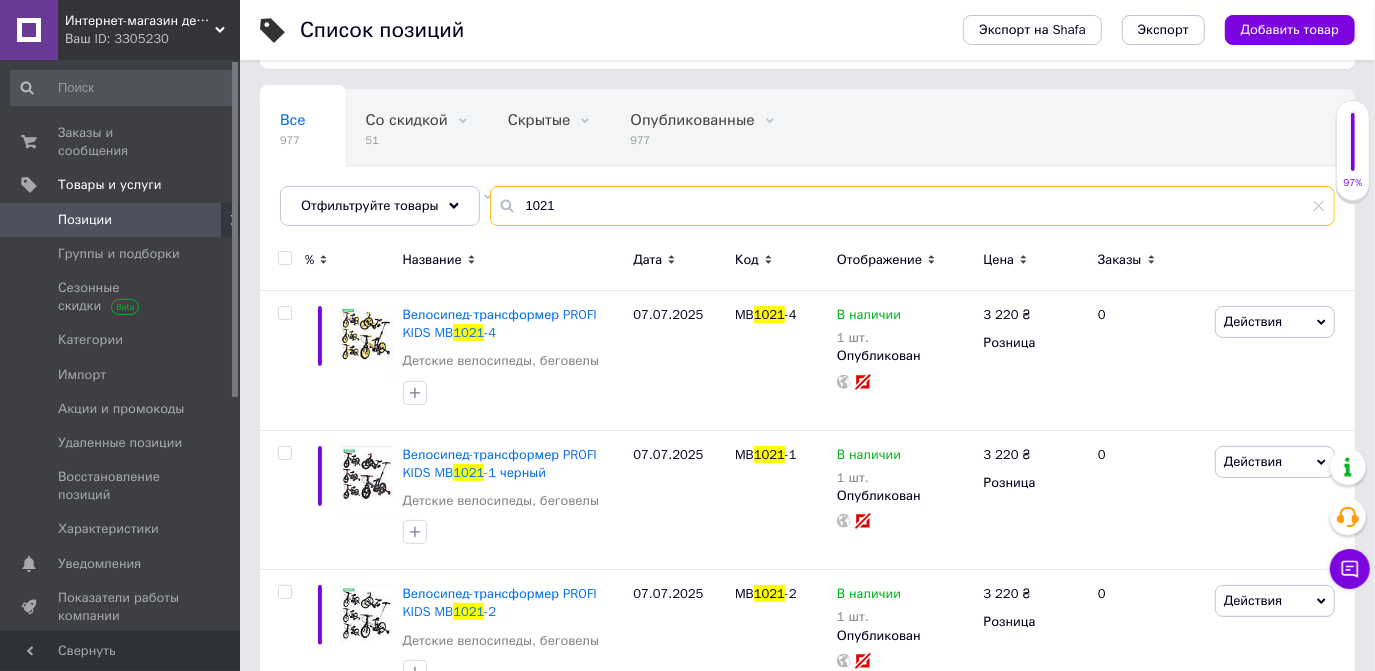 scroll, scrollTop: 119, scrollLeft: 0, axis: vertical 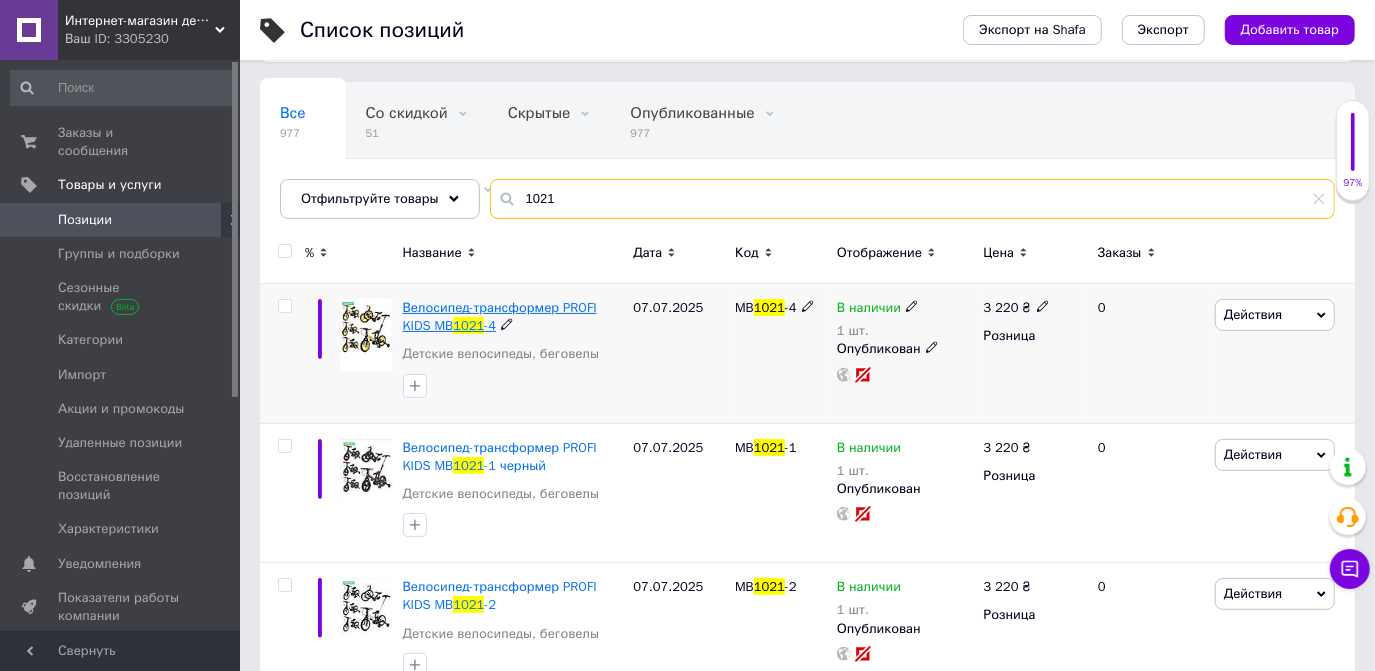 type on "1021" 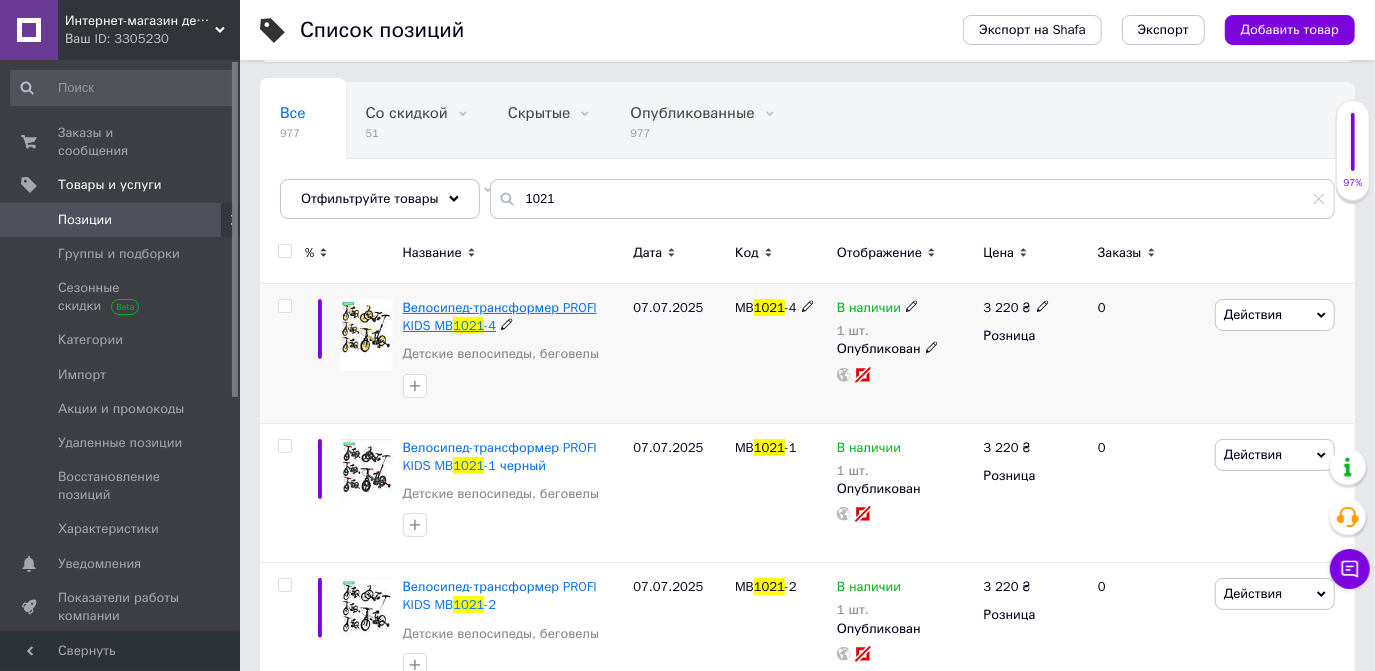 click on "Велосипед-трансформер PROFI KIDS MB" at bounding box center [500, 316] 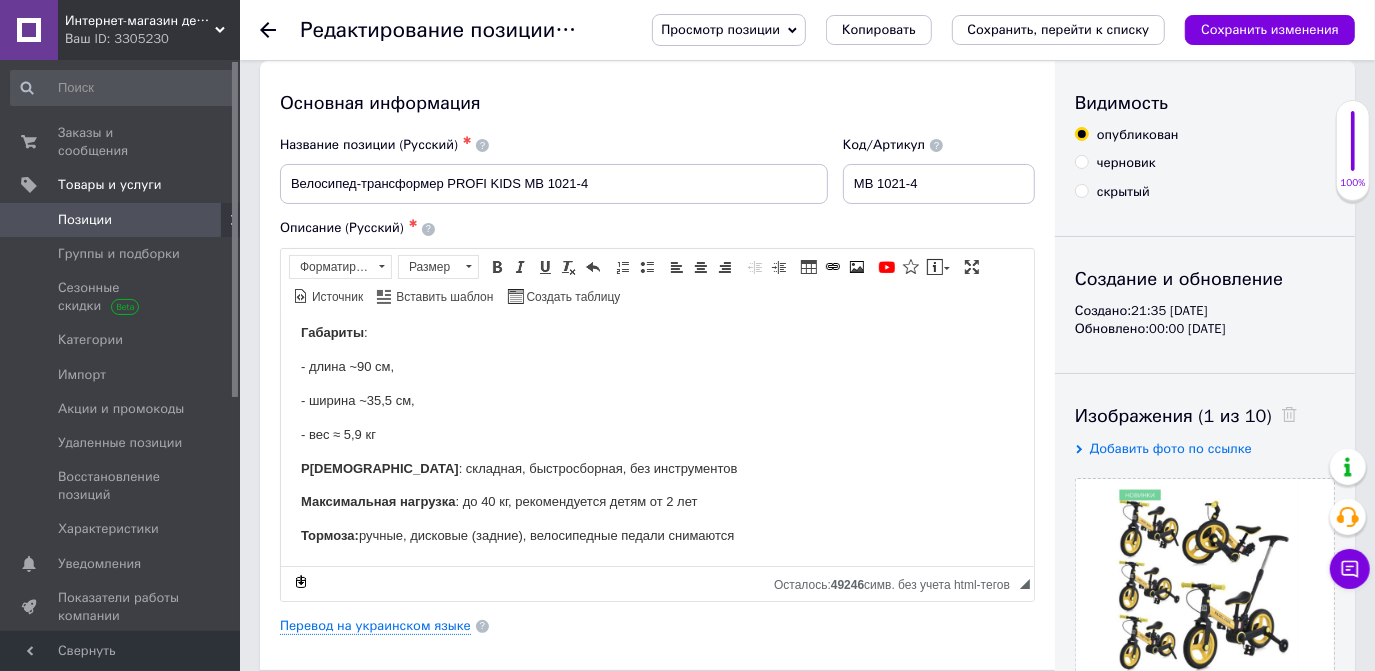 scroll, scrollTop: 0, scrollLeft: 0, axis: both 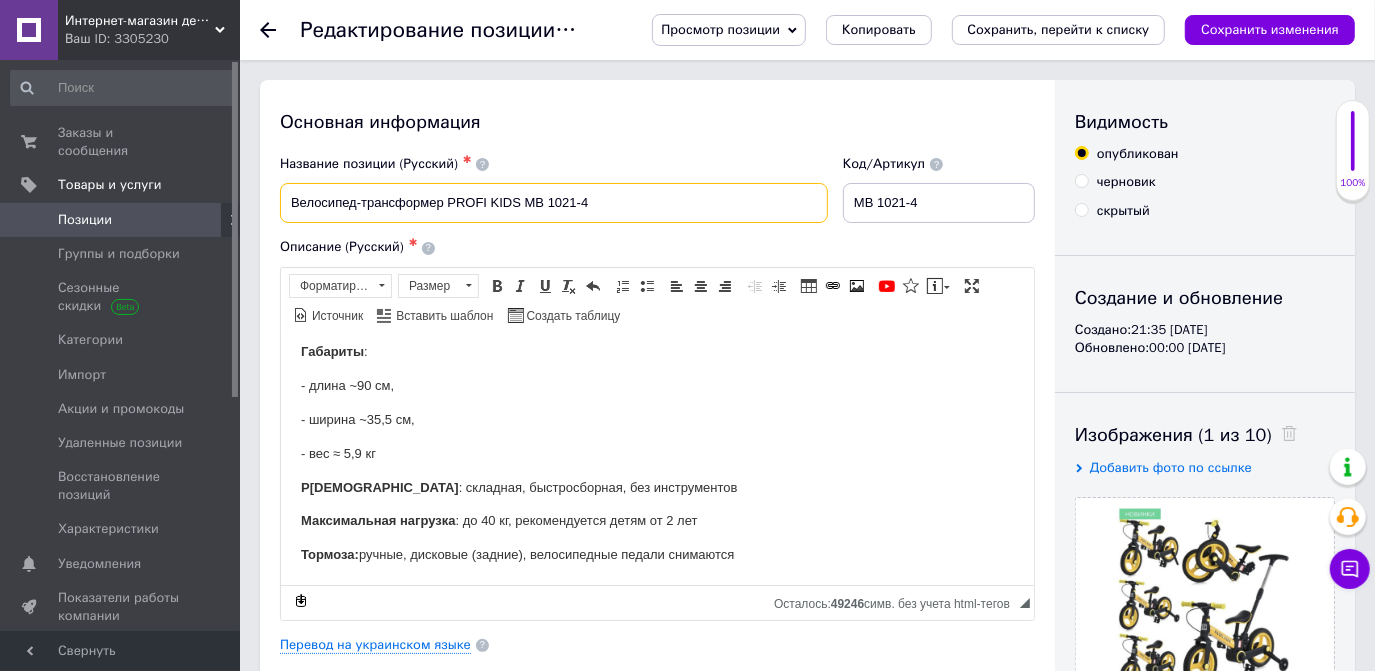 drag, startPoint x: 610, startPoint y: 200, endPoint x: 263, endPoint y: 206, distance: 347.05188 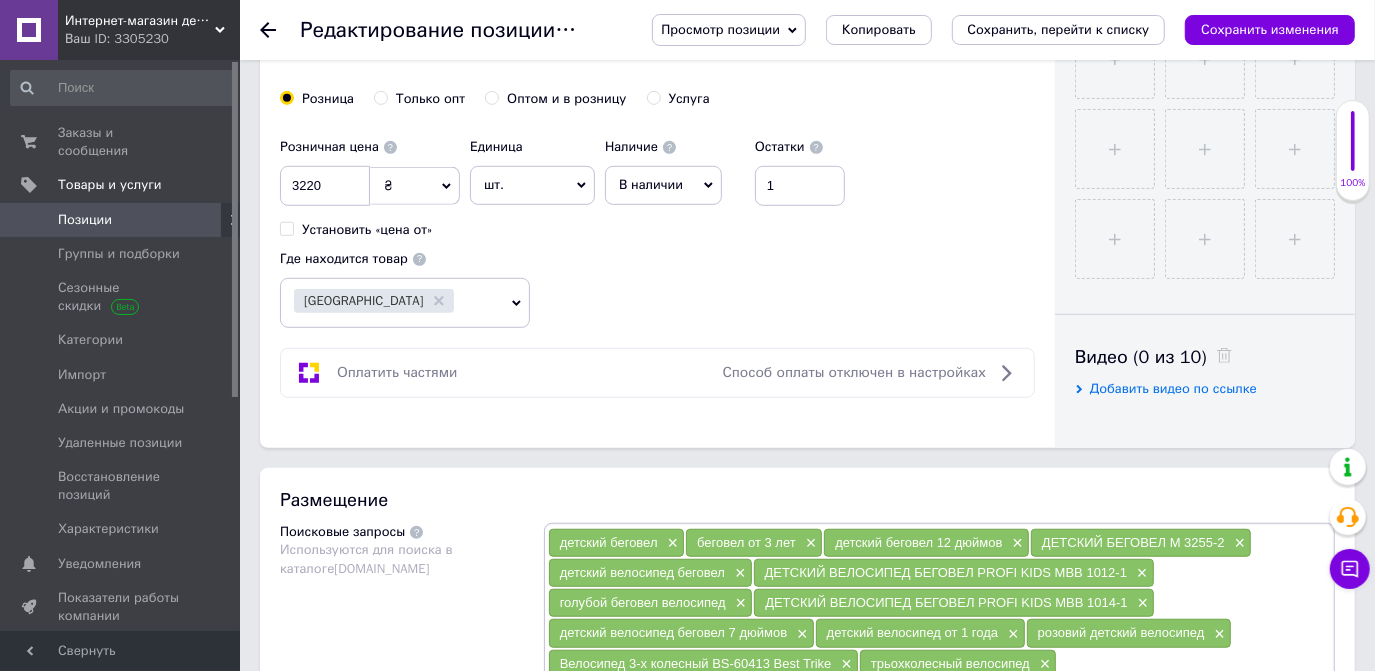 scroll, scrollTop: 1181, scrollLeft: 0, axis: vertical 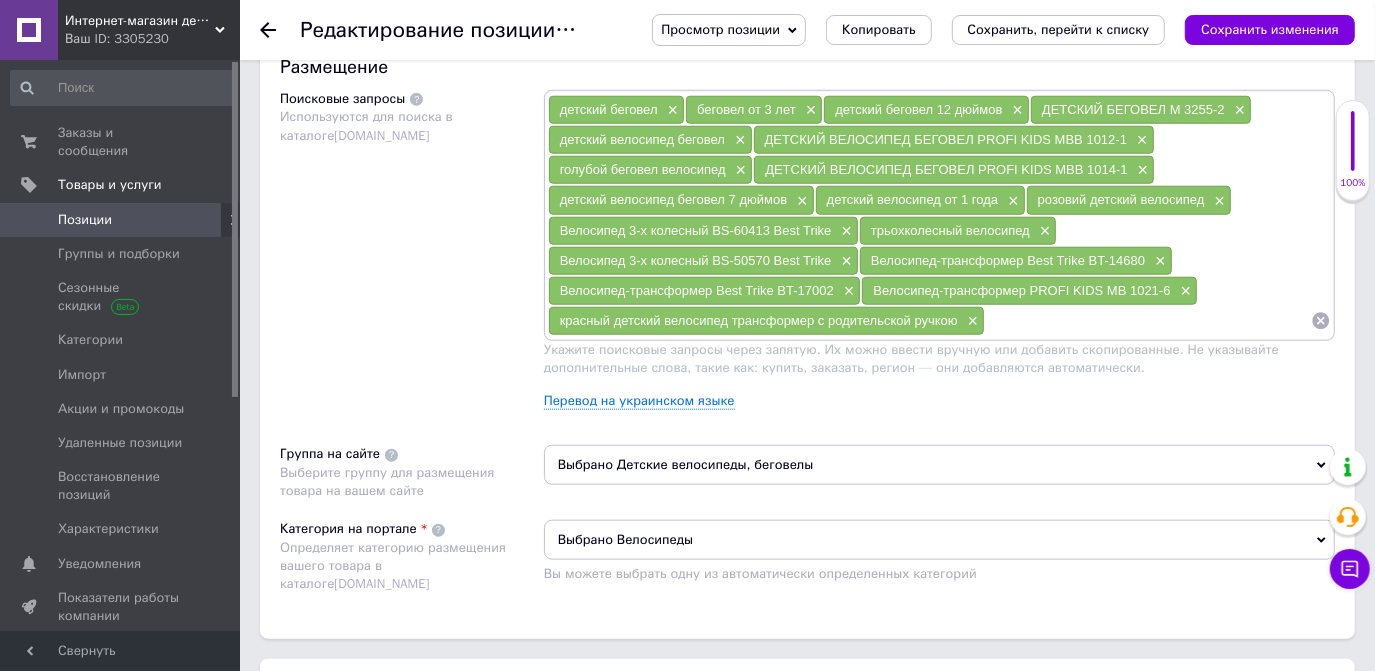 click at bounding box center [1148, 321] 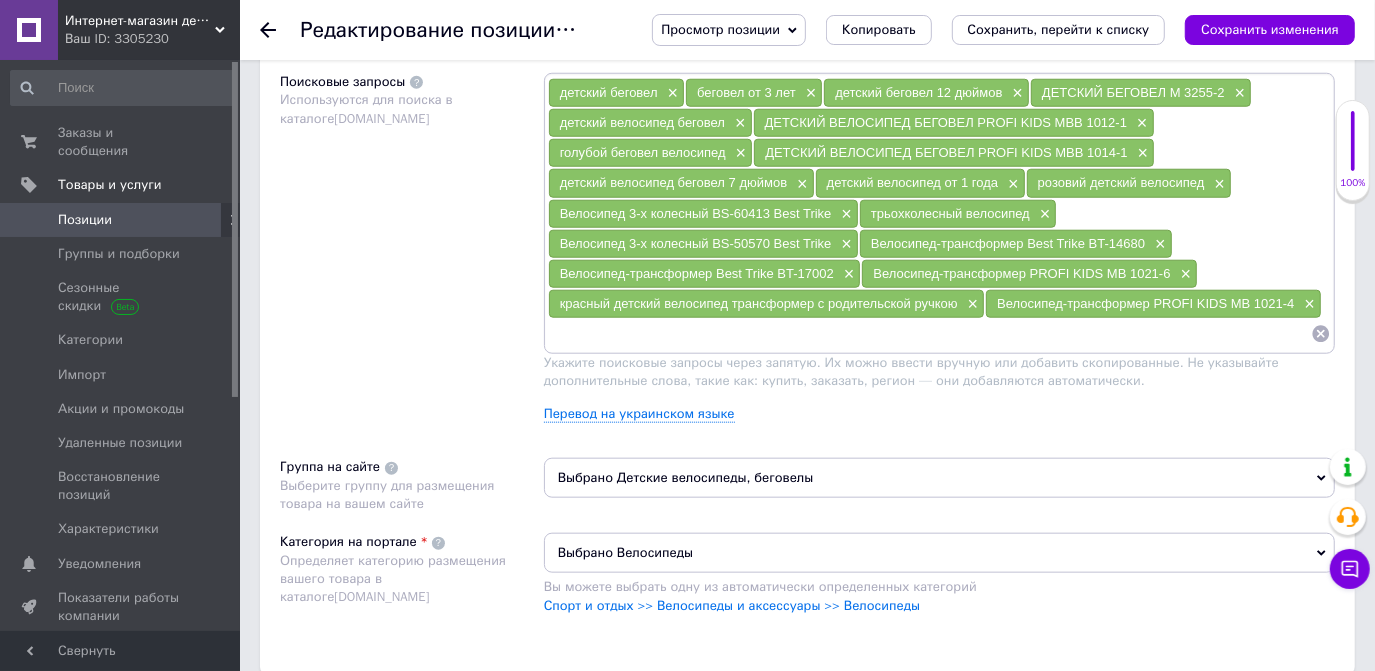 scroll, scrollTop: 1272, scrollLeft: 0, axis: vertical 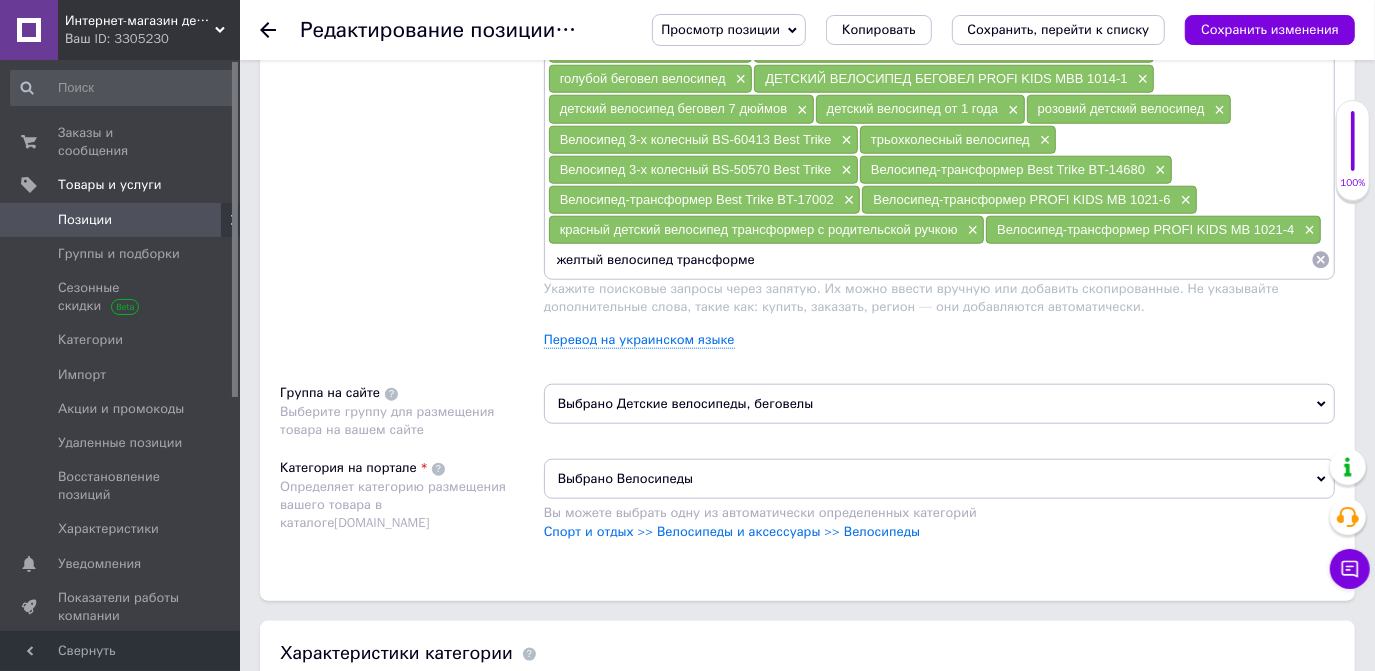type on "желтый велосипед трансформер" 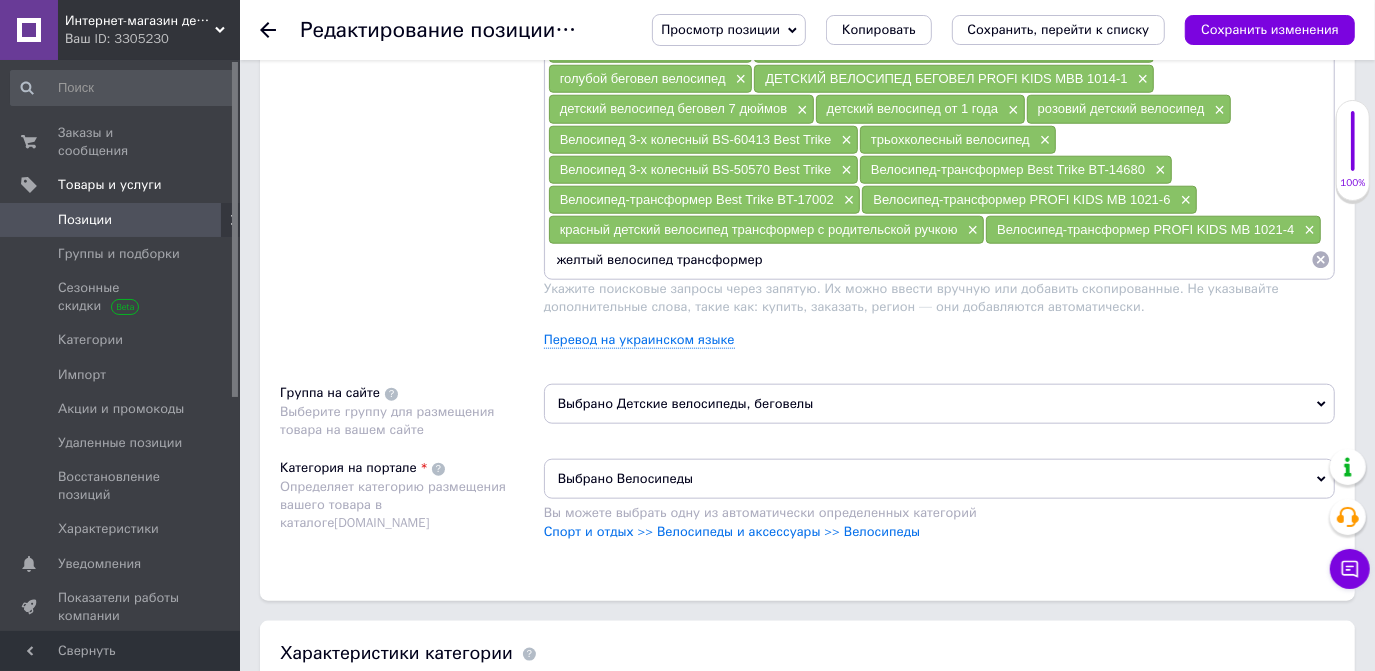 type 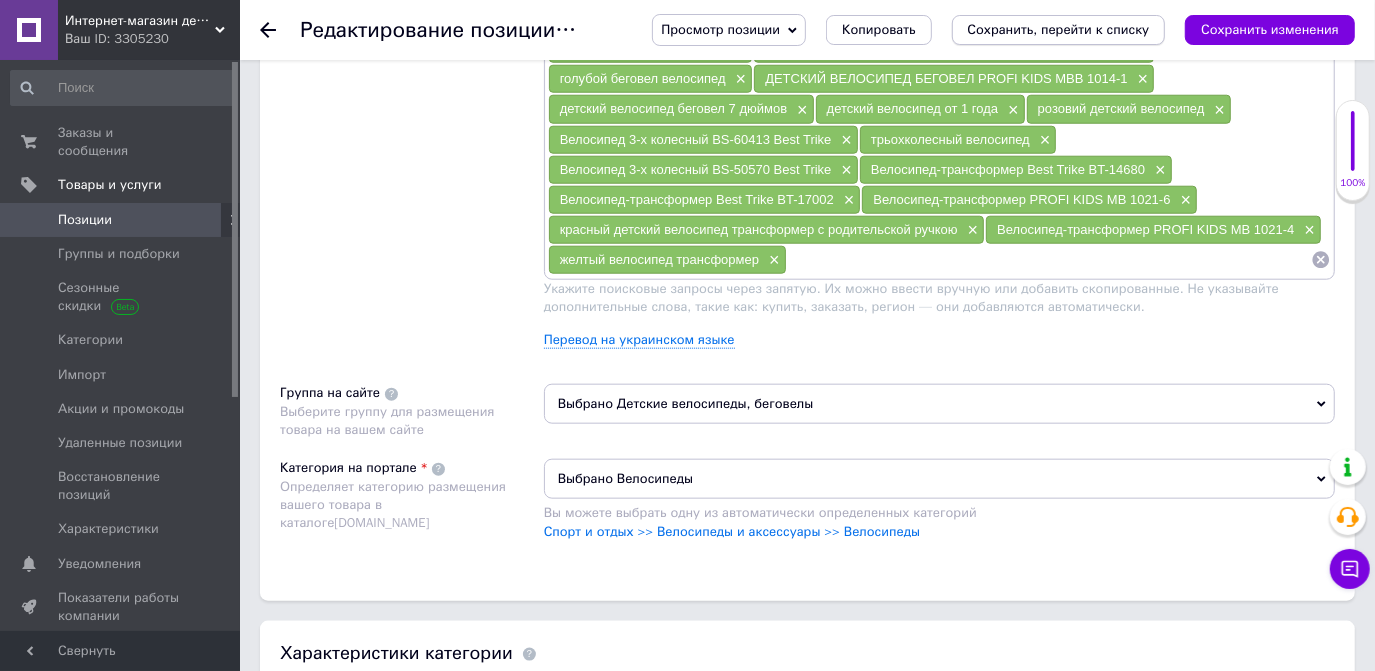 click on "Сохранить, перейти к списку" at bounding box center (1059, 30) 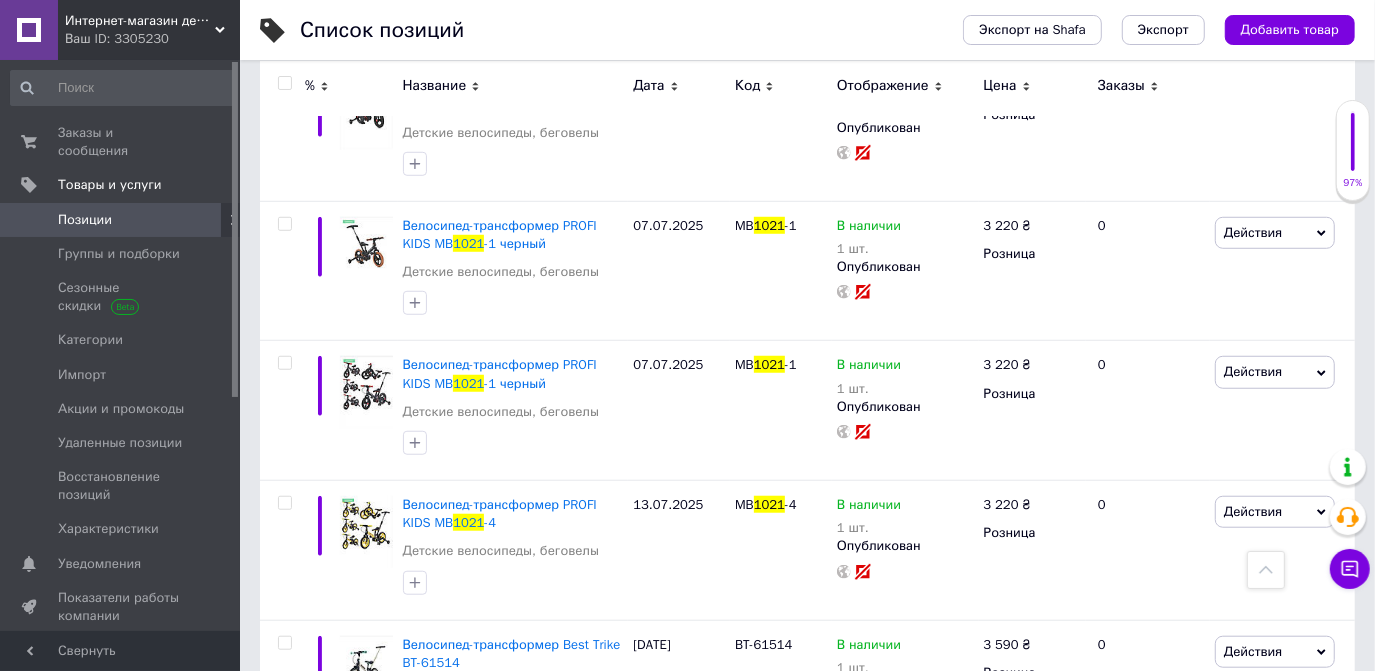 scroll, scrollTop: 909, scrollLeft: 0, axis: vertical 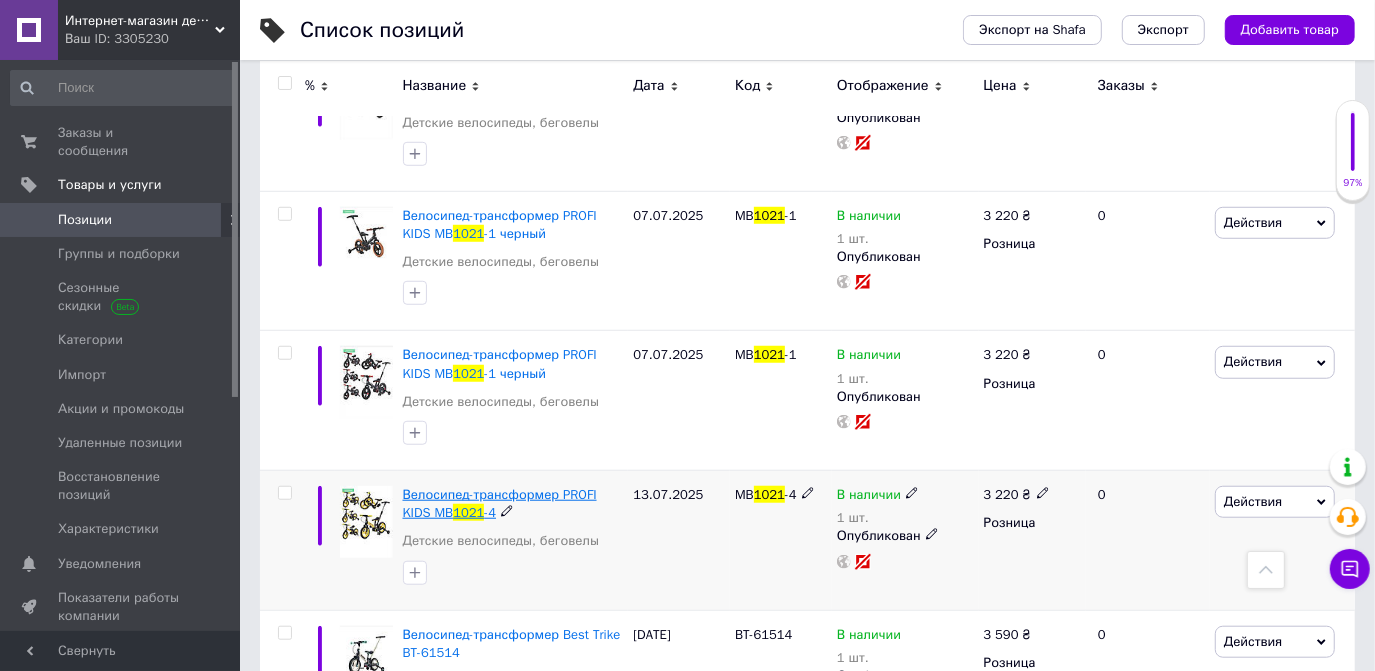 click on "Велосипед-трансформер PROFI KIDS MB" at bounding box center (500, 503) 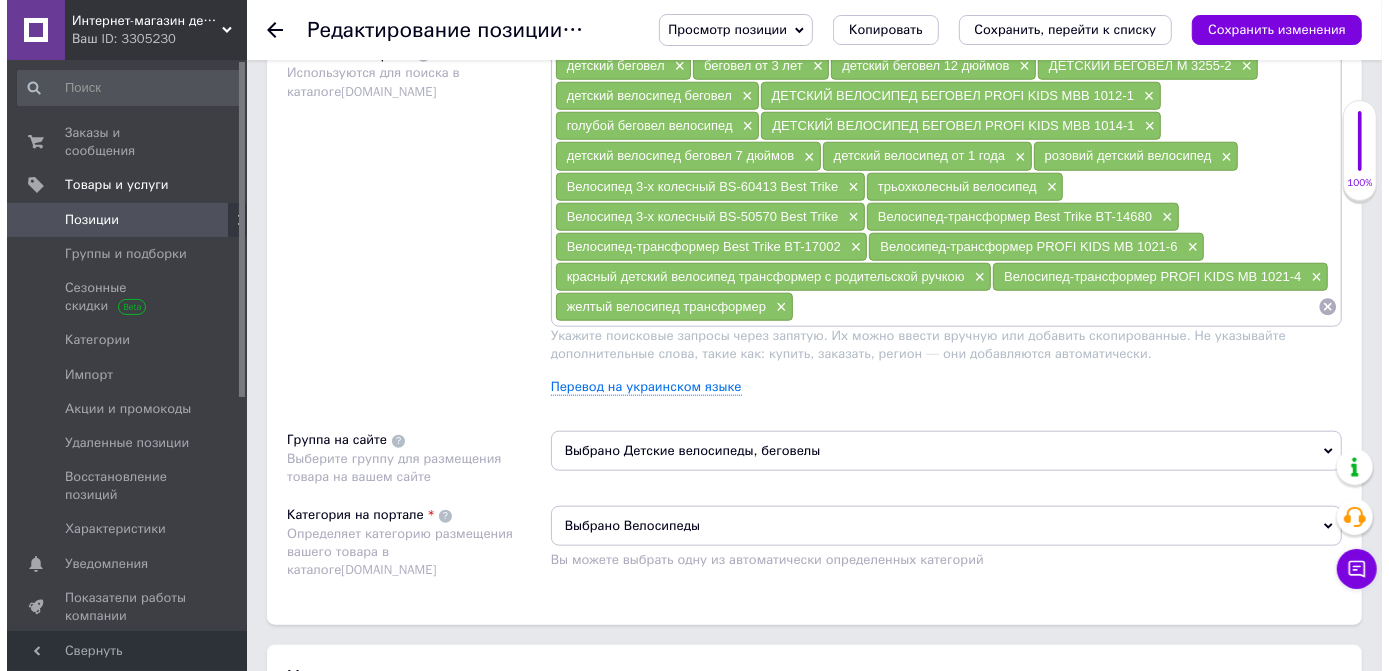 scroll, scrollTop: 1272, scrollLeft: 0, axis: vertical 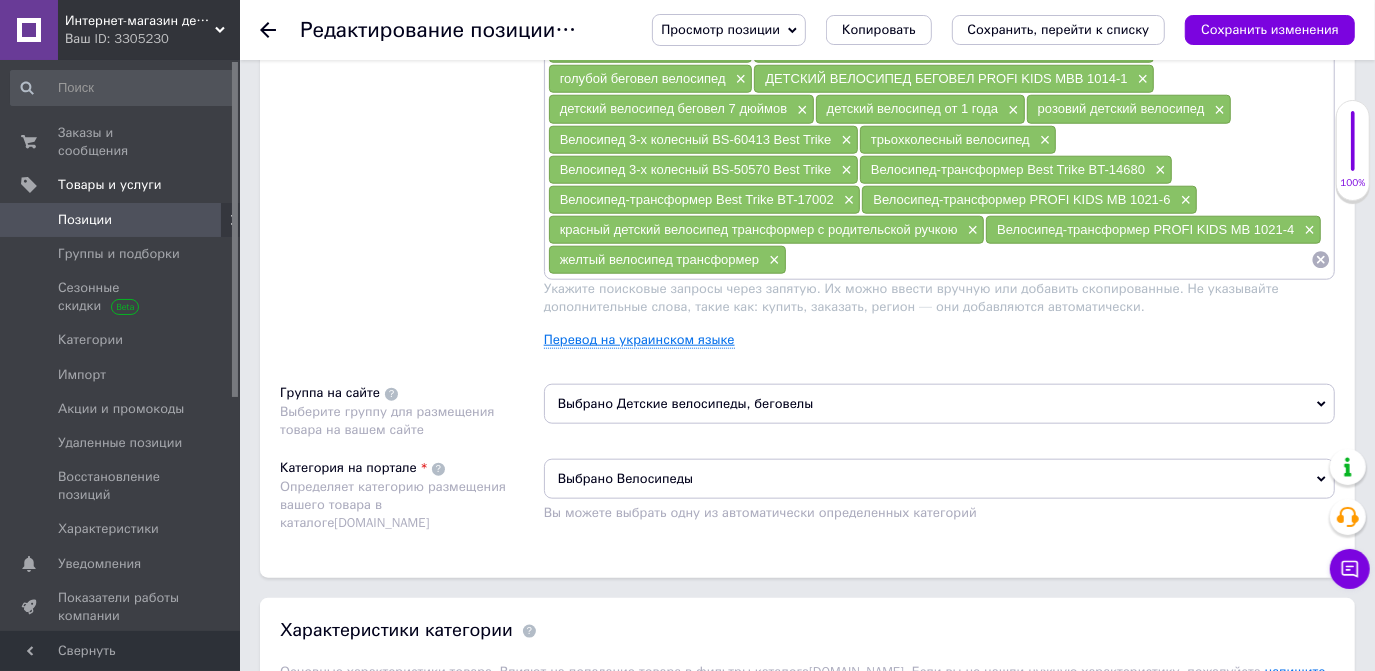 click on "Перевод на украинском языке" at bounding box center (639, 340) 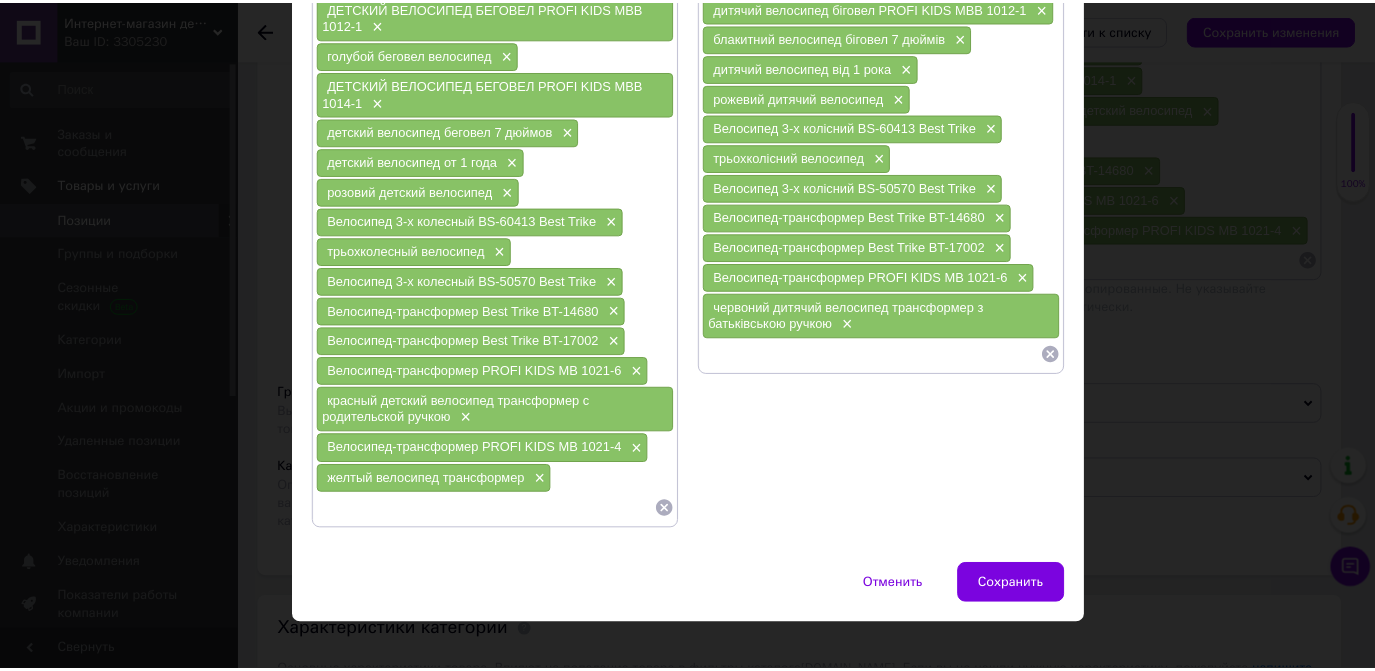scroll, scrollTop: 325, scrollLeft: 0, axis: vertical 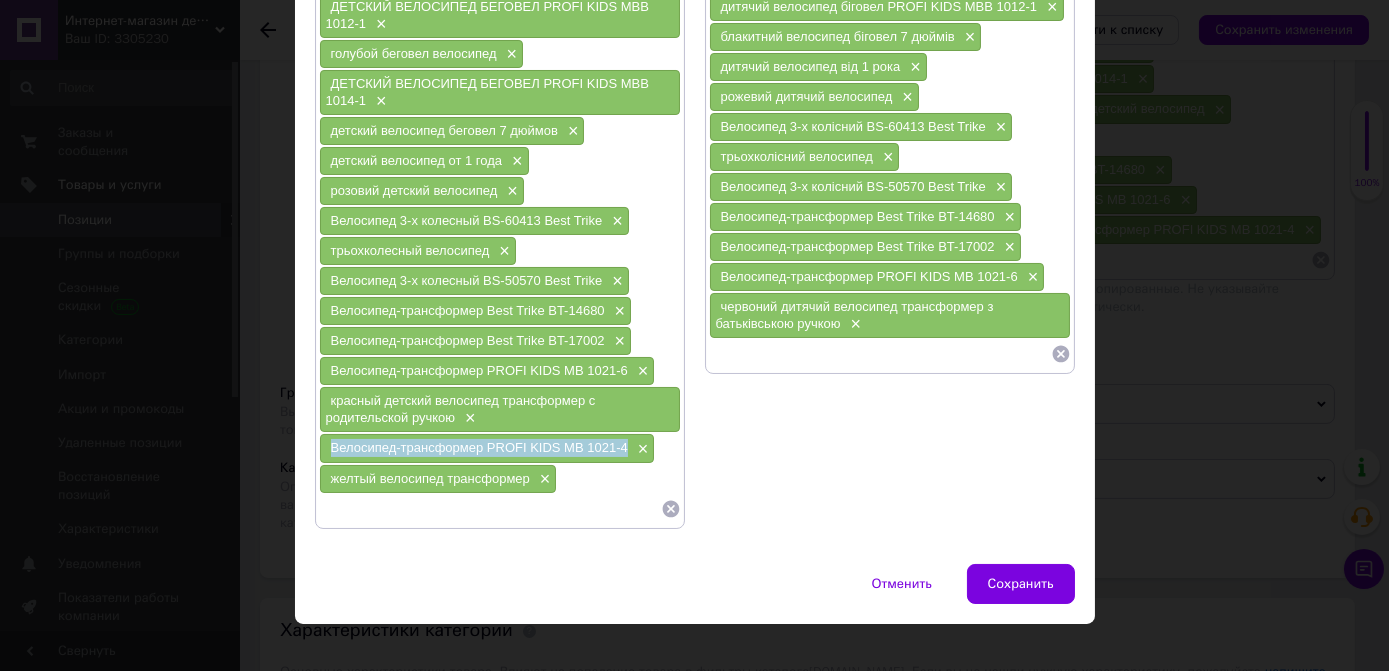 drag, startPoint x: 325, startPoint y: 422, endPoint x: 624, endPoint y: 427, distance: 299.0418 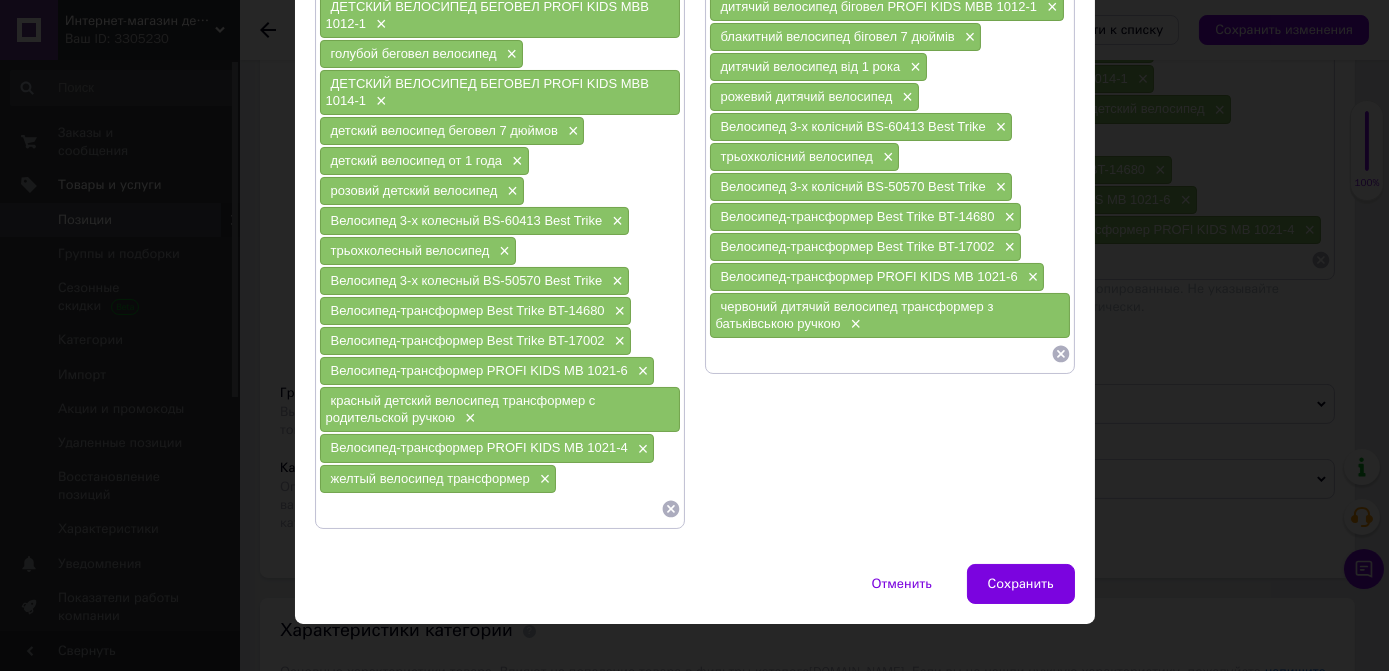 click at bounding box center (880, 354) 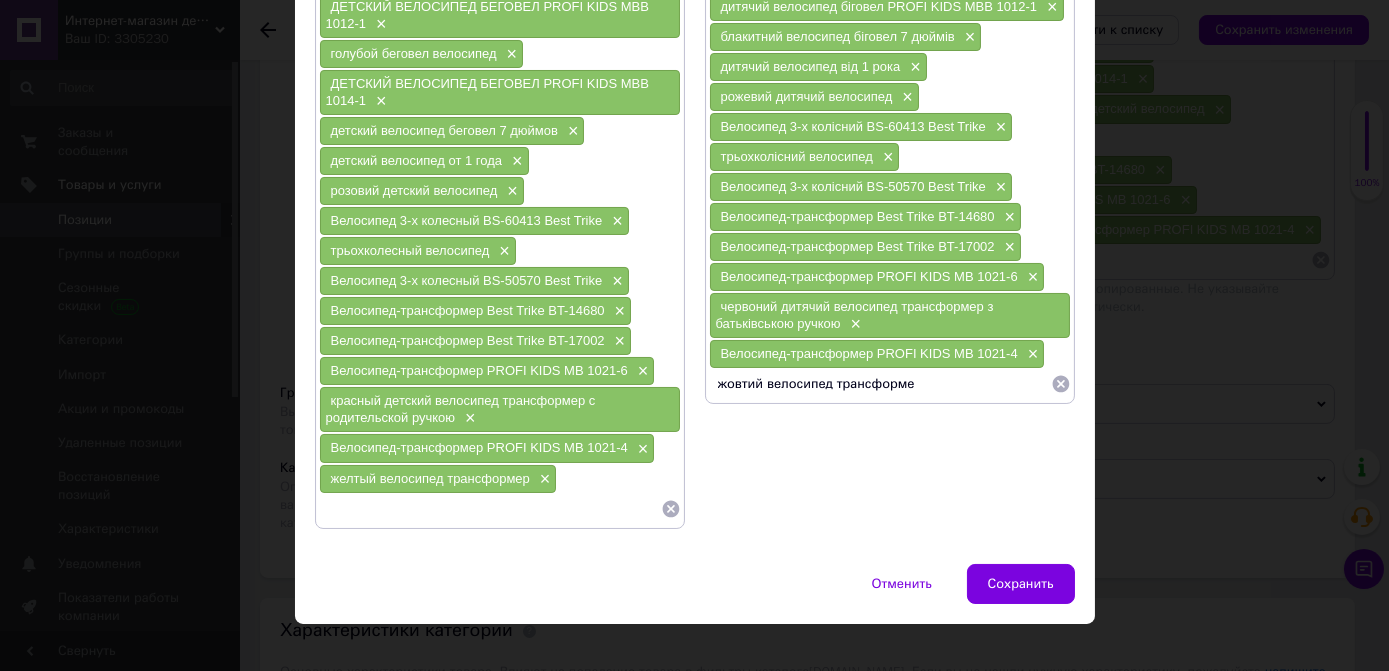 type on "жовтий велосипед трансформер" 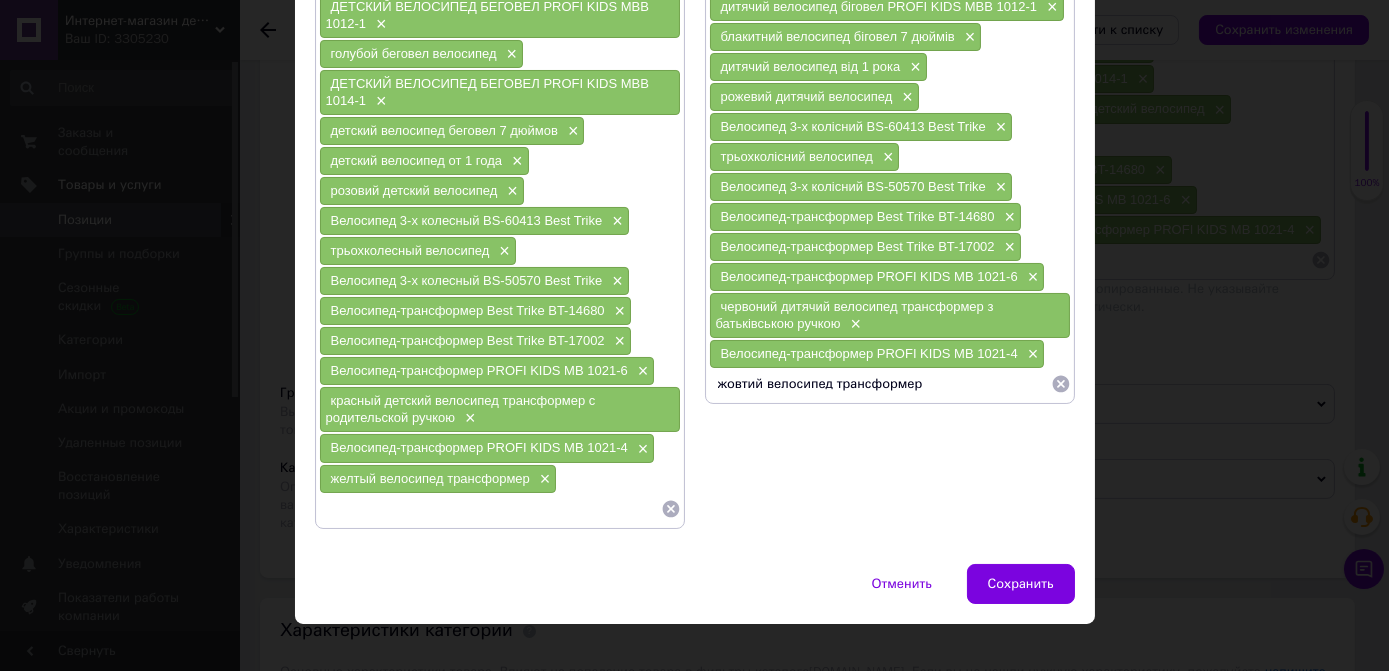 type 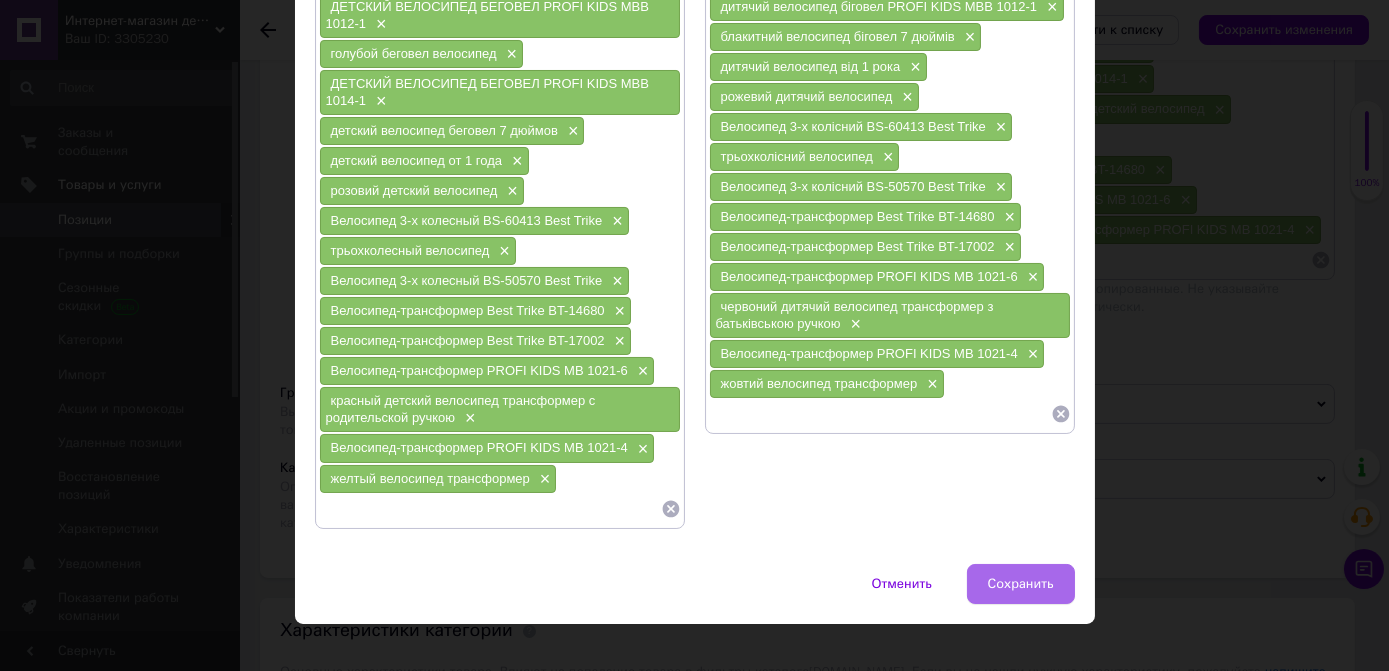 click on "Сохранить" at bounding box center (1021, 584) 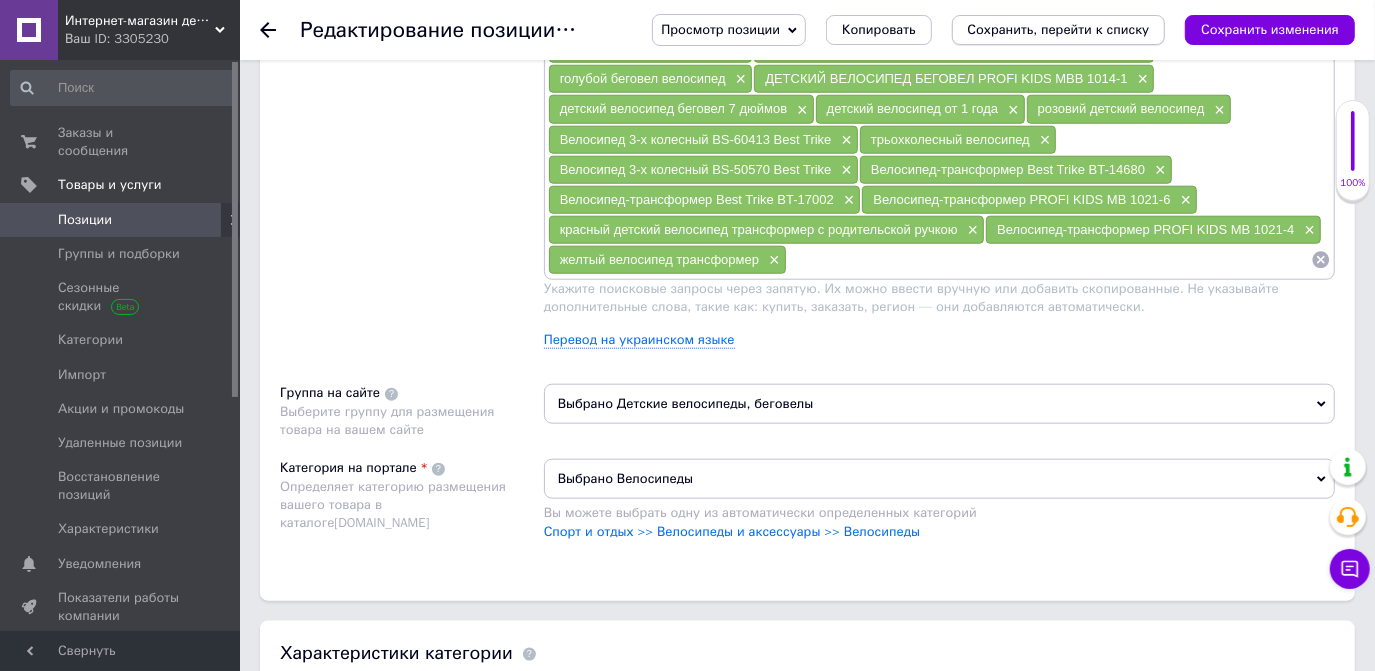 click on "Сохранить, перейти к списку" at bounding box center (1059, 29) 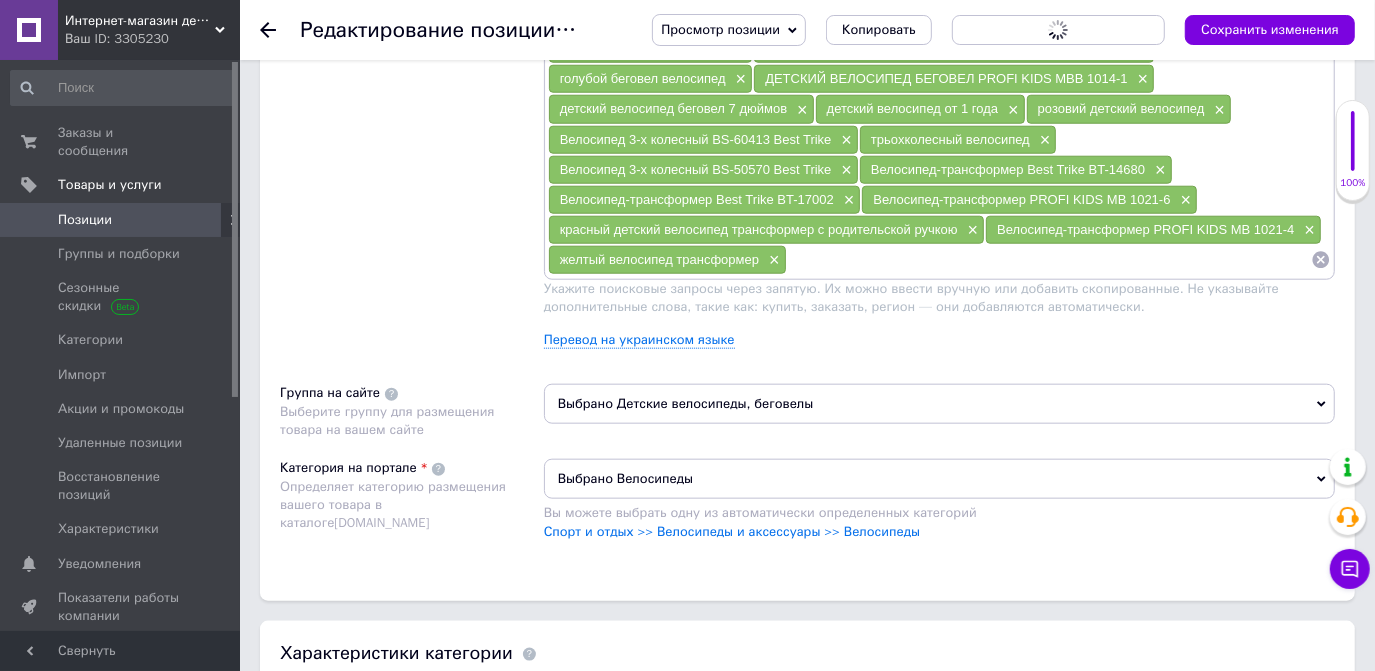 scroll, scrollTop: 0, scrollLeft: 0, axis: both 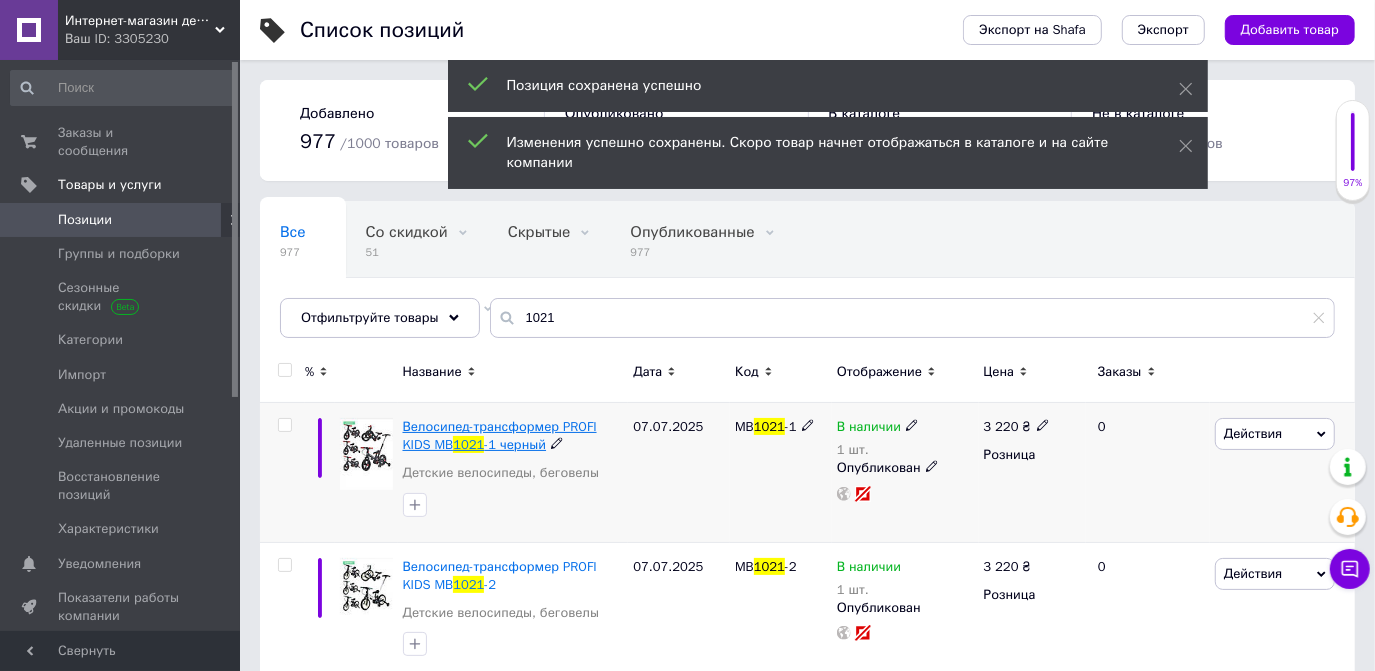 click on "Велосипед-трансформер PROFI KIDS MB" at bounding box center [500, 435] 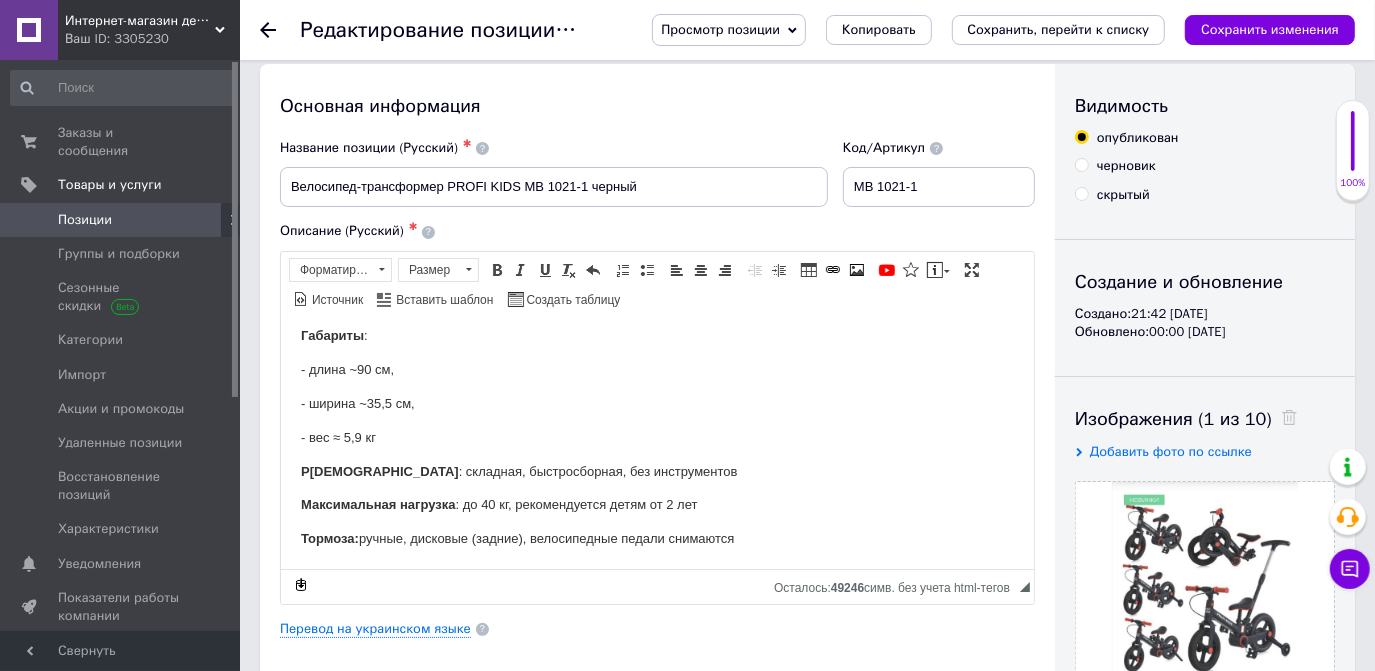 scroll, scrollTop: 0, scrollLeft: 0, axis: both 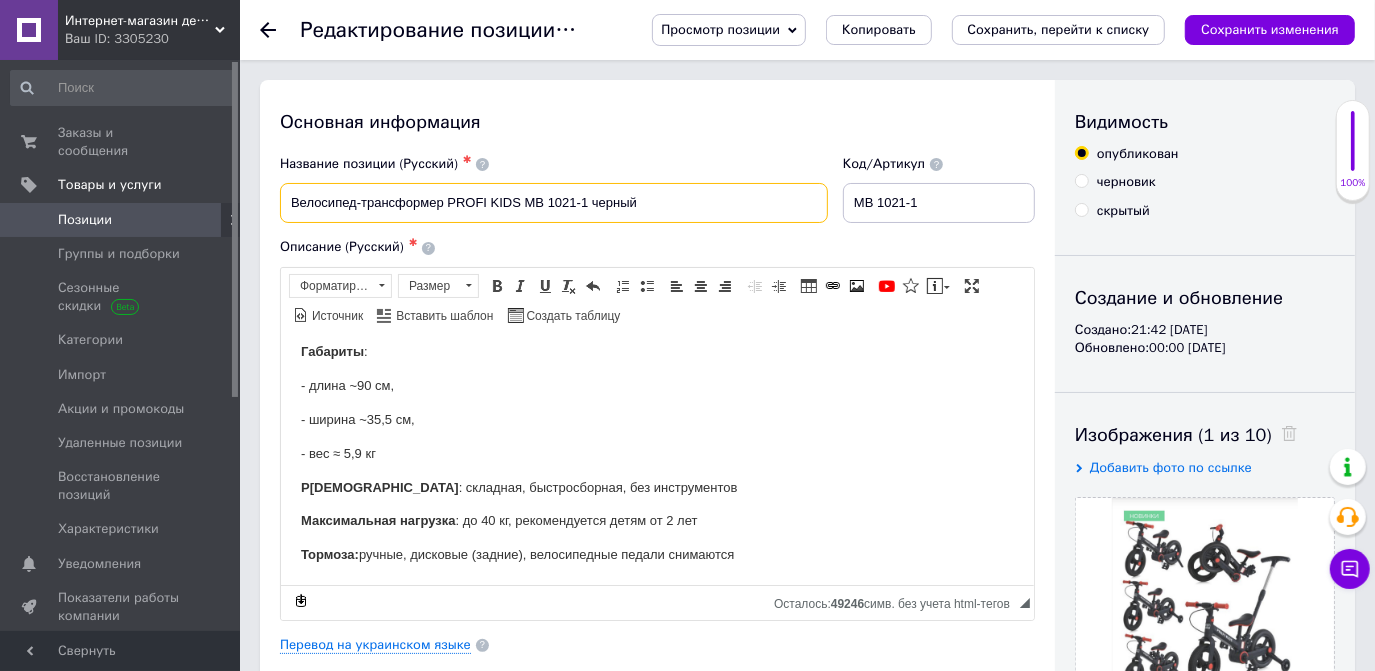 drag, startPoint x: 653, startPoint y: 205, endPoint x: 277, endPoint y: 183, distance: 376.64307 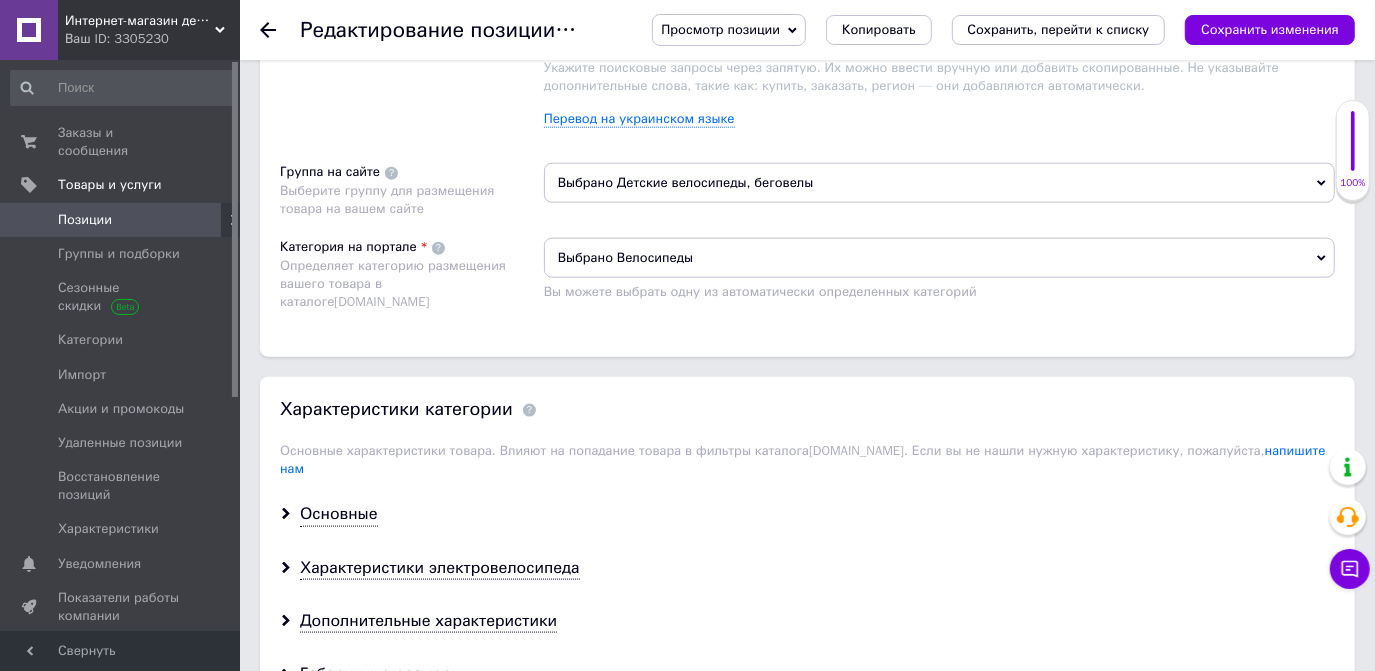 scroll, scrollTop: 1545, scrollLeft: 0, axis: vertical 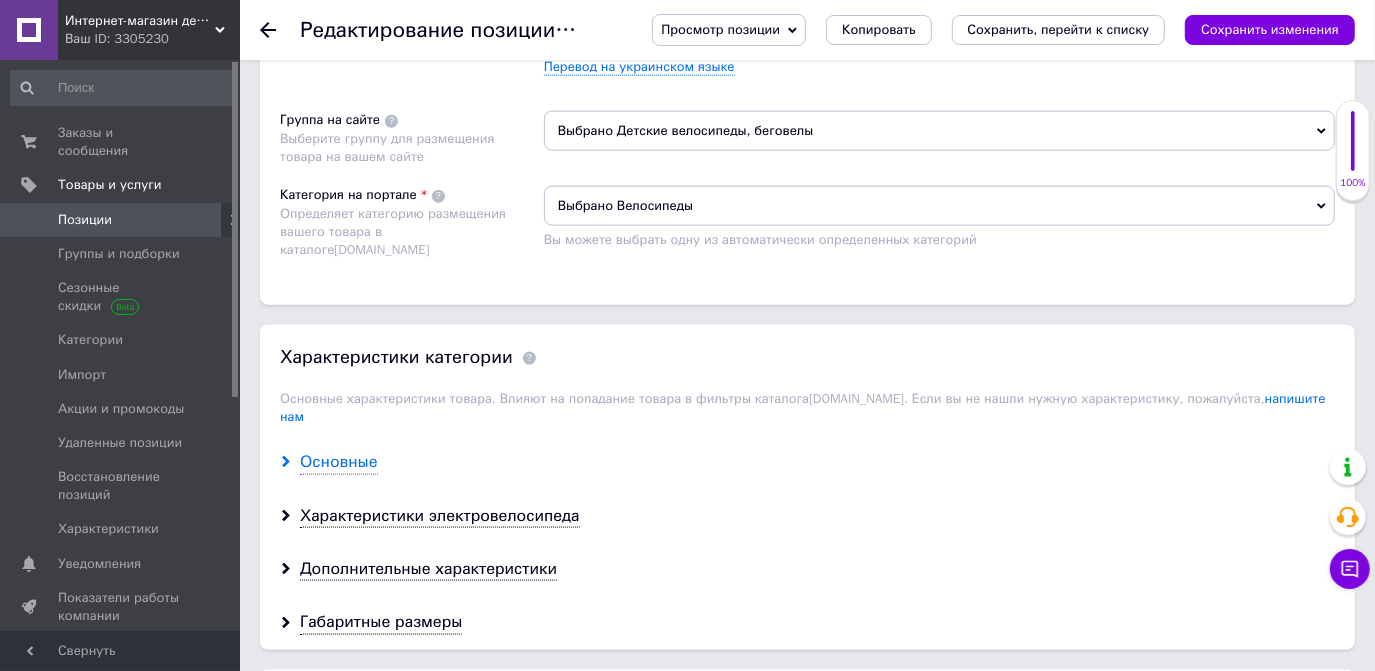click on "Основные" at bounding box center (339, 462) 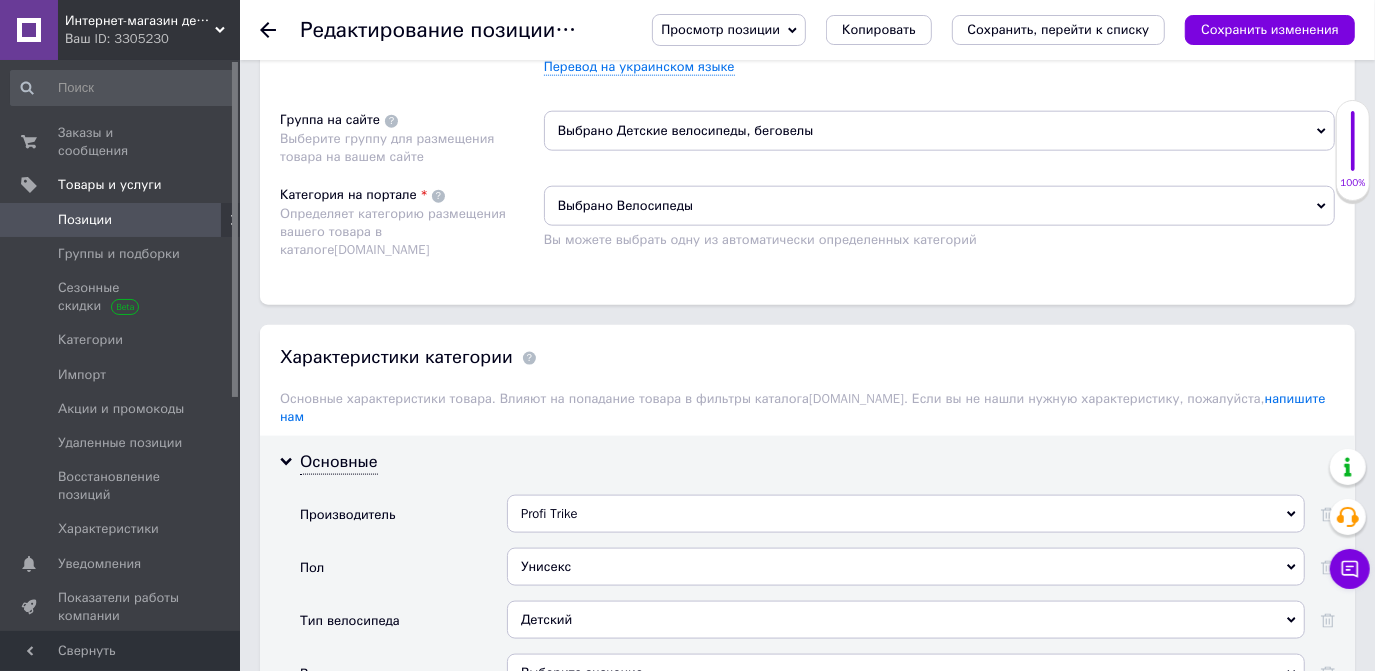 click on "Profi Trike" at bounding box center (906, 514) 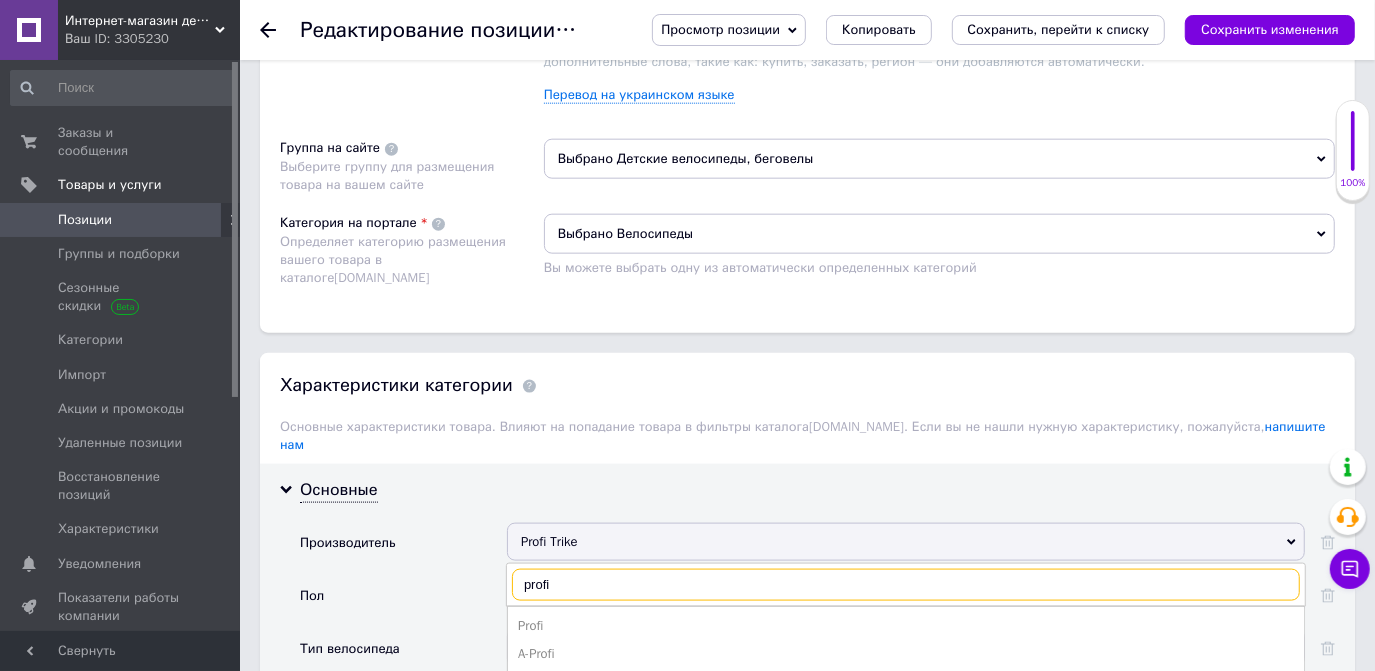 scroll, scrollTop: 1636, scrollLeft: 0, axis: vertical 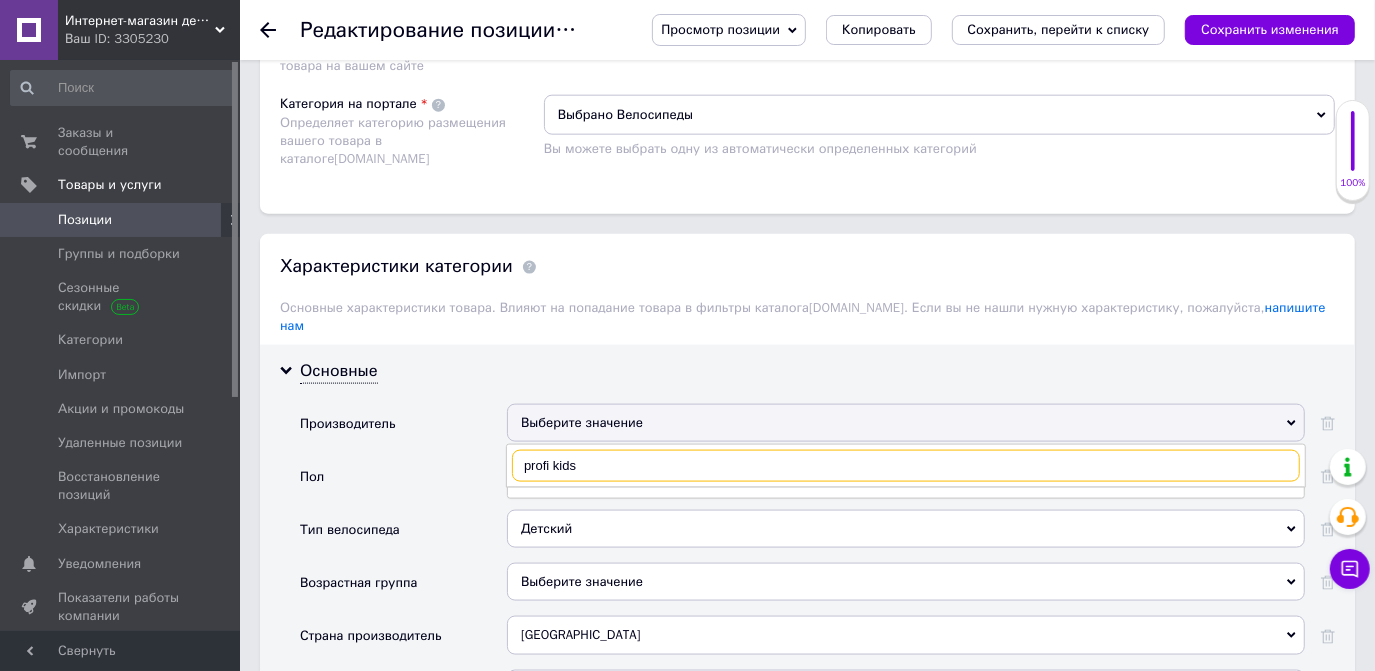 type on "profi kids" 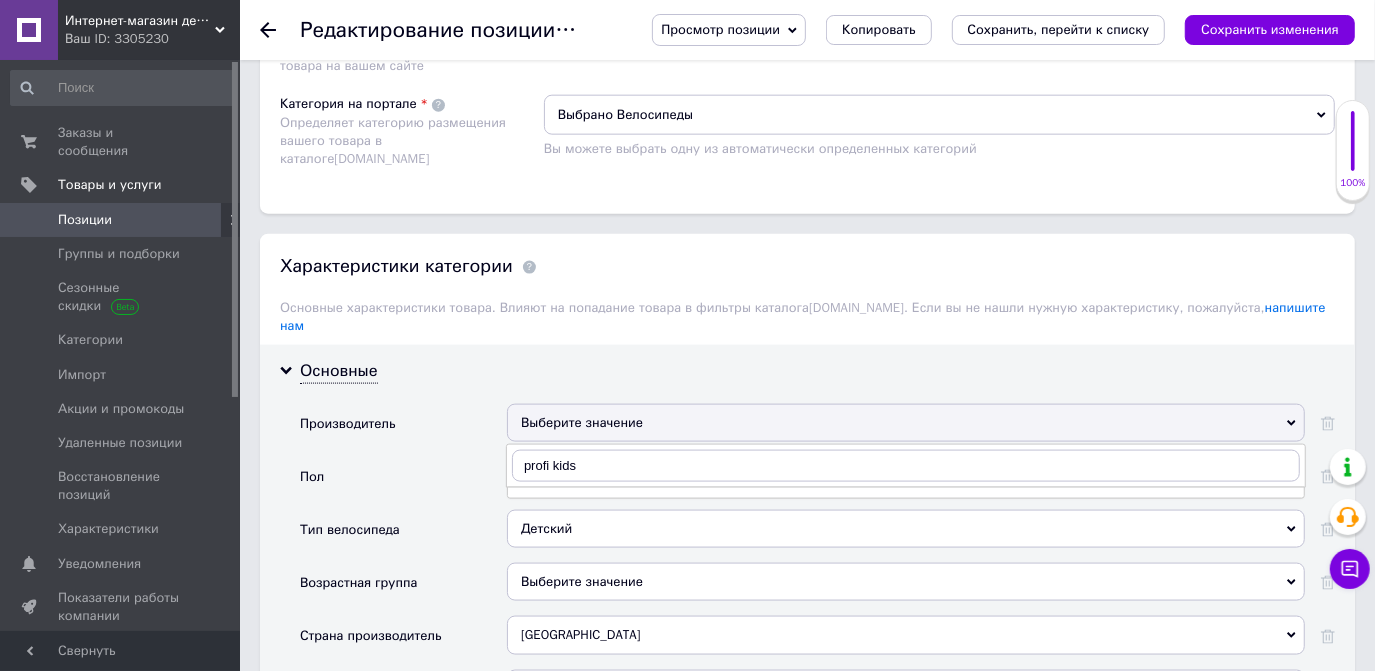 click on "profi kids" at bounding box center [906, 466] 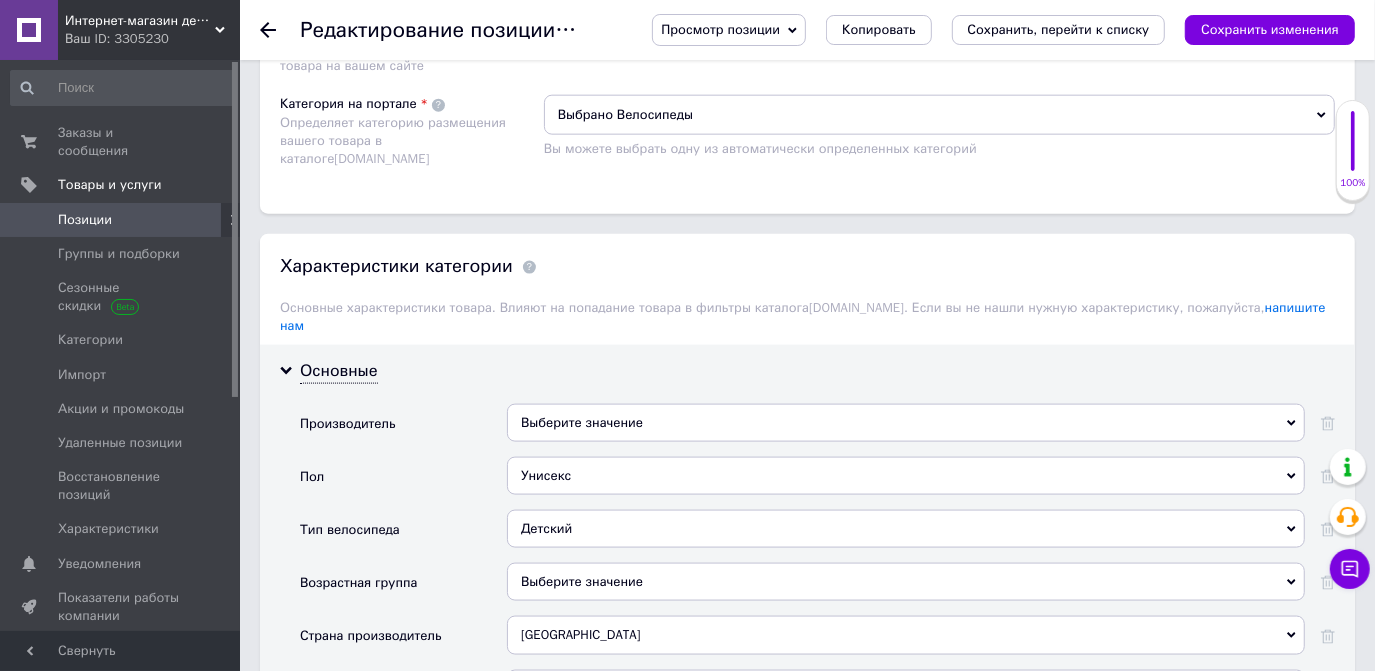 click on "Выберите значение" at bounding box center (906, 423) 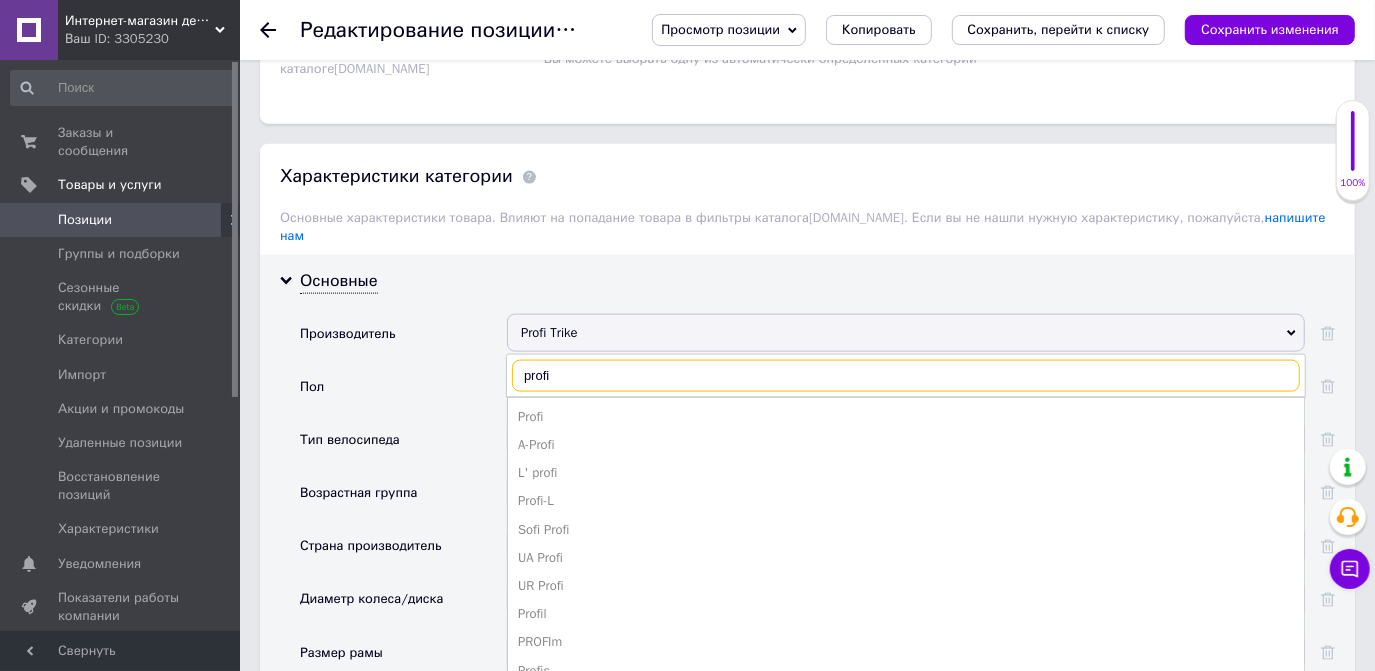 scroll, scrollTop: 1727, scrollLeft: 0, axis: vertical 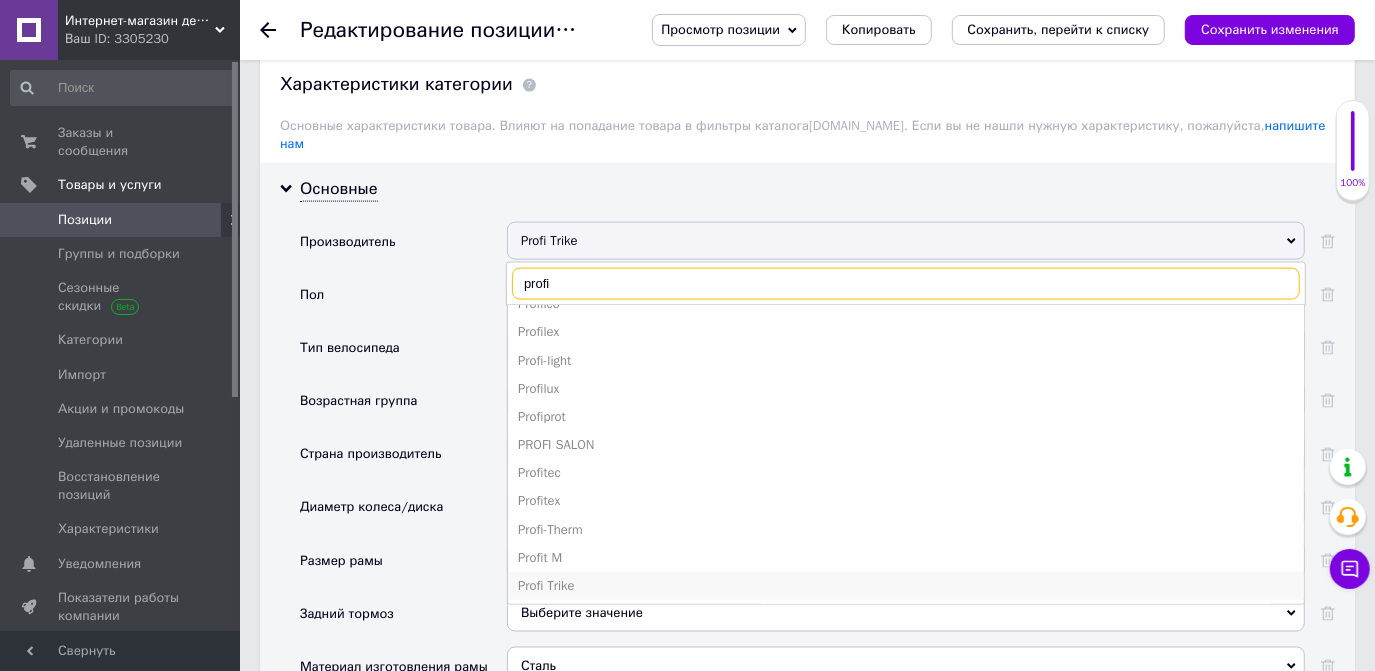 type on "profi" 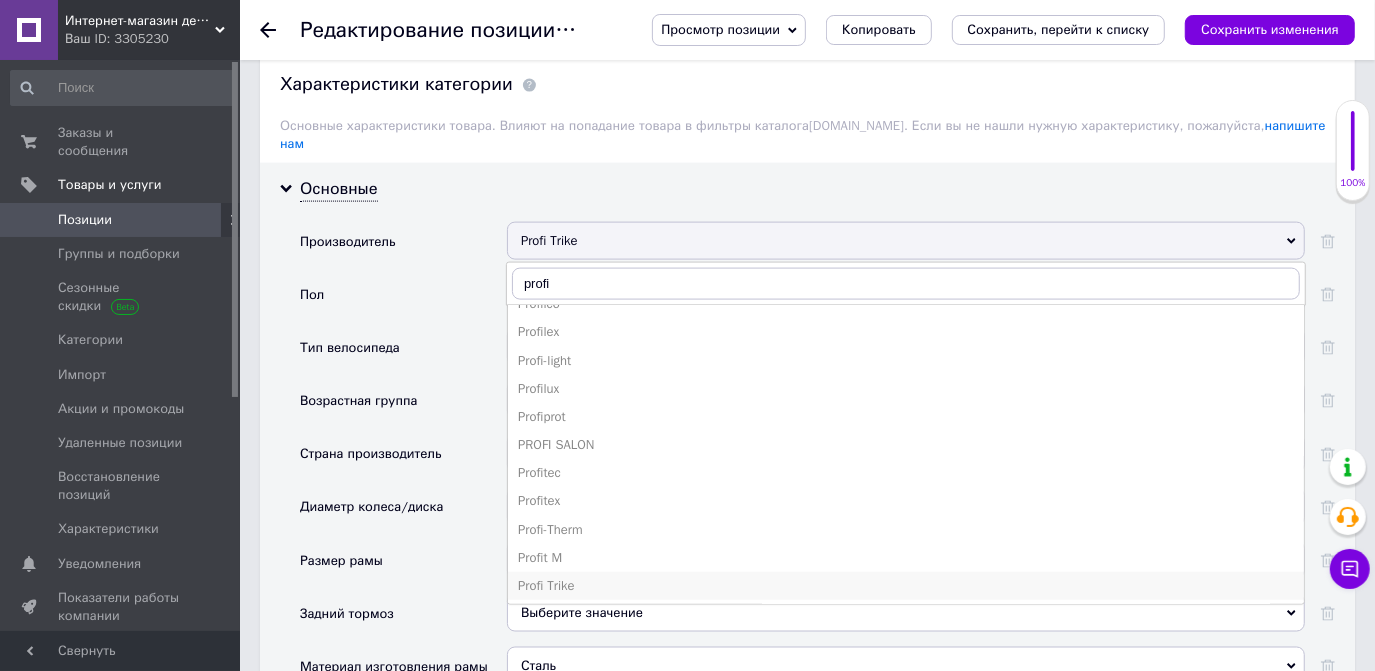 click on "Profi Trike" at bounding box center (906, 586) 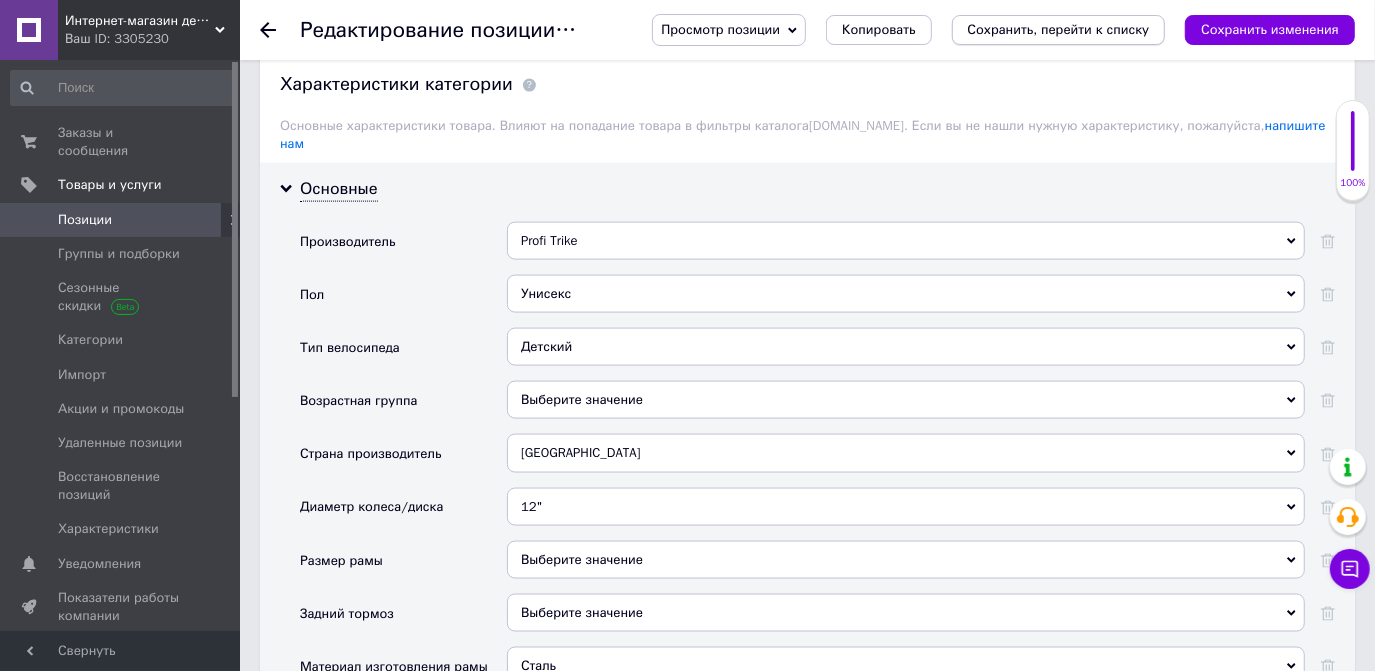 click on "Сохранить, перейти к списку" at bounding box center [1059, 29] 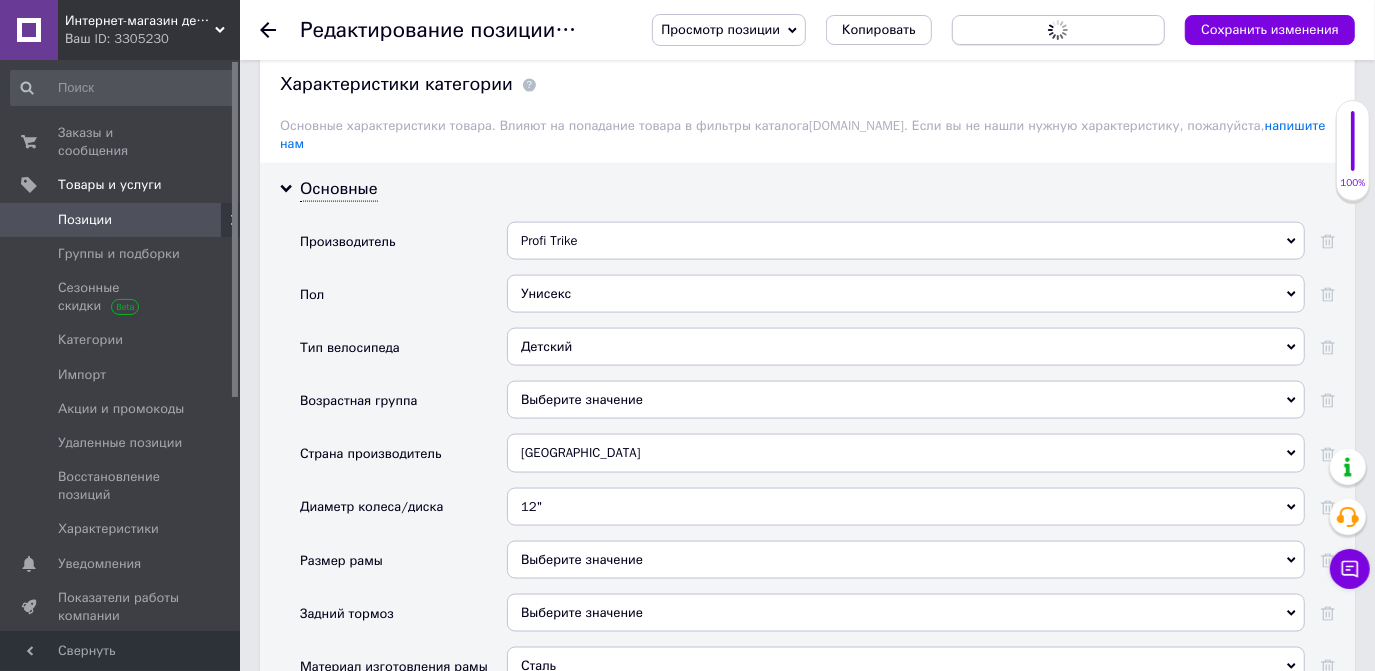 scroll, scrollTop: 0, scrollLeft: 0, axis: both 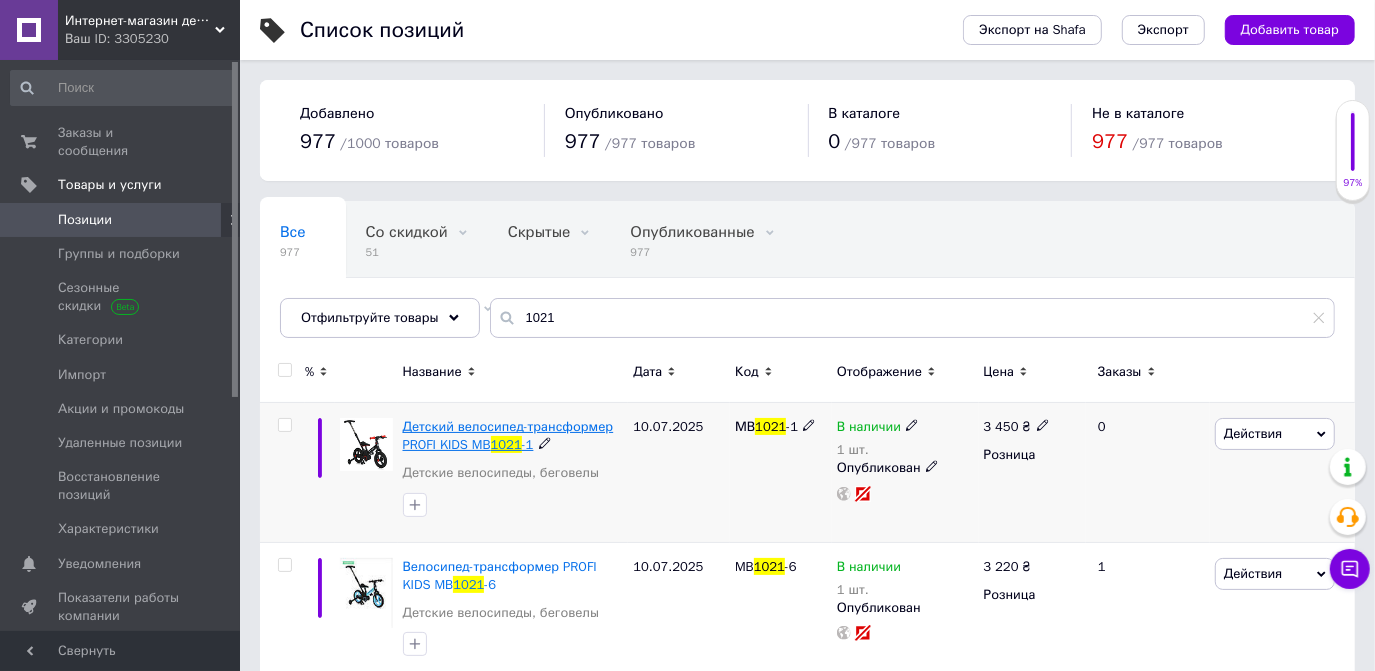 click on "Детский велосипед-трансформер PROFI KIDS MB" at bounding box center [508, 435] 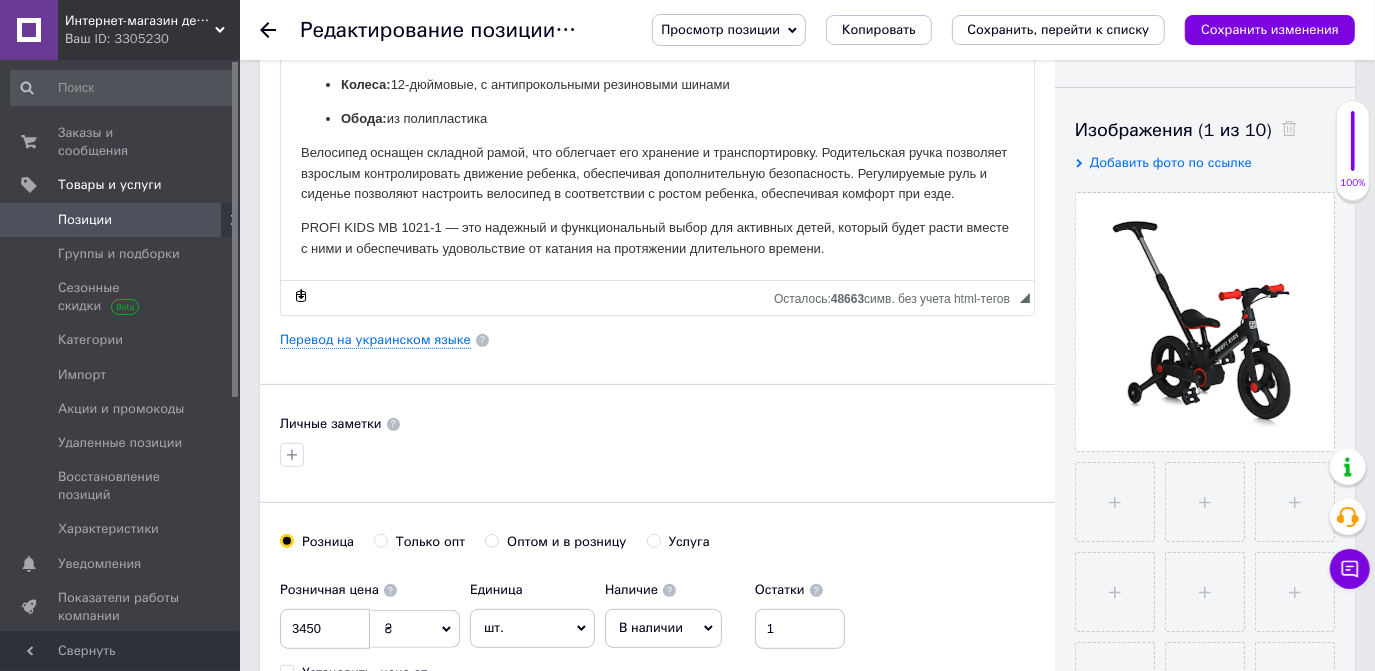 scroll, scrollTop: 0, scrollLeft: 0, axis: both 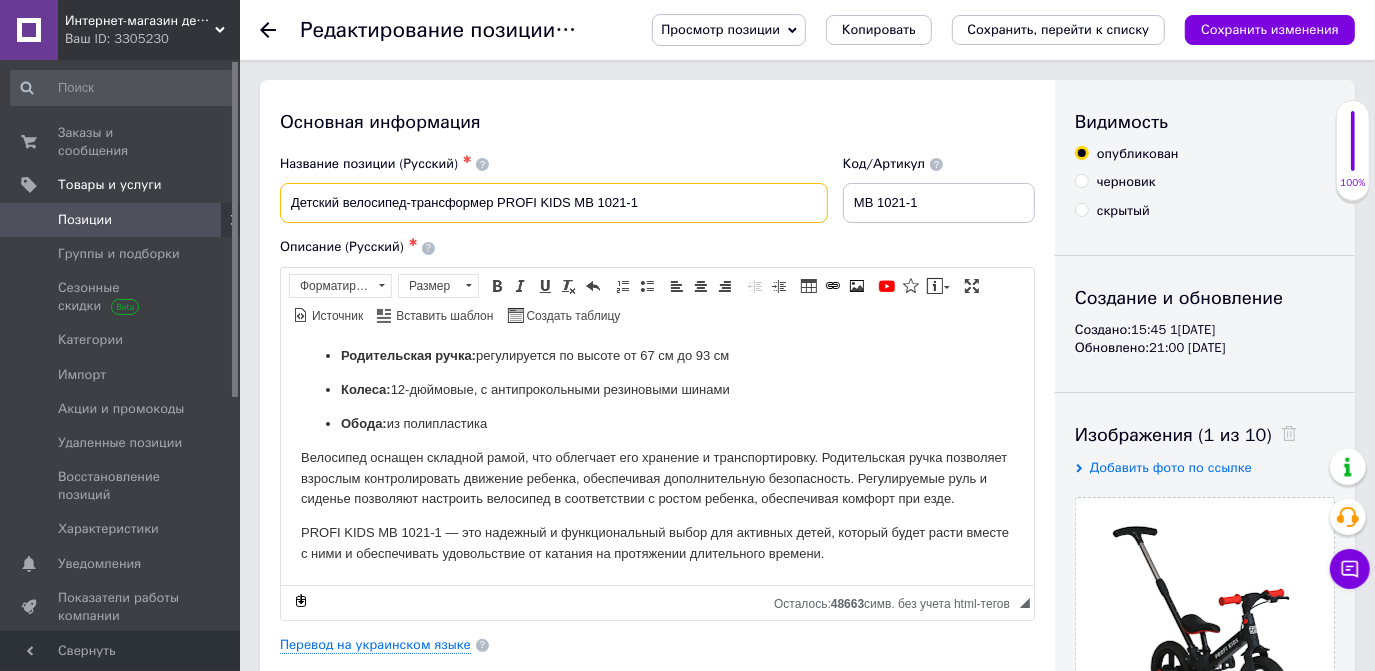 drag, startPoint x: 676, startPoint y: 203, endPoint x: 276, endPoint y: 197, distance: 400.04498 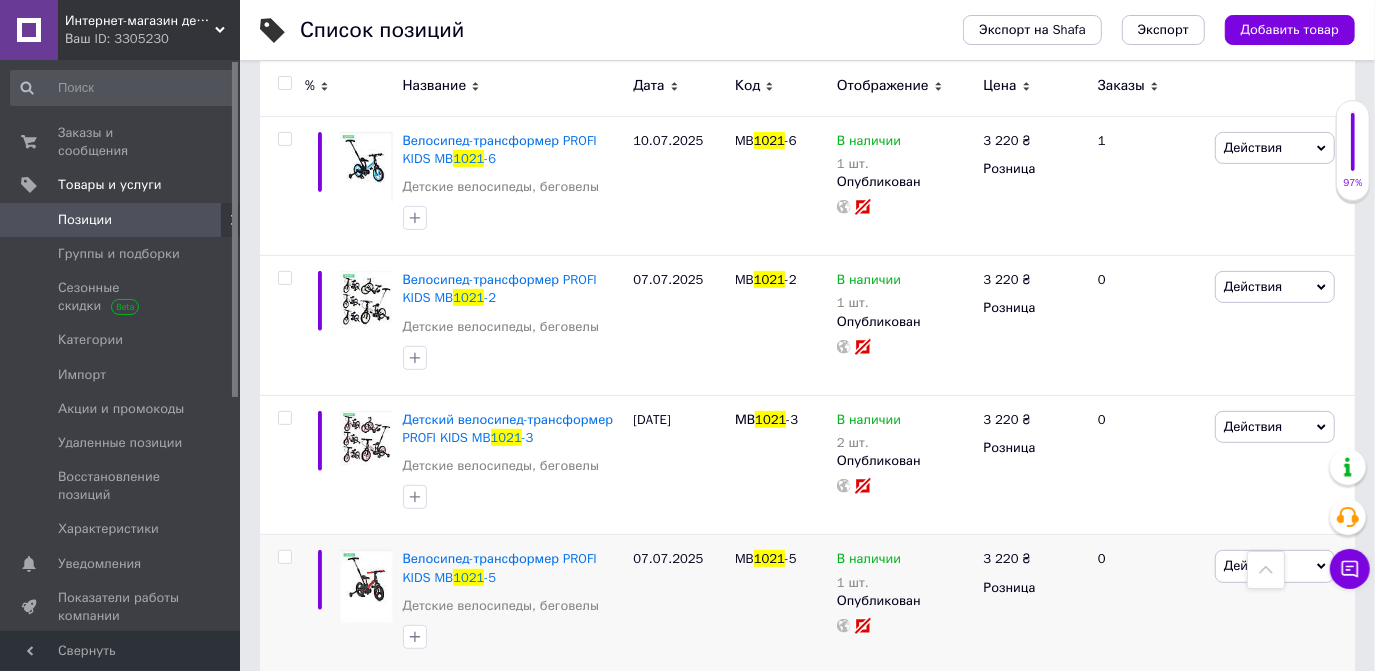 scroll, scrollTop: 363, scrollLeft: 0, axis: vertical 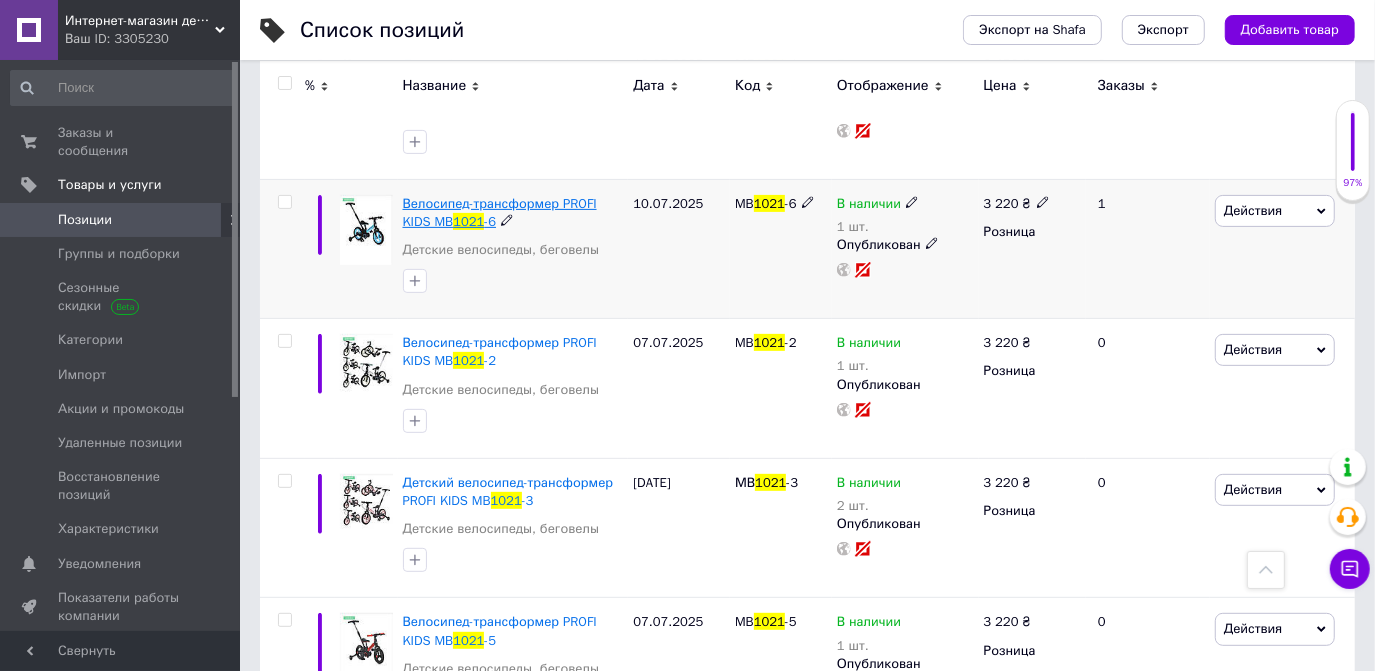 click on "Велосипед-трансформер PROFI KIDS MB" at bounding box center [500, 212] 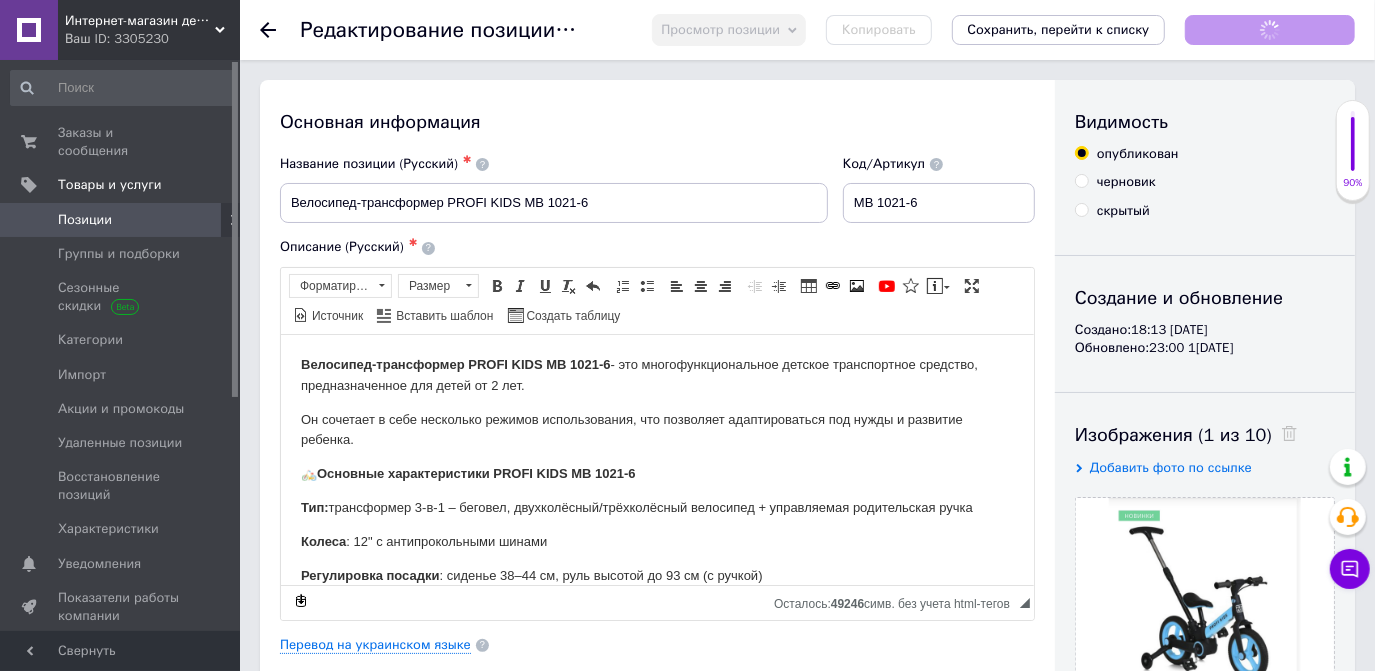 scroll, scrollTop: 0, scrollLeft: 0, axis: both 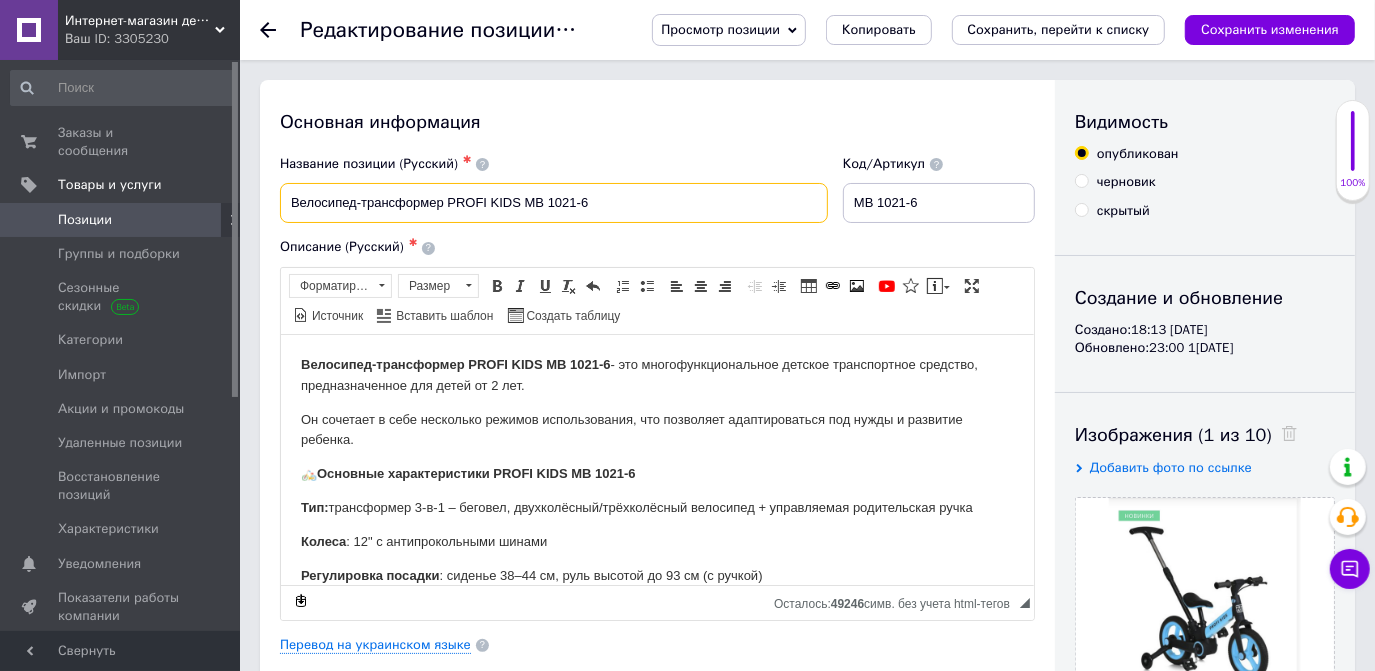 drag, startPoint x: 616, startPoint y: 208, endPoint x: 259, endPoint y: 206, distance: 357.0056 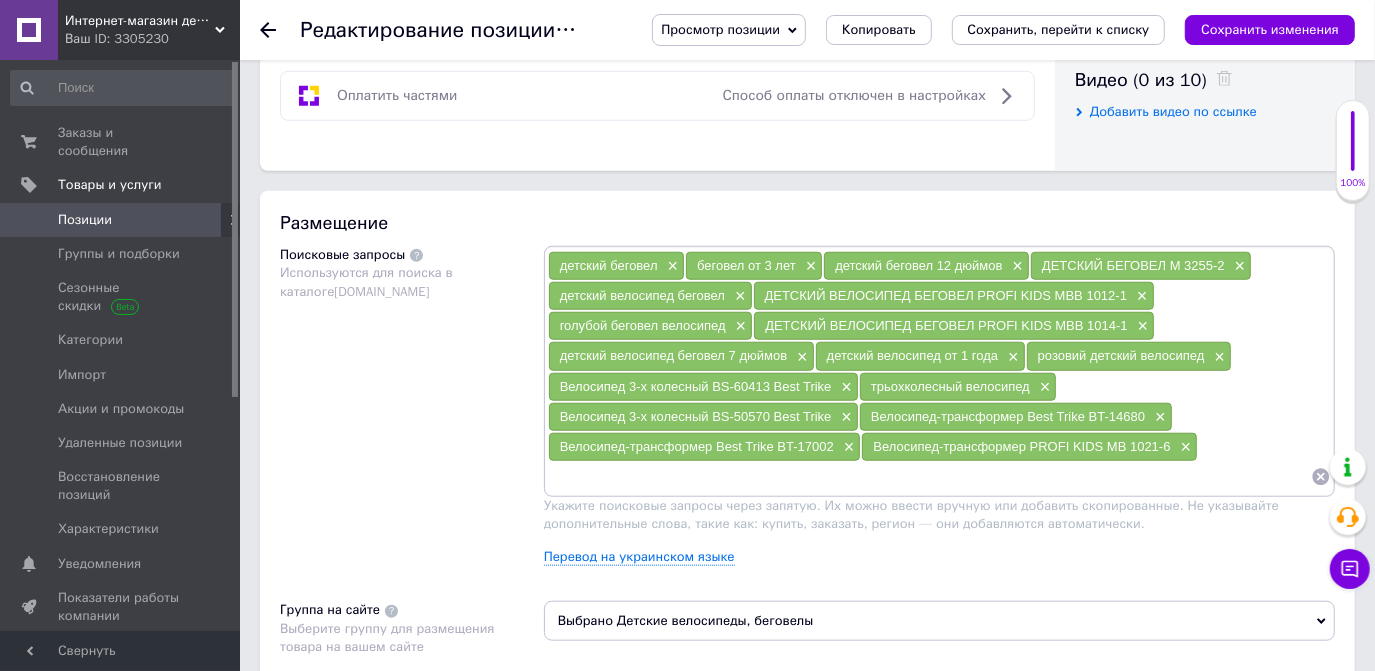 scroll, scrollTop: 1090, scrollLeft: 0, axis: vertical 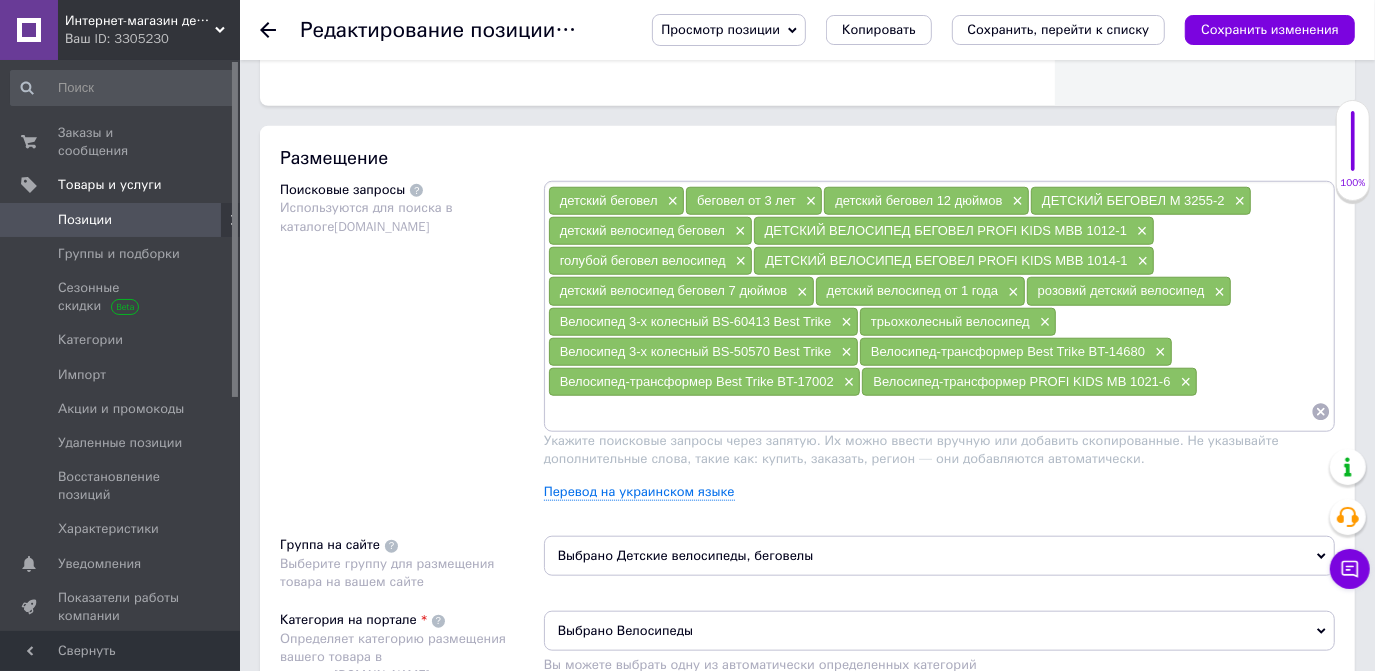 click at bounding box center [929, 412] 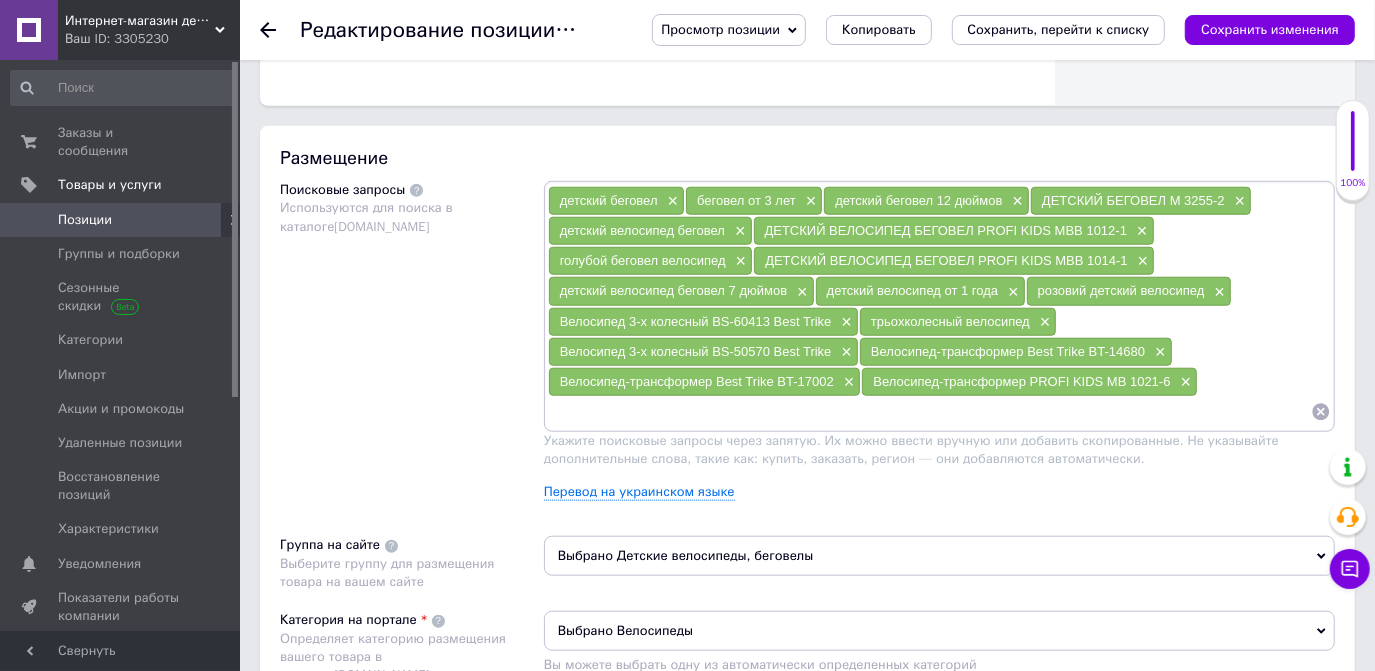 paste on "Велосипед-трансформер PROFI KIDS MB 1021-6" 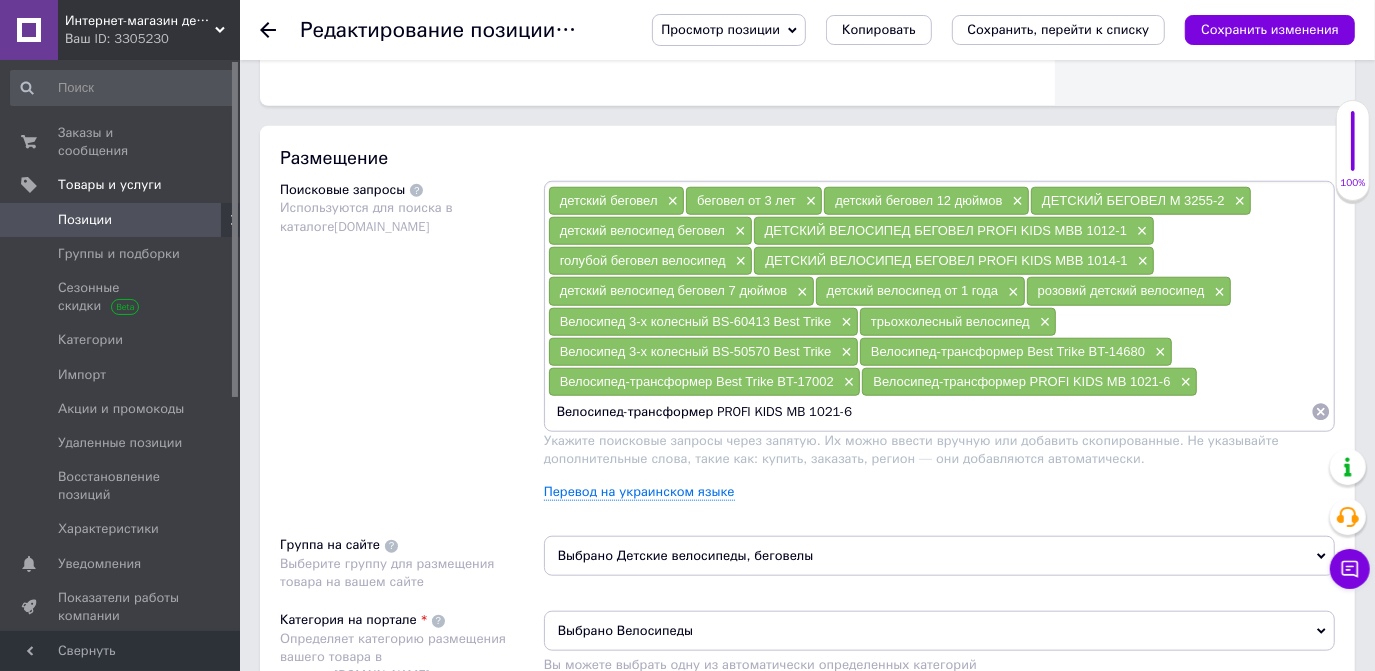 click on "Велосипед-трансформер PROFI KIDS MB 1021-6" at bounding box center (929, 412) 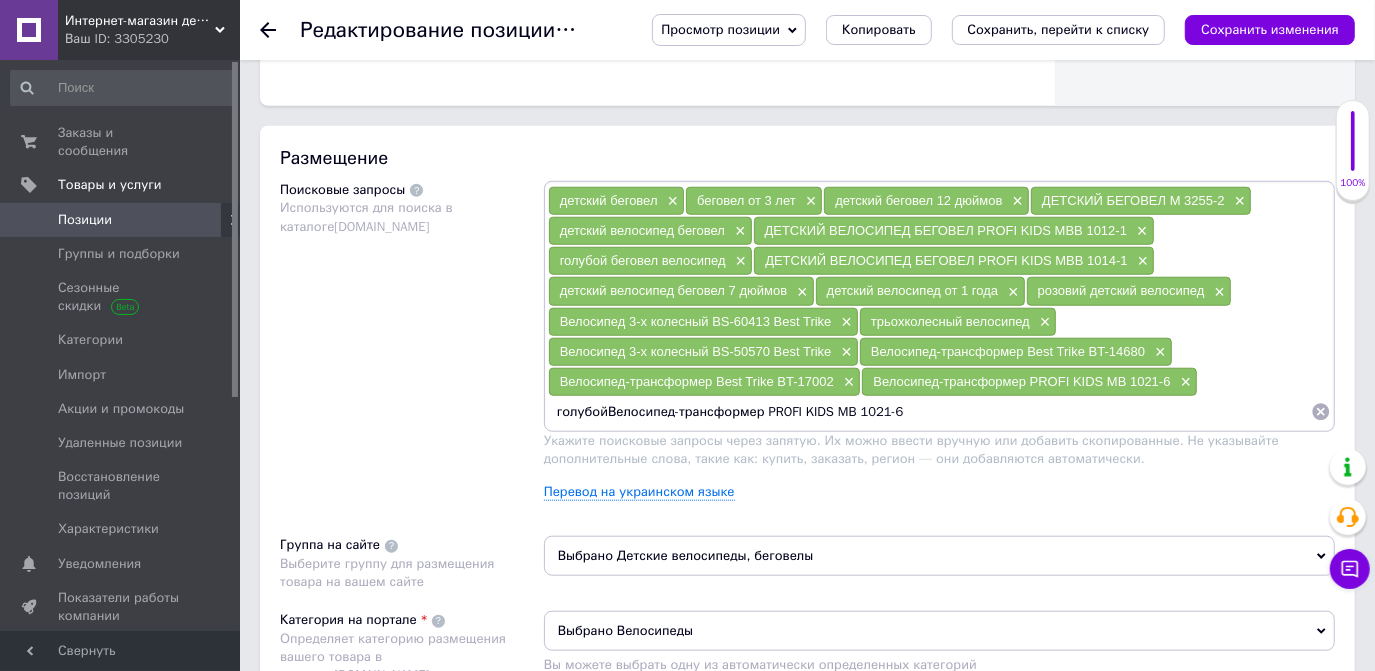 type on "голубой Велосипед-трансформер PROFI KIDS MB 1021-6" 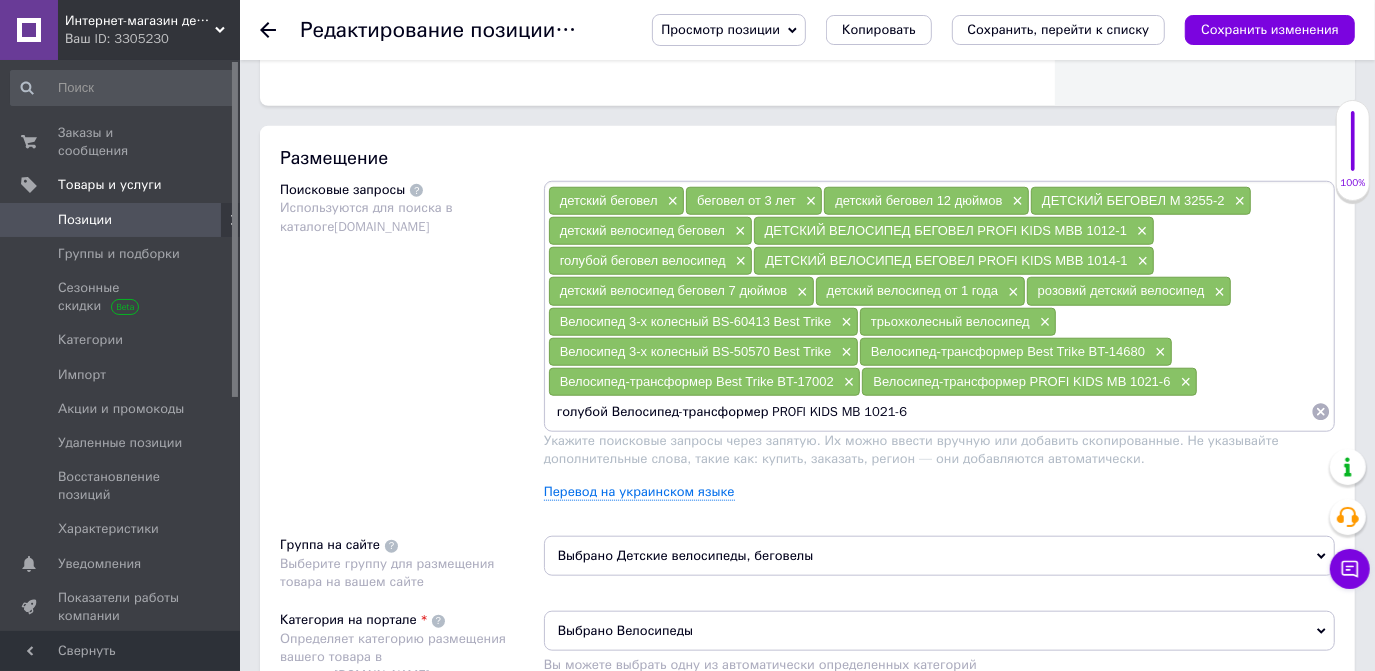 type 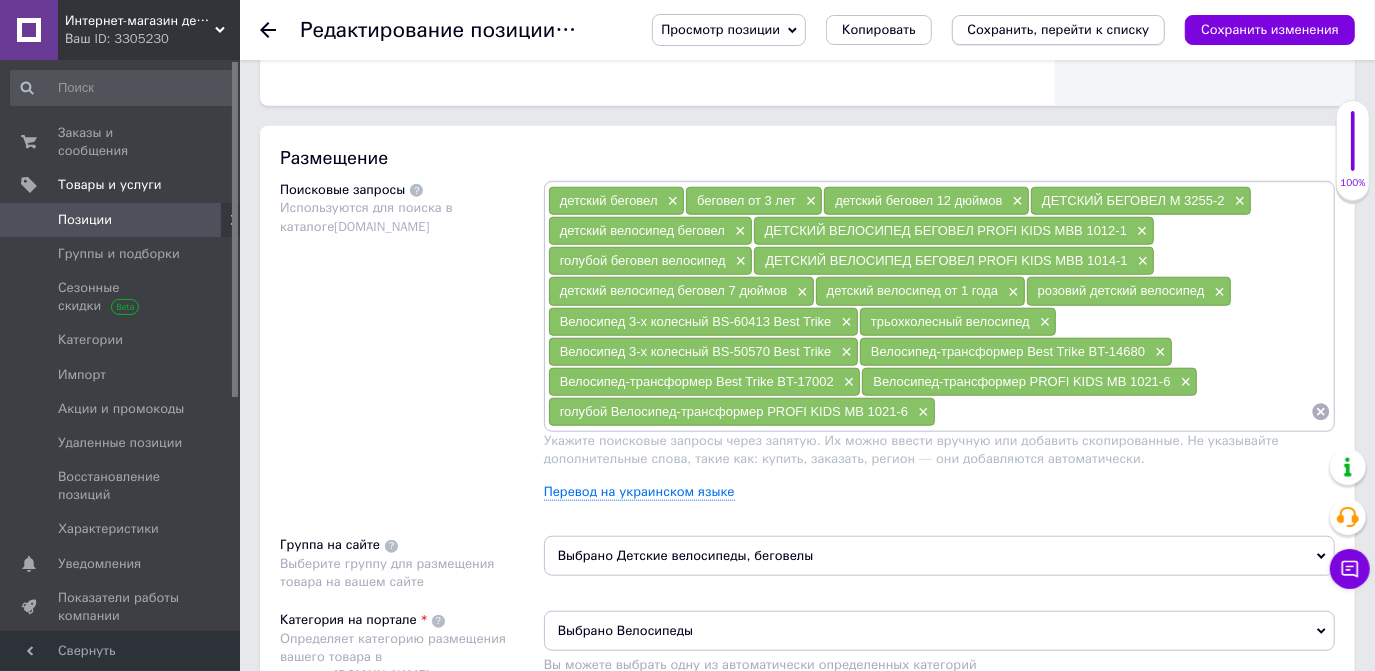 click on "Сохранить, перейти к списку" at bounding box center [1059, 30] 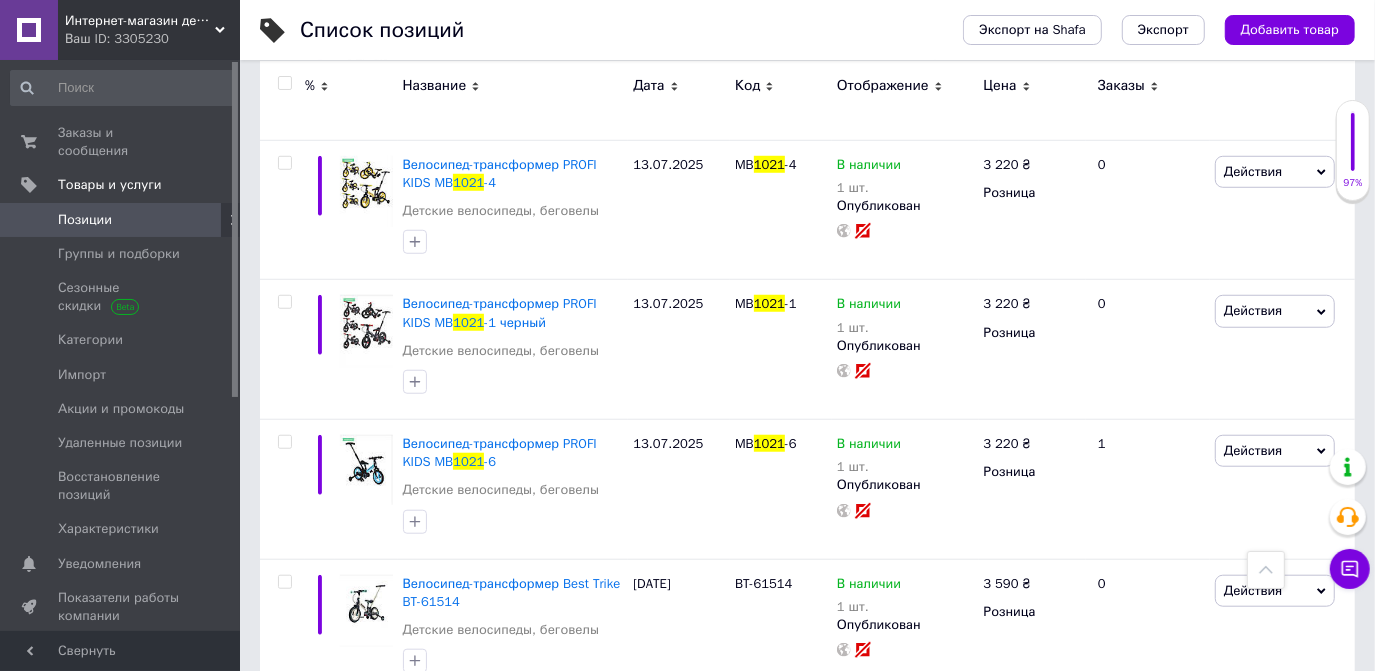 scroll, scrollTop: 1000, scrollLeft: 0, axis: vertical 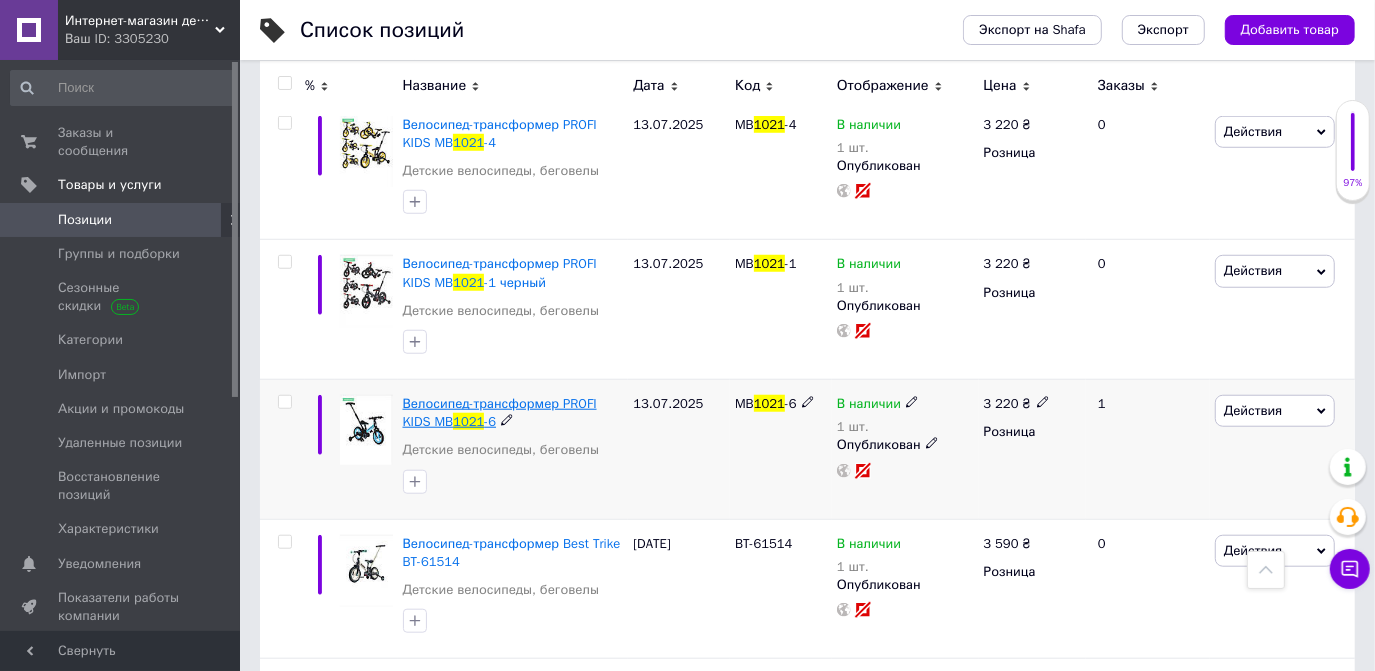 click on "Велосипед-трансформер PROFI KIDS MB" at bounding box center [500, 412] 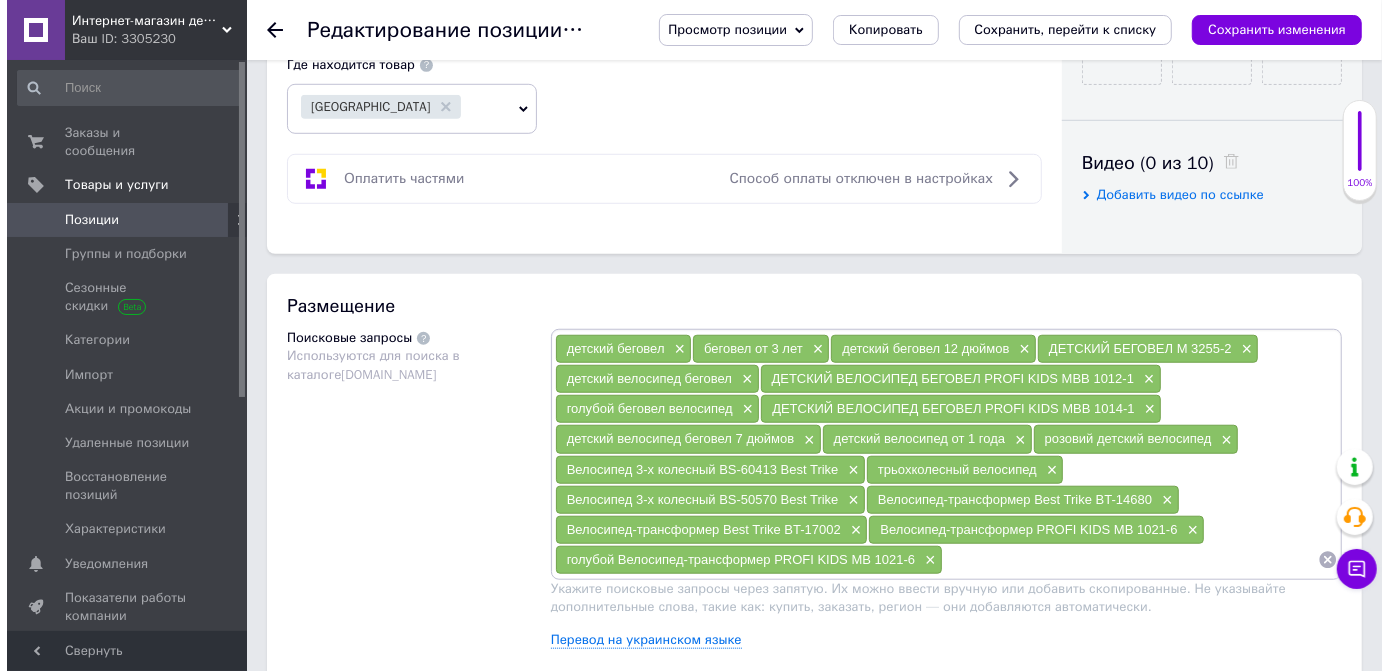scroll, scrollTop: 1181, scrollLeft: 0, axis: vertical 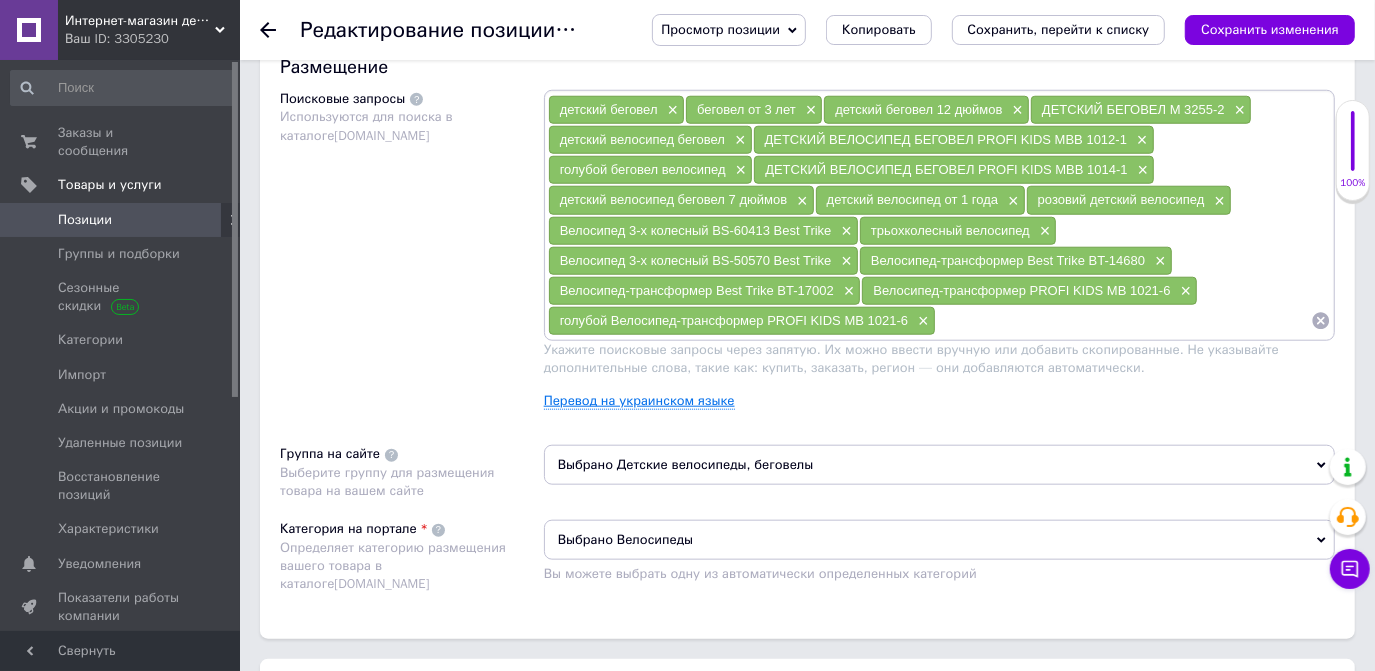 click on "Перевод на украинском языке" at bounding box center [639, 401] 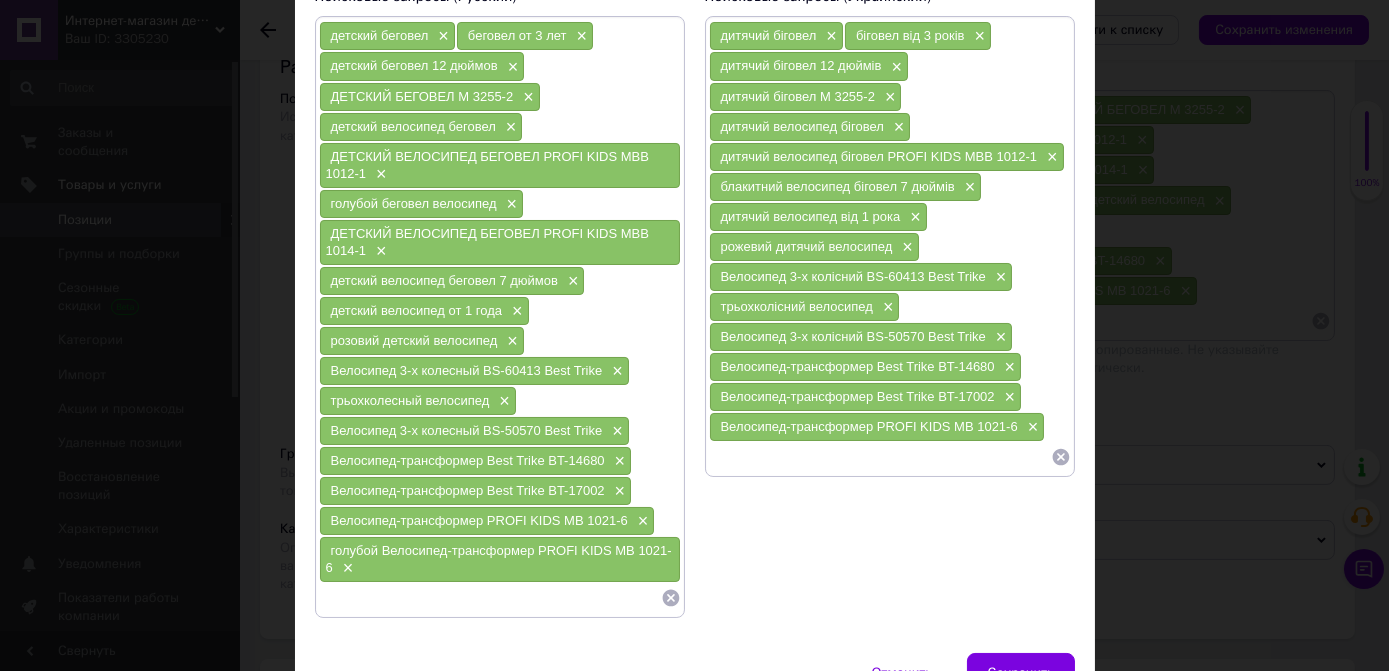 scroll, scrollTop: 181, scrollLeft: 0, axis: vertical 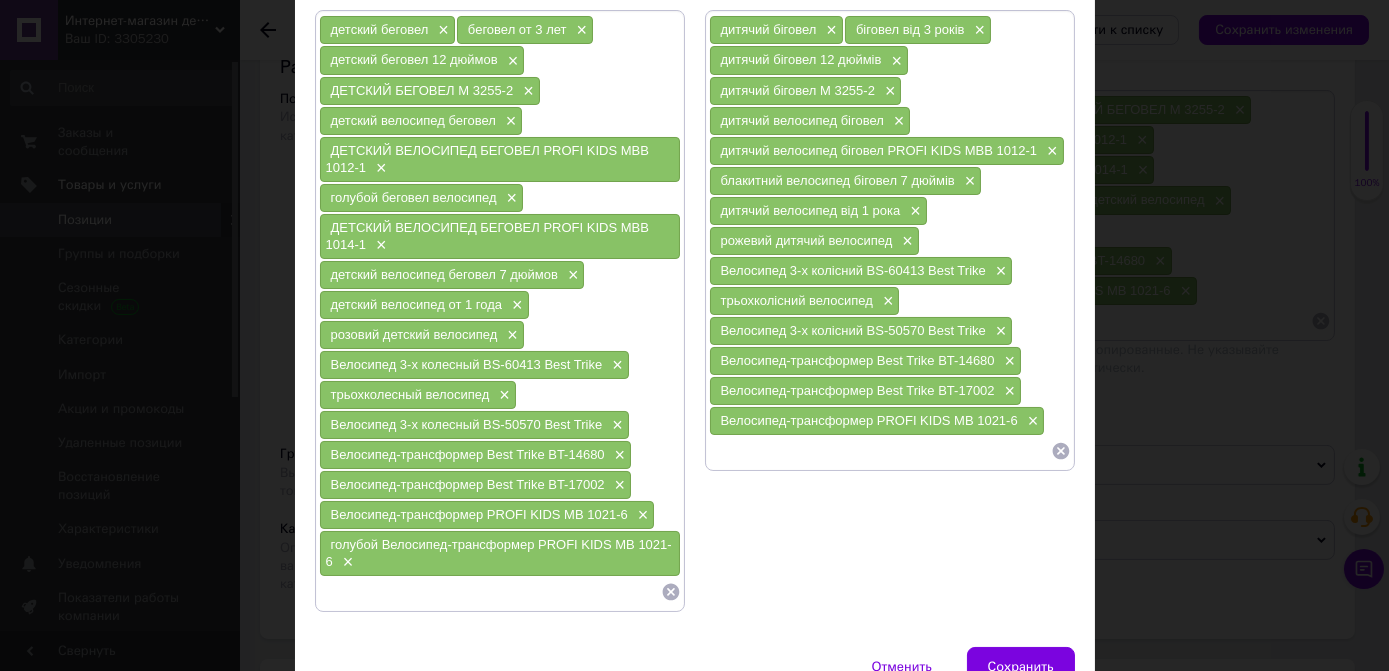 click at bounding box center (880, 451) 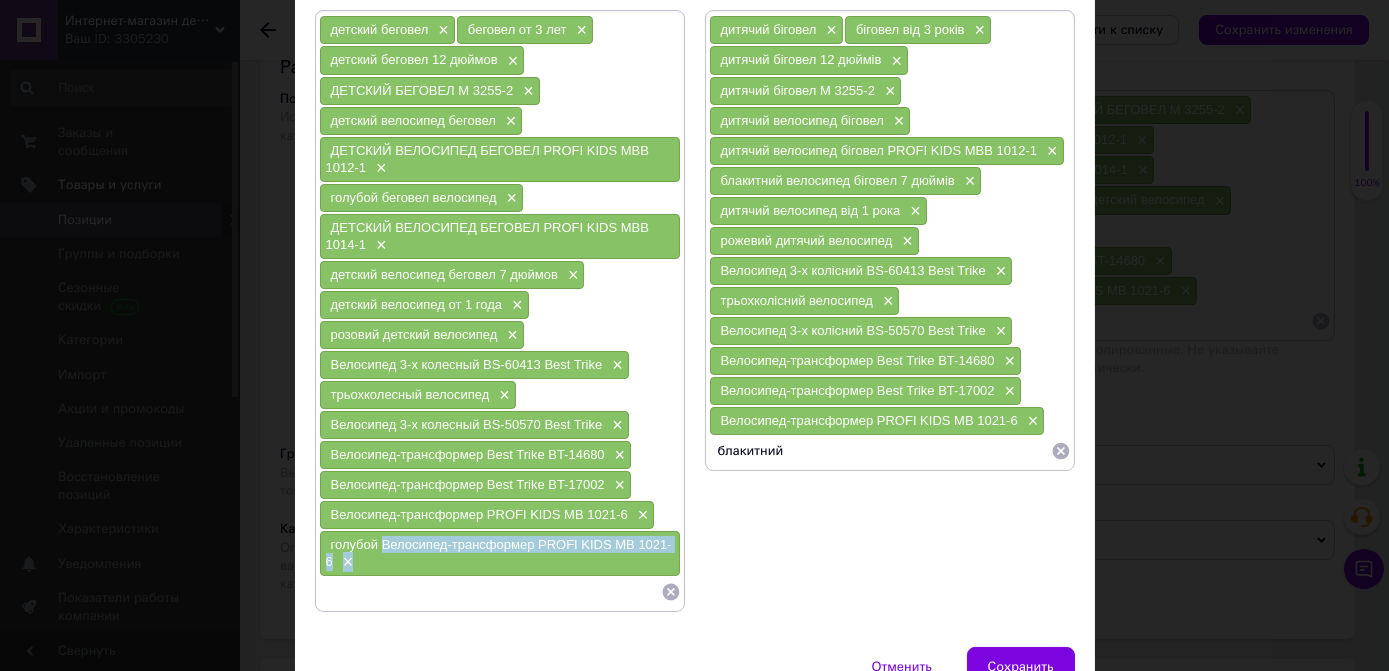 drag, startPoint x: 379, startPoint y: 523, endPoint x: 390, endPoint y: 534, distance: 15.556349 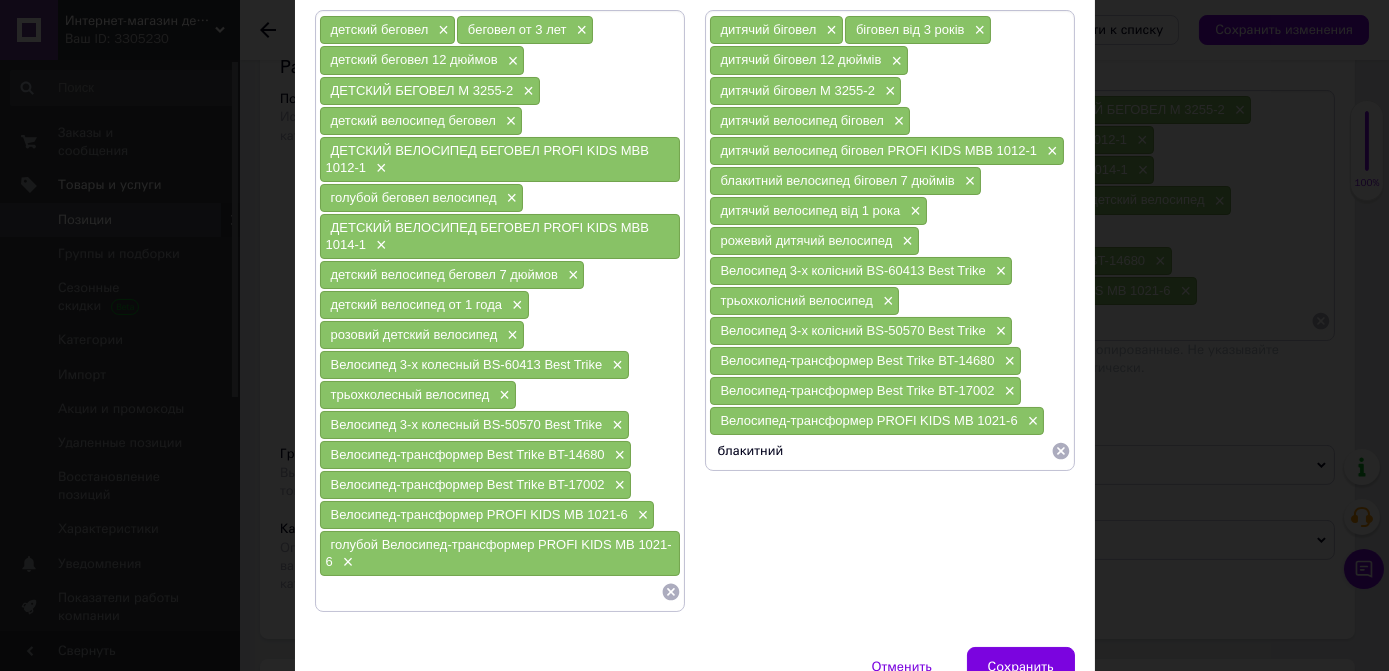 click on "блакитний" at bounding box center (880, 451) 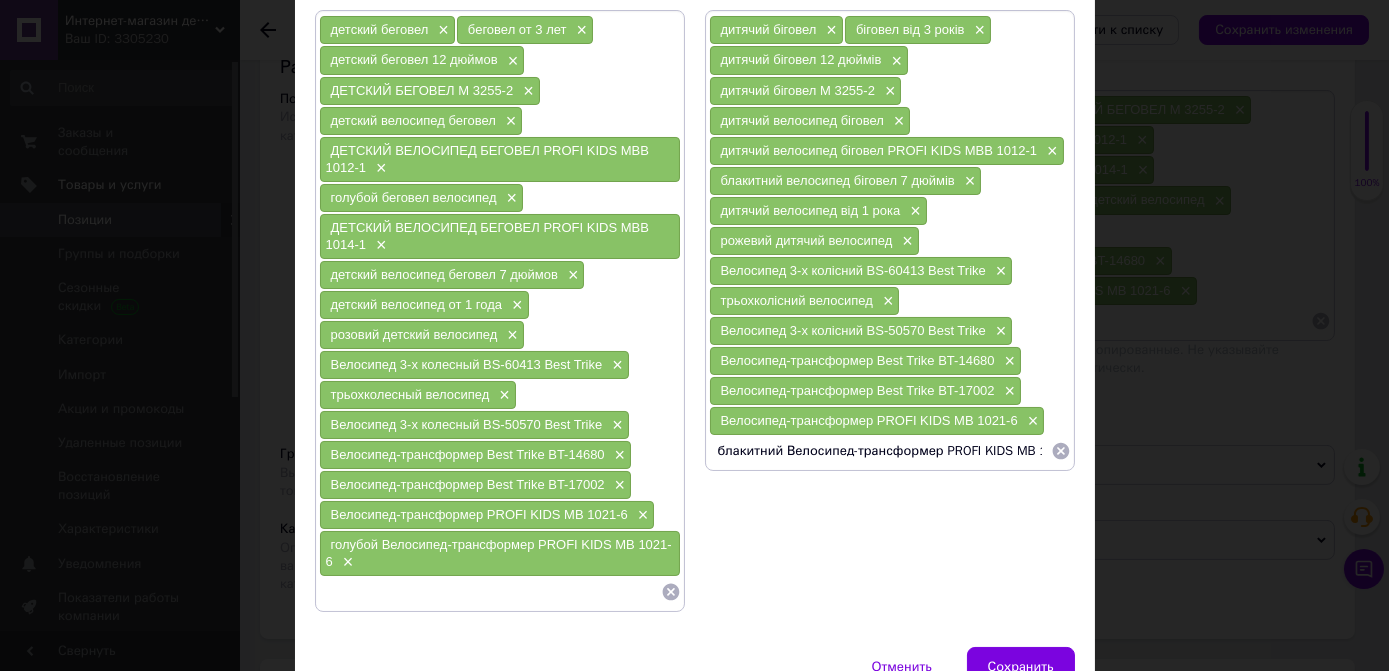 scroll, scrollTop: 0, scrollLeft: 35, axis: horizontal 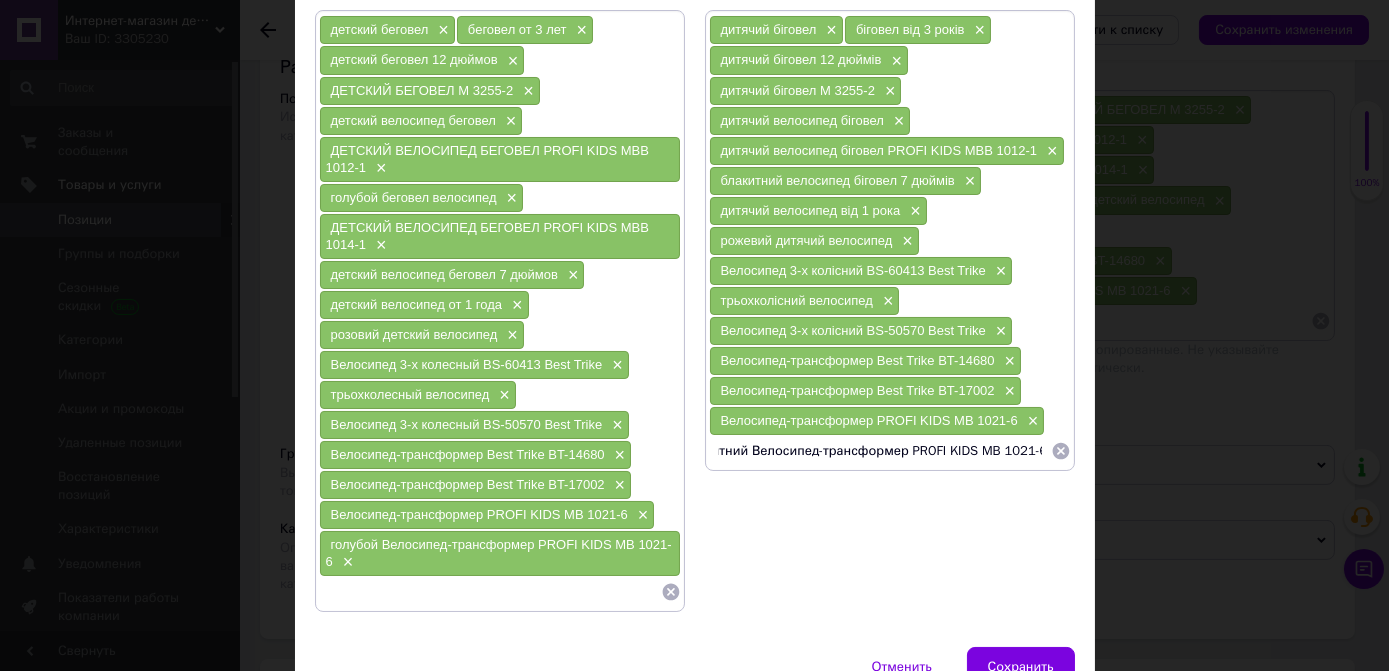 type on "блакитний Велосипед-трансформер PROFI KIDS MB 1021-6" 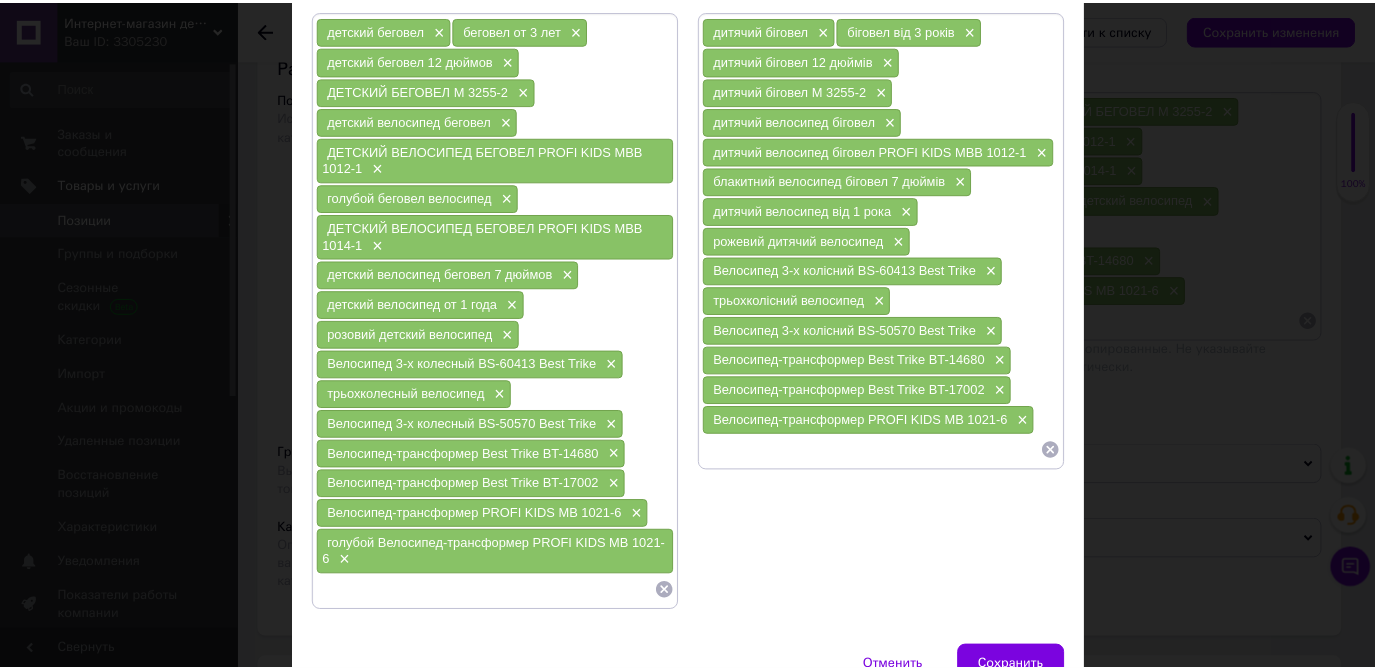 scroll, scrollTop: 0, scrollLeft: 0, axis: both 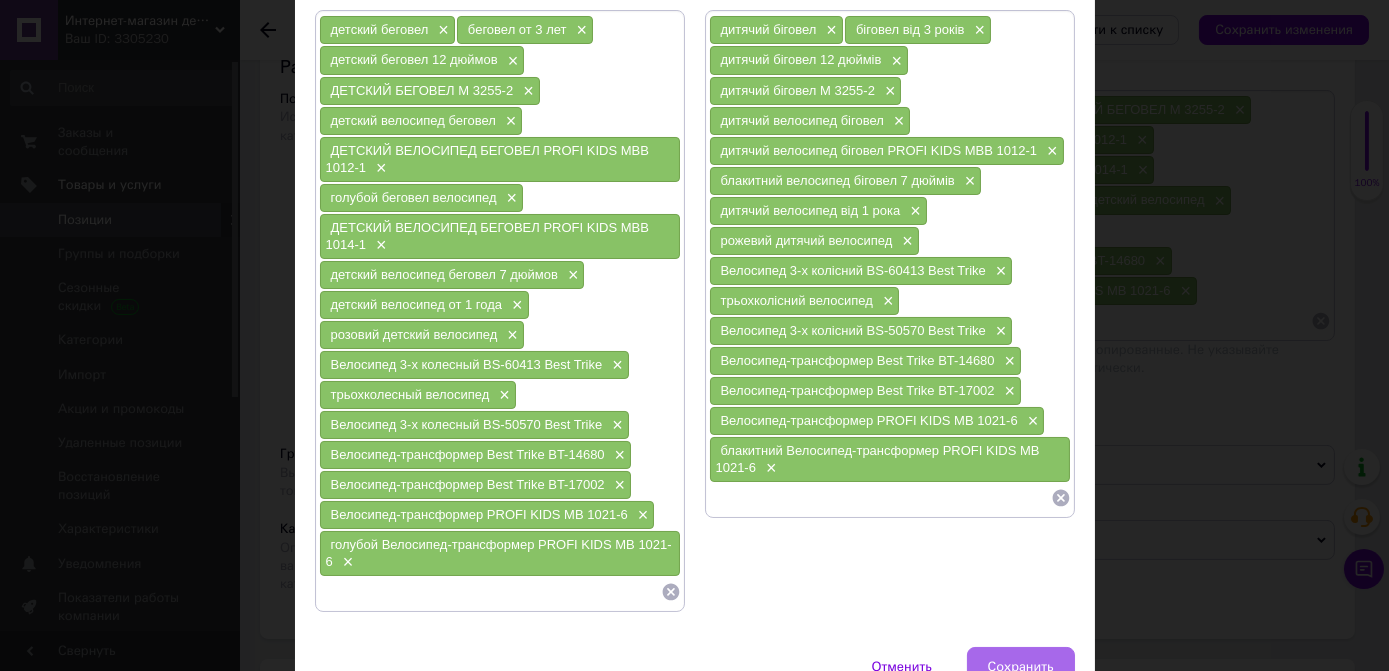 type 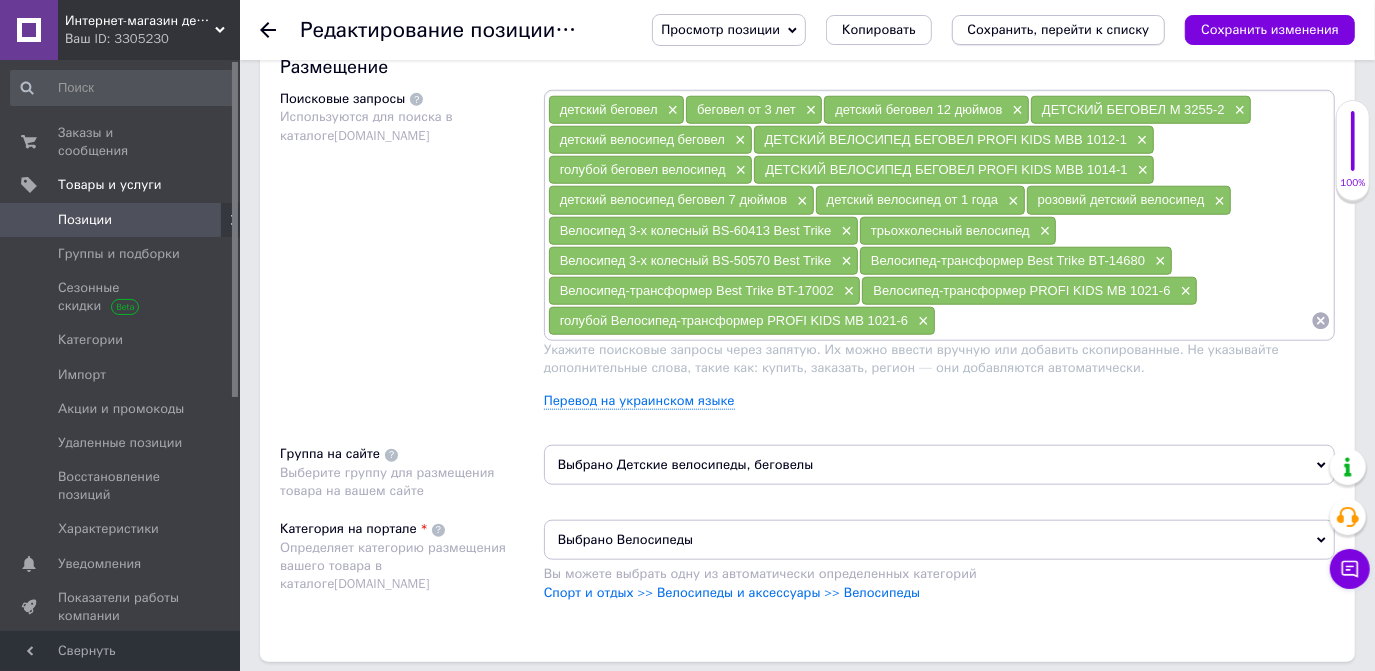 click on "Сохранить, перейти к списку" at bounding box center (1059, 29) 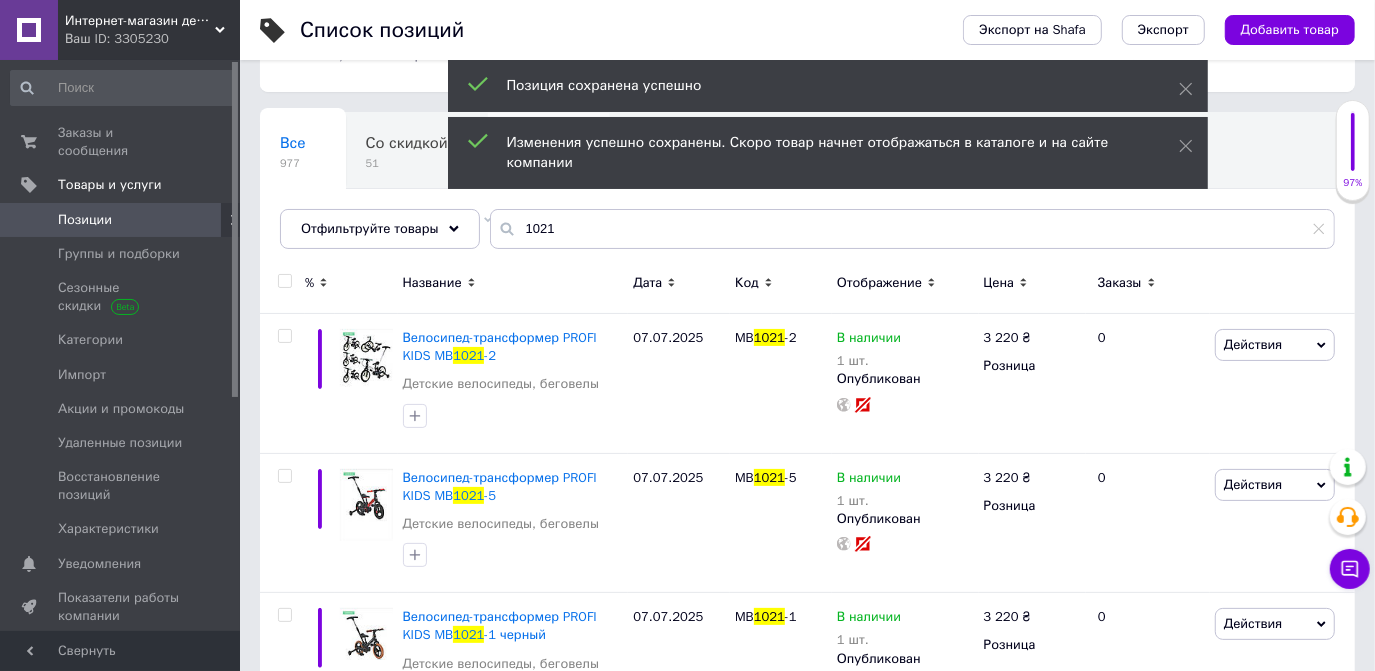 scroll, scrollTop: 90, scrollLeft: 0, axis: vertical 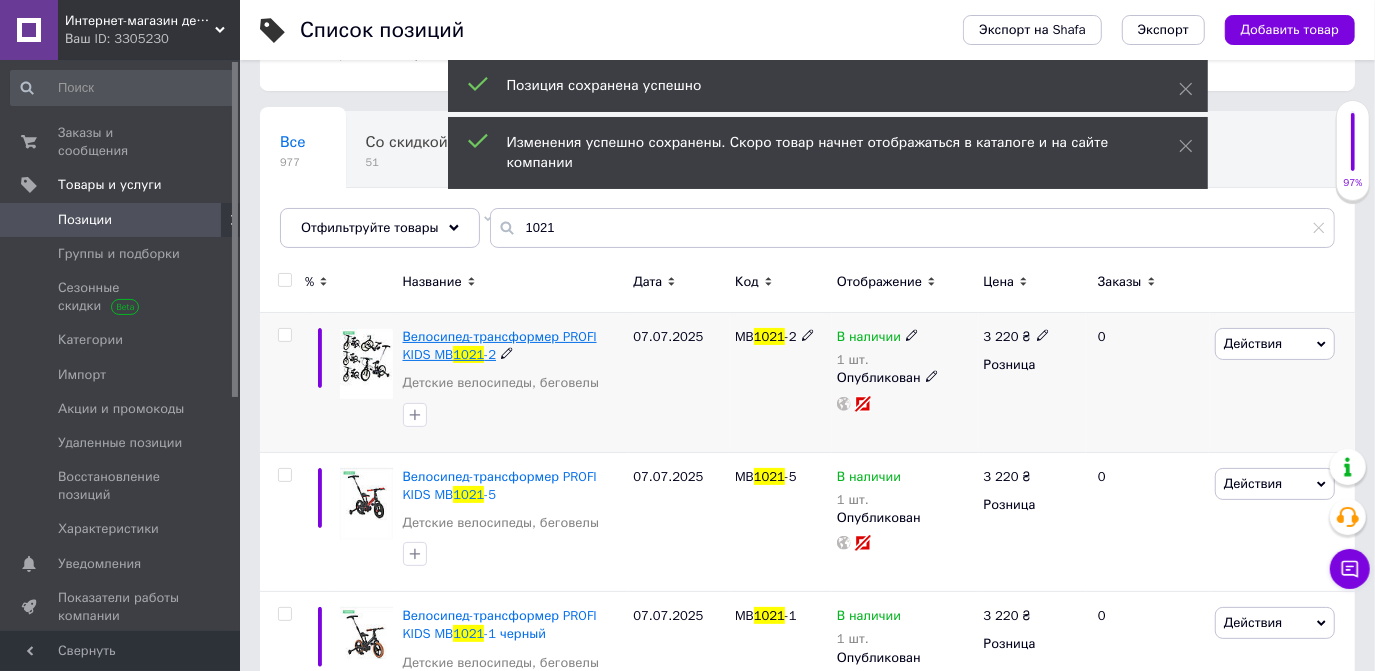 click on "Велосипед-трансформер PROFI KIDS MB" at bounding box center [500, 345] 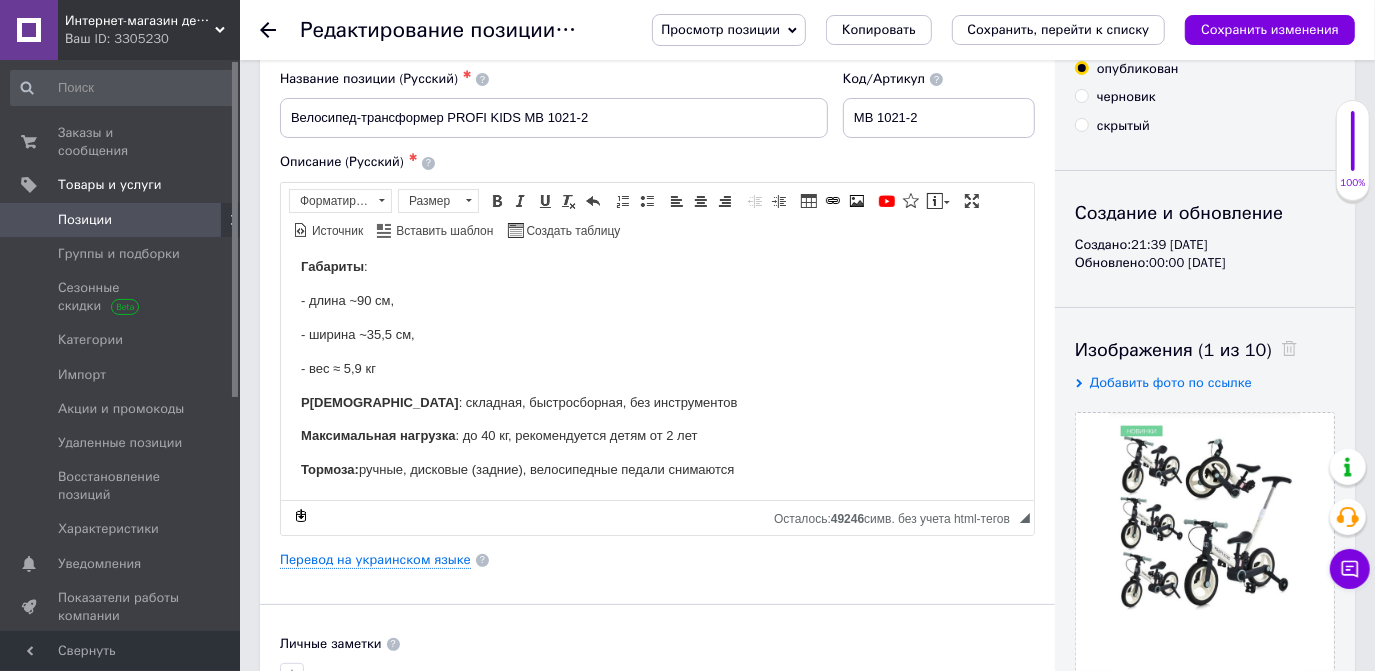 scroll, scrollTop: 0, scrollLeft: 0, axis: both 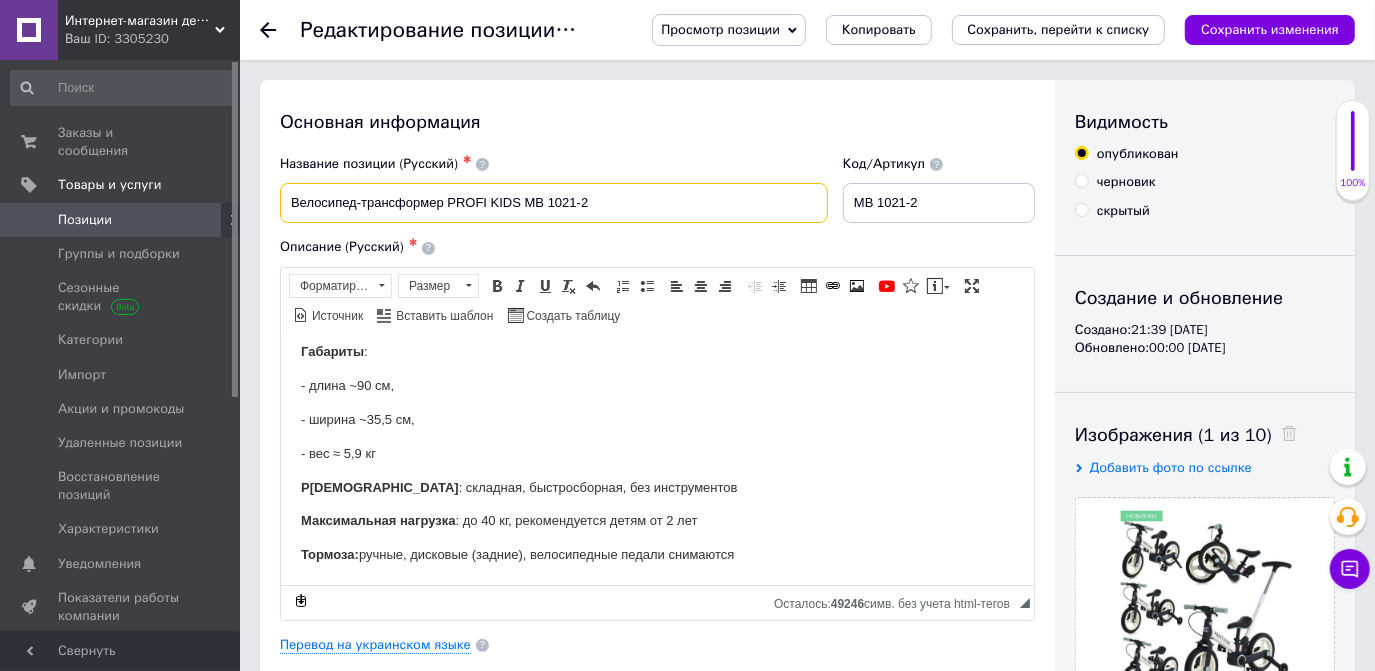 drag, startPoint x: 611, startPoint y: 196, endPoint x: 258, endPoint y: 190, distance: 353.051 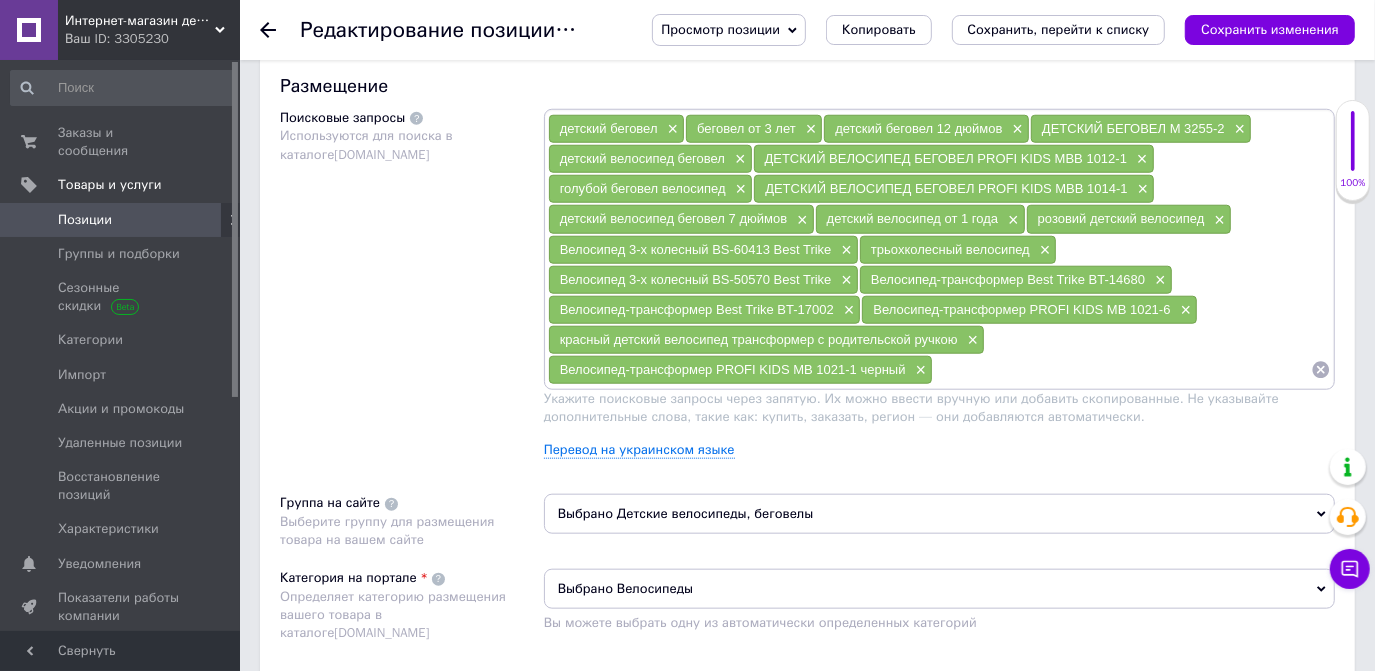 scroll, scrollTop: 1181, scrollLeft: 0, axis: vertical 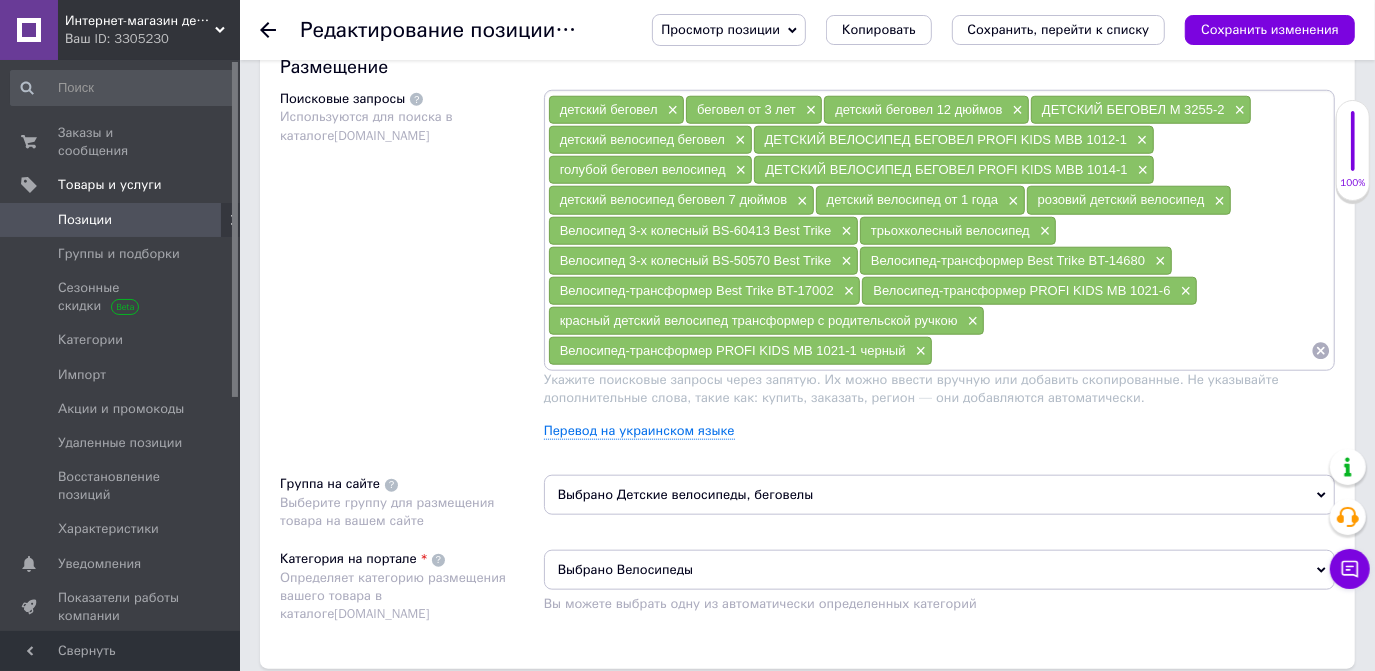 click at bounding box center (1122, 351) 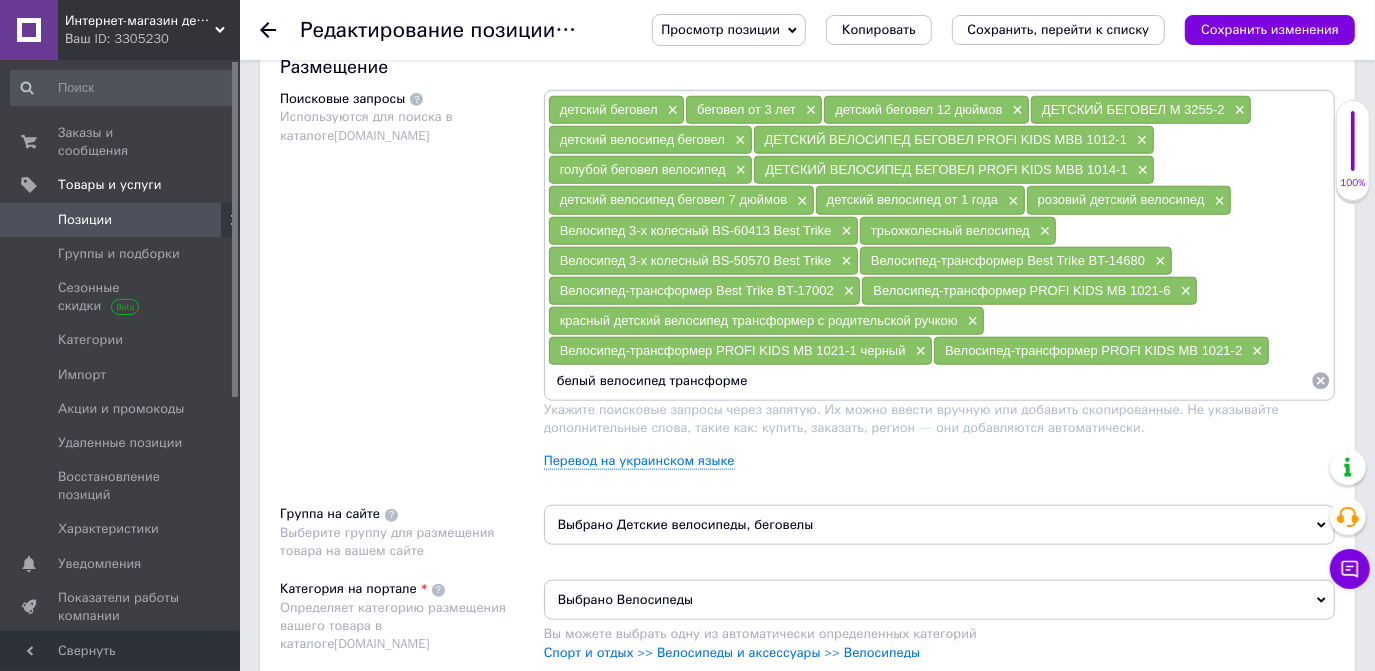 type on "белый велосипед трансформер" 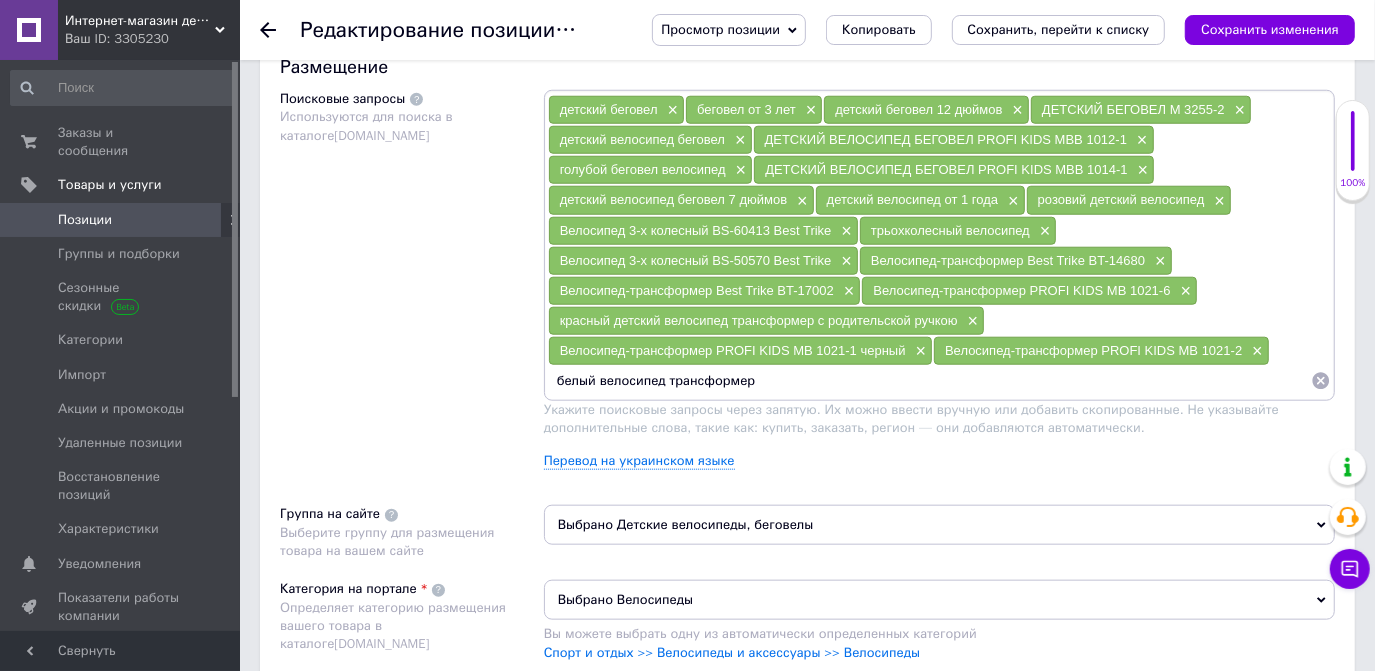 type 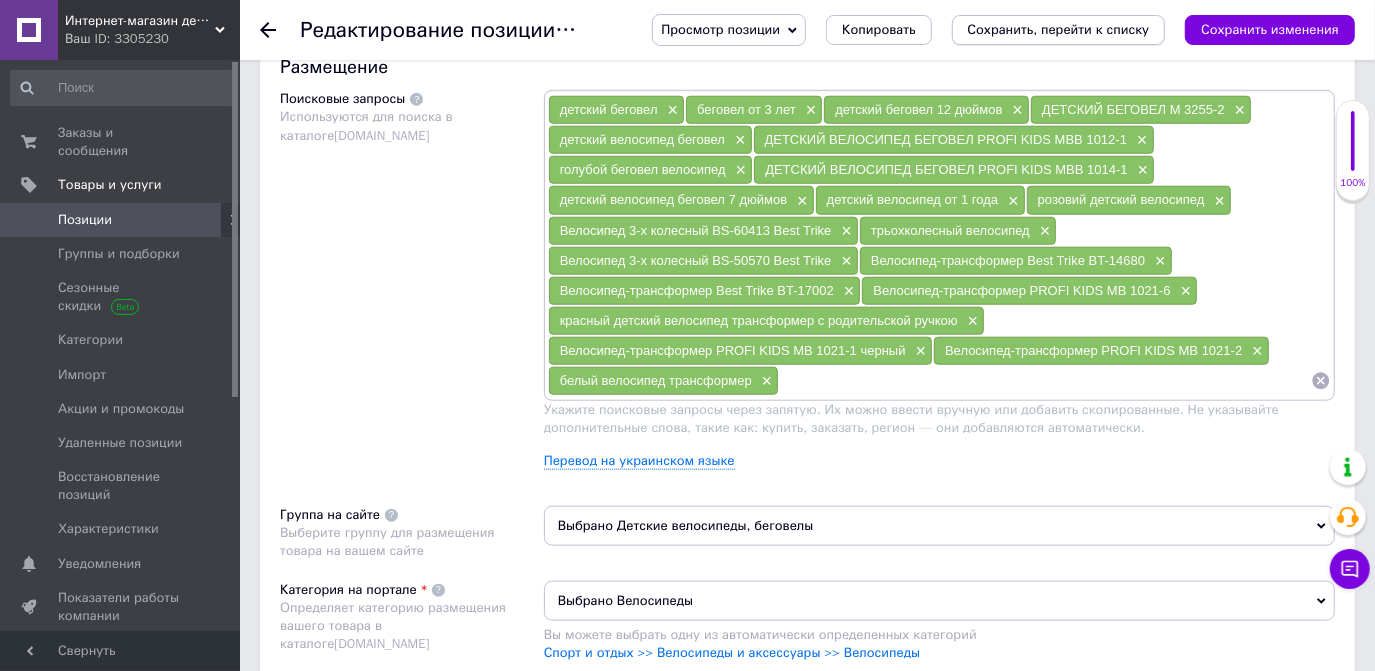 click on "Сохранить, перейти к списку" at bounding box center [1059, 29] 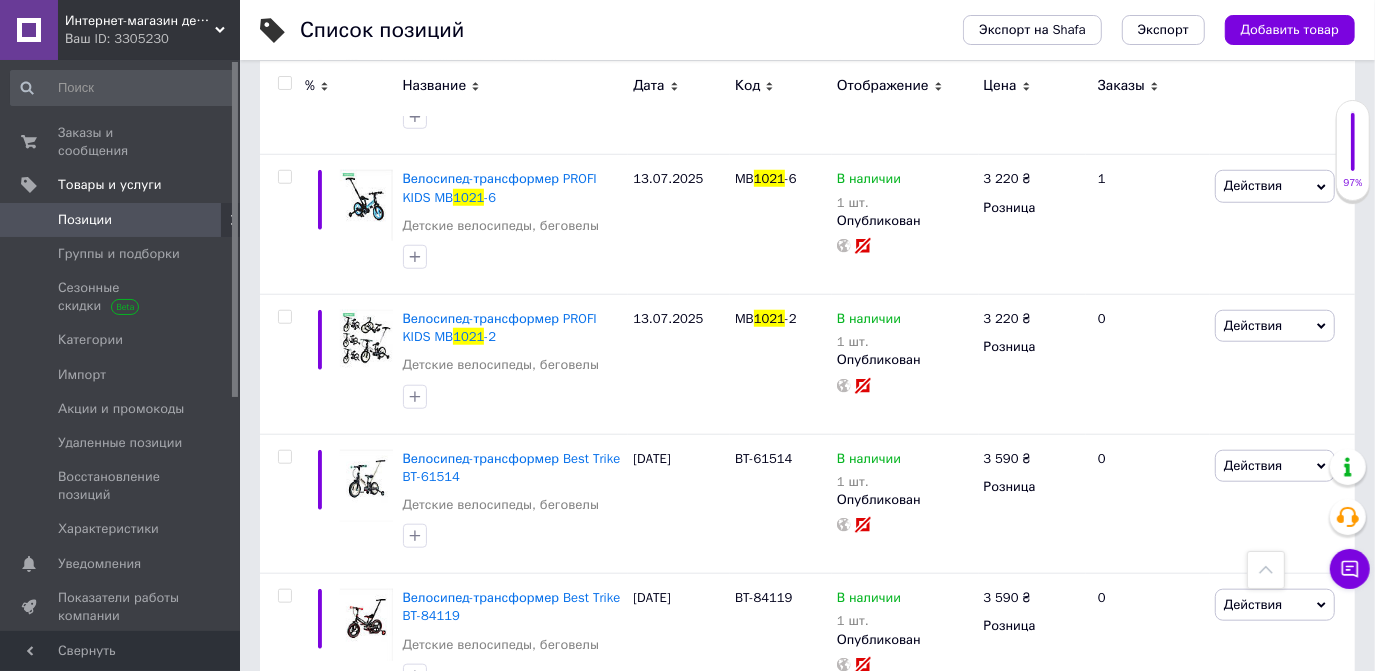 scroll, scrollTop: 1090, scrollLeft: 0, axis: vertical 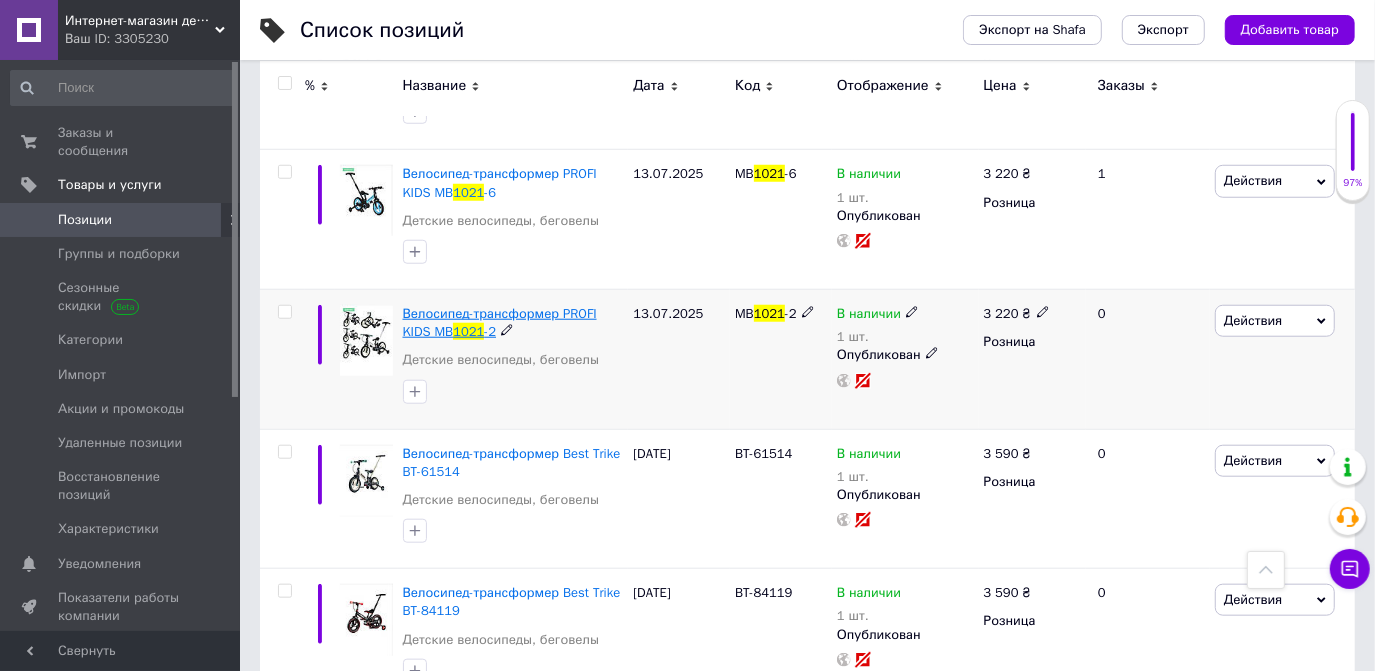 click on "Велосипед-трансформер PROFI KIDS MB" at bounding box center (500, 322) 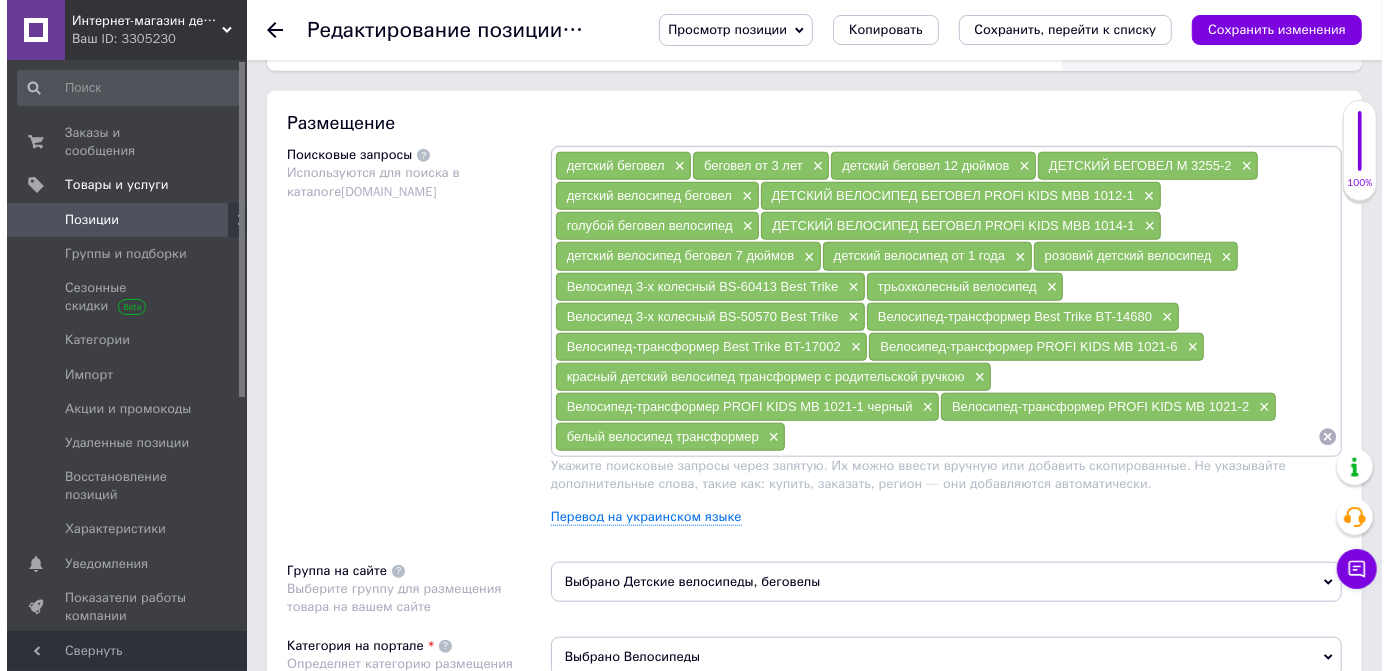 scroll, scrollTop: 1181, scrollLeft: 0, axis: vertical 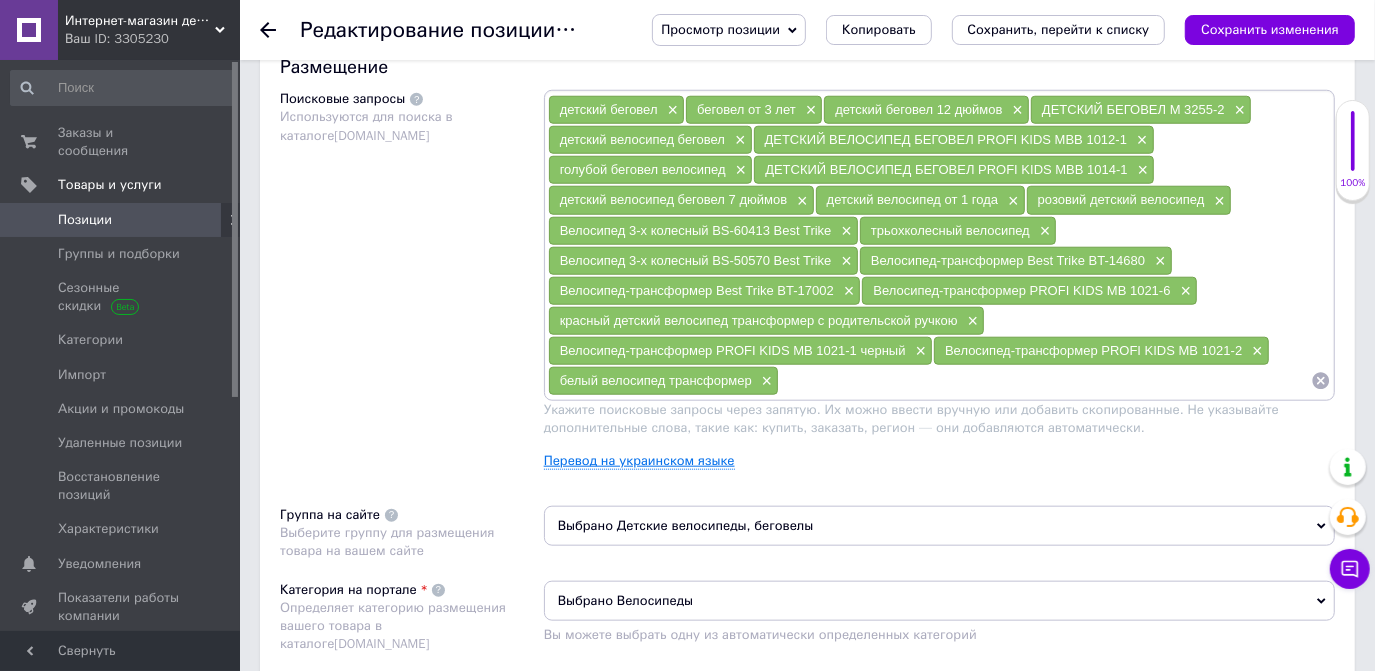 click on "Перевод на украинском языке" at bounding box center (639, 461) 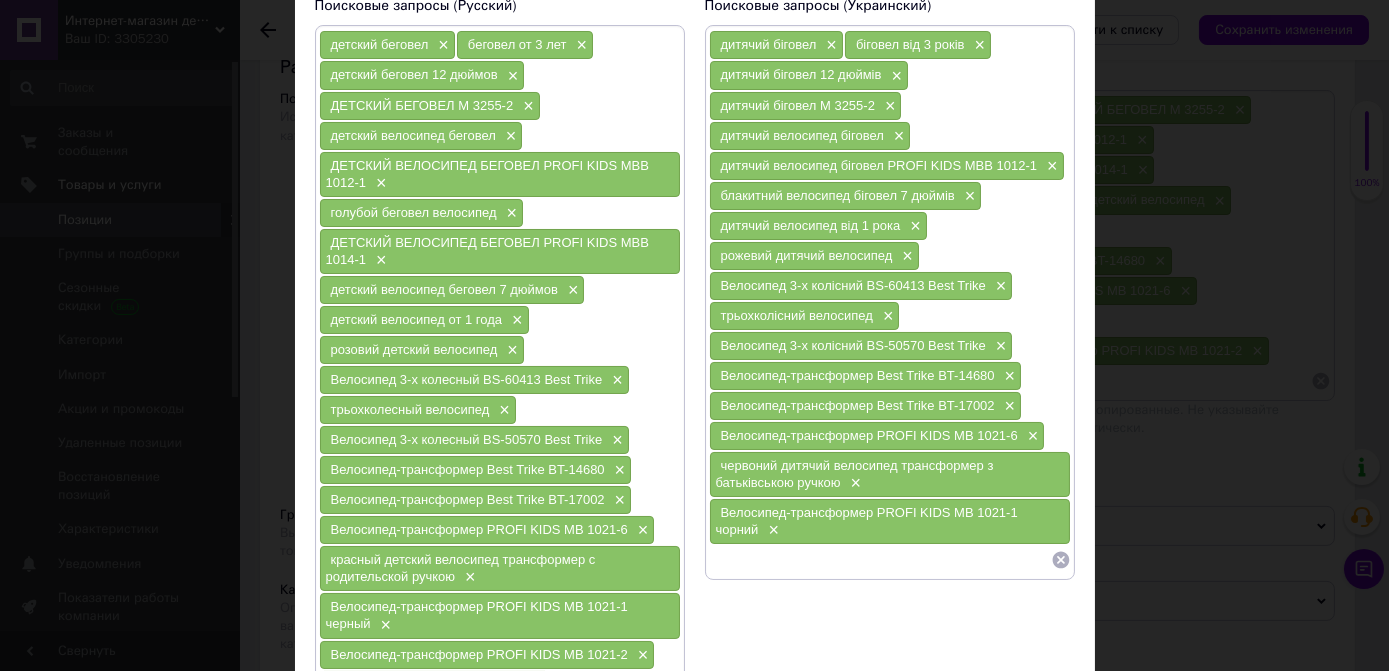 scroll, scrollTop: 370, scrollLeft: 0, axis: vertical 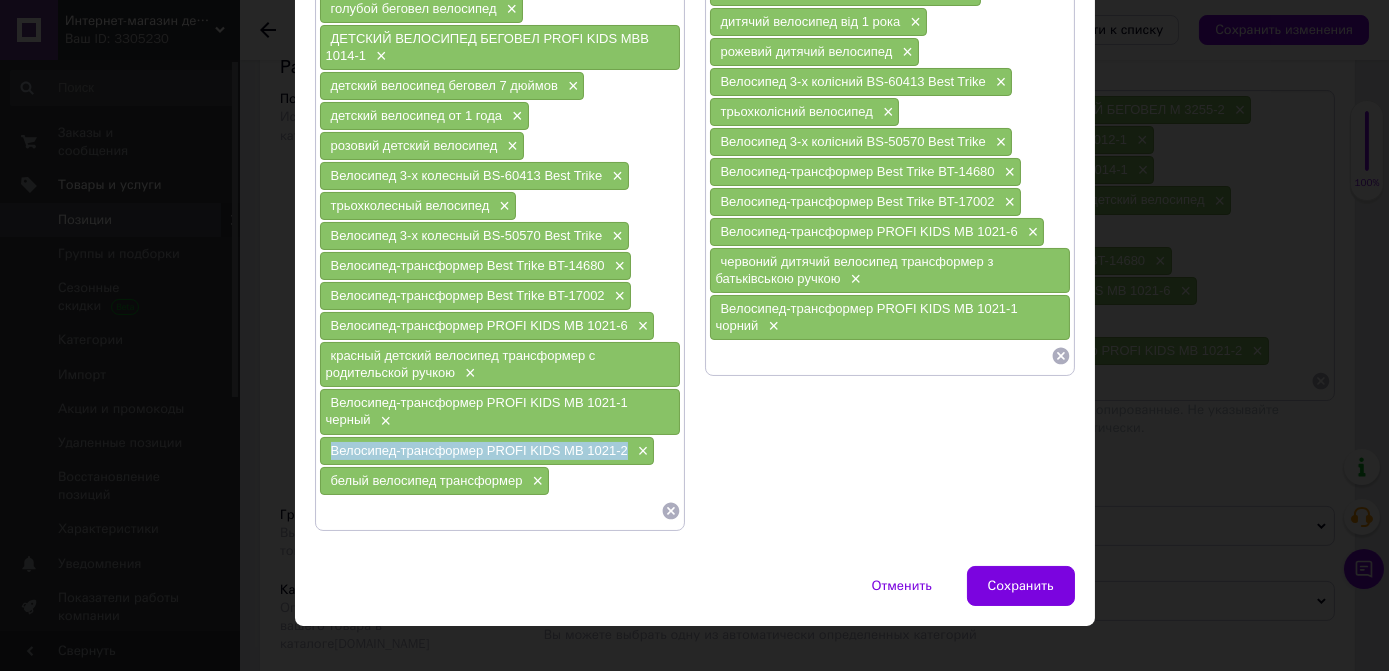drag, startPoint x: 322, startPoint y: 430, endPoint x: 624, endPoint y: 424, distance: 302.0596 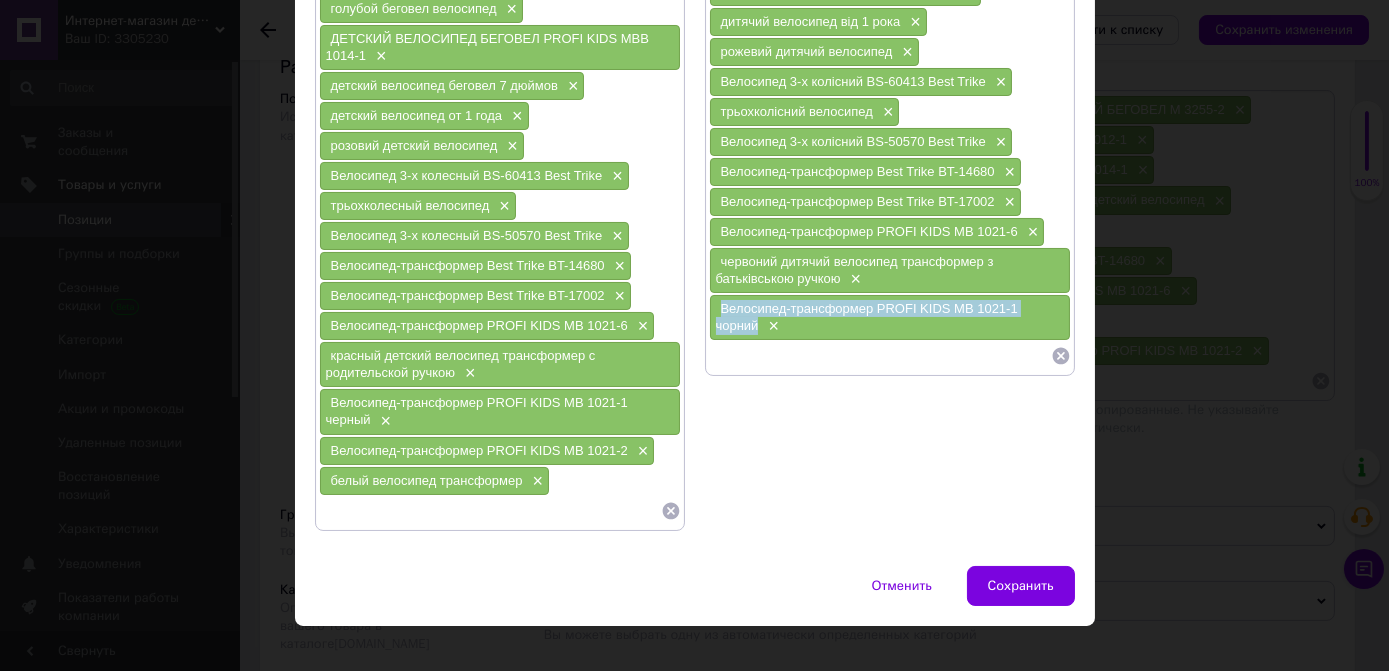 drag, startPoint x: 716, startPoint y: 288, endPoint x: 754, endPoint y: 303, distance: 40.853397 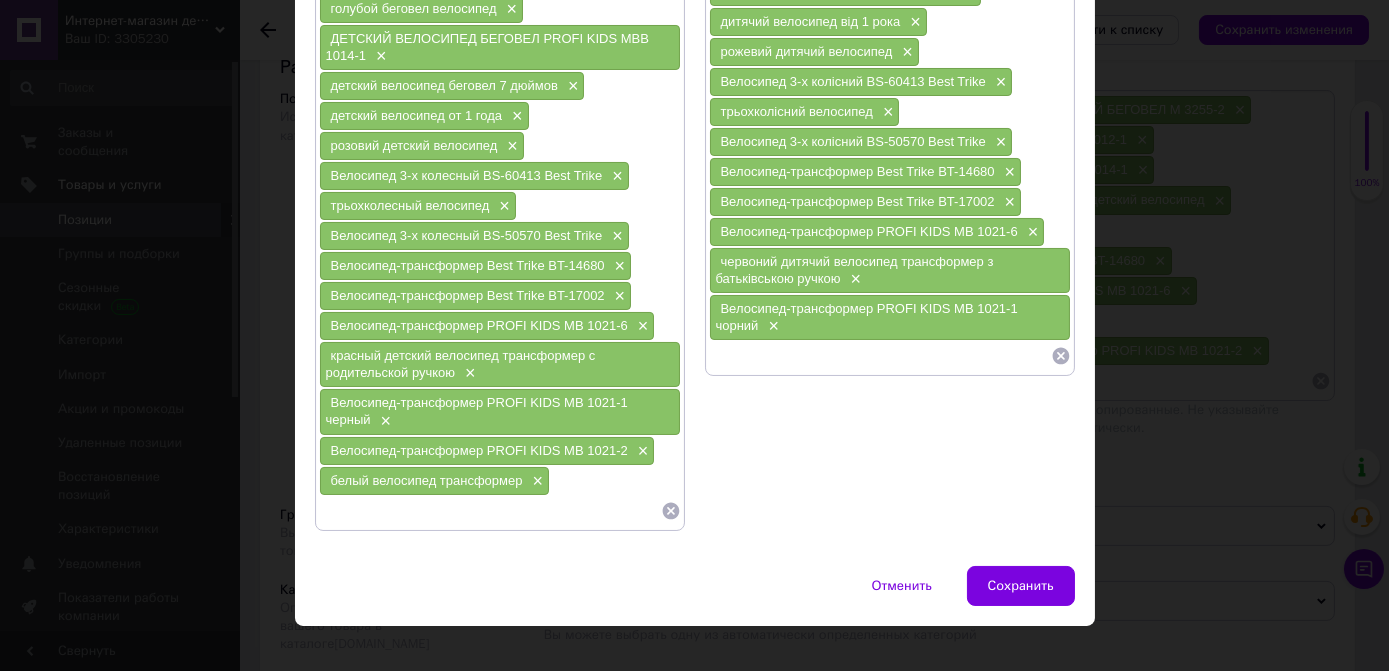 click at bounding box center [880, 356] 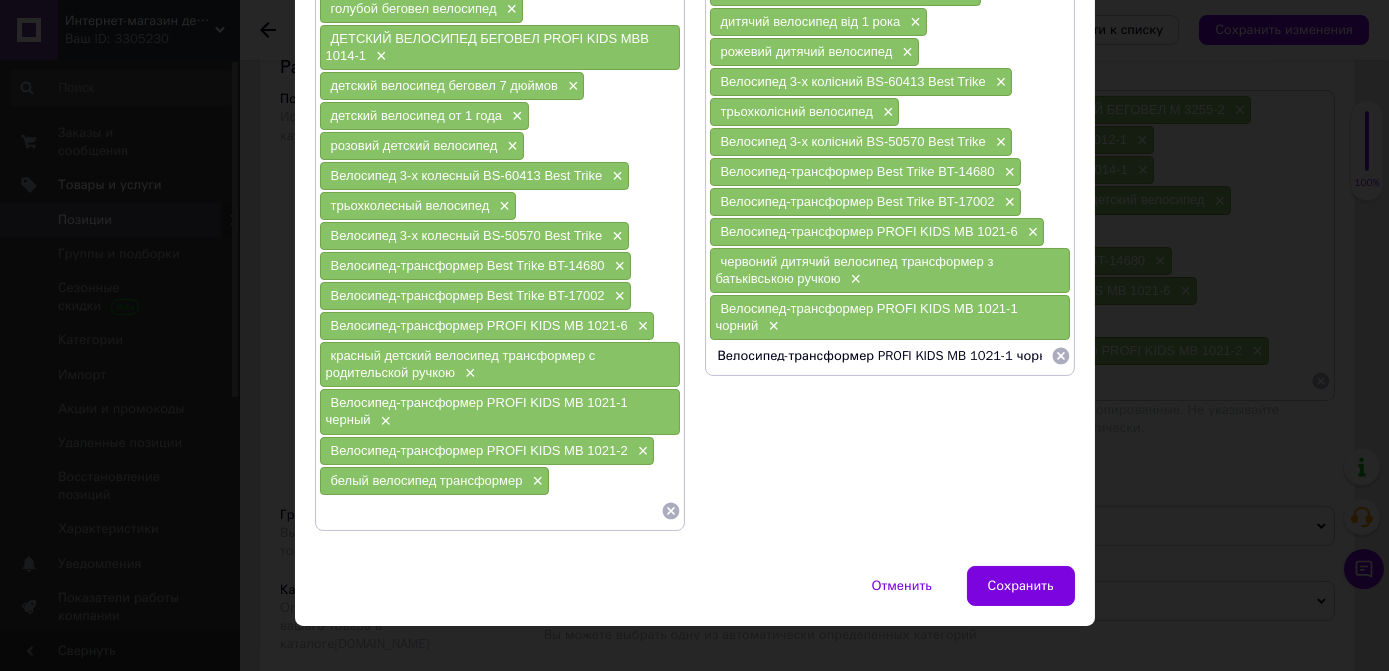 scroll, scrollTop: 0, scrollLeft: 9, axis: horizontal 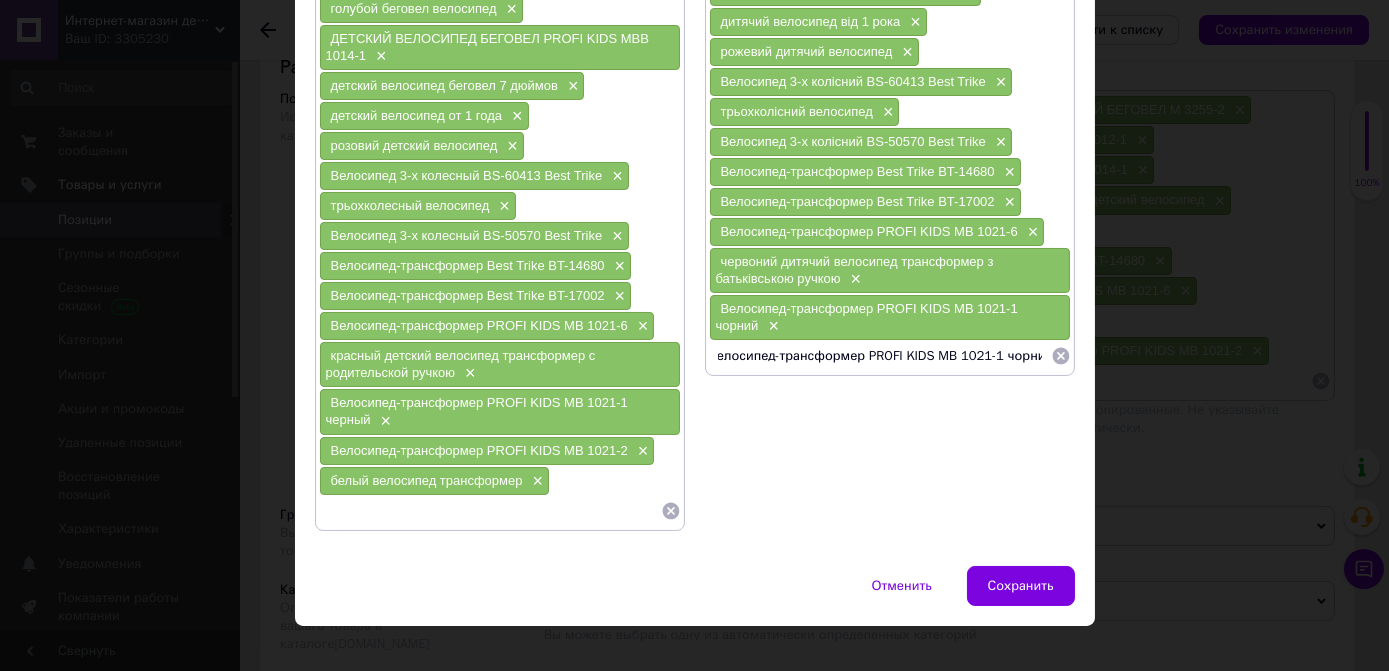 click on "Велосипед-трансформер PROFI KIDS MB 1021-1 чорний" at bounding box center [880, 356] 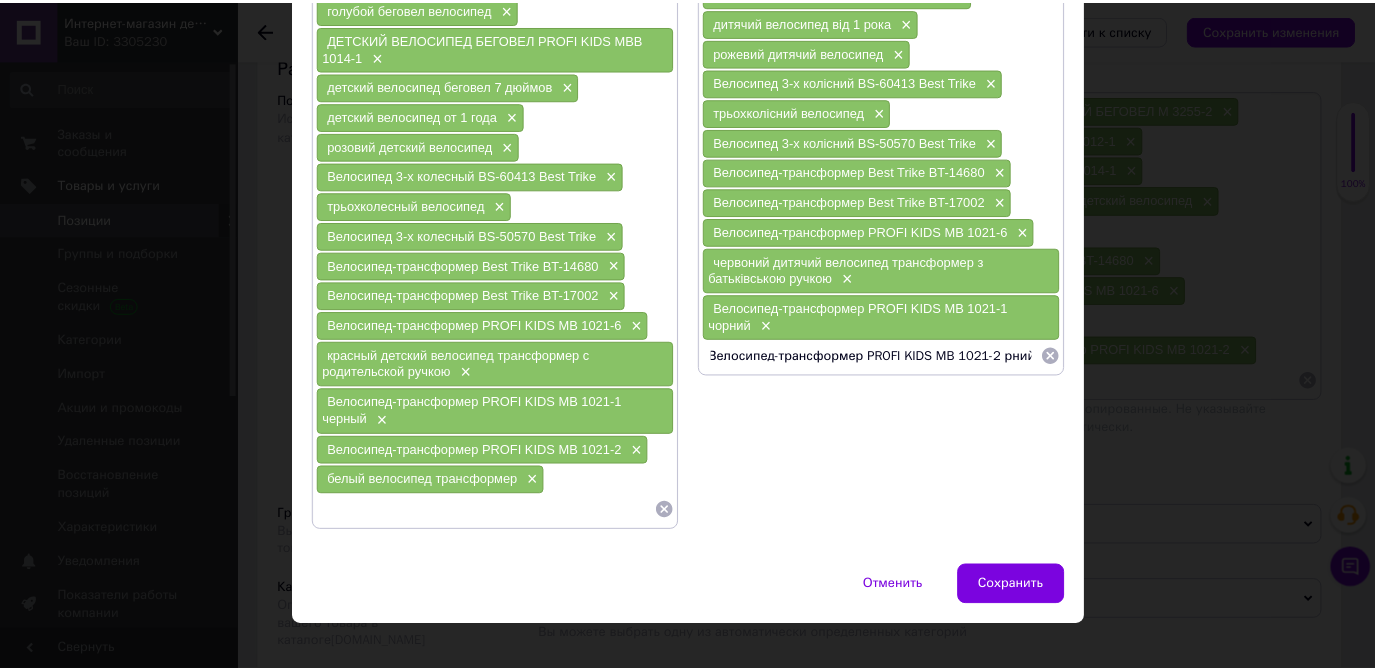 scroll, scrollTop: 0, scrollLeft: 0, axis: both 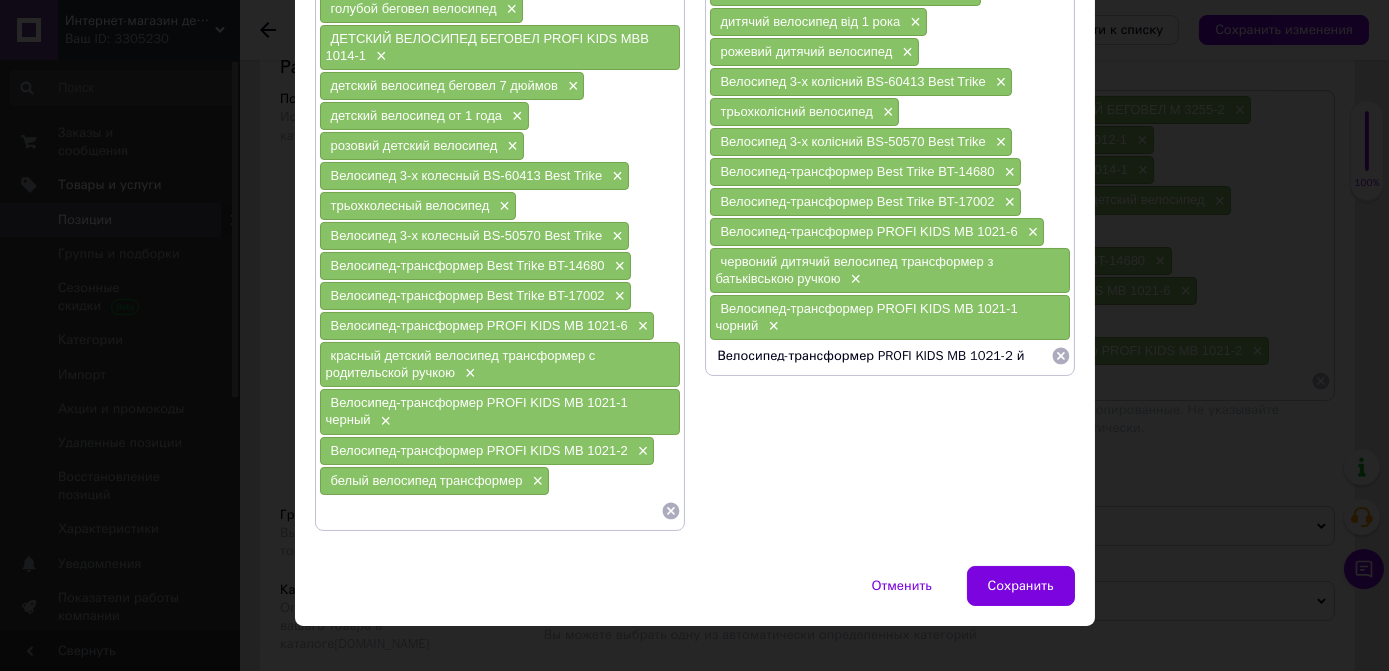 type on "Велосипед-трансформер PROFI KIDS MB 1021-2" 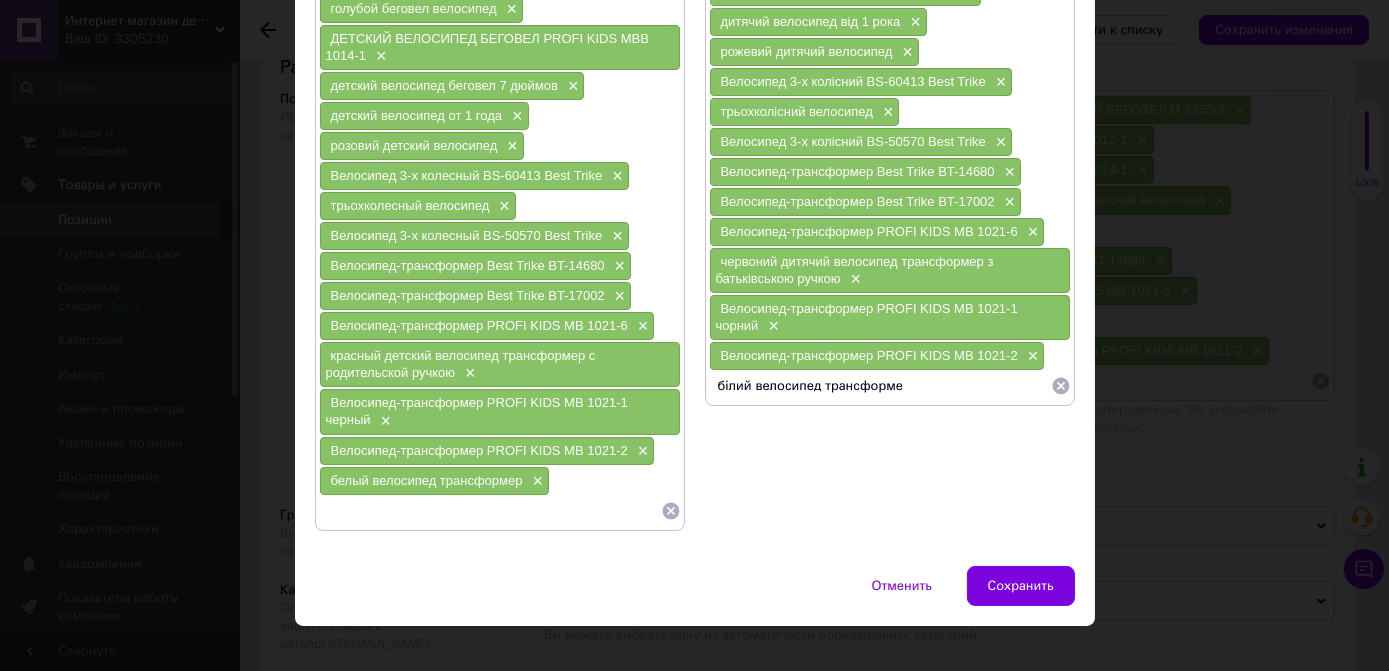 type on "білий велосипед трансформер" 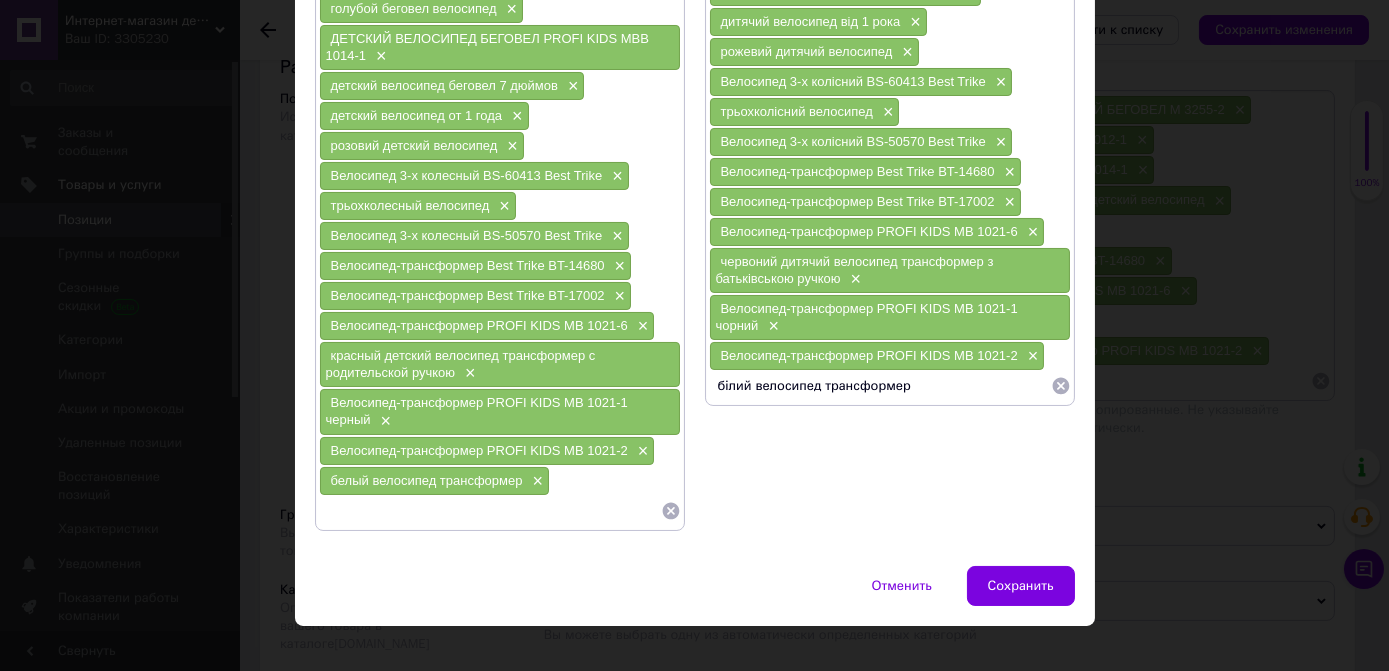 type 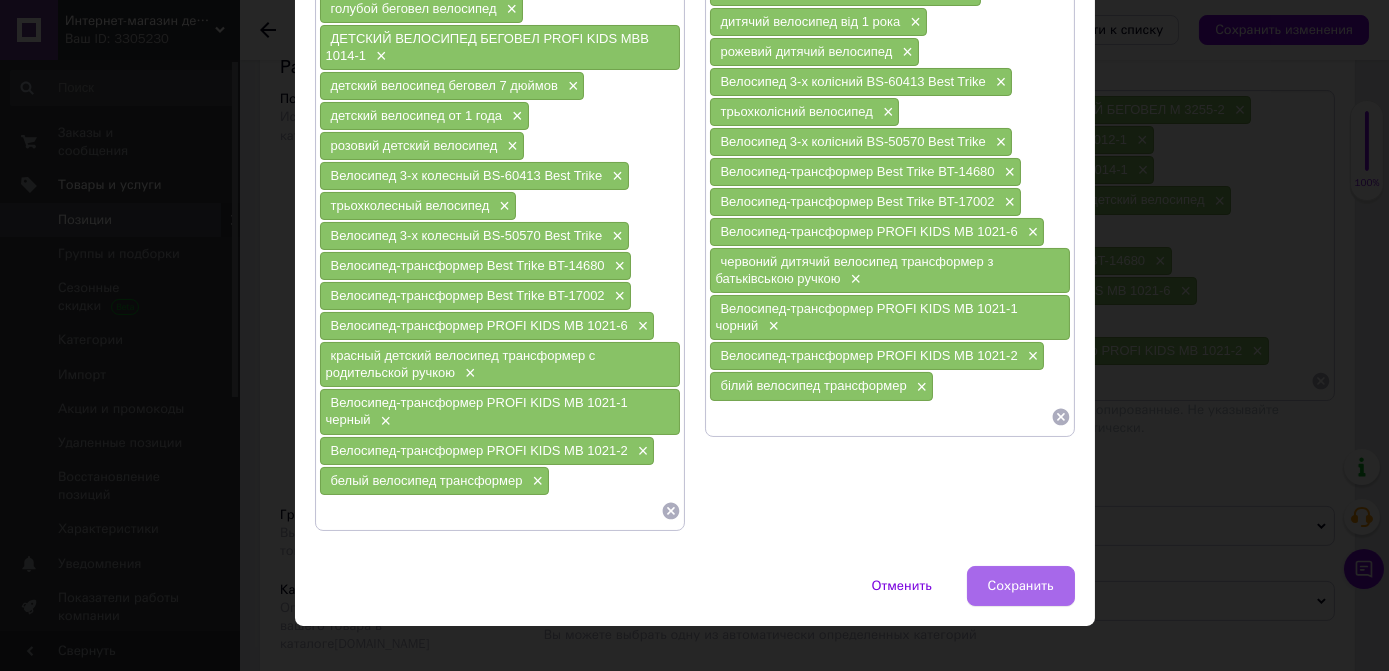 click on "Сохранить" at bounding box center (1021, 586) 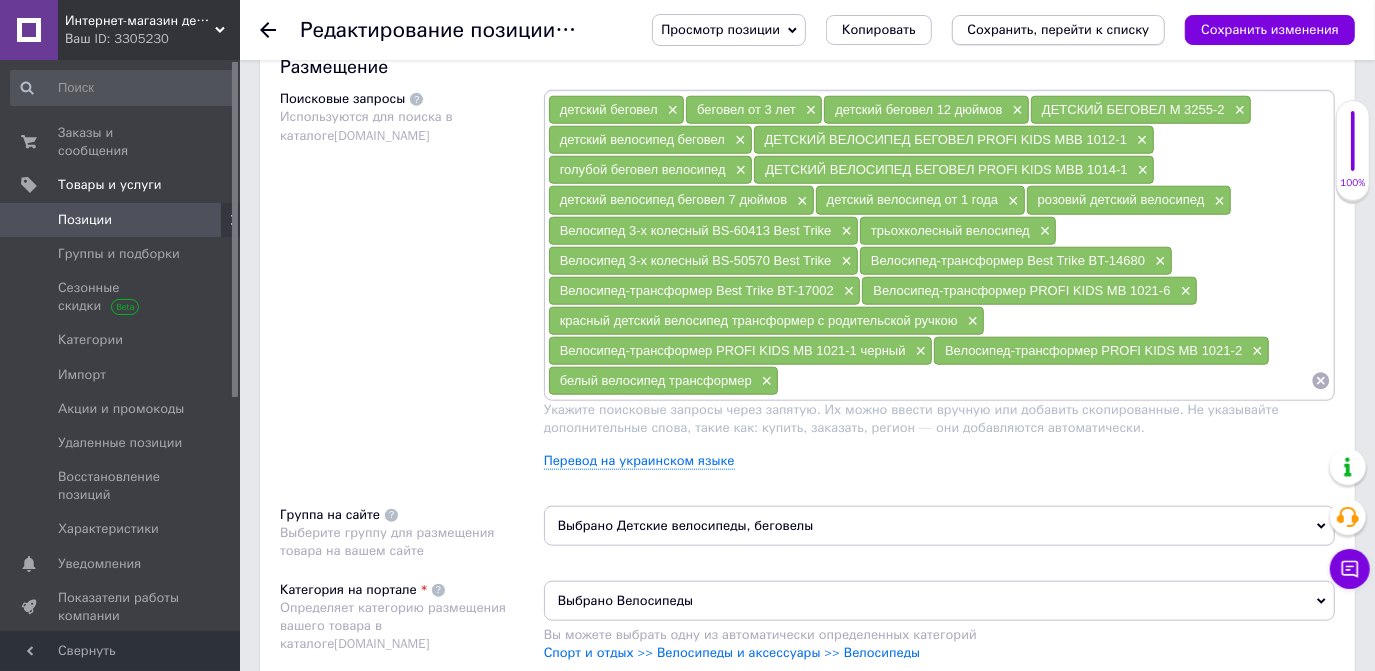 click on "Сохранить, перейти к списку" at bounding box center [1059, 29] 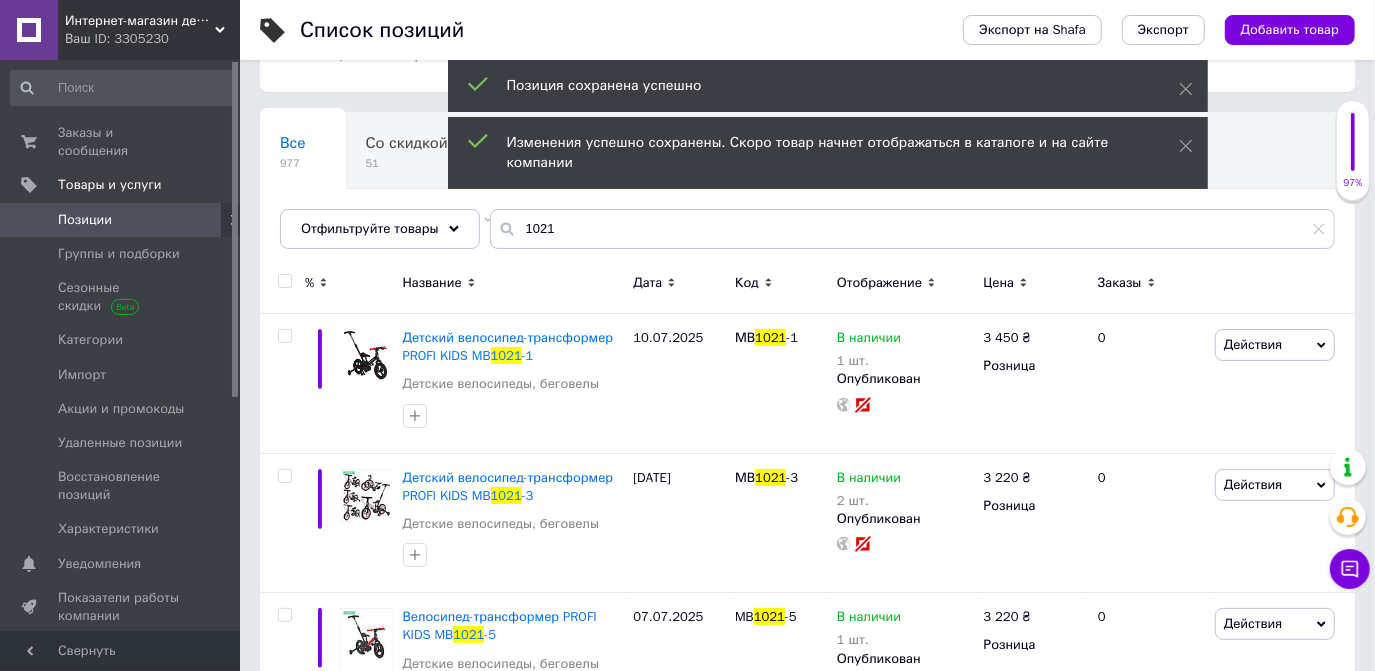 scroll, scrollTop: 90, scrollLeft: 0, axis: vertical 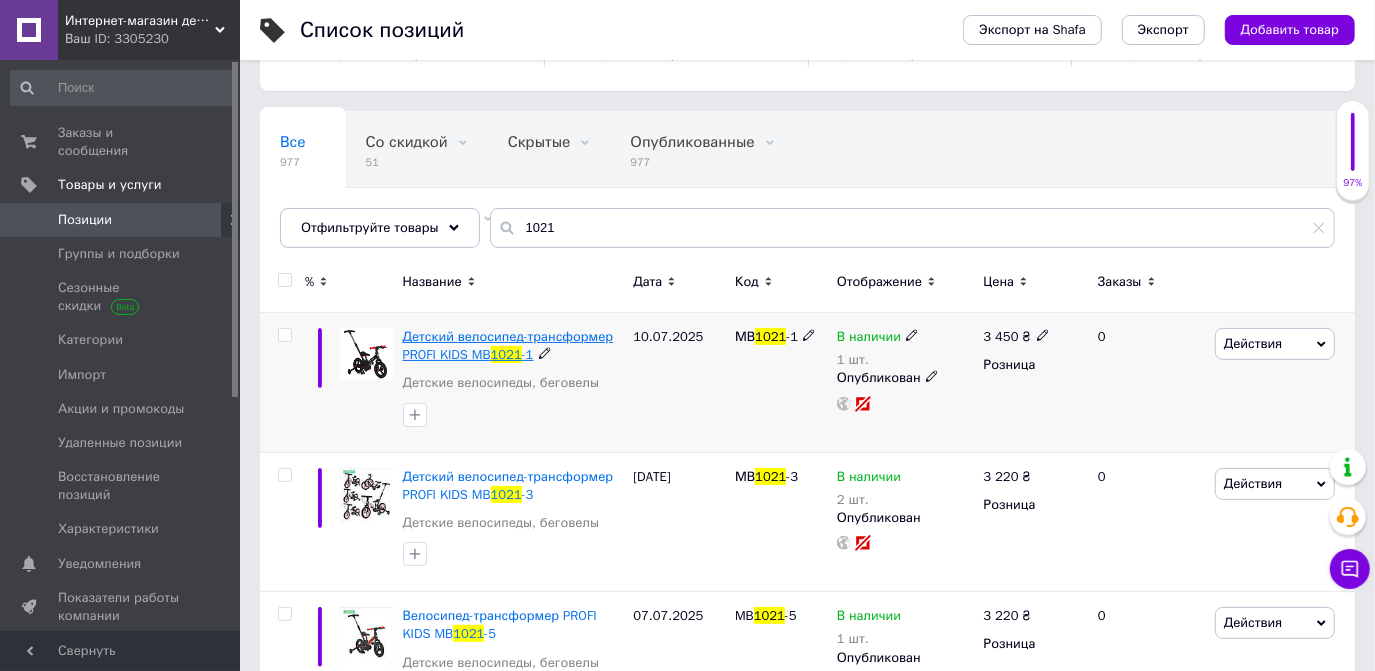 click on "Детский велосипед-трансформер PROFI KIDS MB" at bounding box center [508, 345] 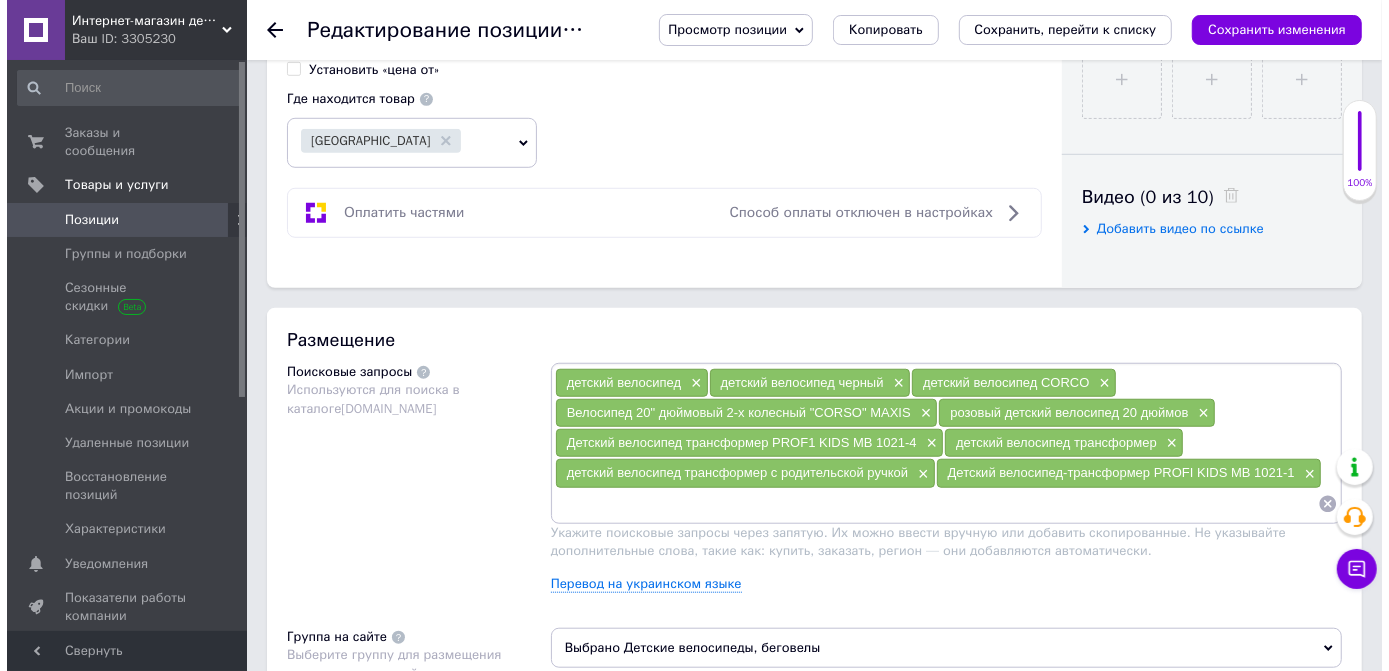 scroll, scrollTop: 909, scrollLeft: 0, axis: vertical 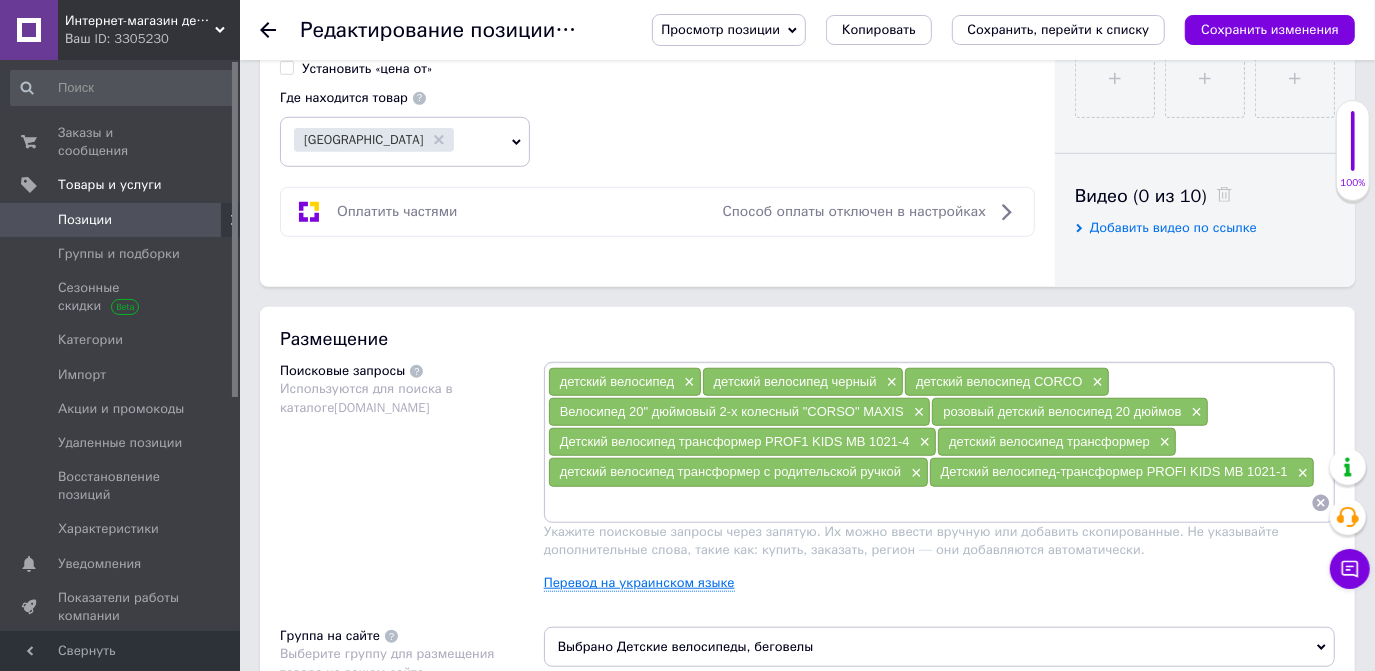 click on "Перевод на украинском языке" at bounding box center (639, 583) 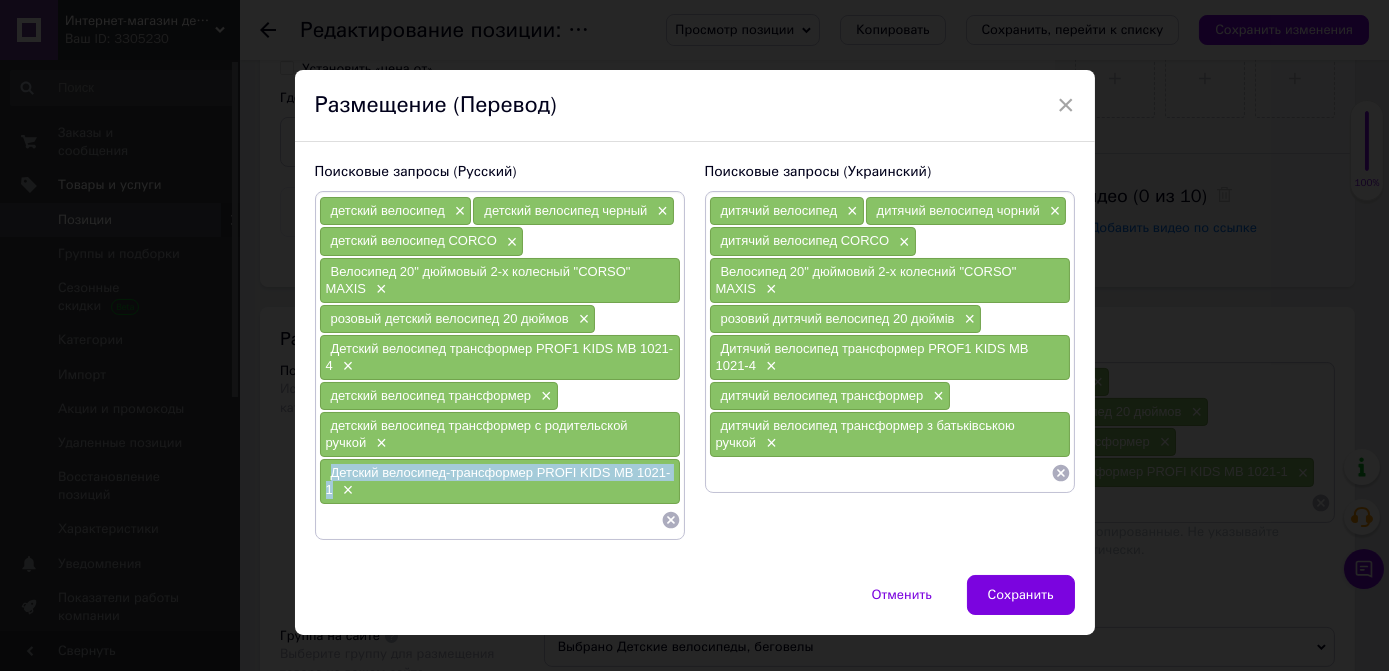 drag, startPoint x: 325, startPoint y: 465, endPoint x: 330, endPoint y: 475, distance: 11.18034 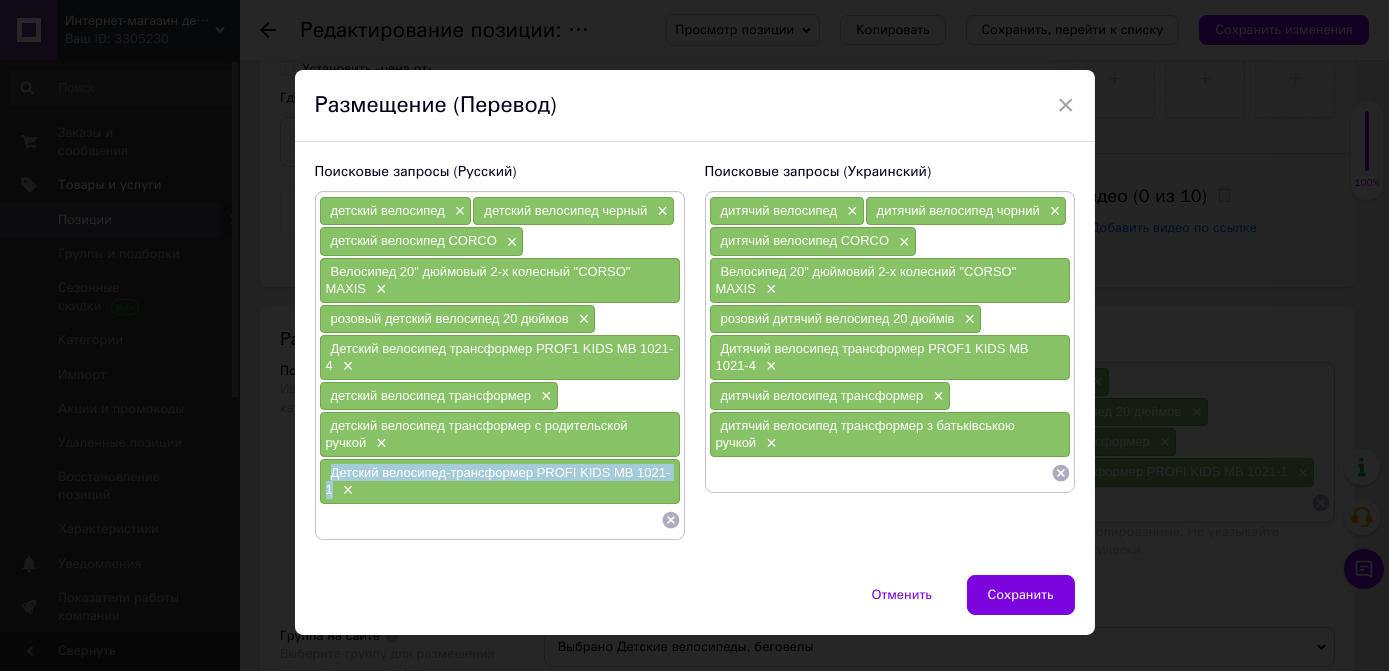 copy on "Детский велосипед-трансформер PROFI KIDS MB 1021-1" 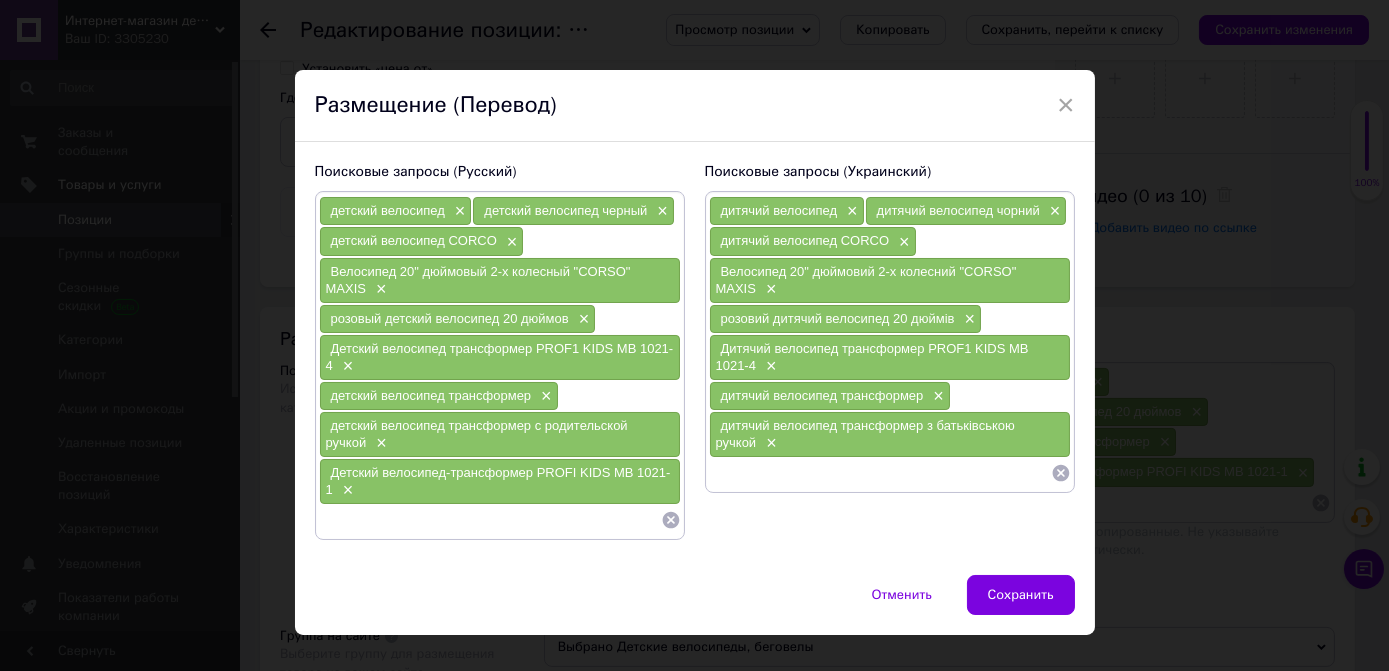 click at bounding box center [880, 473] 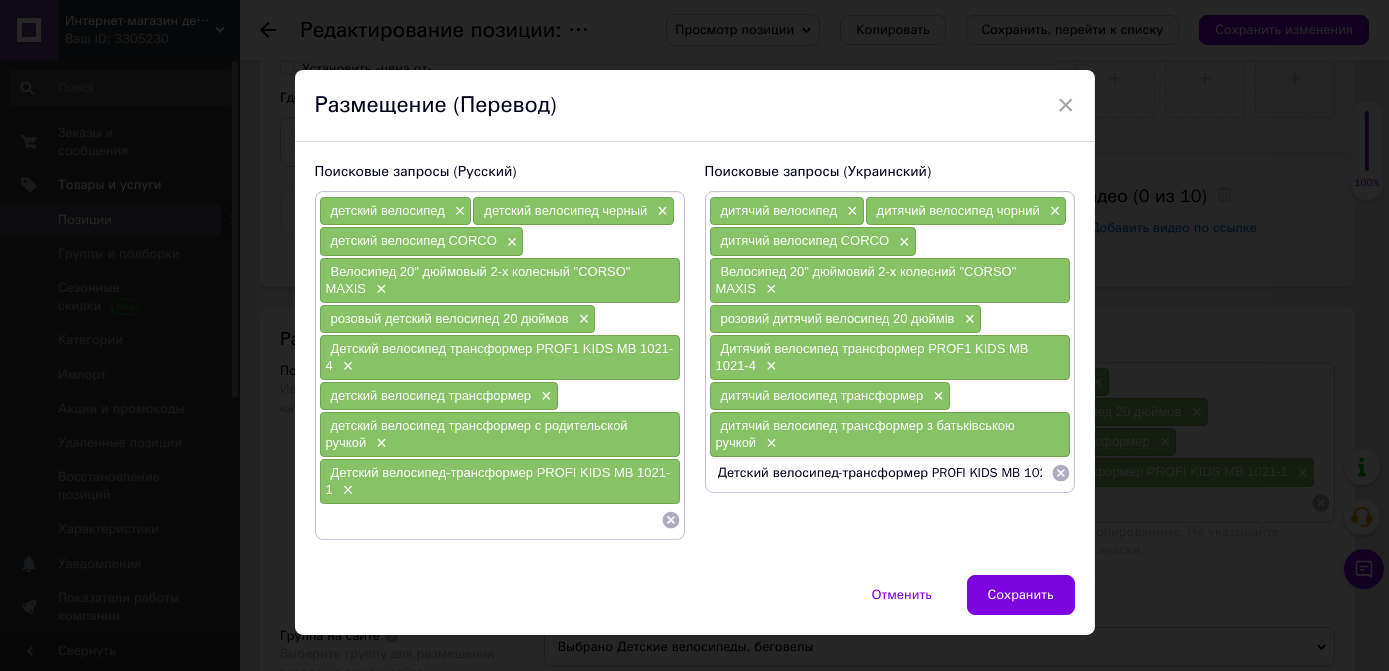 scroll, scrollTop: 0, scrollLeft: 12, axis: horizontal 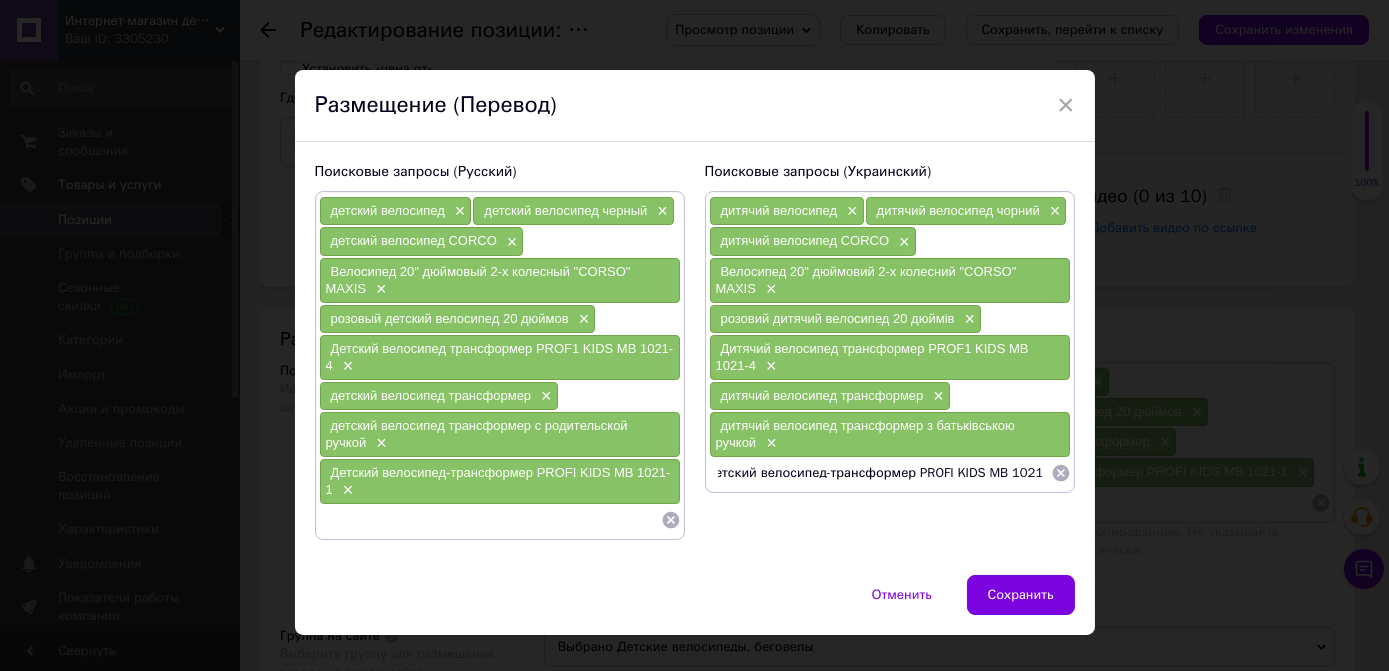 click on "Детский велосипед-трансформер PROFI KIDS MB 1021-1" at bounding box center (880, 473) 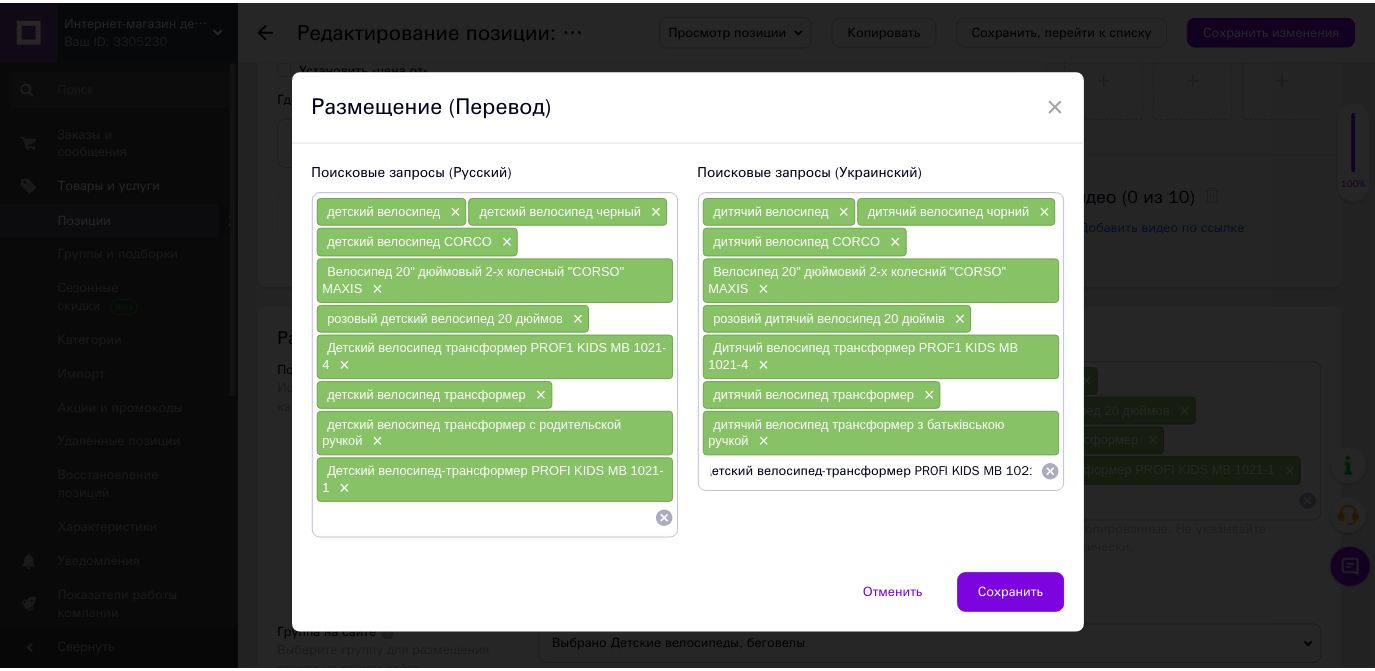 scroll, scrollTop: 0, scrollLeft: 0, axis: both 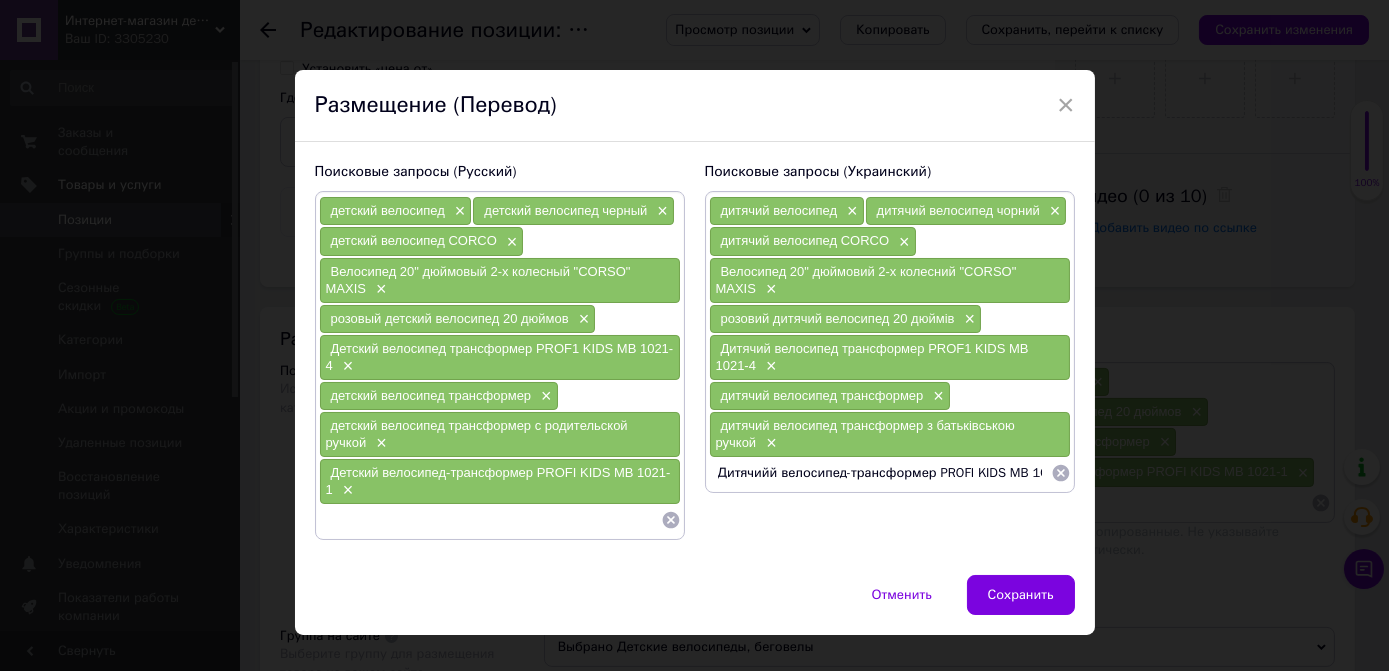 type on "Дитячий велосипед-трансформер PROFI KIDS MB 1021-1" 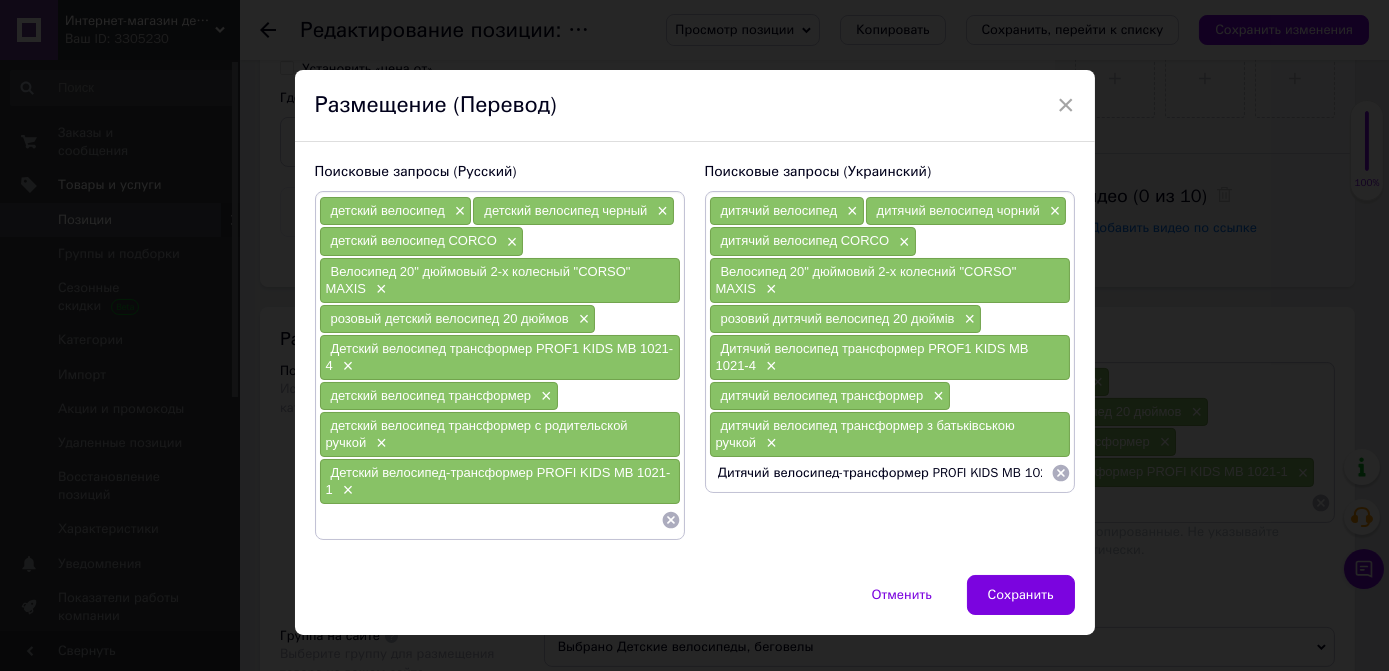 type 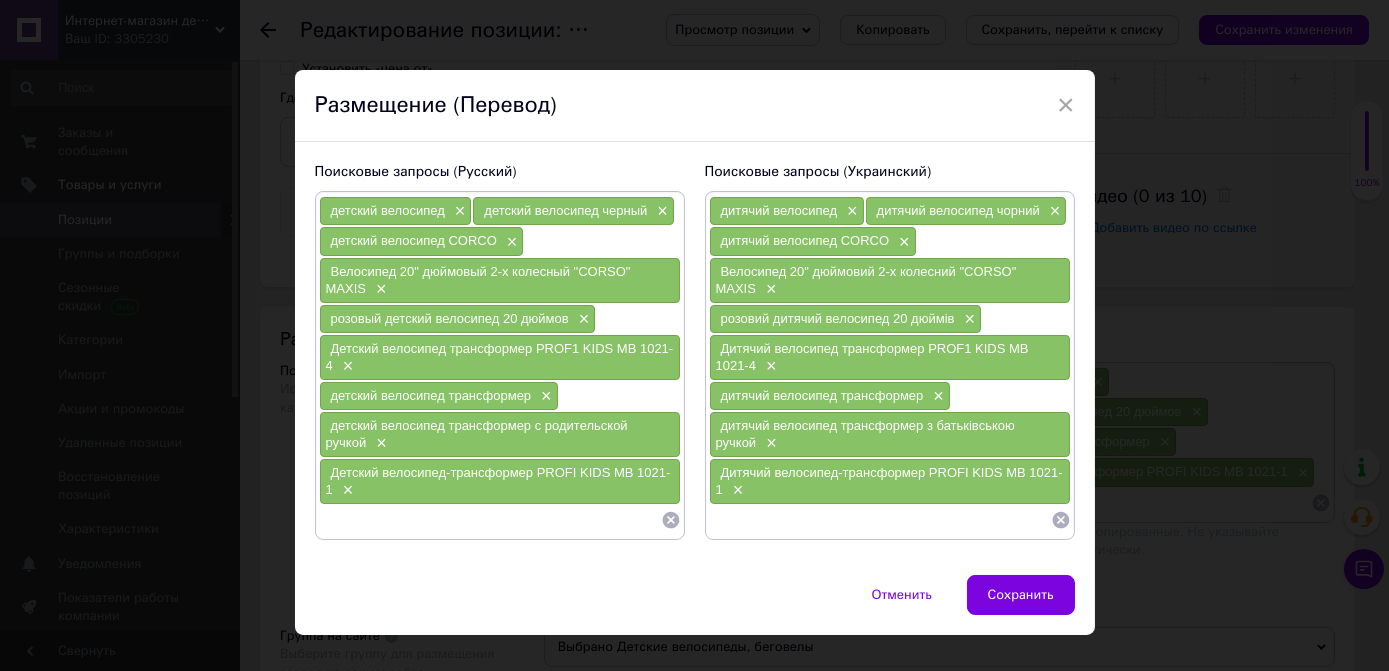drag, startPoint x: 1008, startPoint y: 581, endPoint x: 1003, endPoint y: 558, distance: 23.537205 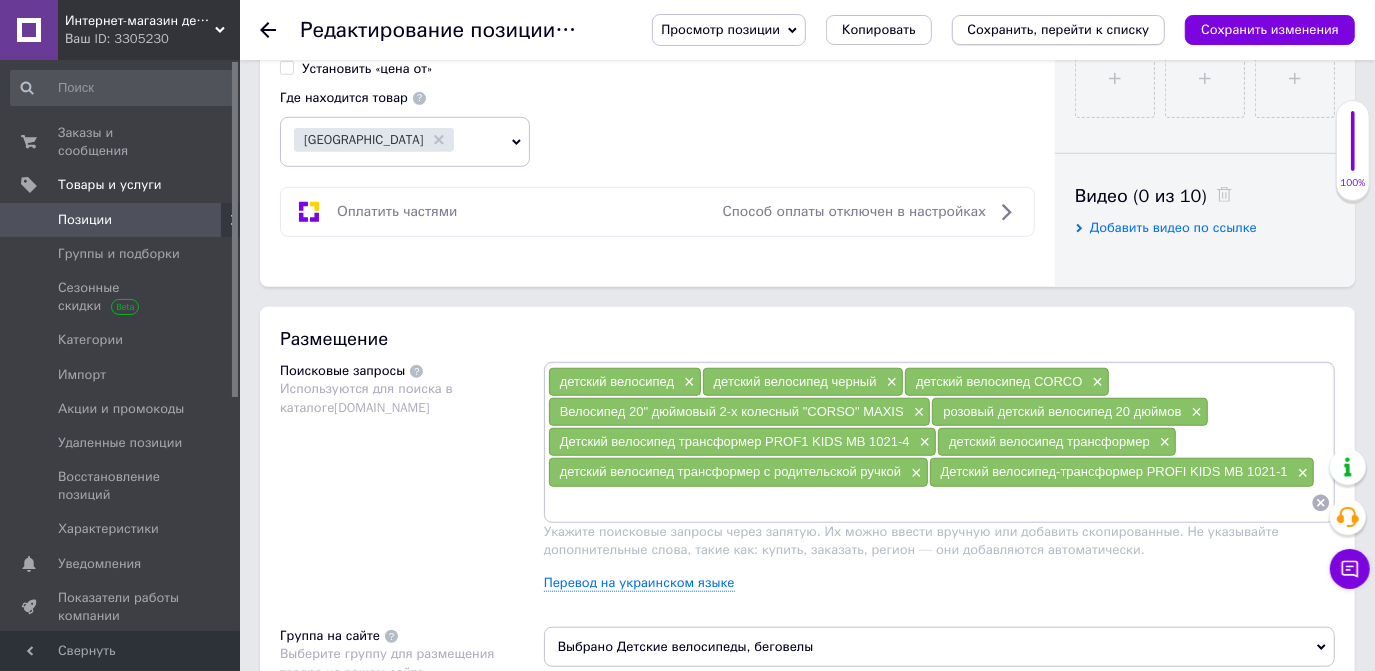 click on "Сохранить, перейти к списку" at bounding box center (1059, 29) 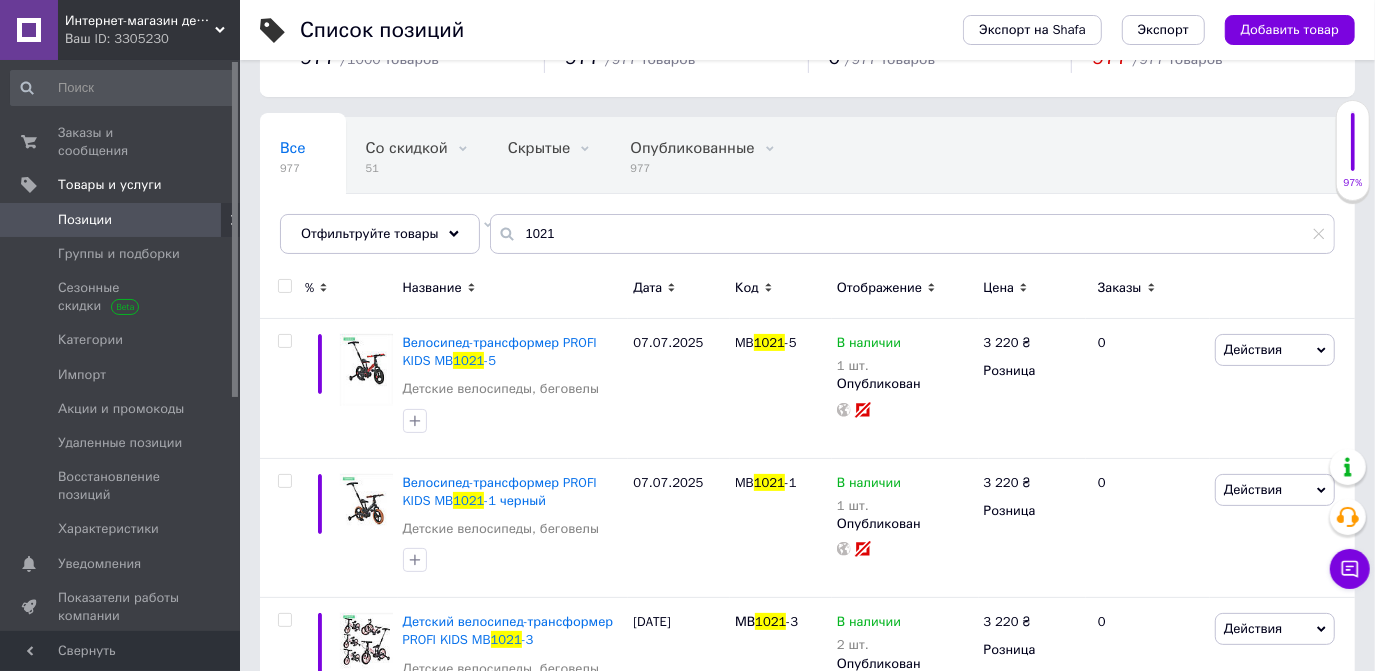 scroll, scrollTop: 90, scrollLeft: 0, axis: vertical 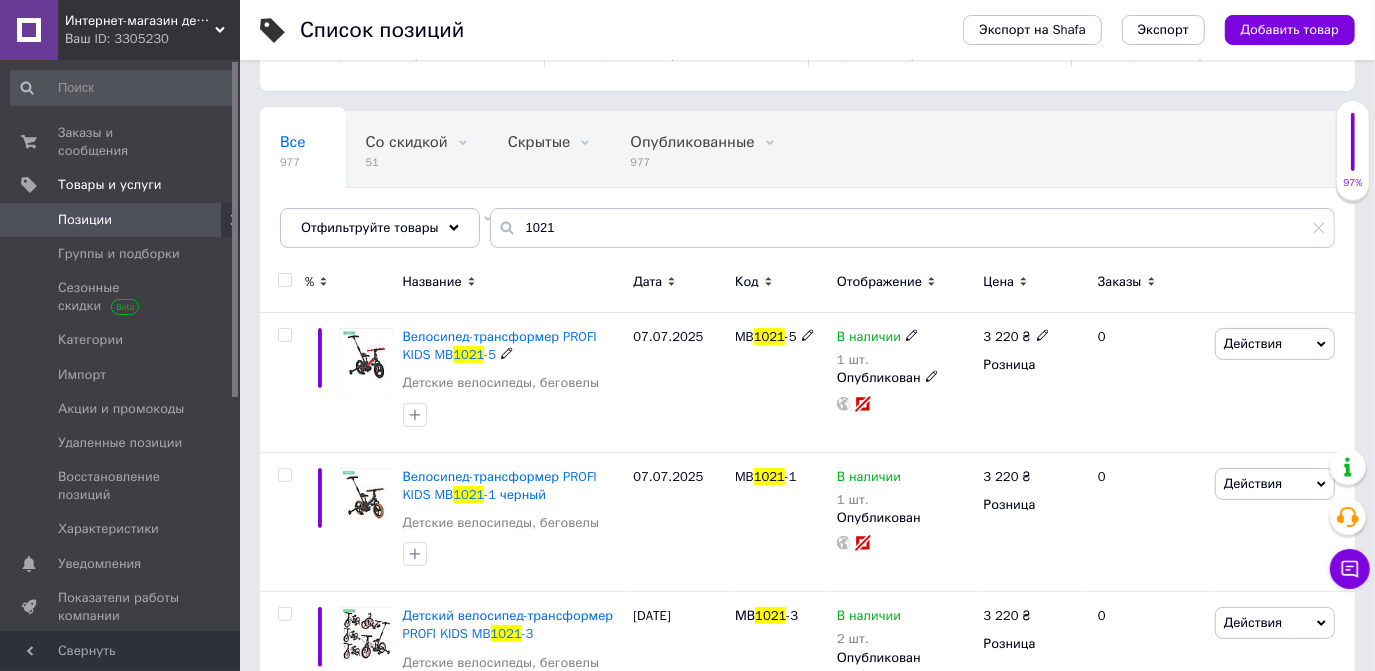 click on "Велосипед-трансформер PROFI KIDS MB" at bounding box center (500, 345) 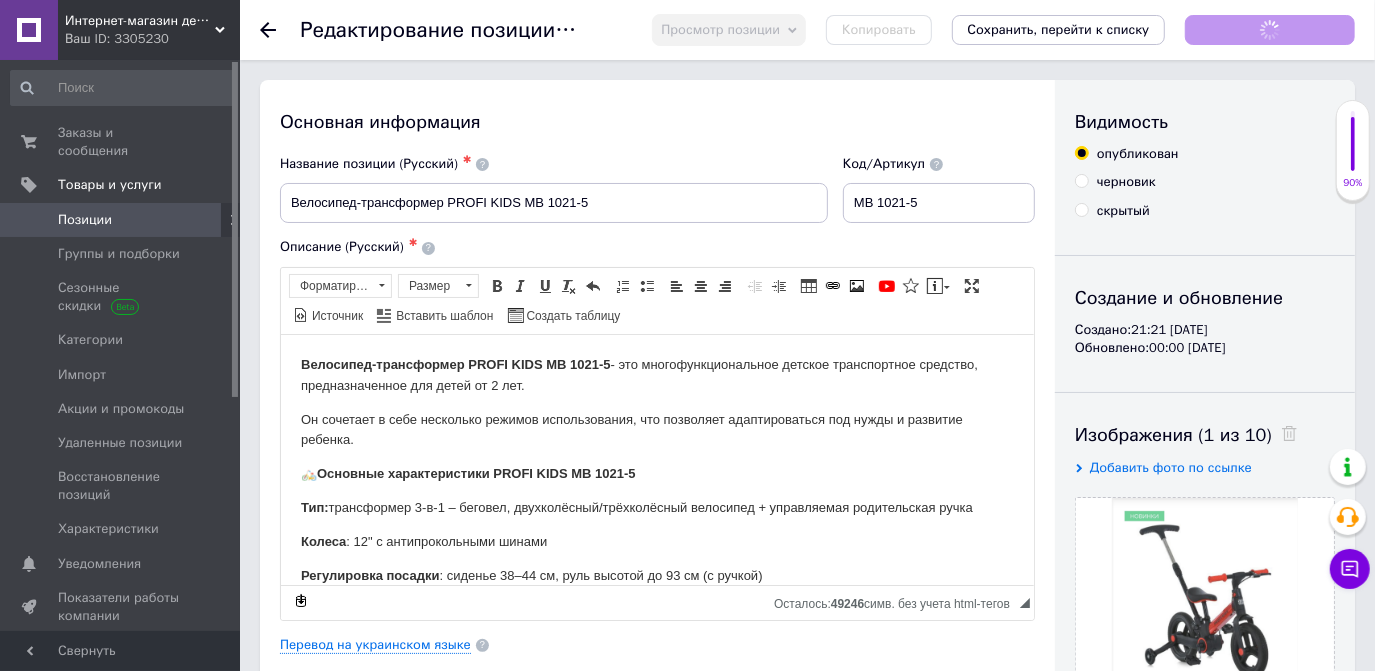 scroll, scrollTop: 0, scrollLeft: 0, axis: both 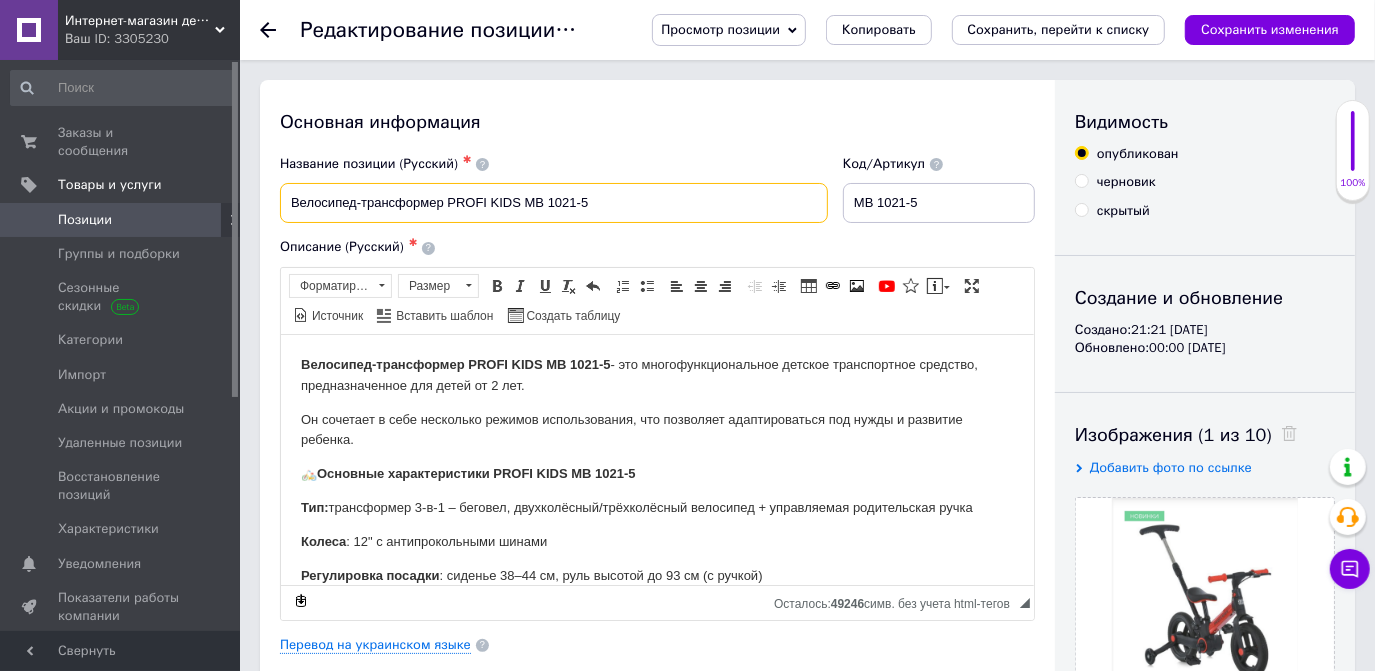 drag, startPoint x: 286, startPoint y: 204, endPoint x: 590, endPoint y: 212, distance: 304.10526 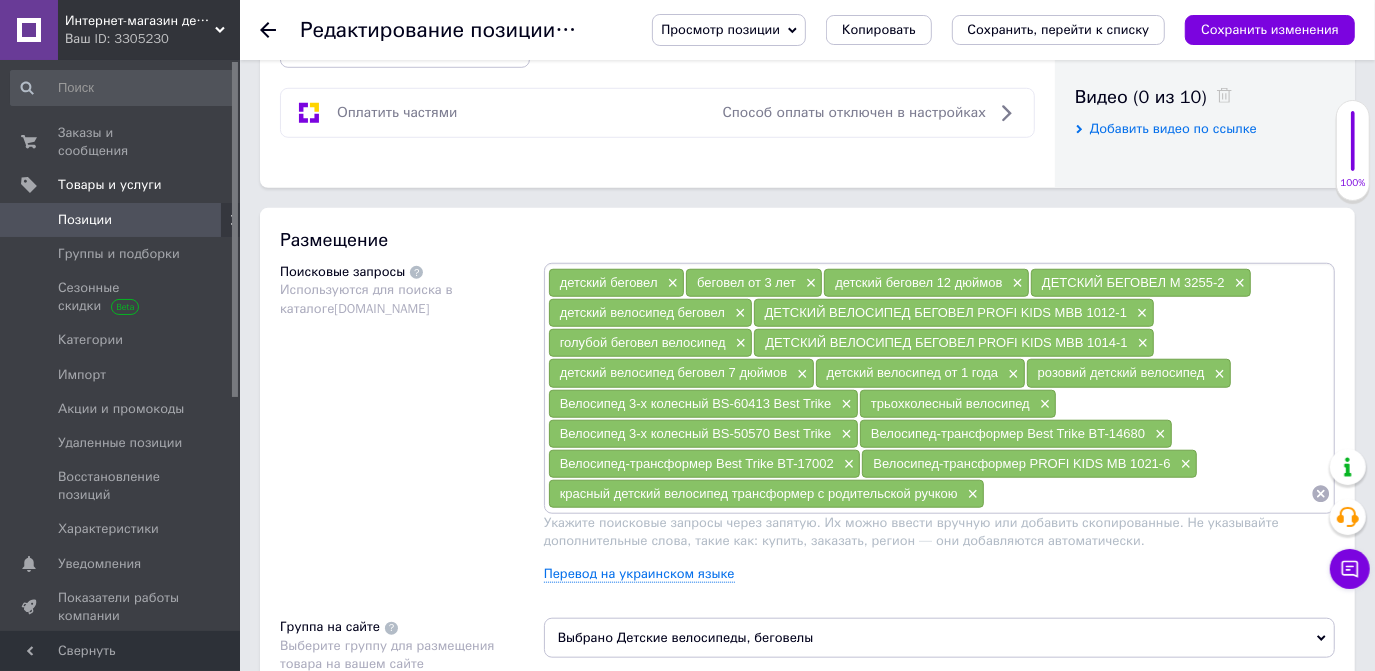 scroll, scrollTop: 1181, scrollLeft: 0, axis: vertical 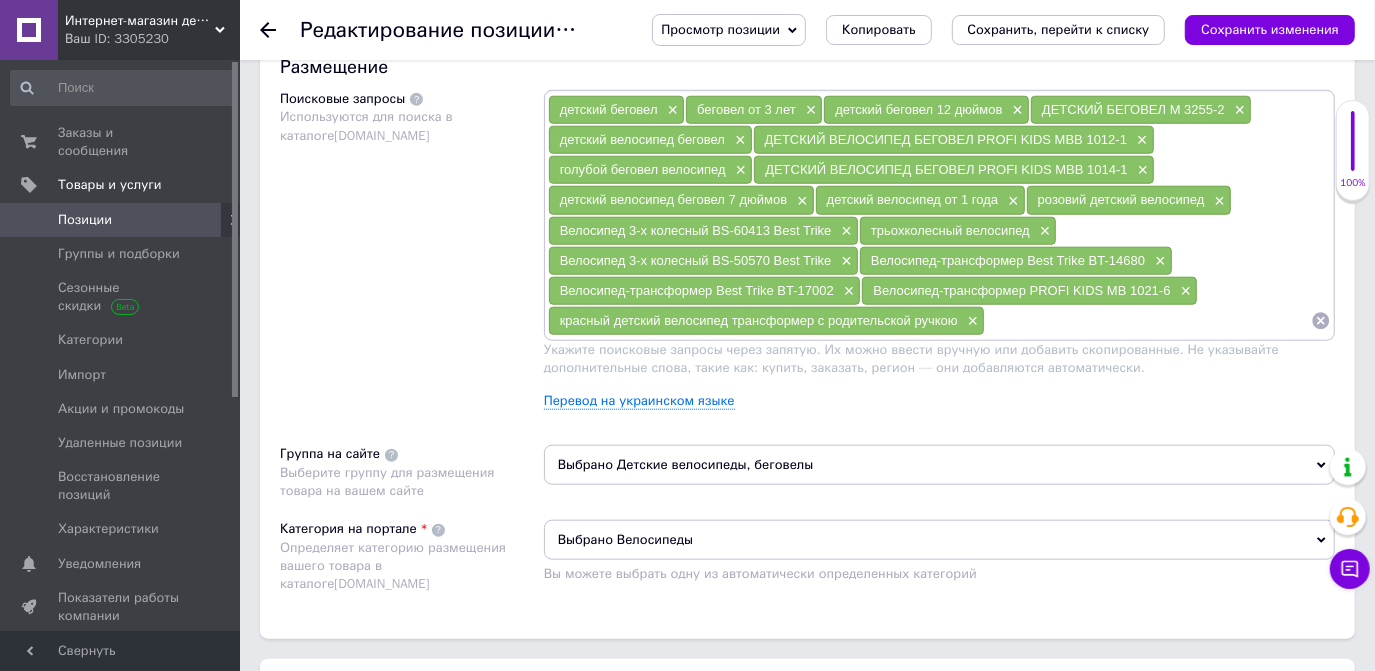 click at bounding box center [1148, 321] 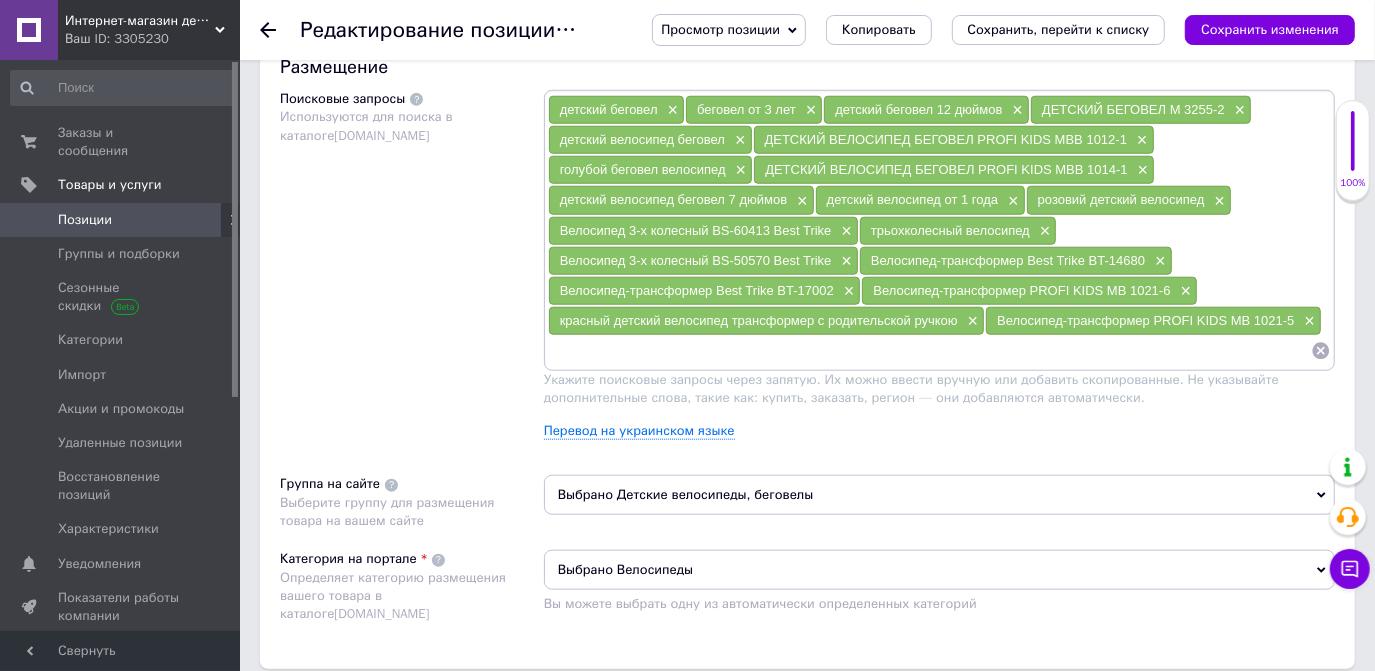 type on "ч" 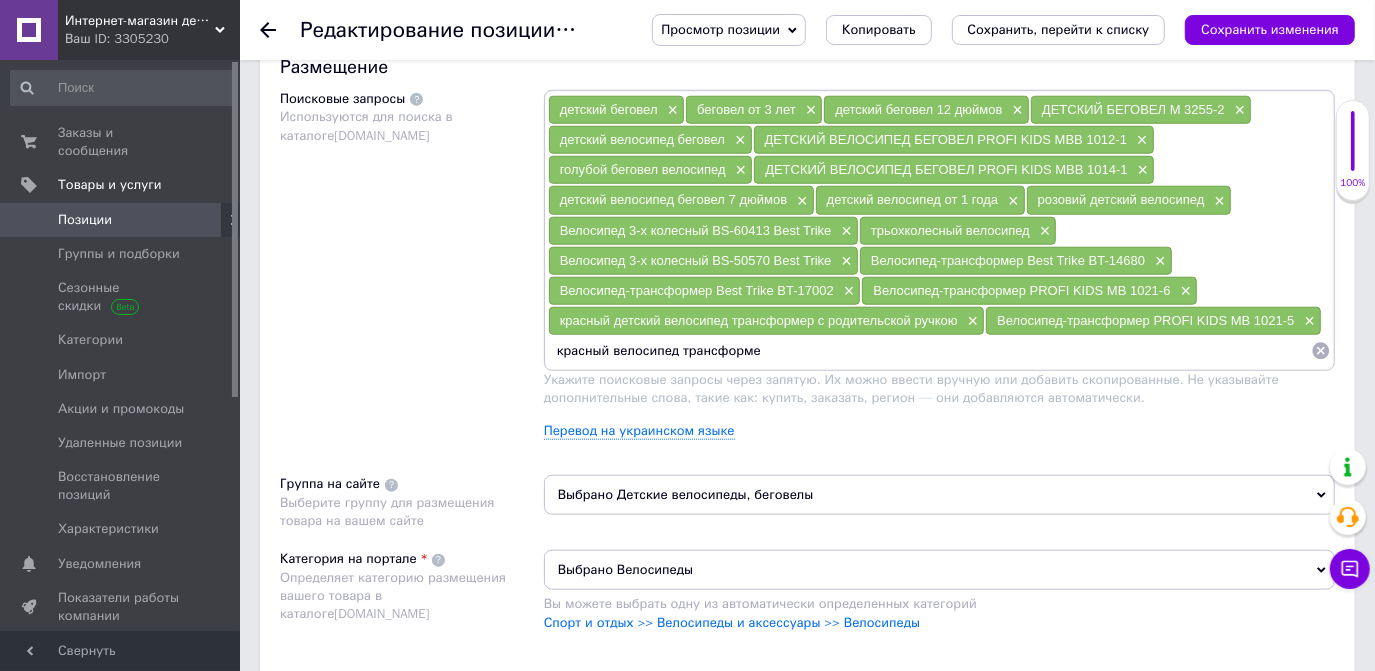 type on "красный велосипед трансформер" 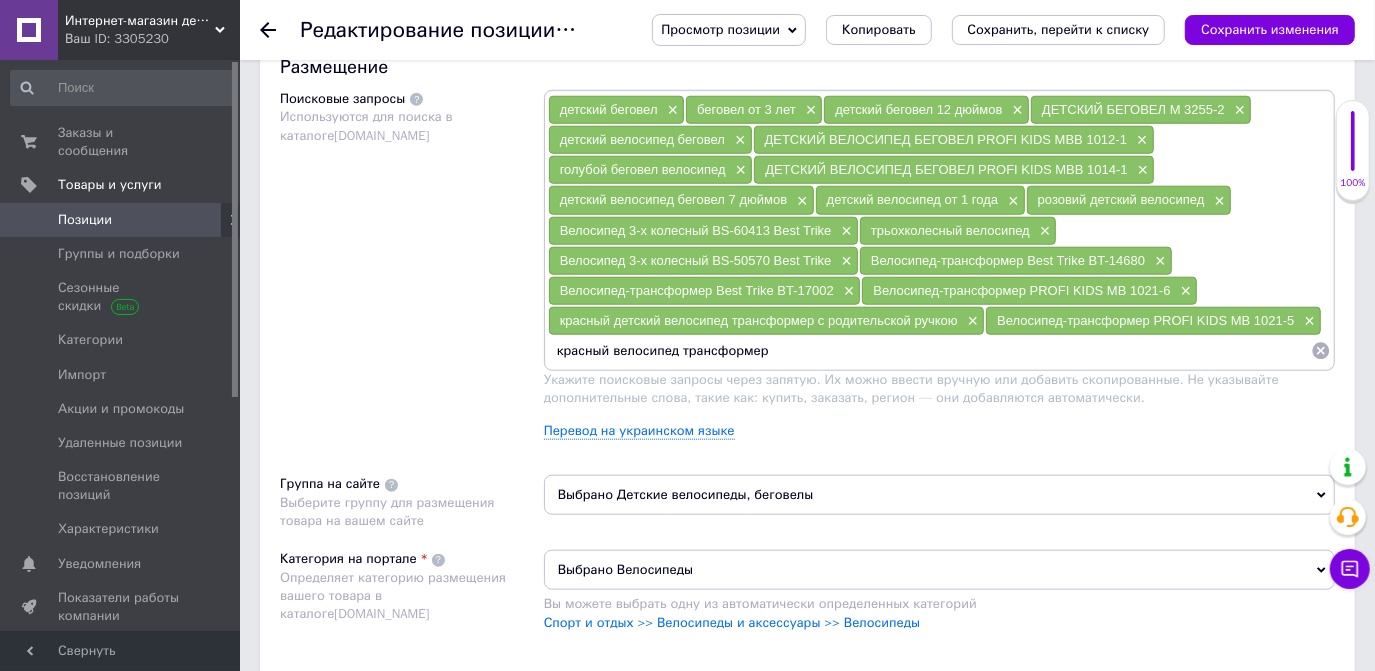 type 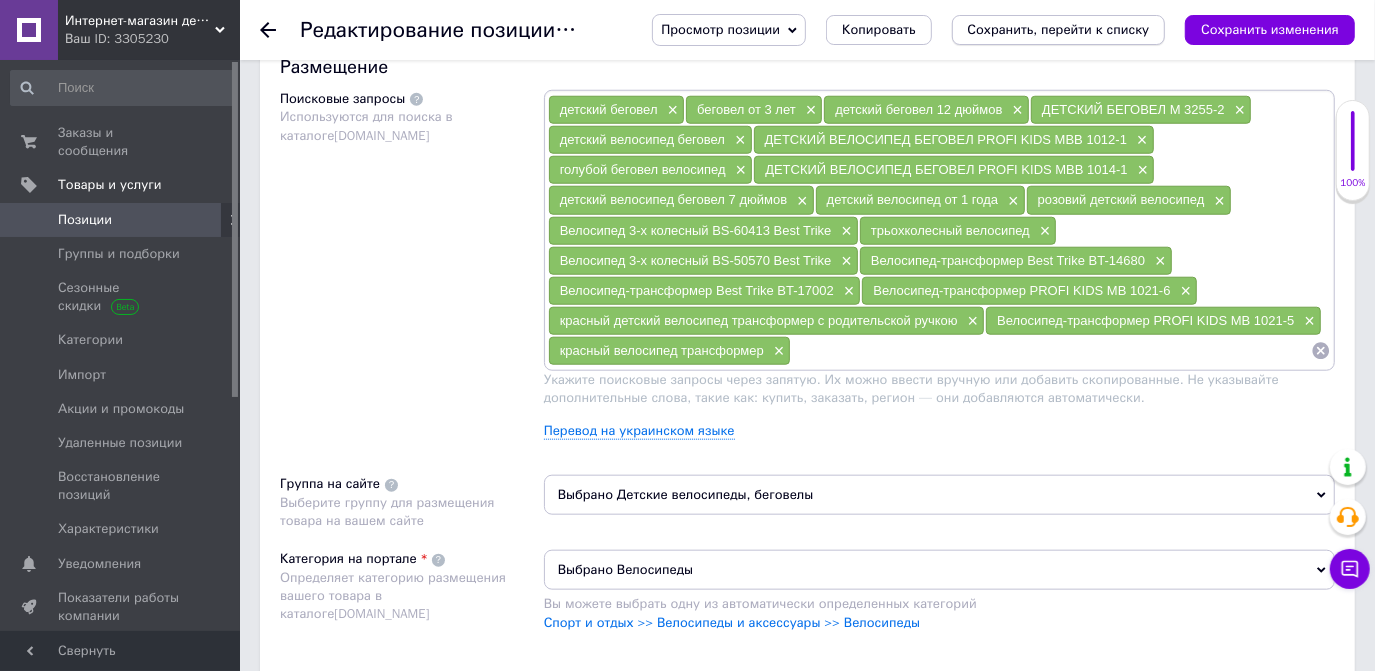 click on "Сохранить, перейти к списку" at bounding box center (1059, 29) 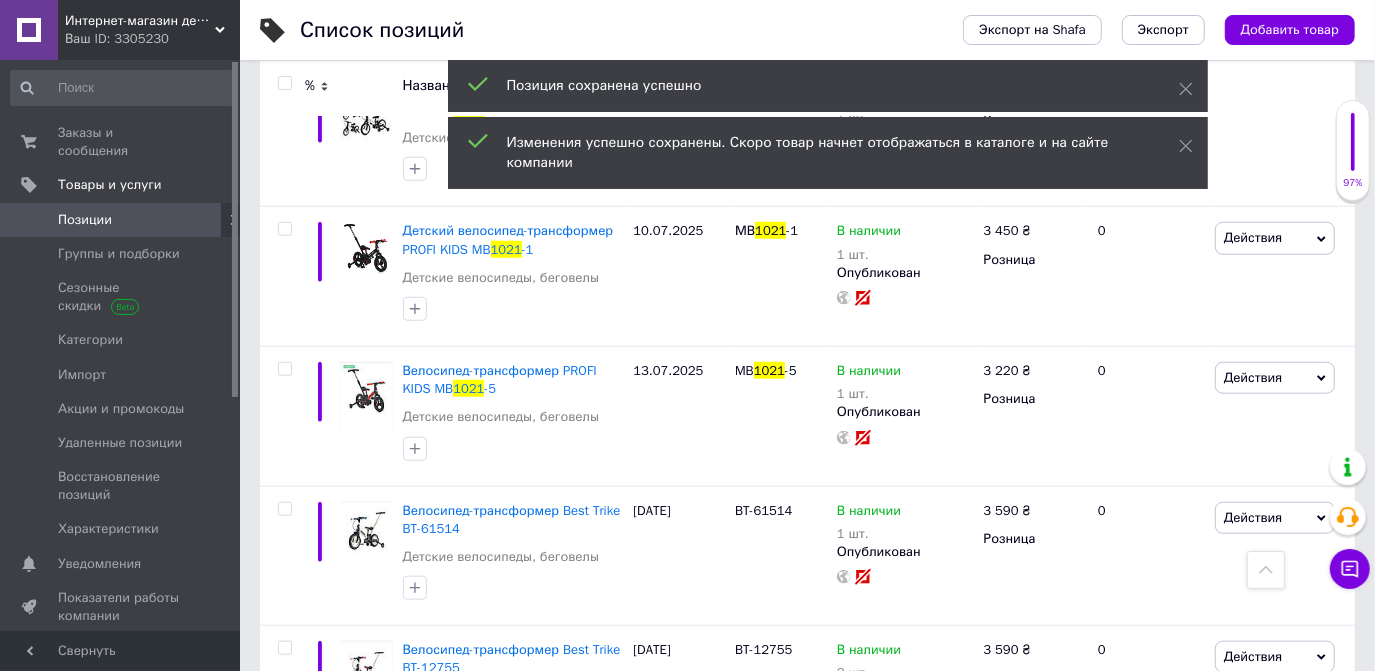 scroll, scrollTop: 1090, scrollLeft: 0, axis: vertical 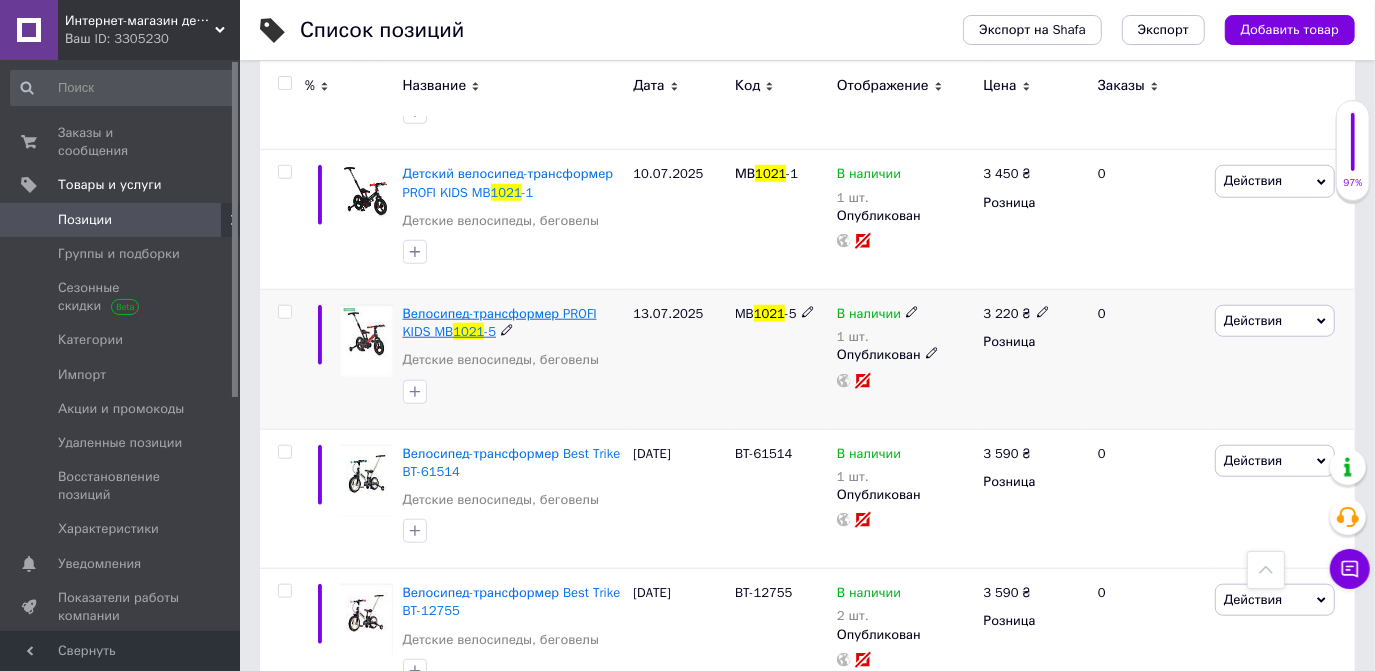 click on "Велосипед-трансформер PROFI KIDS MB" at bounding box center (500, 322) 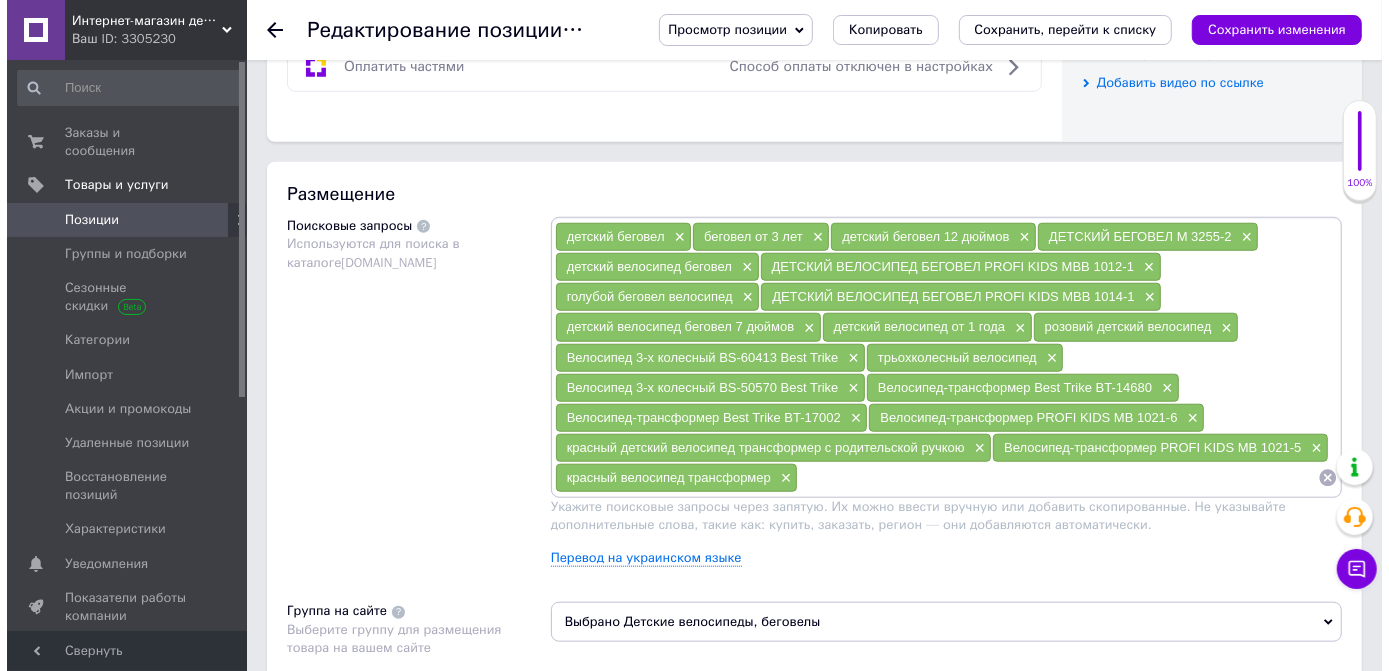 scroll, scrollTop: 1181, scrollLeft: 0, axis: vertical 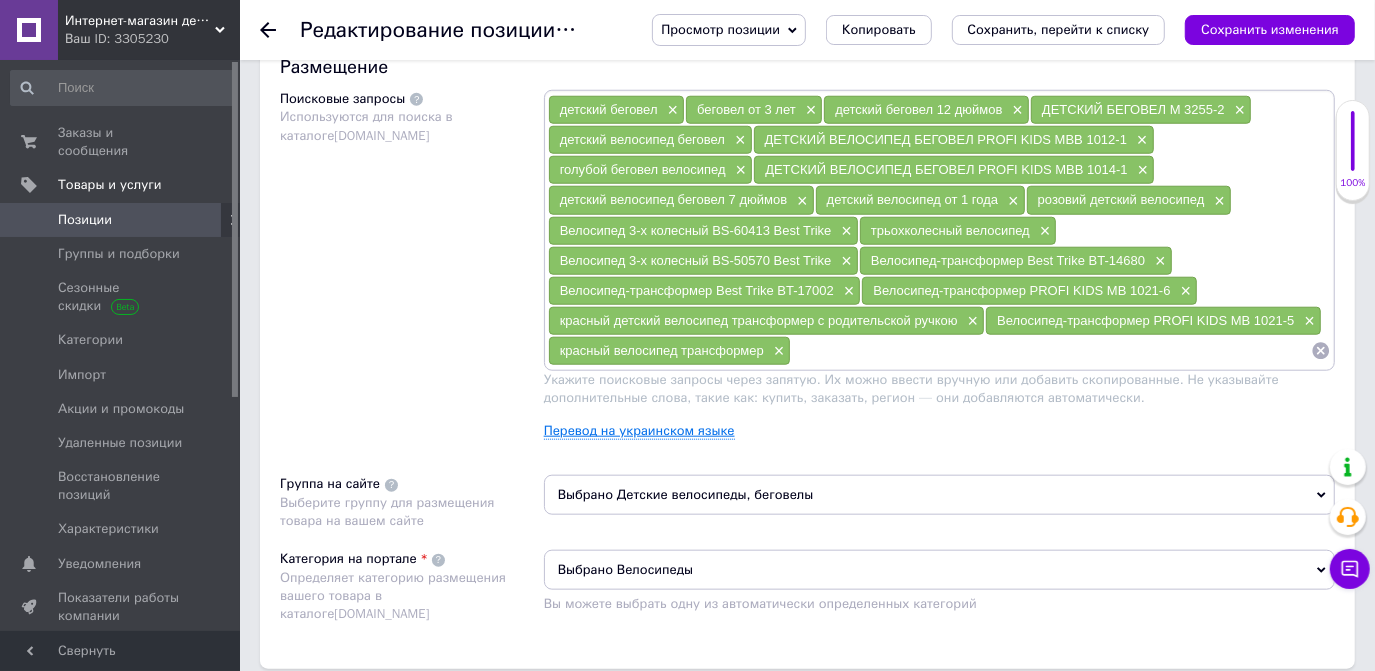 click on "Перевод на украинском языке" at bounding box center [639, 431] 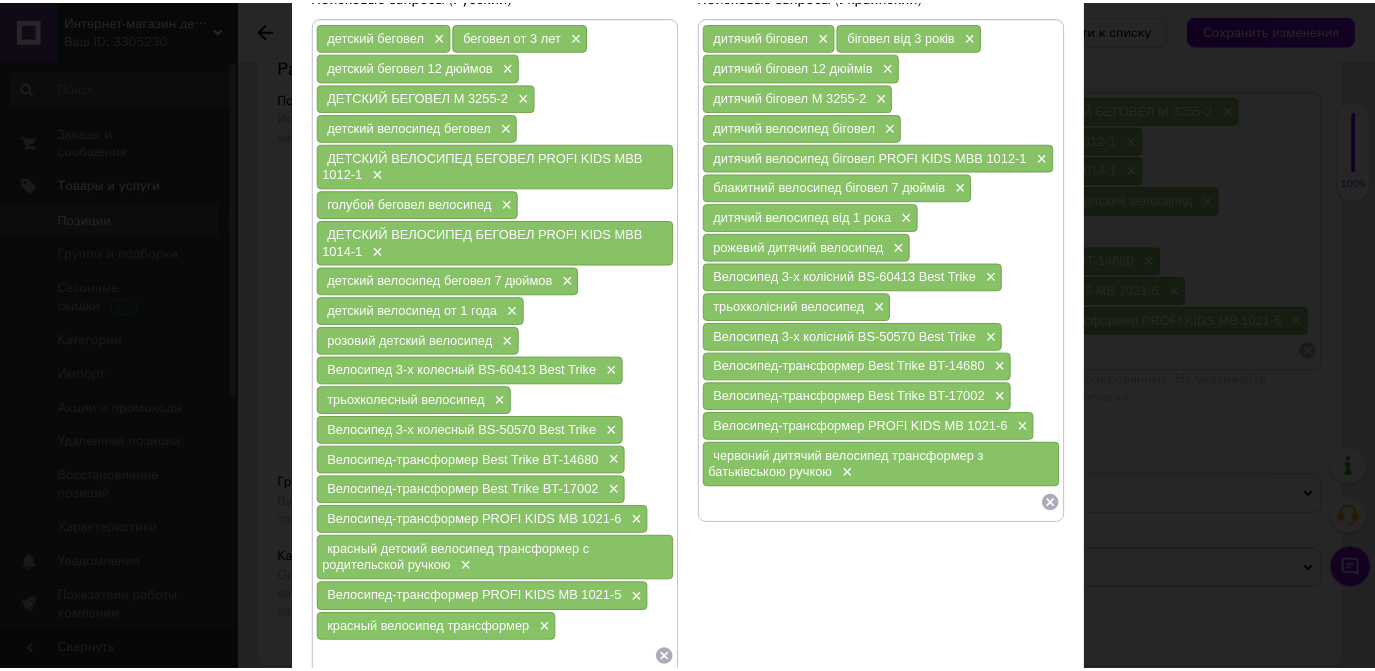 scroll, scrollTop: 325, scrollLeft: 0, axis: vertical 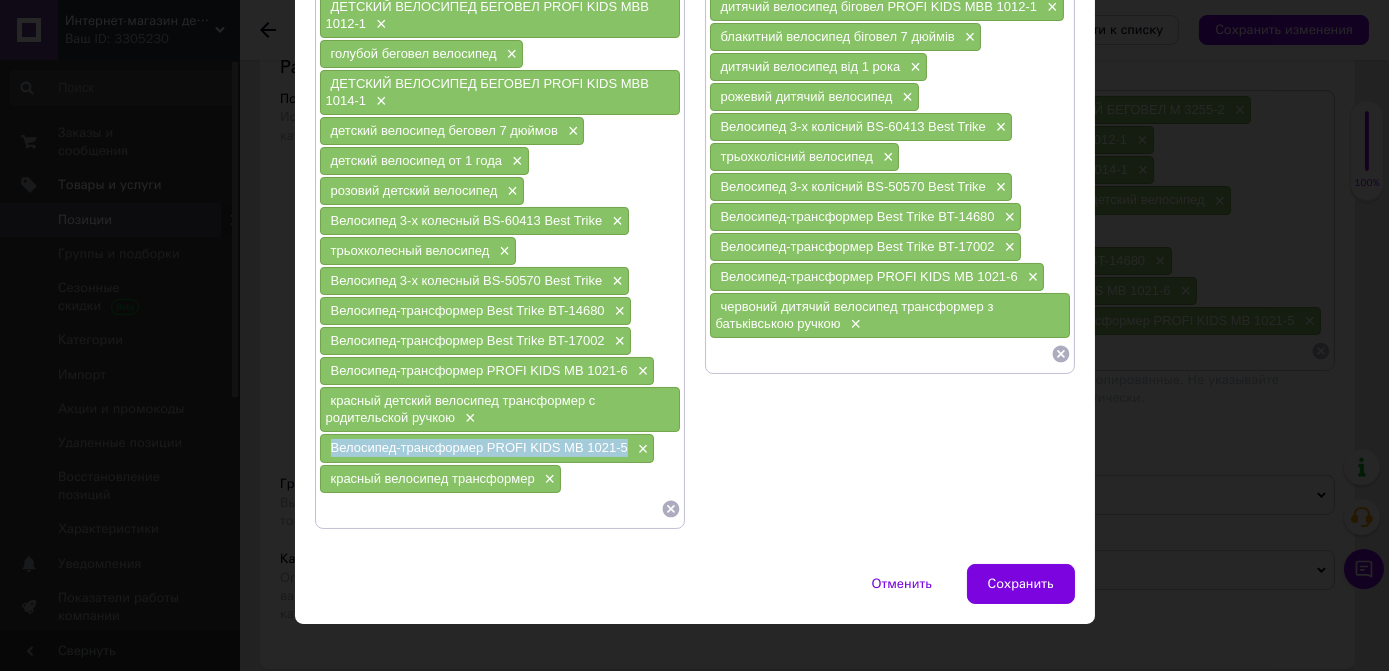 drag, startPoint x: 327, startPoint y: 428, endPoint x: 621, endPoint y: 430, distance: 294.0068 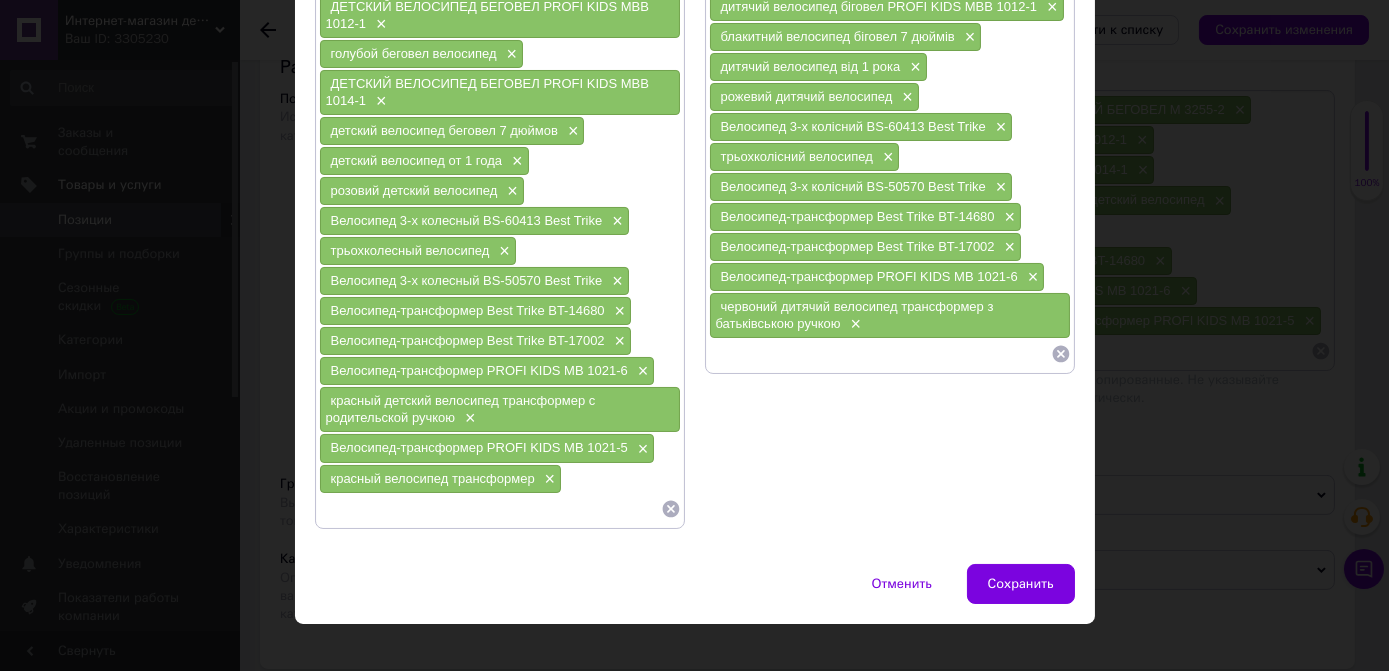 click at bounding box center [880, 354] 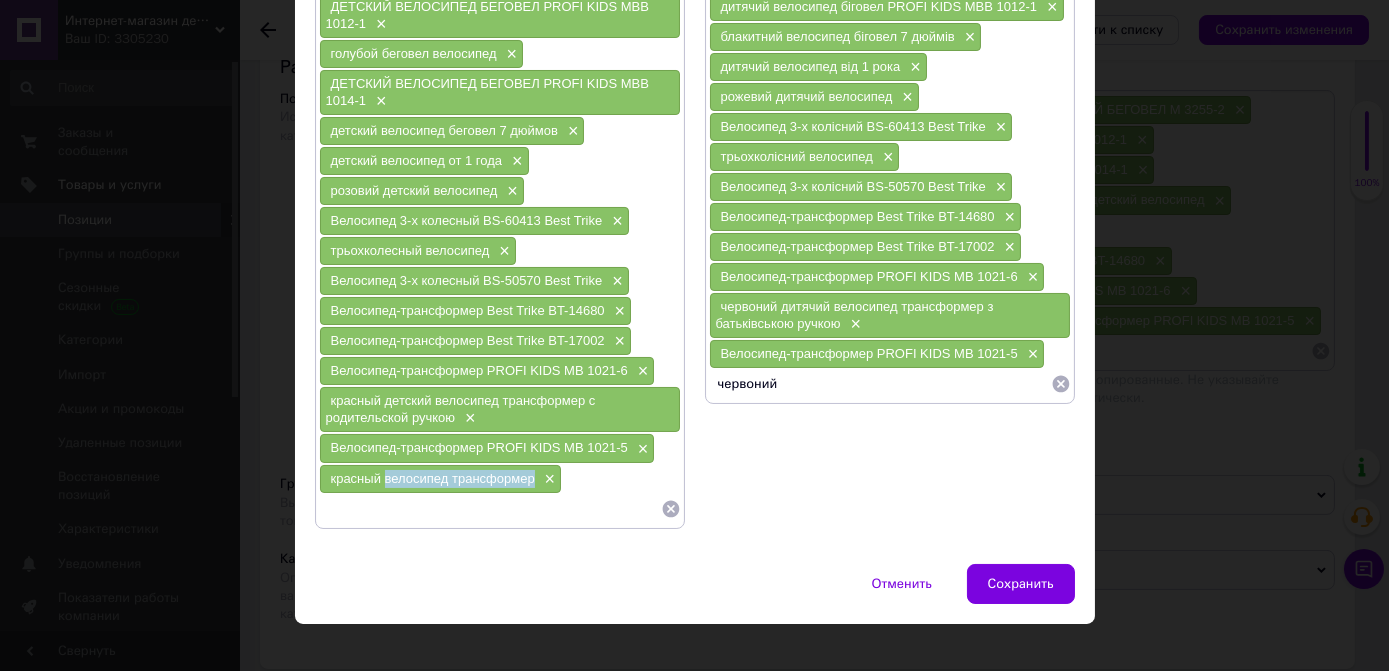 drag, startPoint x: 379, startPoint y: 454, endPoint x: 529, endPoint y: 455, distance: 150.00333 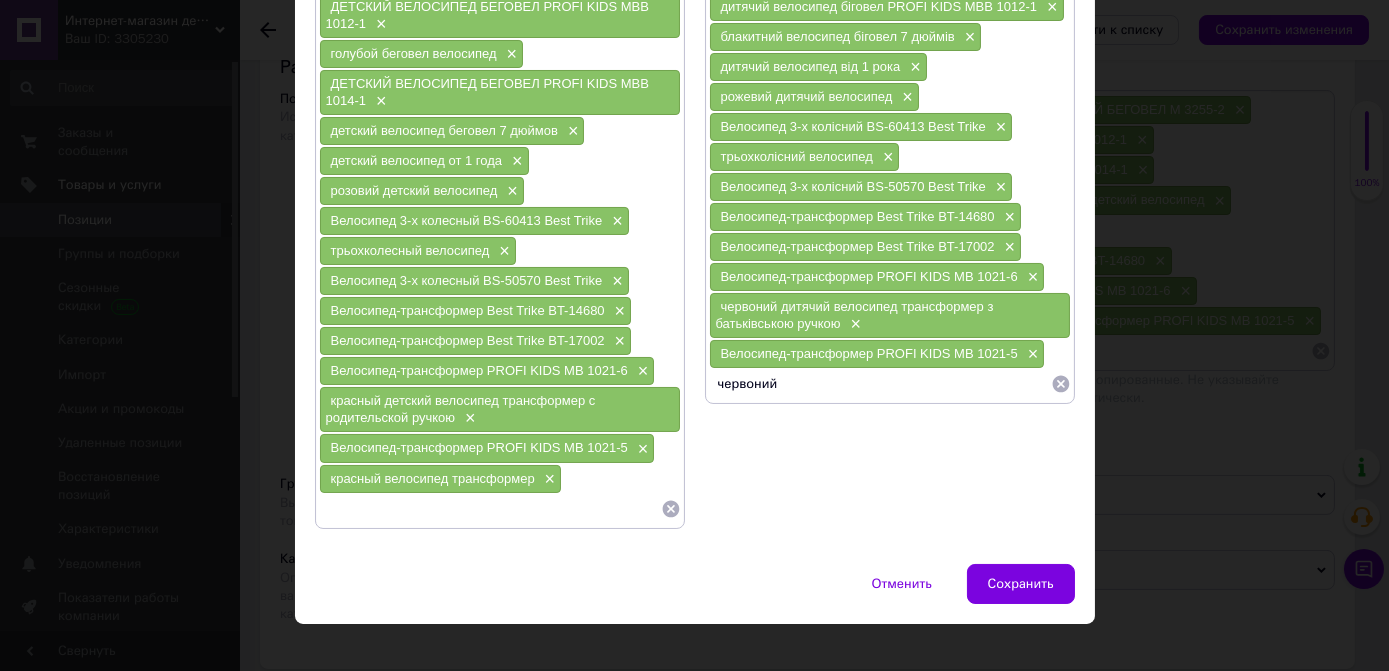 click on "червоний" at bounding box center (880, 384) 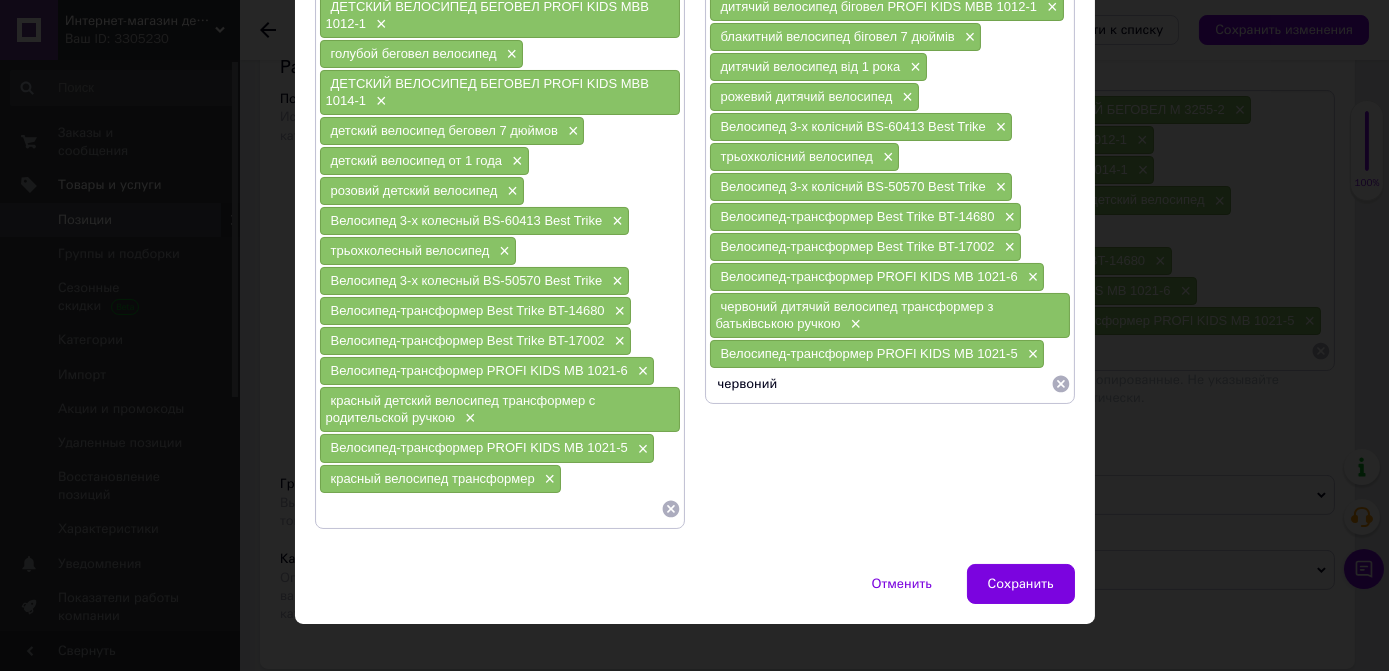 paste on "велосипед трансформер" 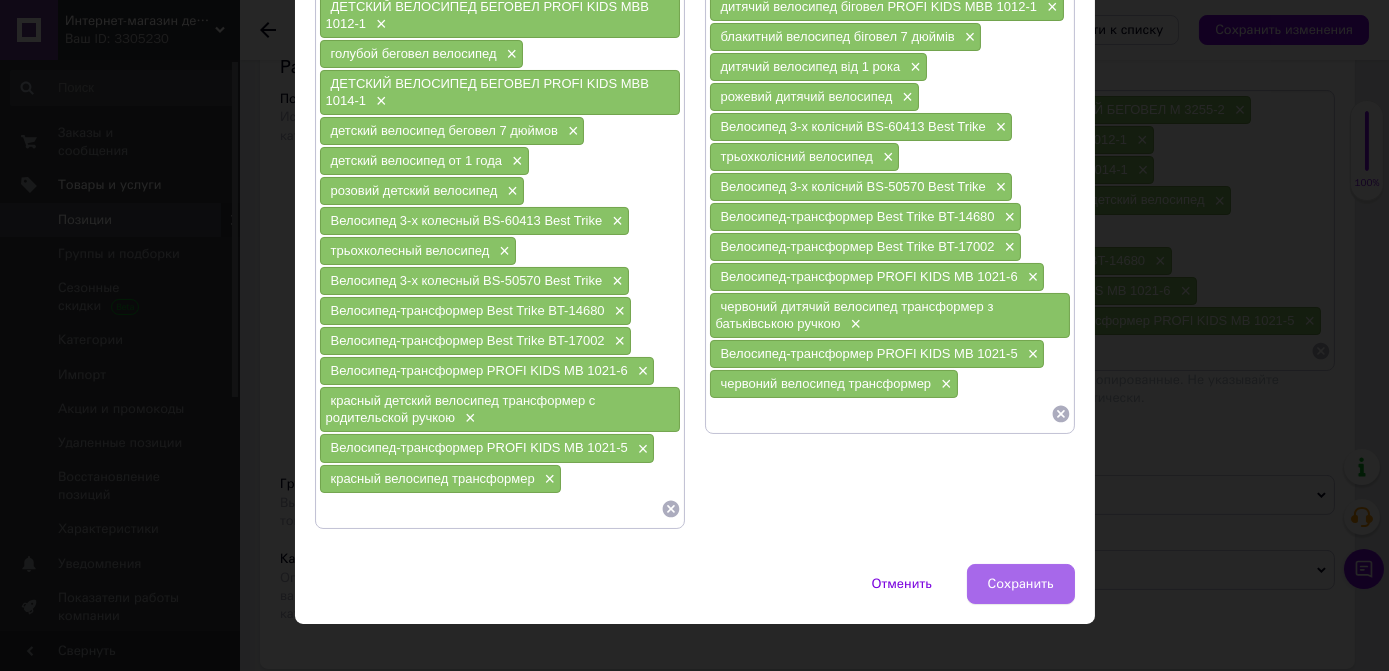 type 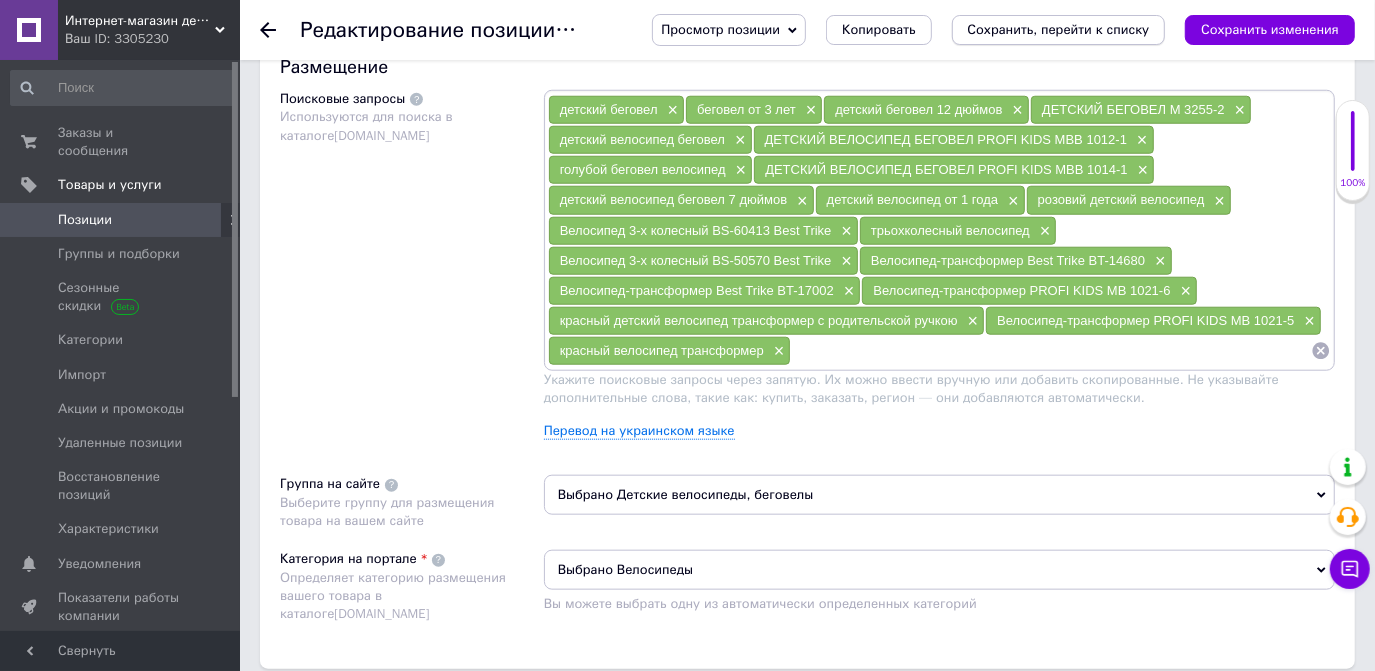 click on "Сохранить, перейти к списку" at bounding box center (1059, 29) 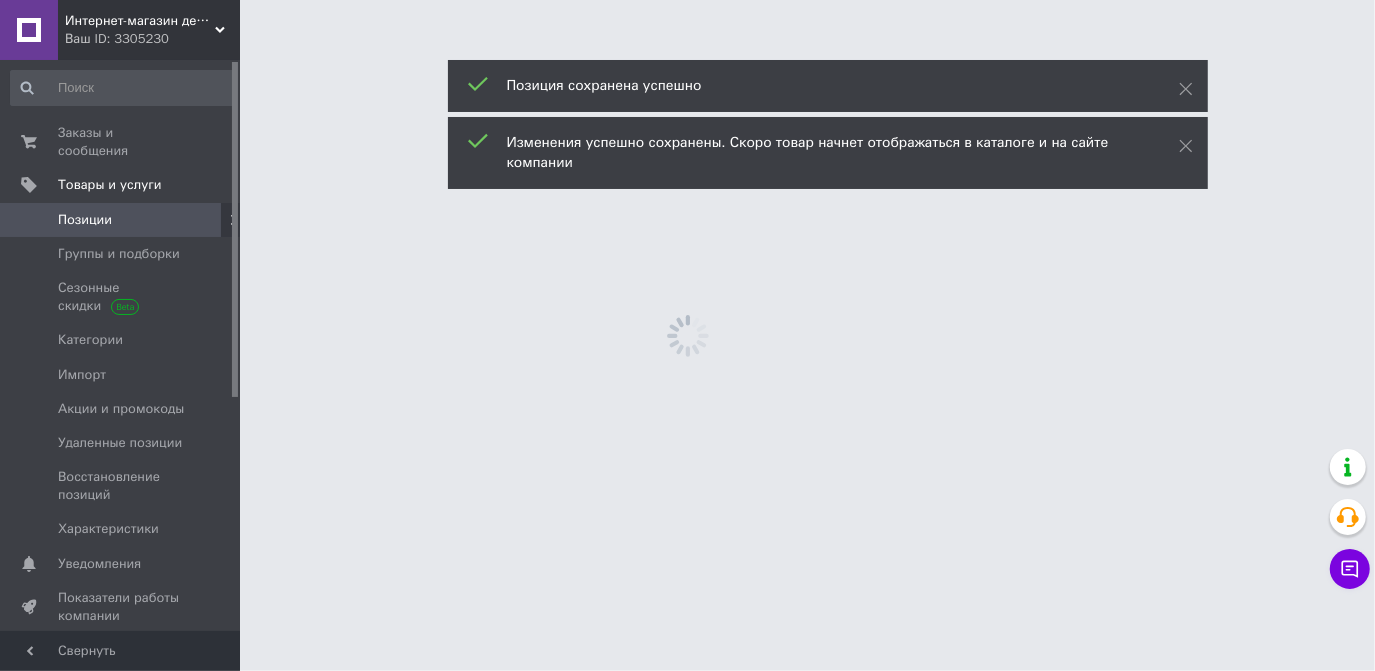 scroll, scrollTop: 0, scrollLeft: 0, axis: both 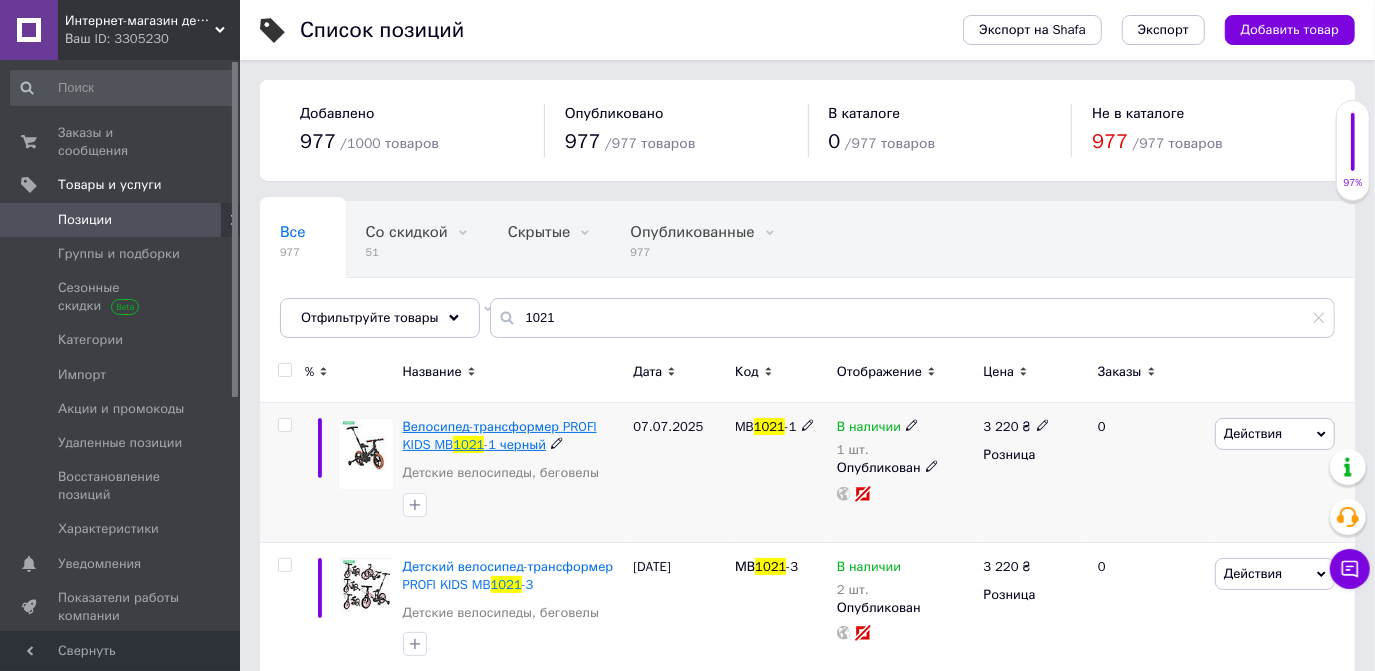 click on "Велосипед-трансформер PROFI KIDS MB" at bounding box center (500, 435) 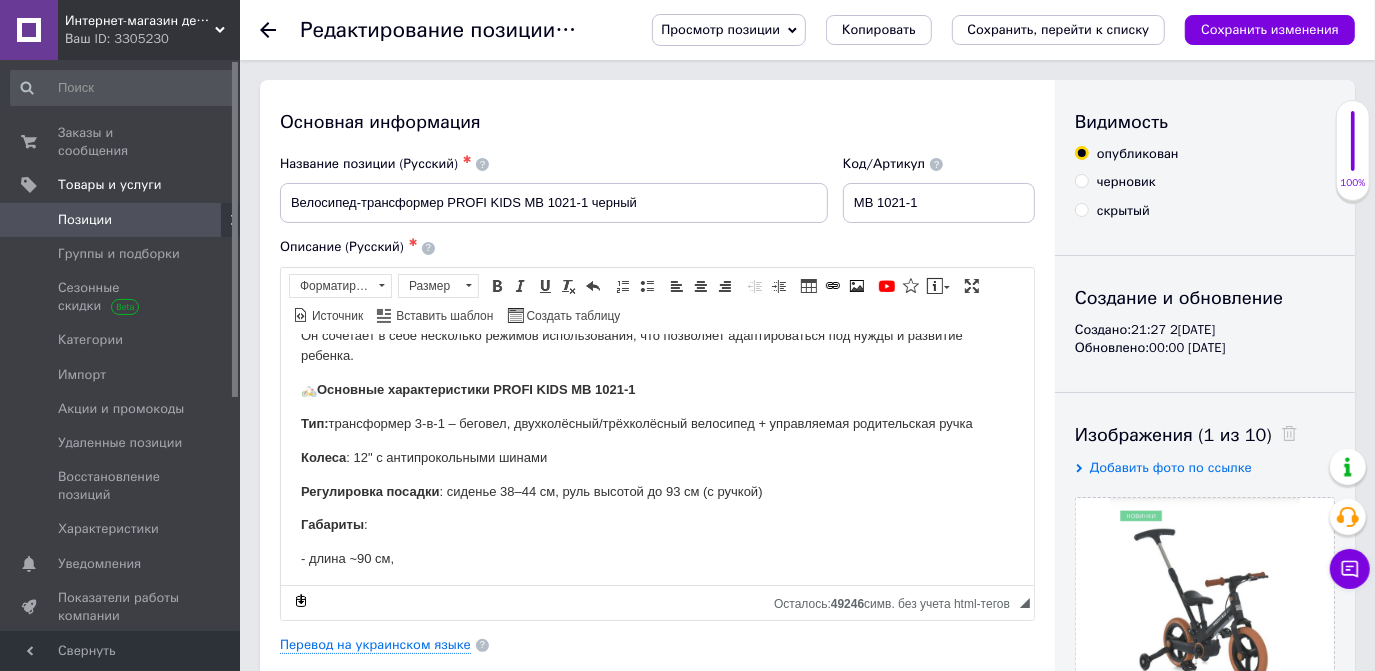 scroll, scrollTop: 90, scrollLeft: 0, axis: vertical 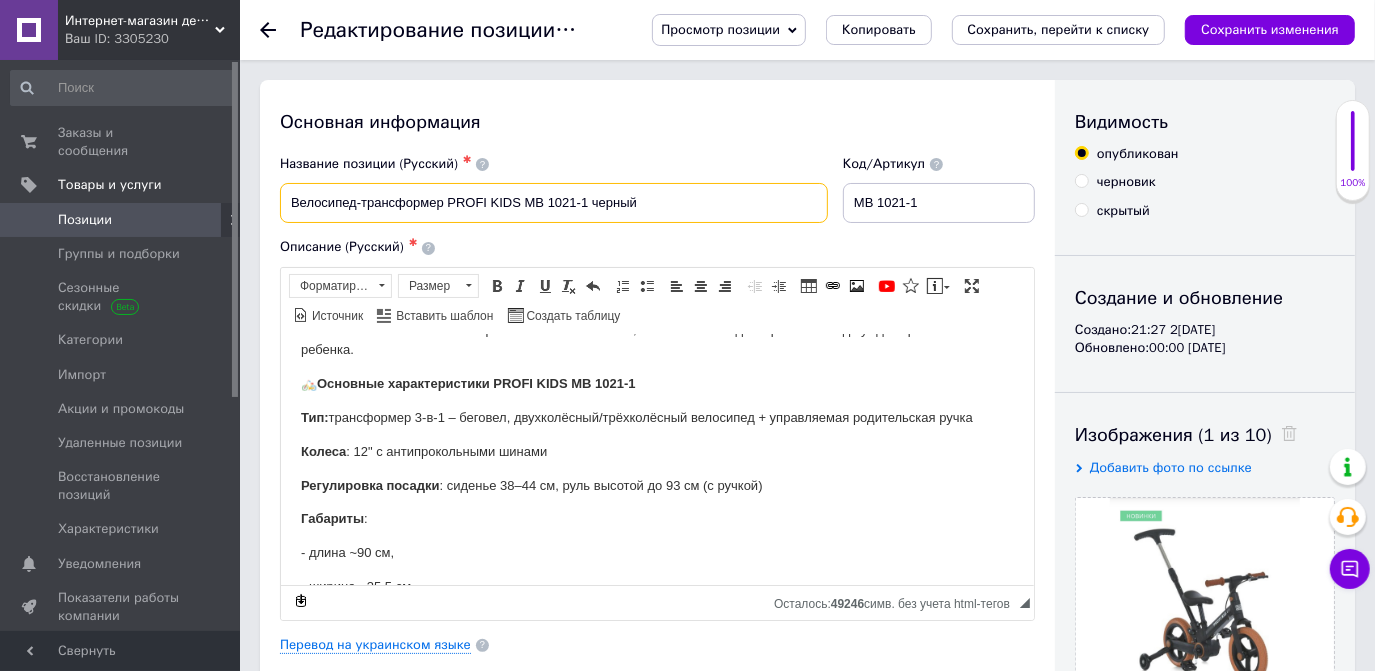 drag, startPoint x: 683, startPoint y: 201, endPoint x: 234, endPoint y: 196, distance: 449.02783 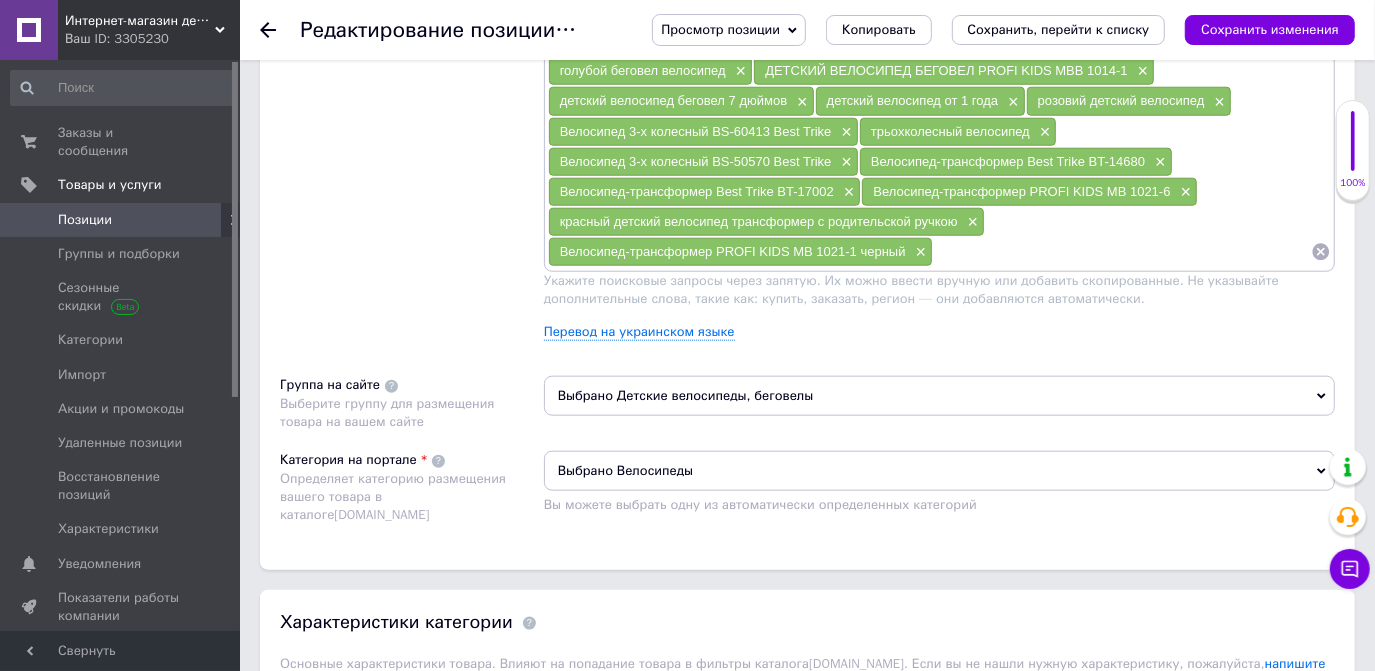 scroll, scrollTop: 1272, scrollLeft: 0, axis: vertical 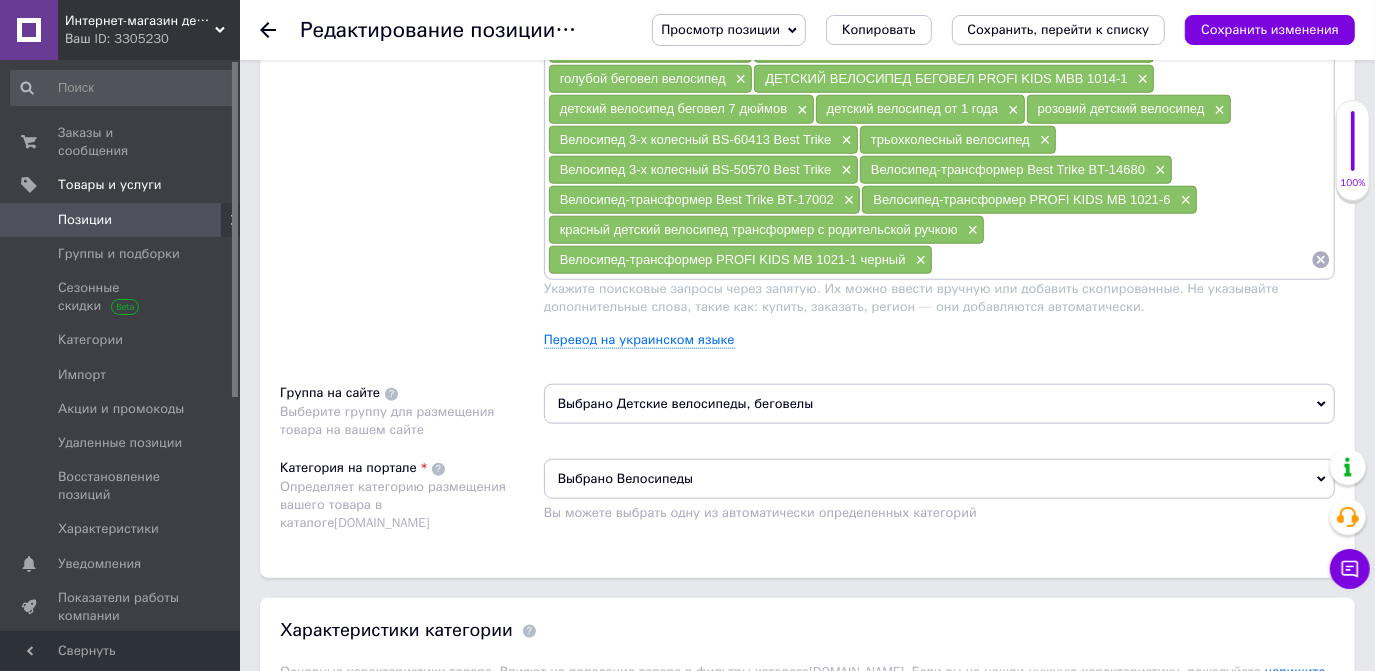 click at bounding box center [1122, 260] 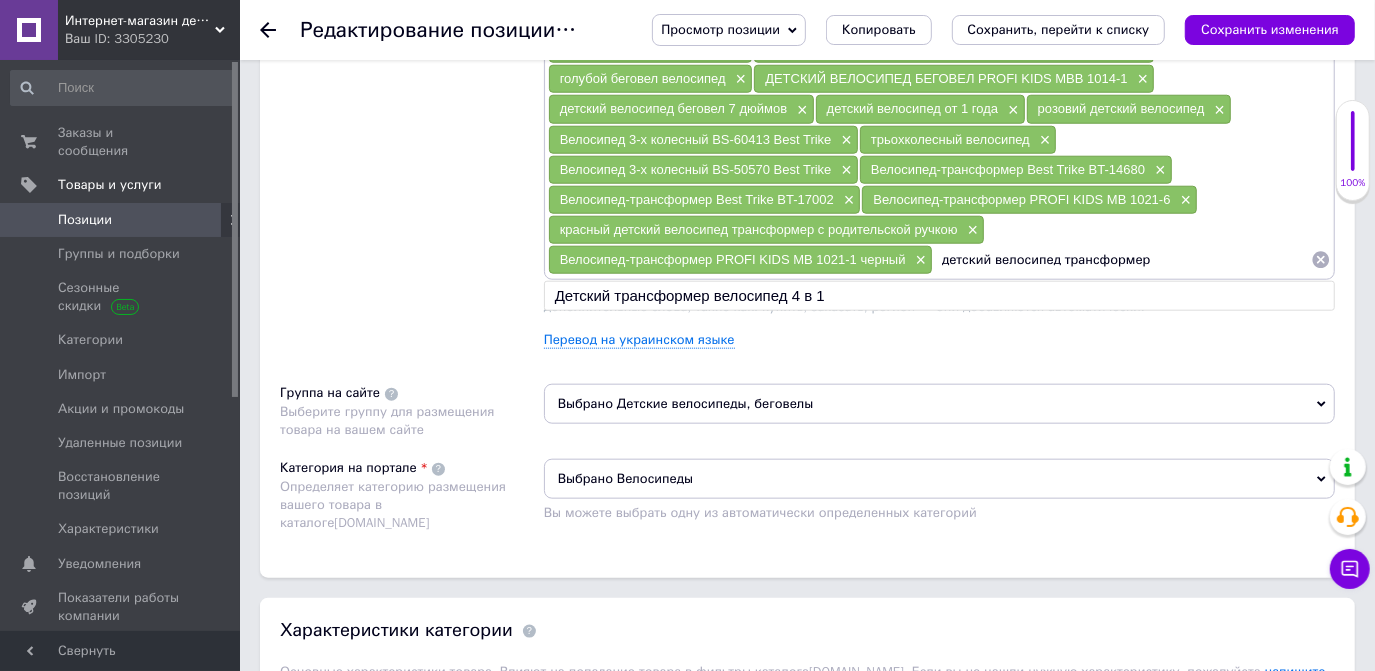 click on "детский велосипед трансформер" at bounding box center [1122, 260] 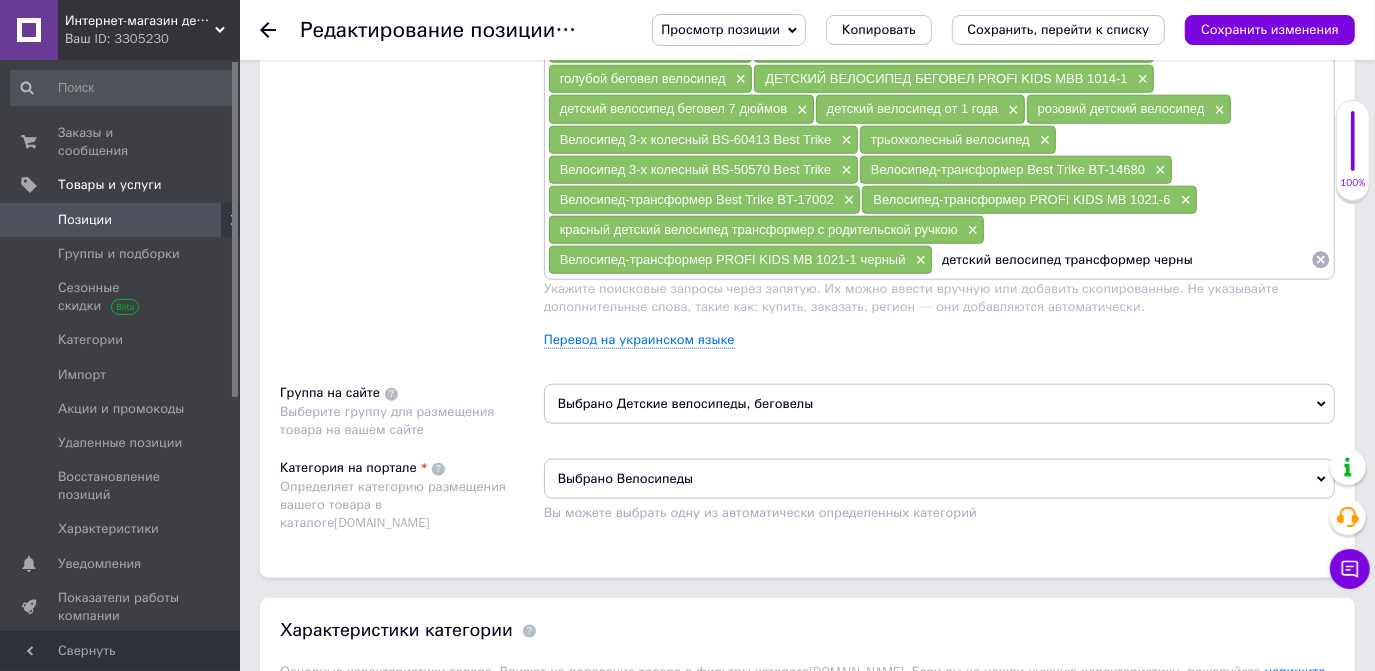 type on "детский велосипед трансформер черный" 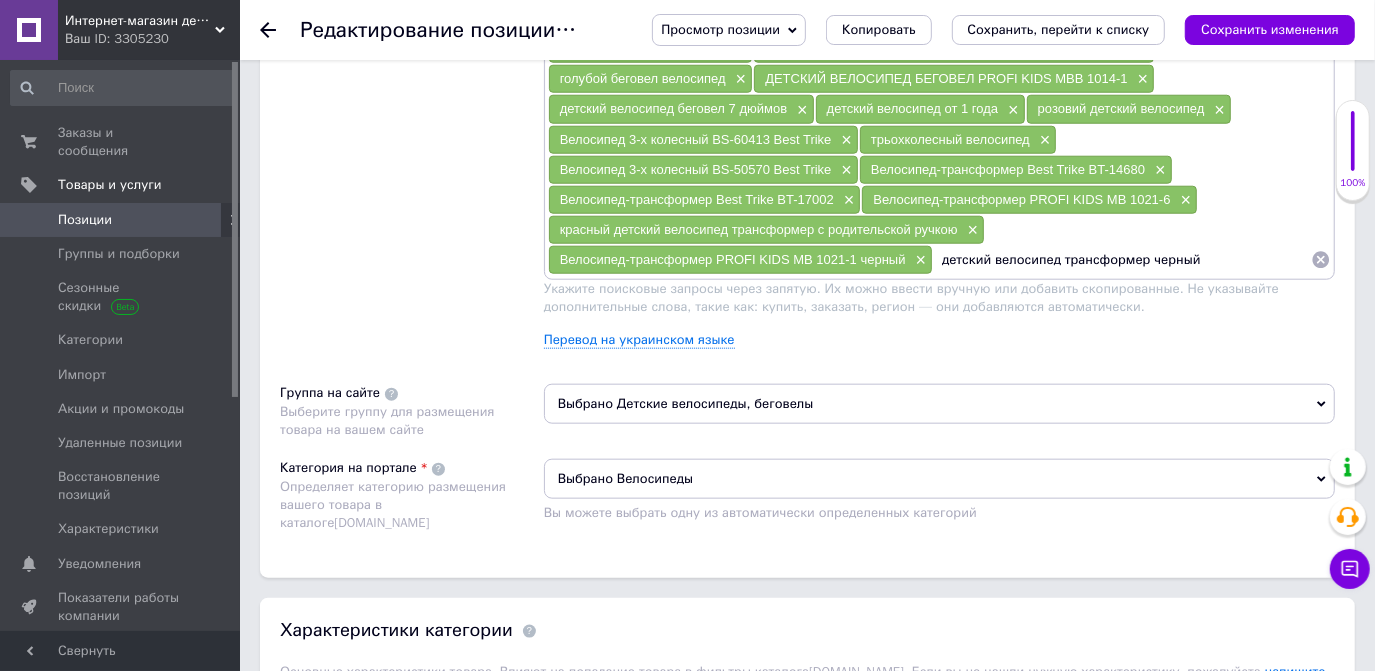 type 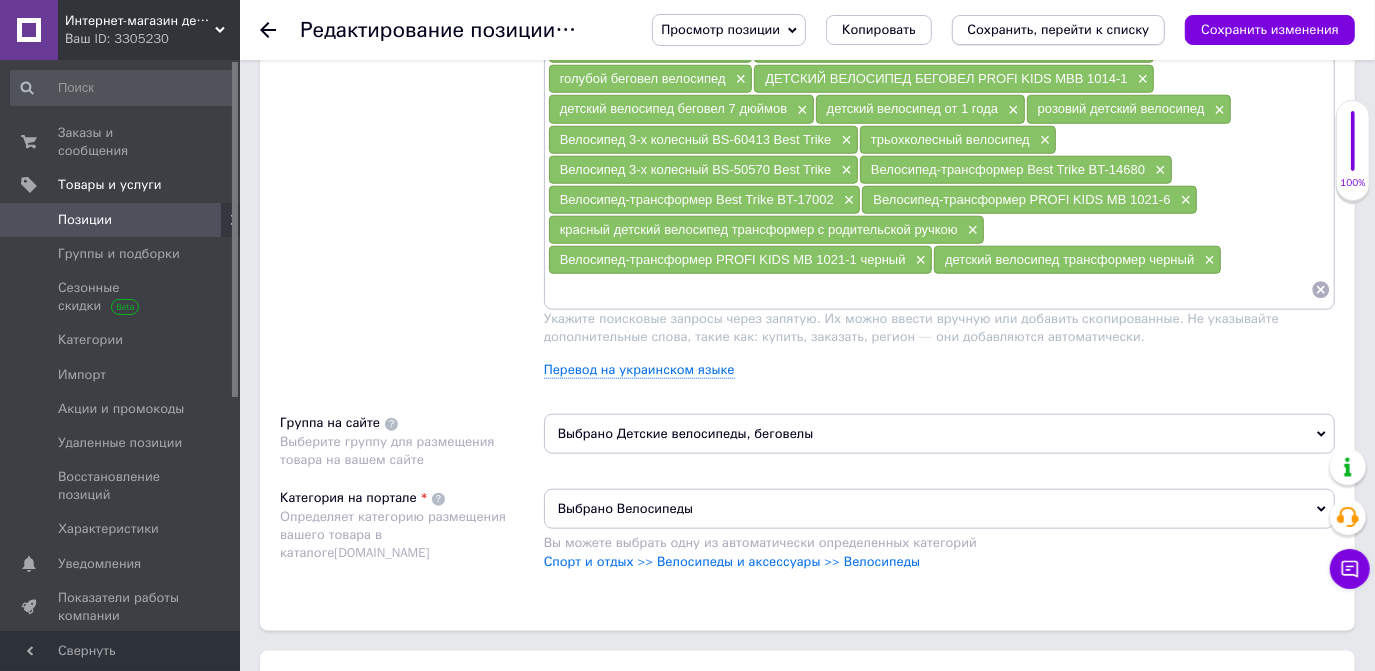 click on "Сохранить, перейти к списку" at bounding box center [1059, 30] 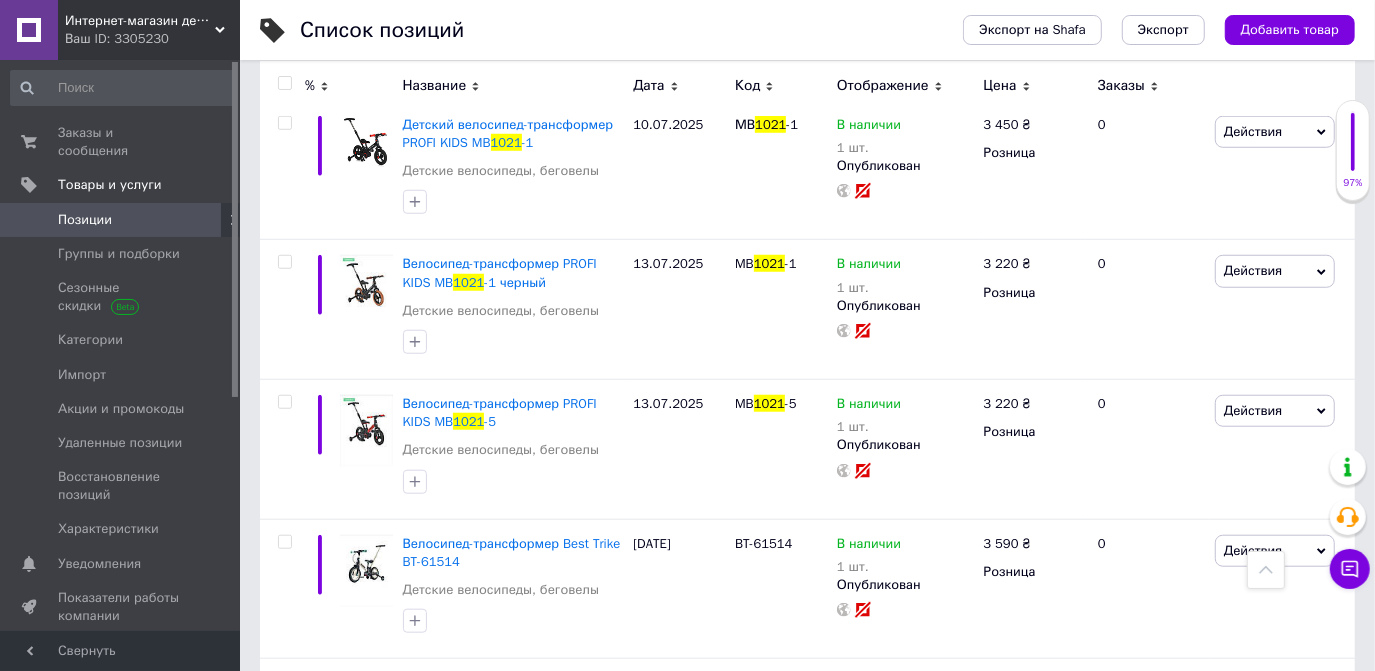 scroll, scrollTop: 1090, scrollLeft: 0, axis: vertical 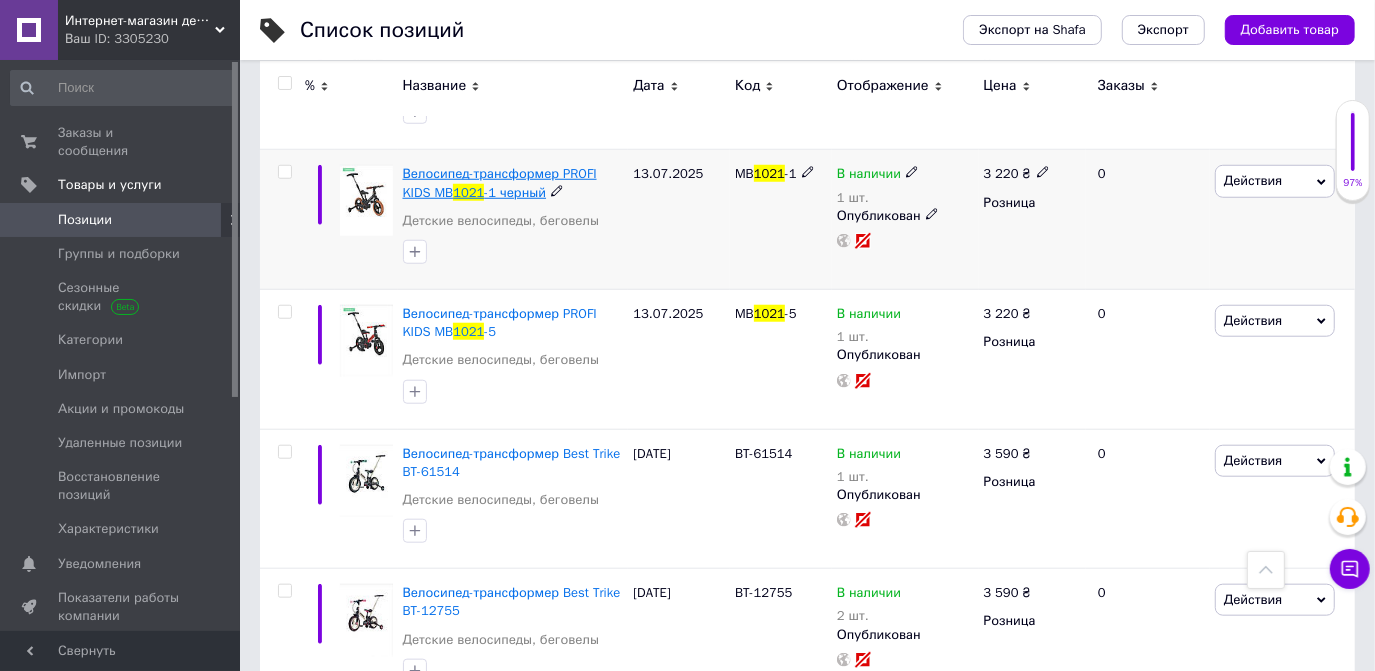click on "Велосипед-трансформер PROFI KIDS MB" at bounding box center (500, 182) 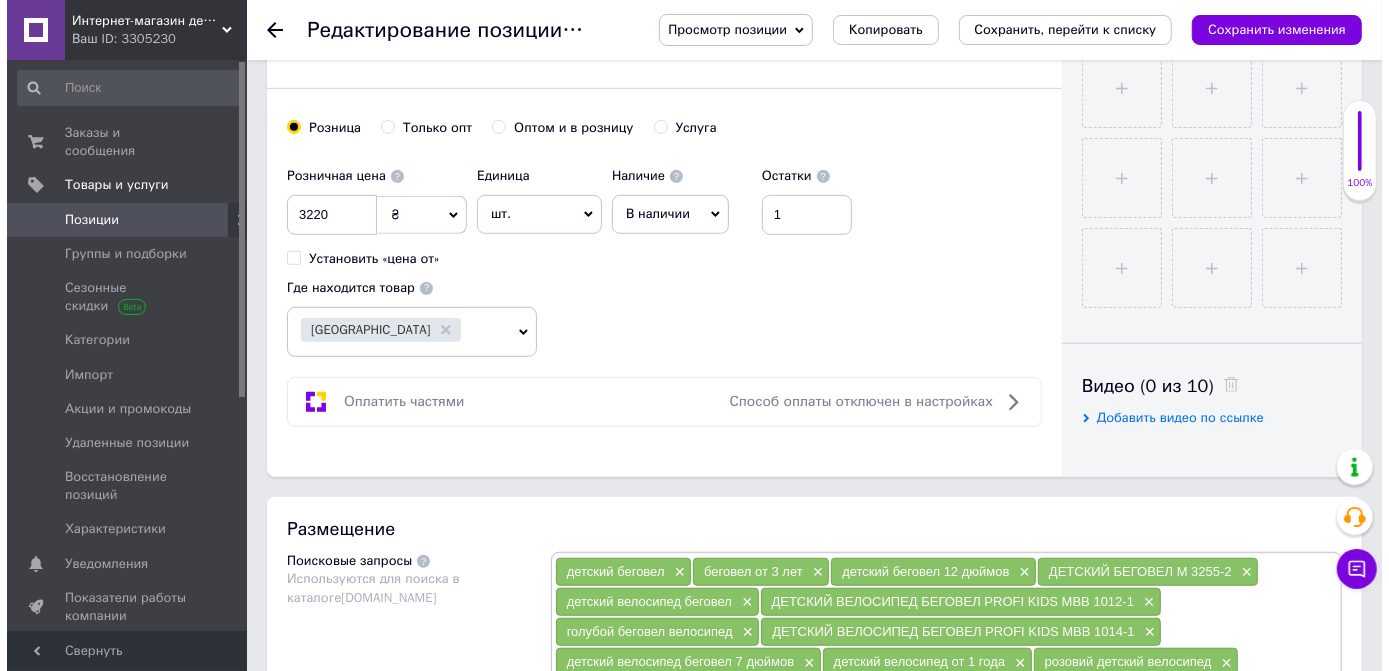 scroll, scrollTop: 1090, scrollLeft: 0, axis: vertical 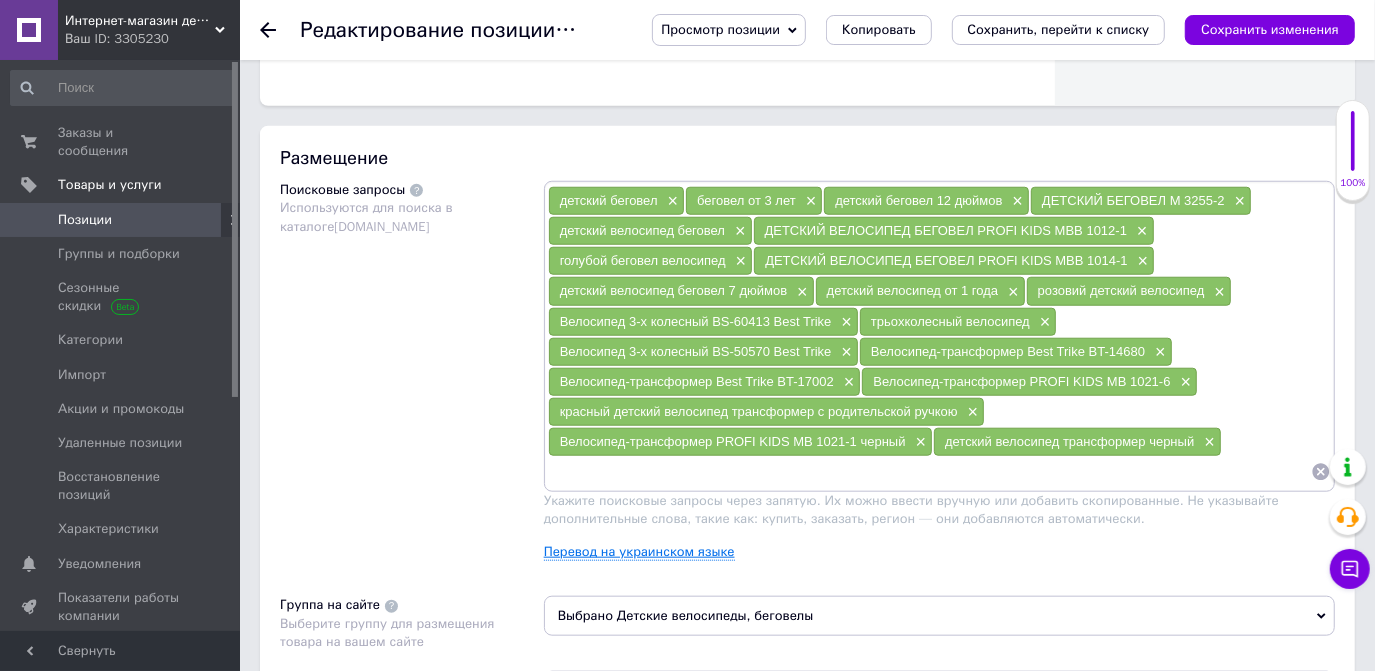 click on "Перевод на украинском языке" at bounding box center (639, 552) 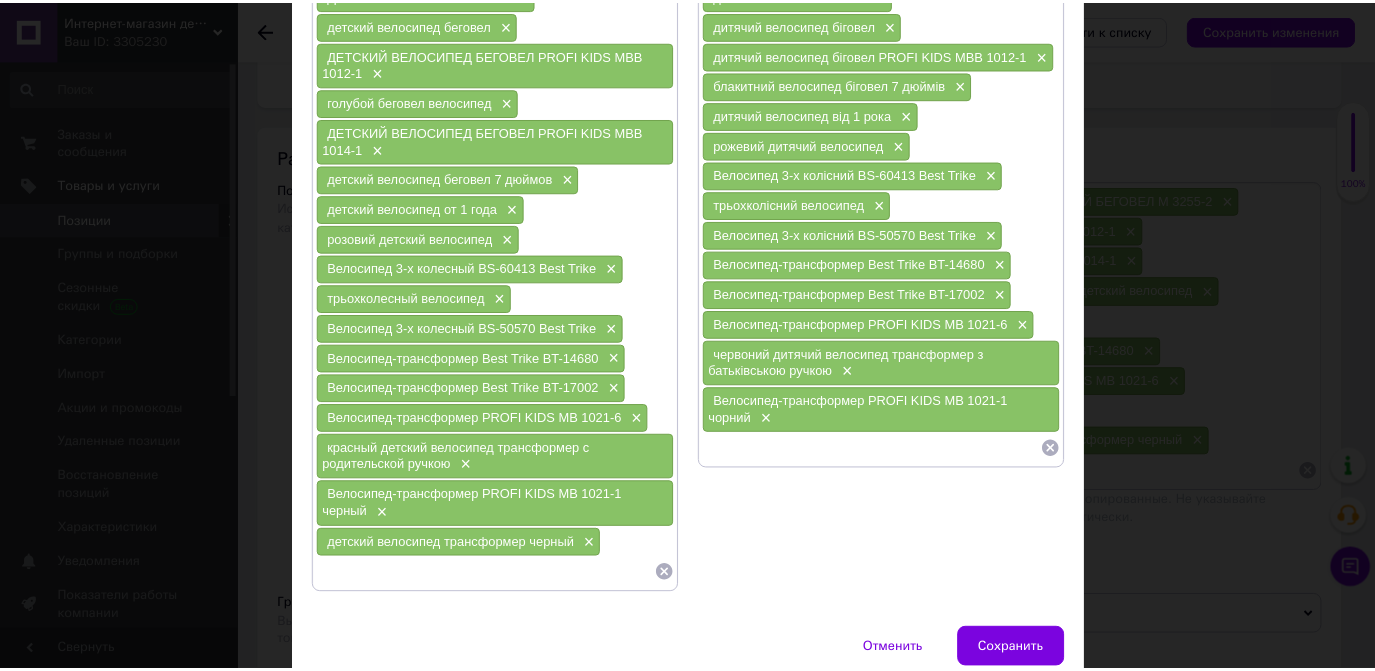 scroll, scrollTop: 342, scrollLeft: 0, axis: vertical 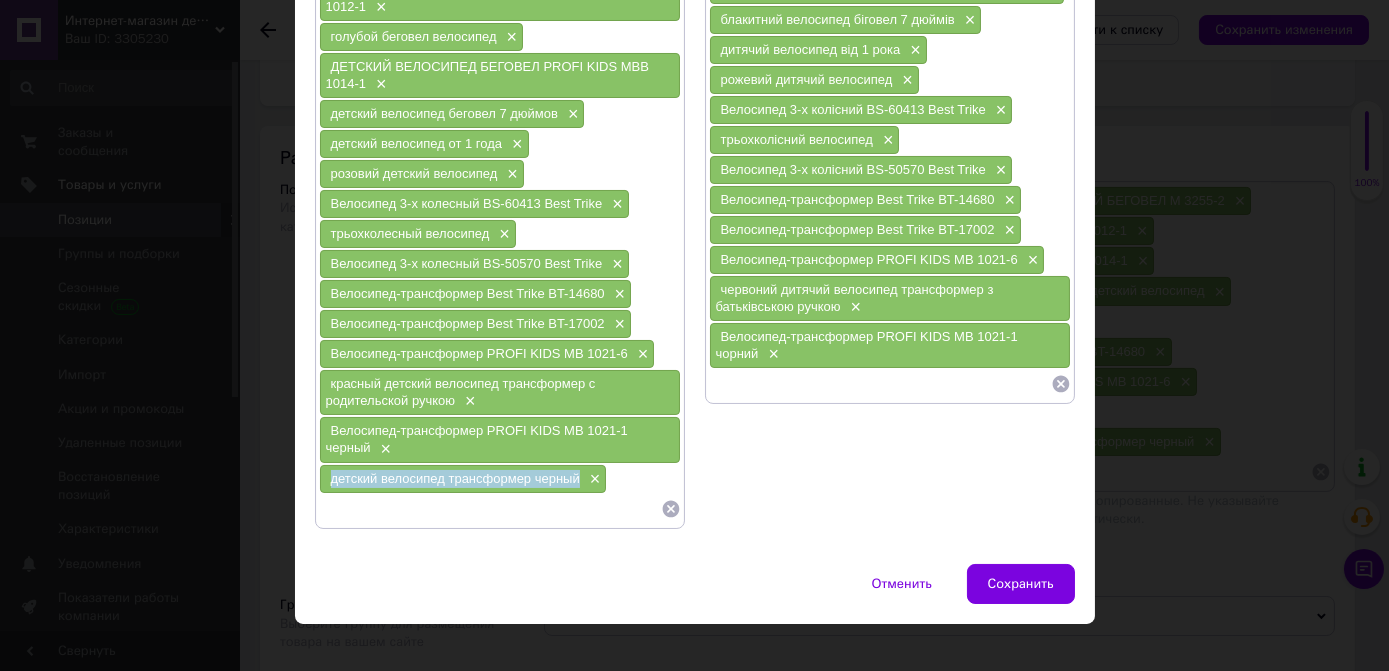 drag, startPoint x: 325, startPoint y: 454, endPoint x: 576, endPoint y: 460, distance: 251.0717 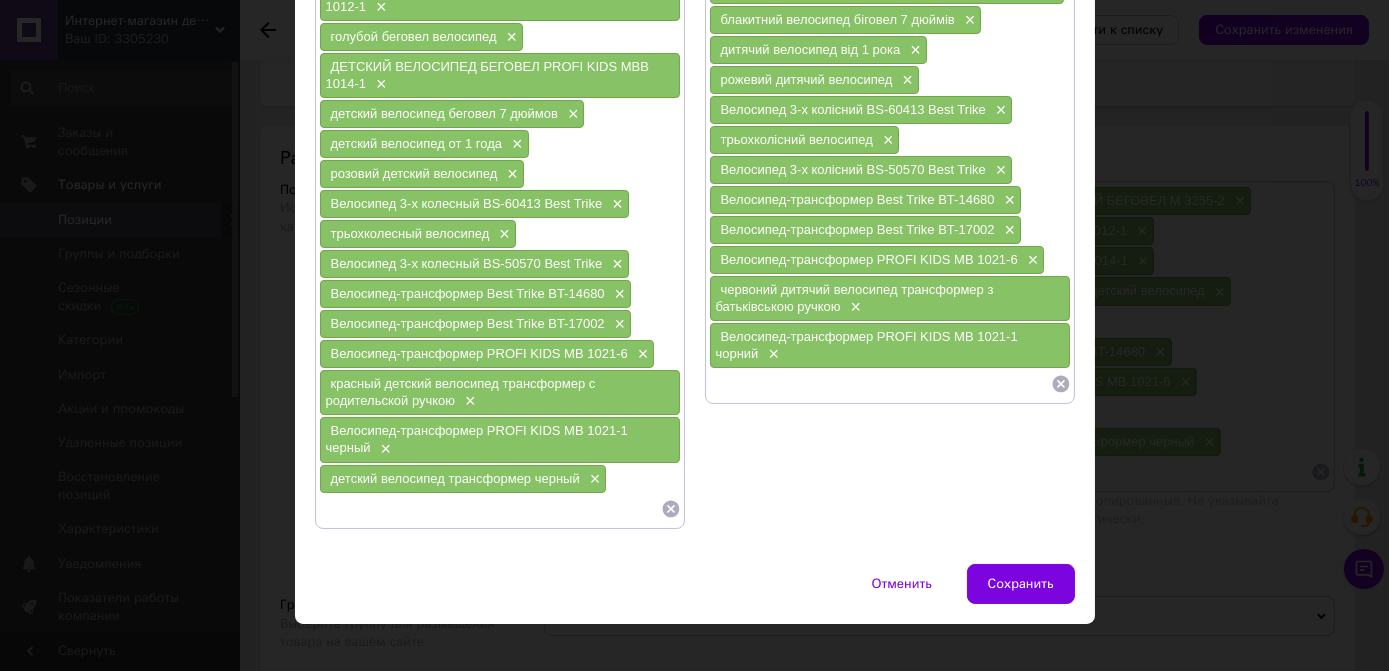 click at bounding box center [880, 384] 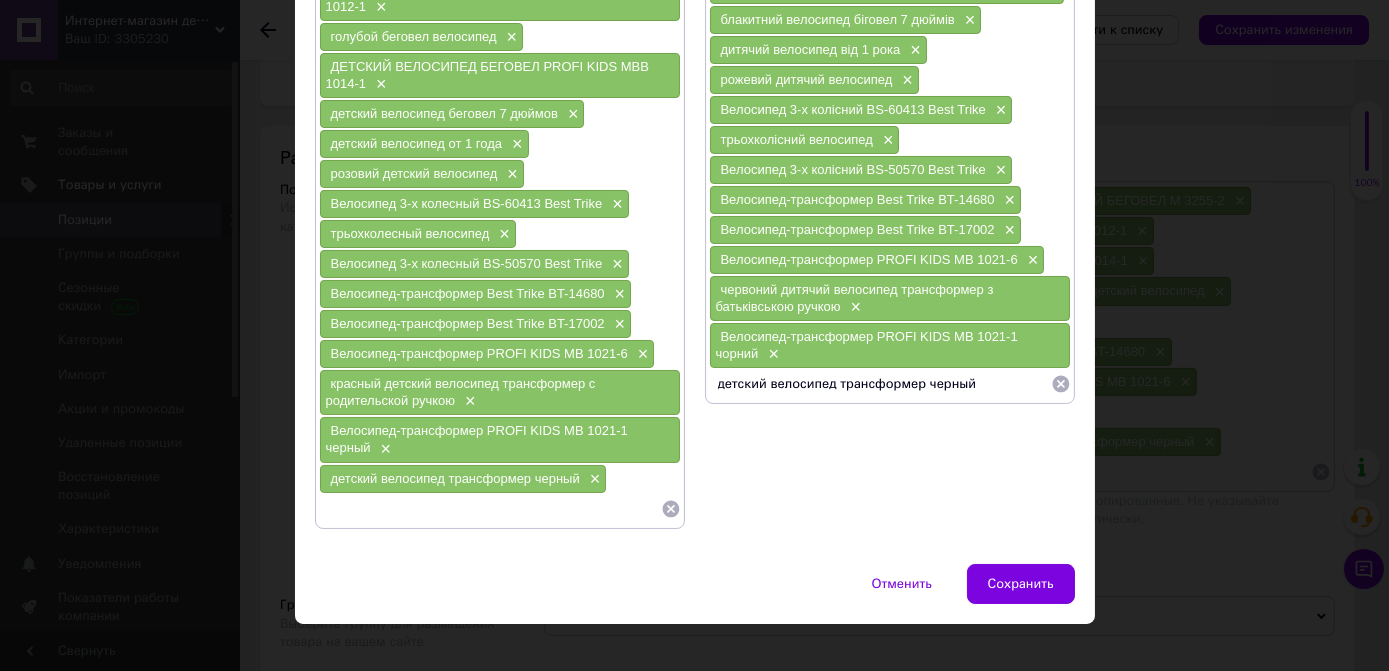 click on "детский велосипед трансформер черный" at bounding box center [880, 384] 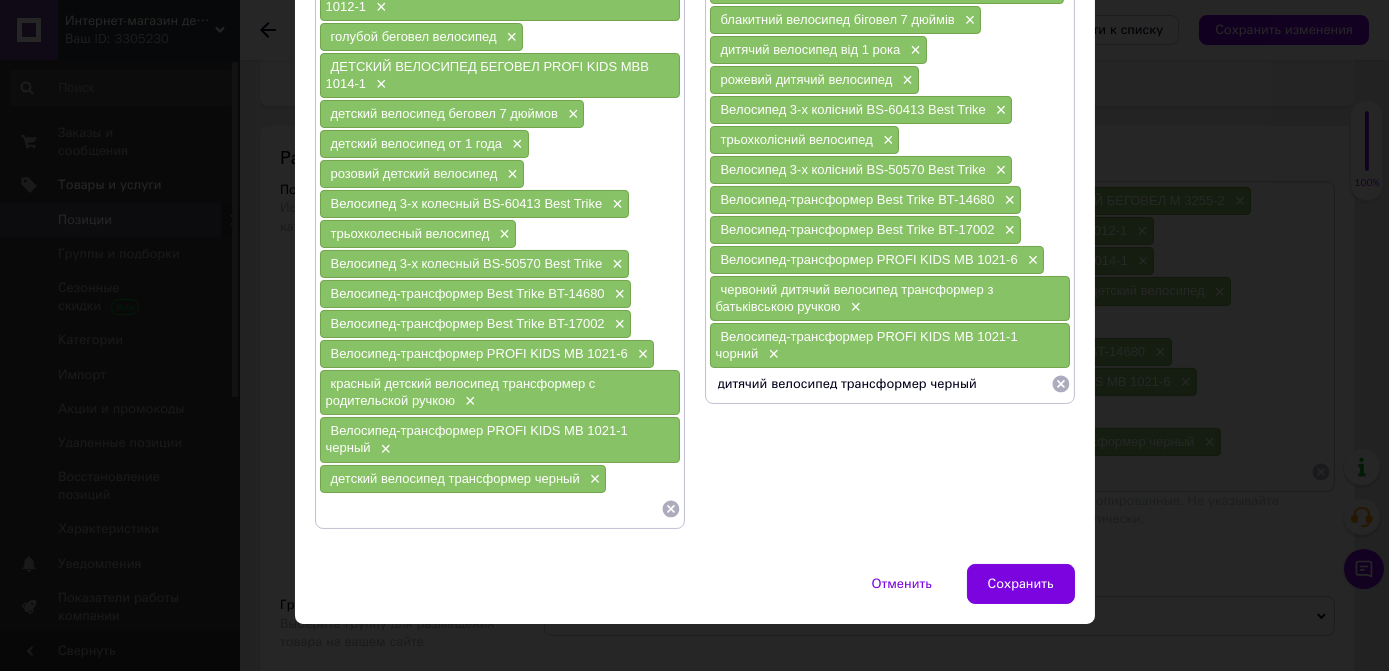 click on "дитячий велосипед трансформер черный" at bounding box center [880, 384] 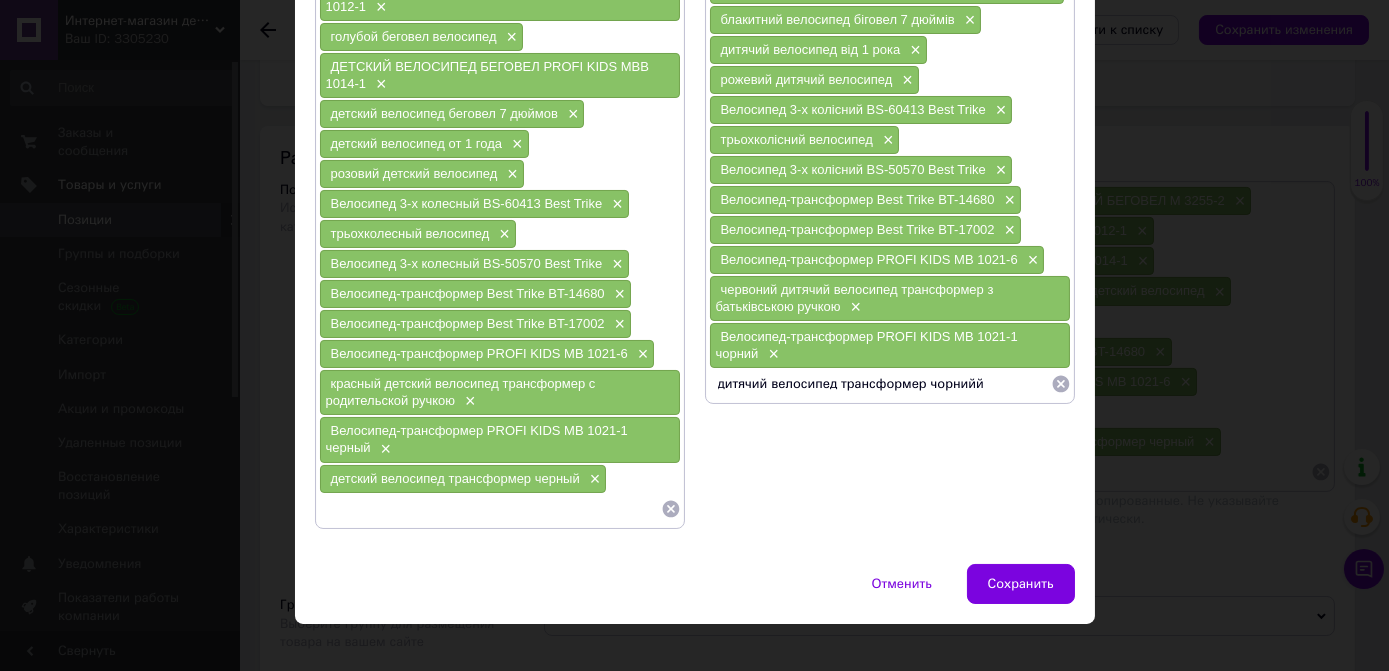 type on "дитячий велосипед трансформер чорний" 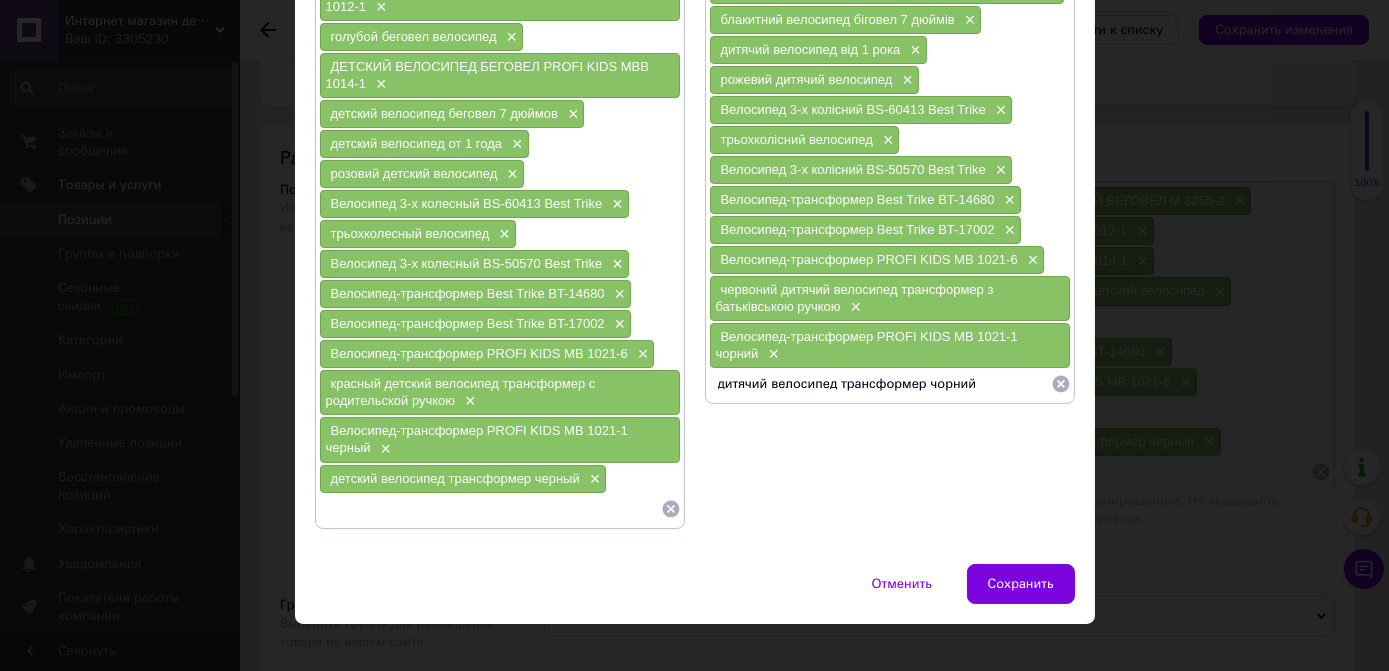 type 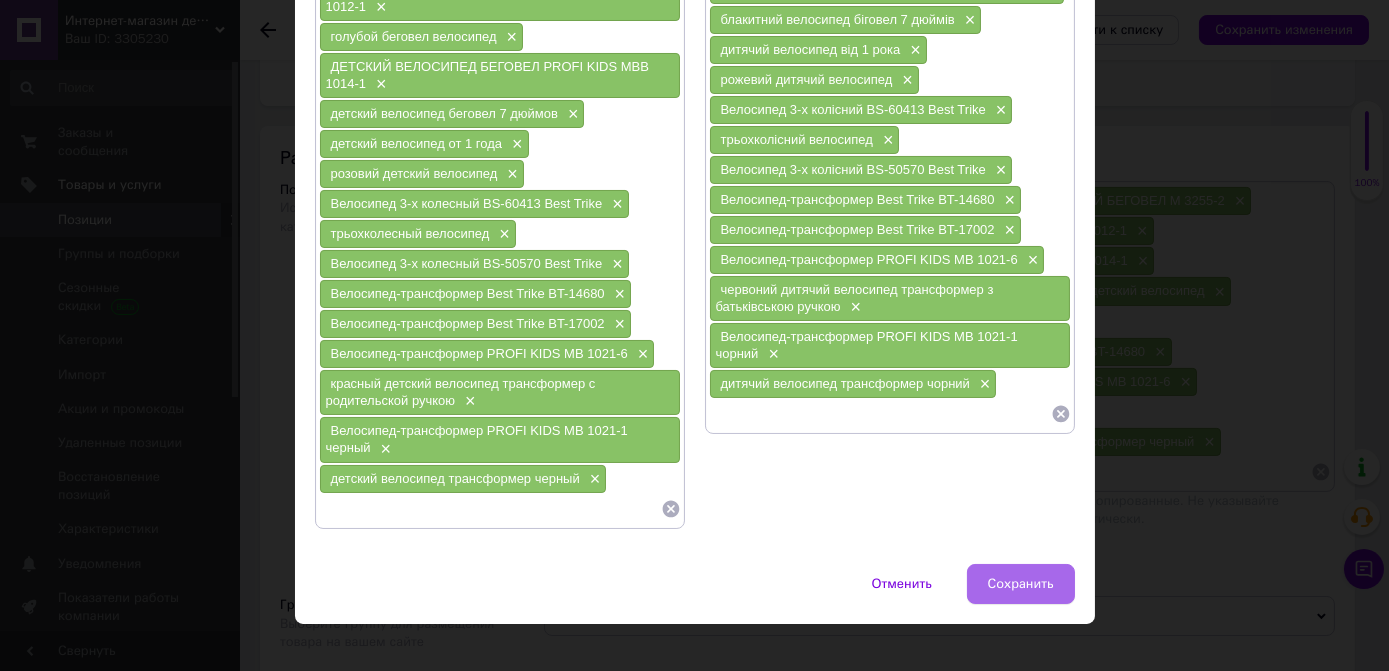 click on "Сохранить" at bounding box center [1021, 584] 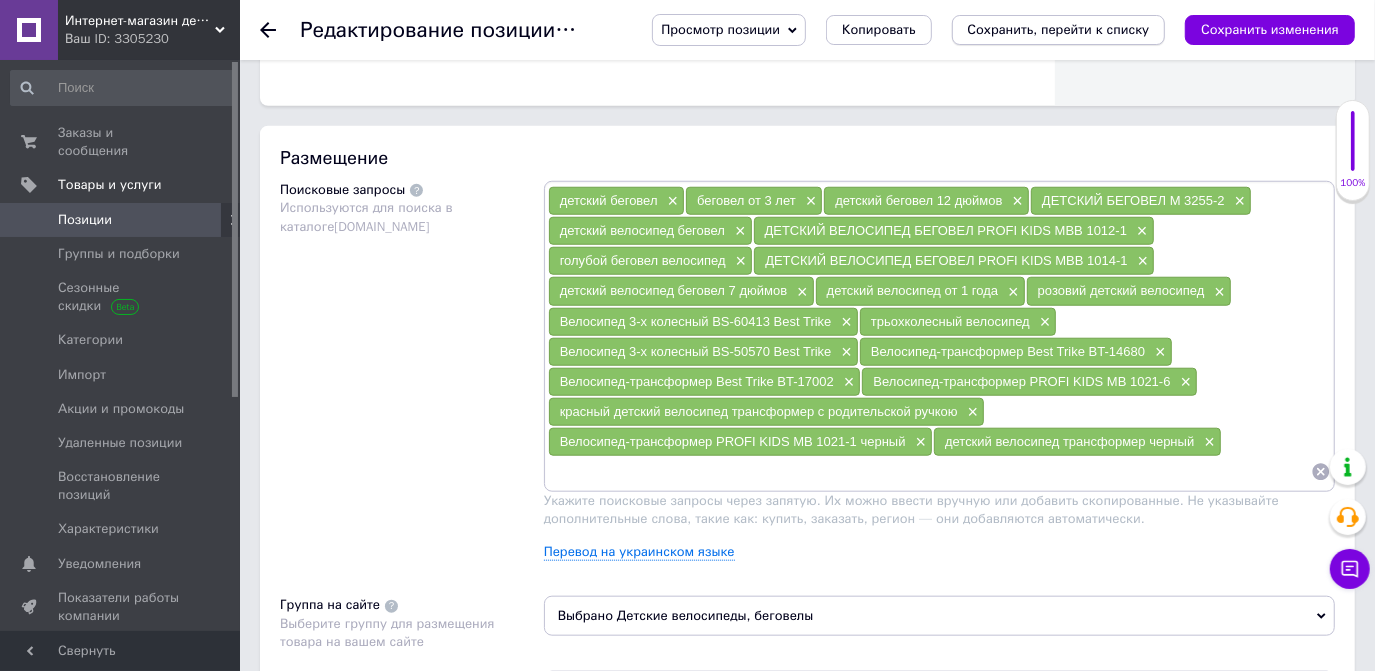 click on "Сохранить, перейти к списку" at bounding box center [1059, 29] 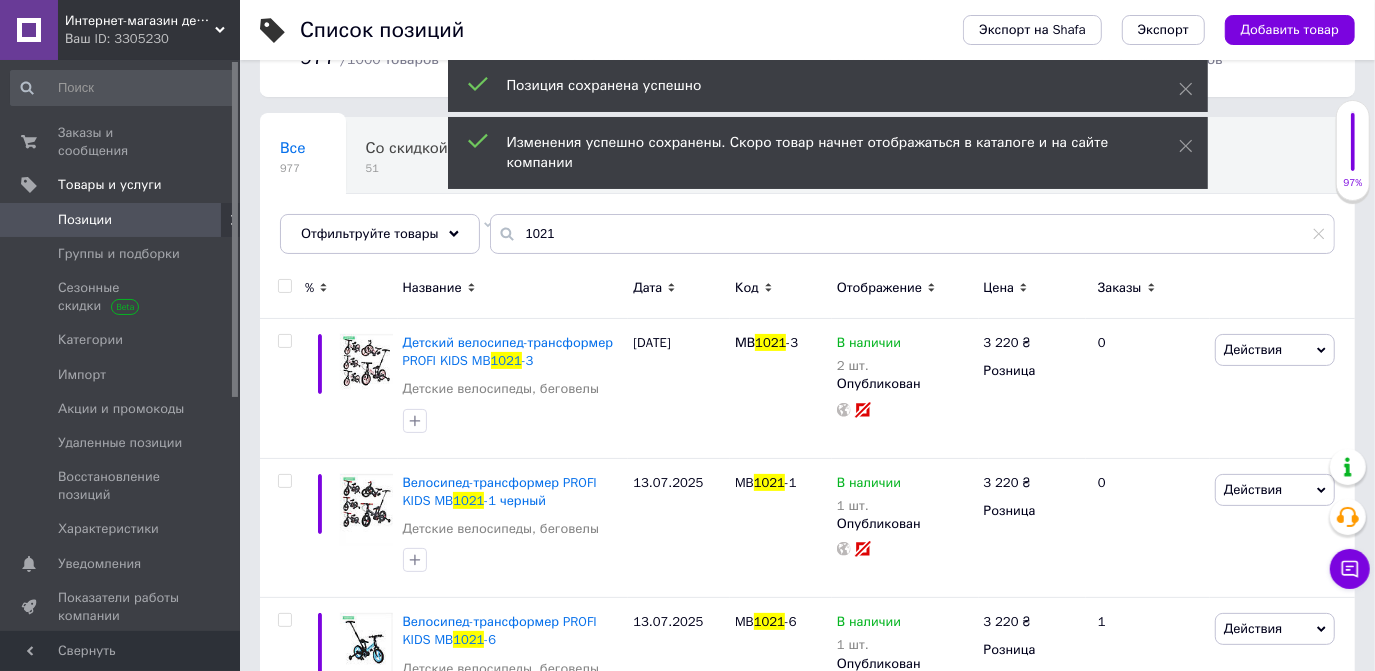 scroll, scrollTop: 90, scrollLeft: 0, axis: vertical 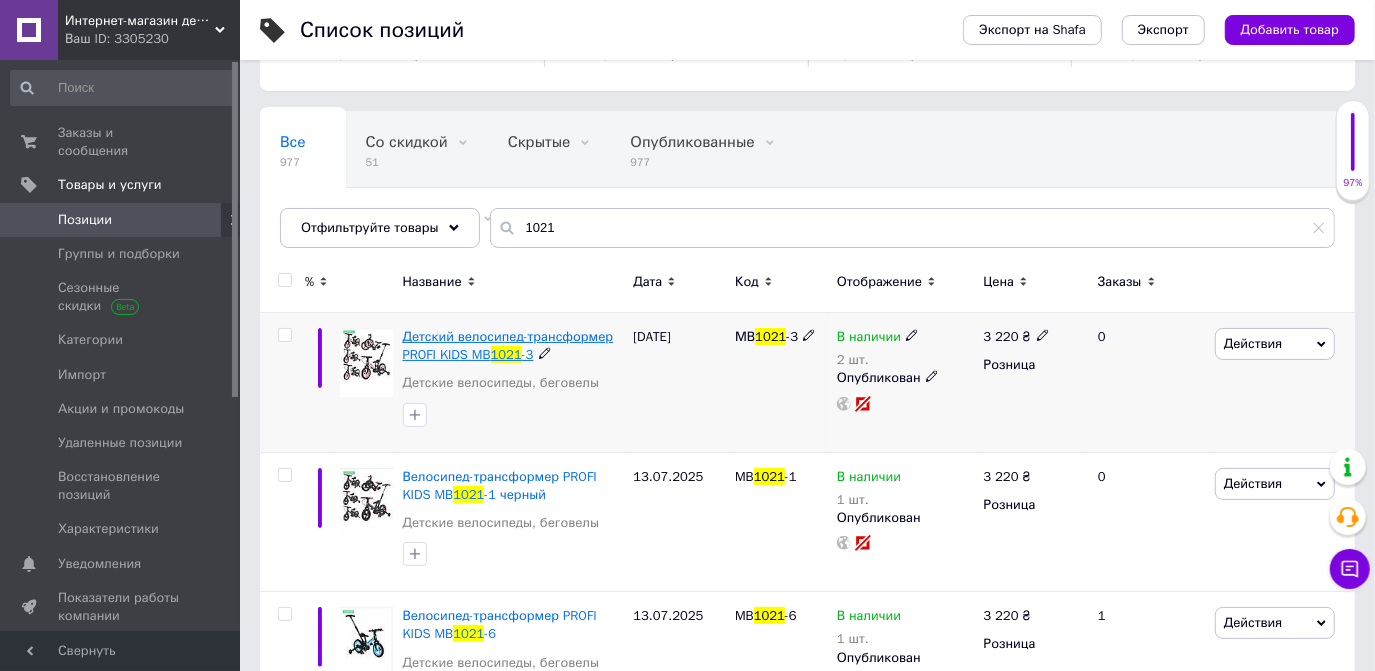 click on "Детский велосипед-трансформер PROFI KIDS MB" at bounding box center [508, 345] 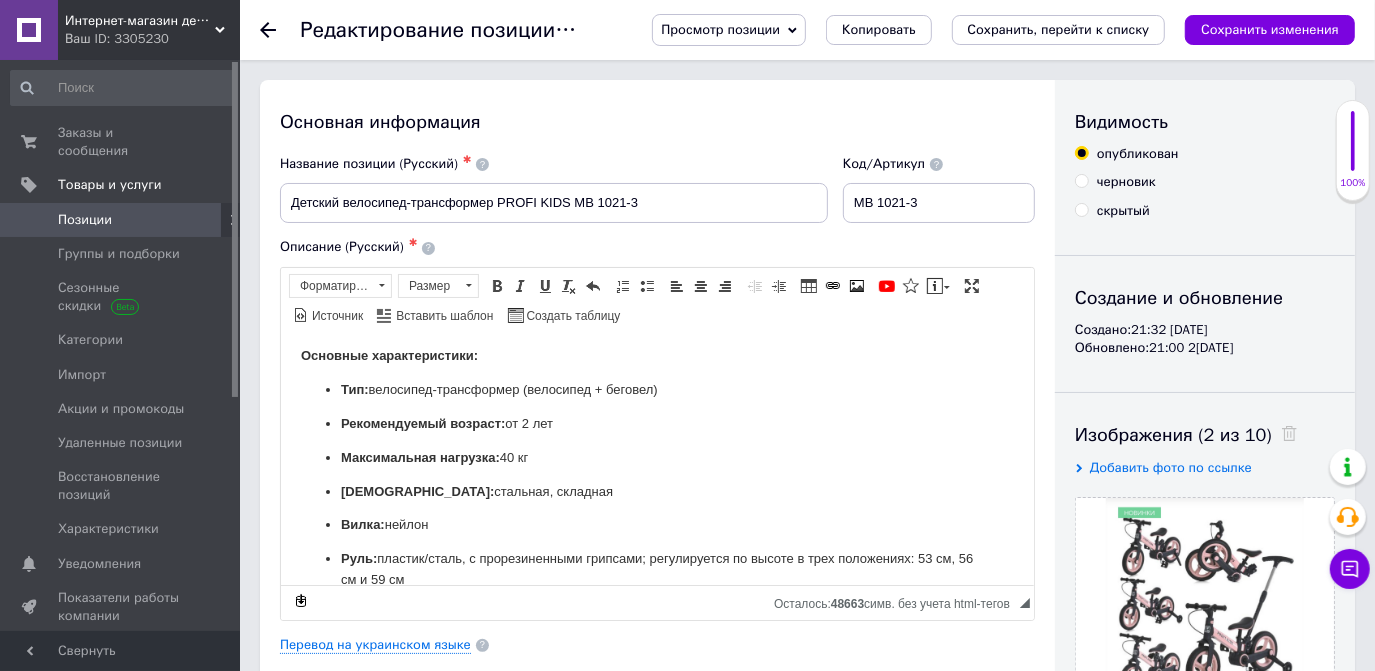 scroll, scrollTop: 181, scrollLeft: 0, axis: vertical 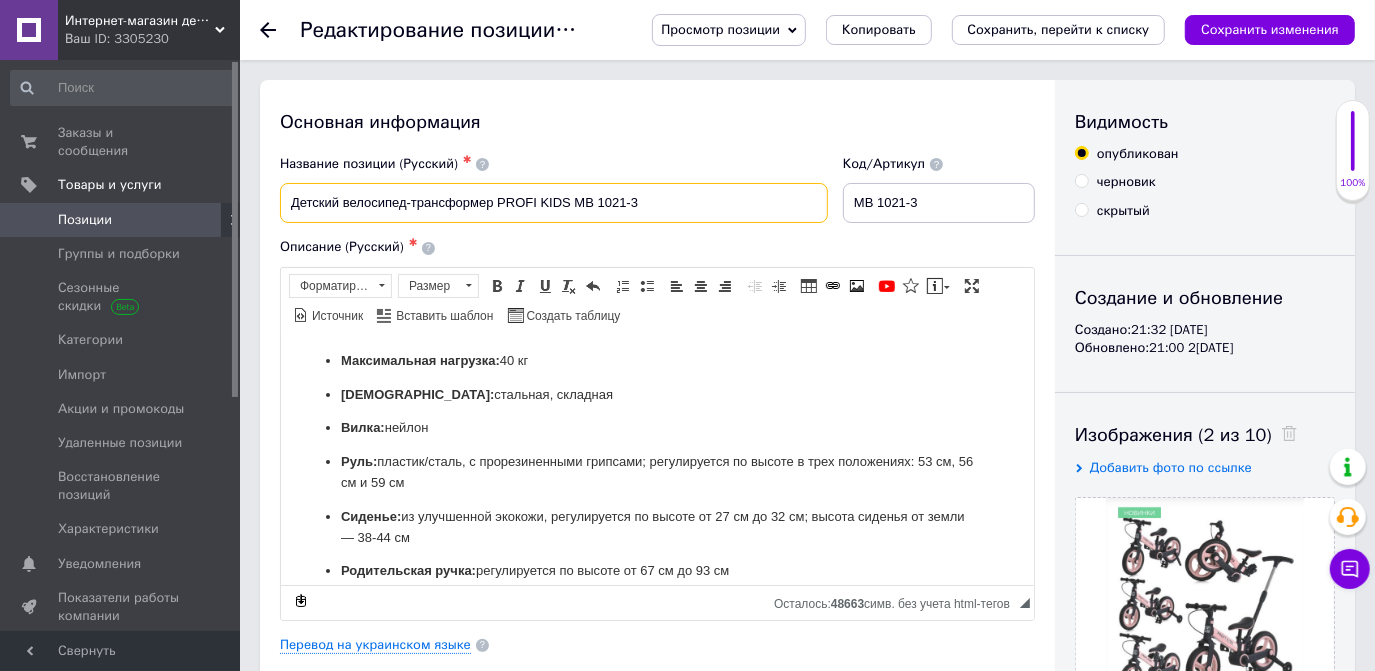 drag, startPoint x: 660, startPoint y: 198, endPoint x: 271, endPoint y: 193, distance: 389.03214 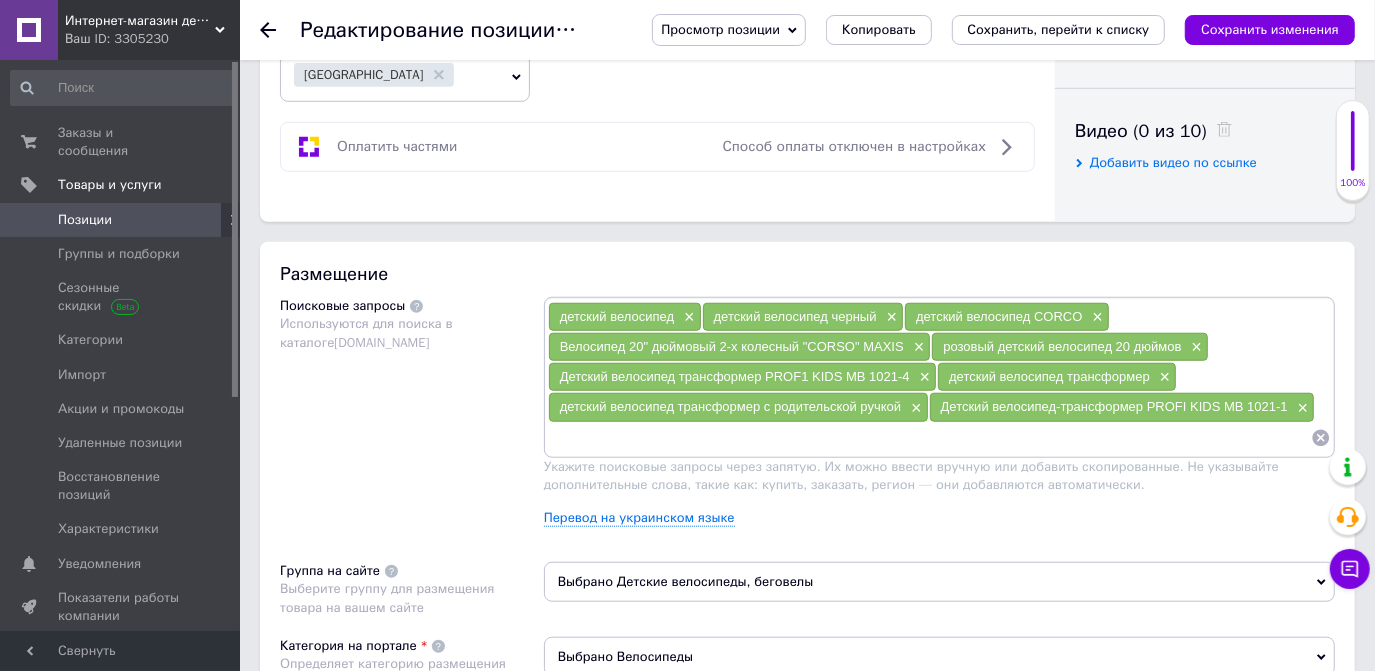 scroll, scrollTop: 636, scrollLeft: 0, axis: vertical 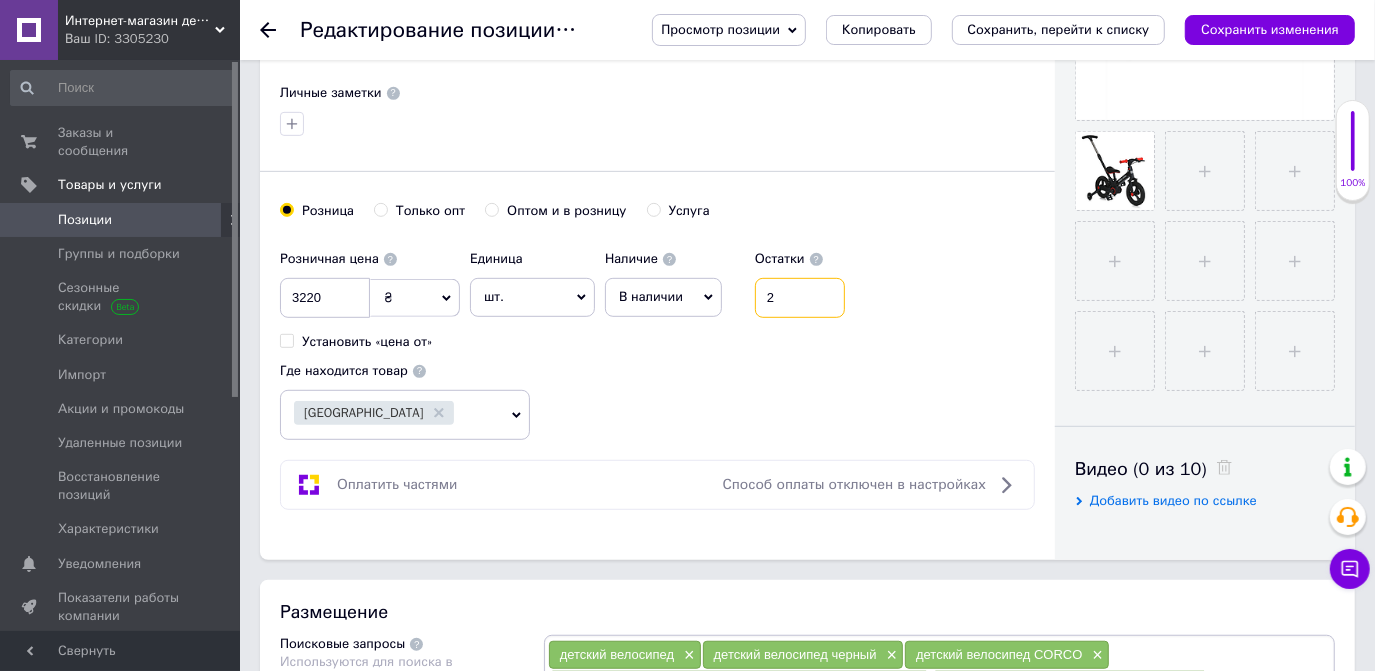 click on "2" at bounding box center (800, 298) 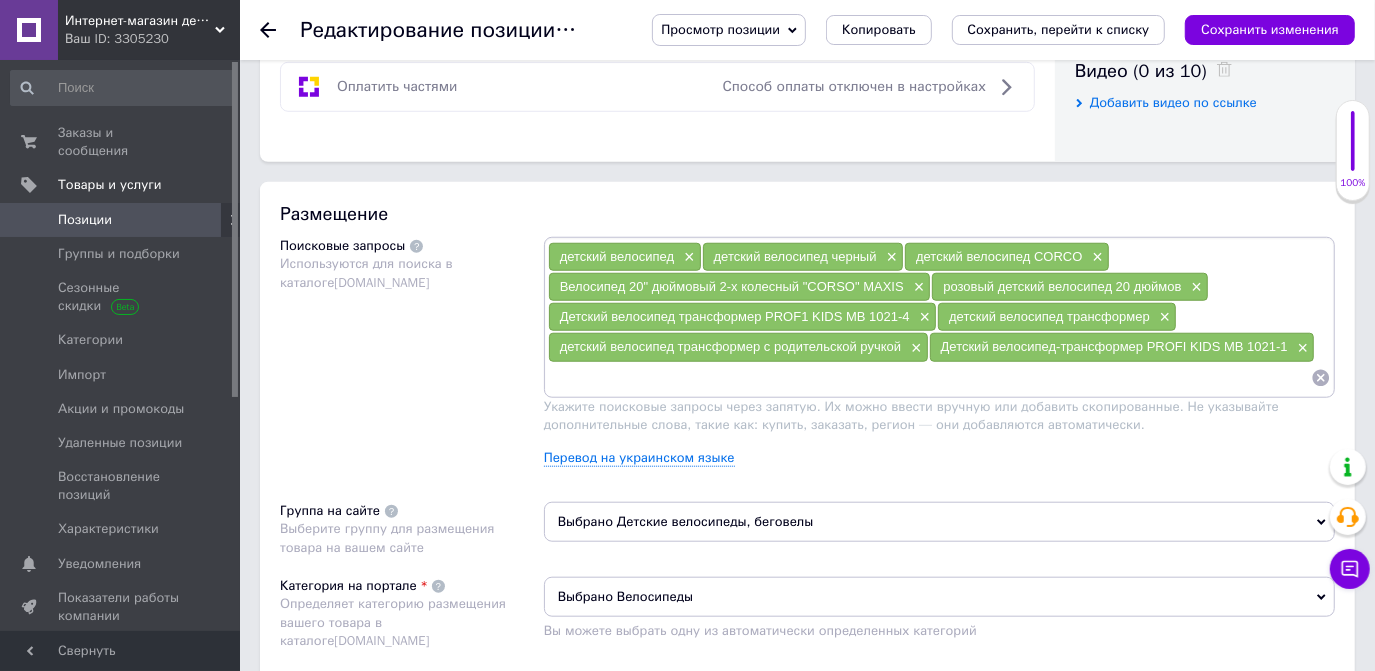 scroll, scrollTop: 1090, scrollLeft: 0, axis: vertical 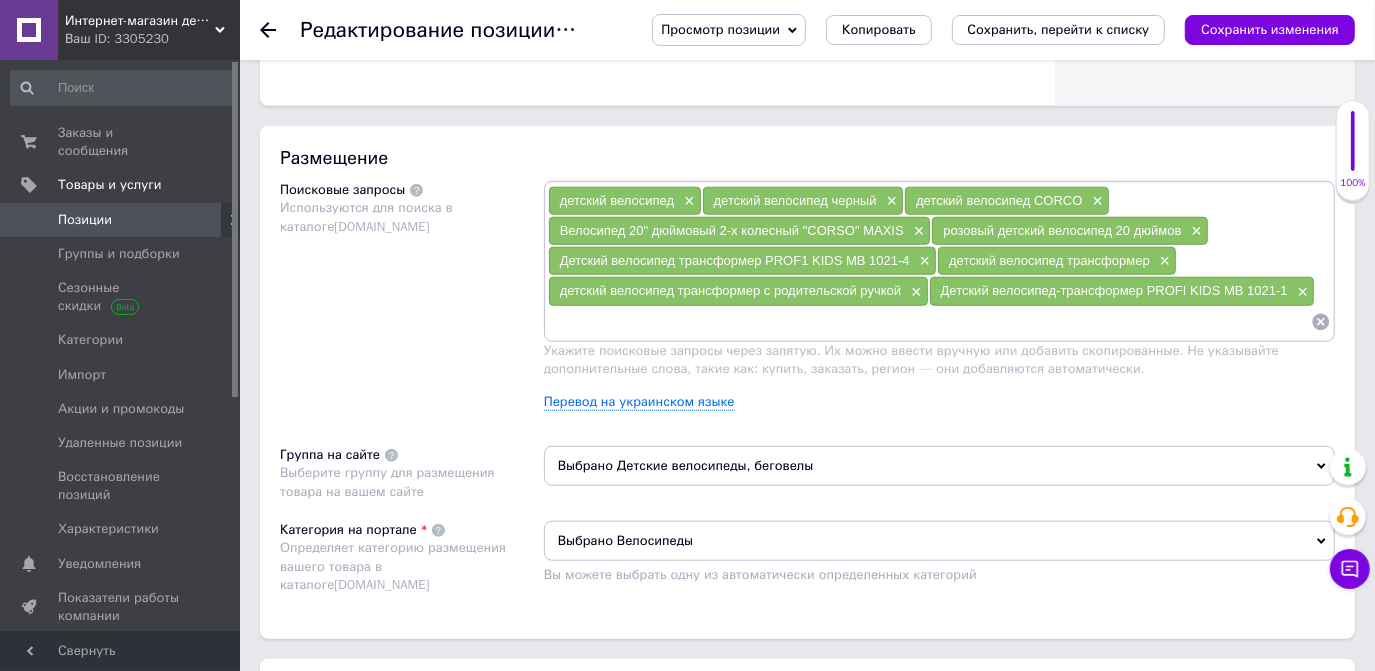 type on "1" 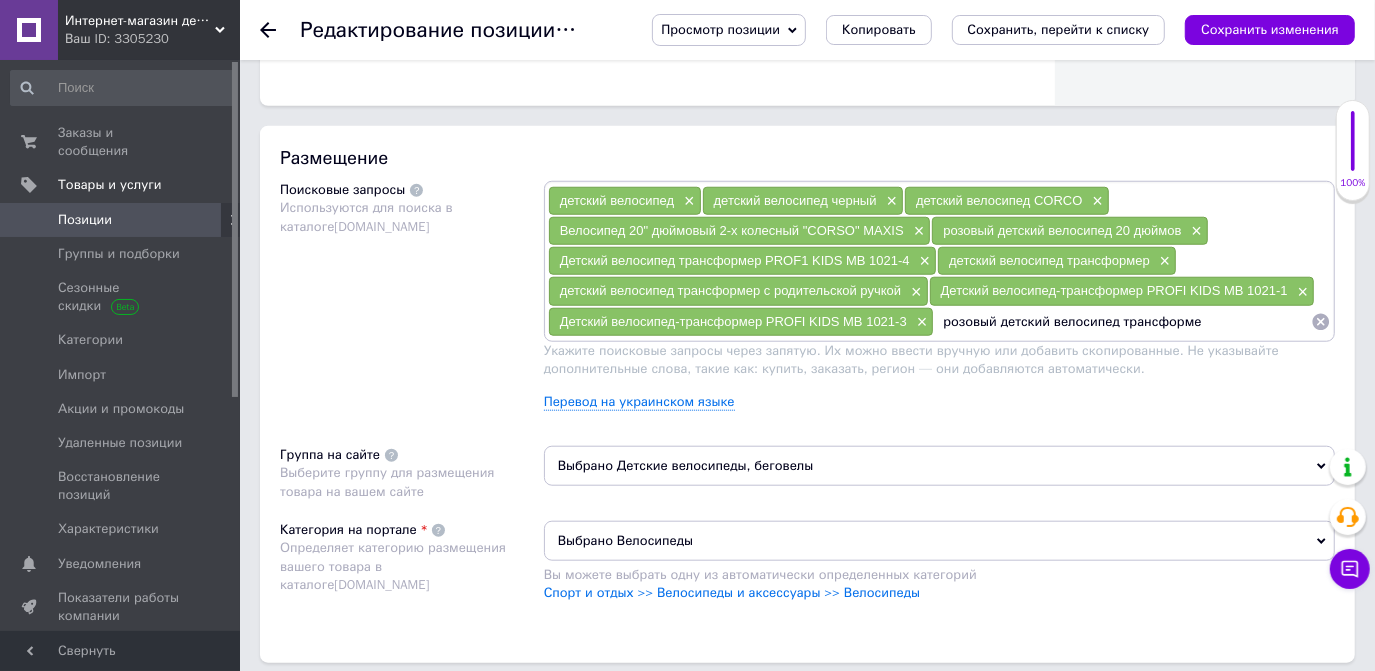 type on "розовый детский велосипед трансформер" 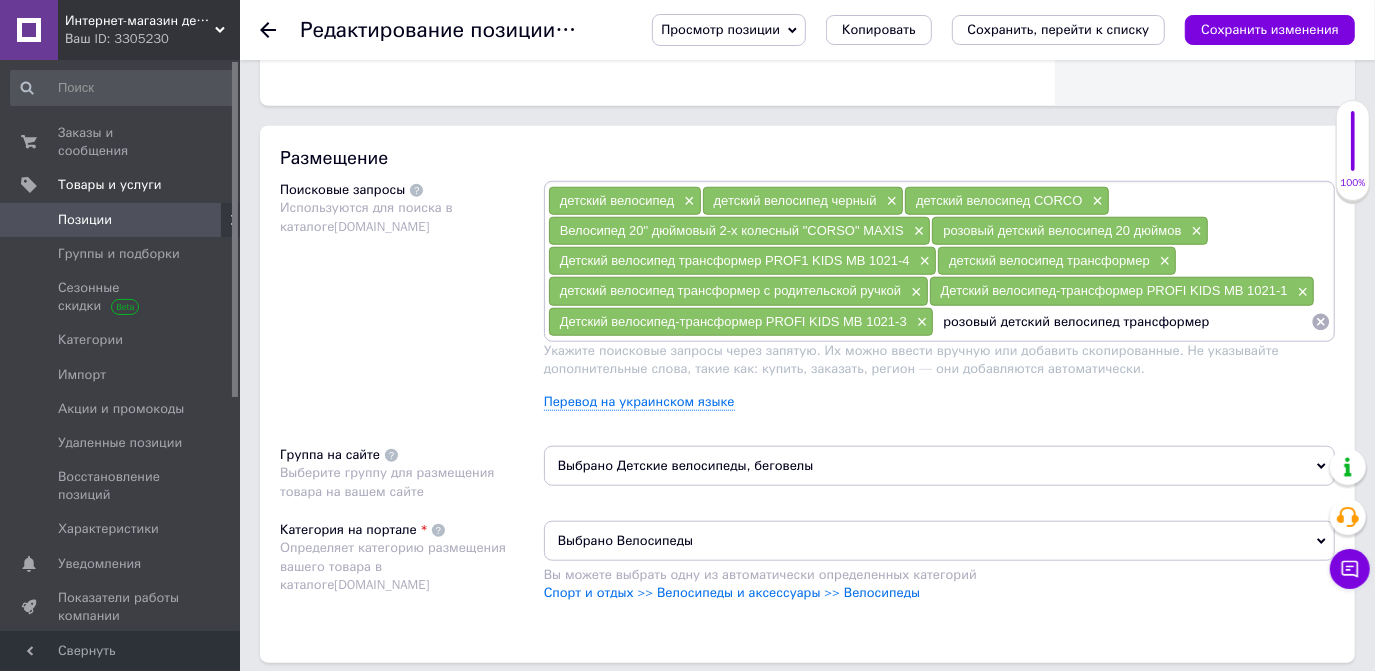 type 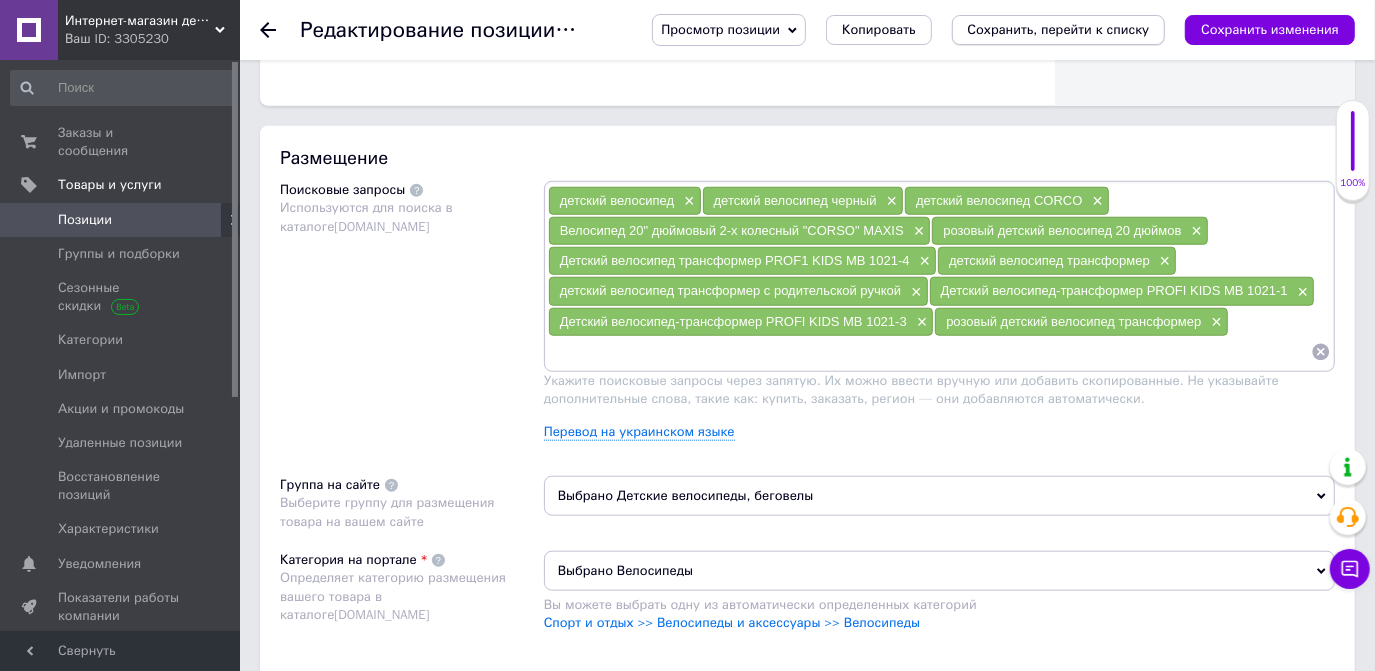 click on "Сохранить, перейти к списку" at bounding box center (1059, 29) 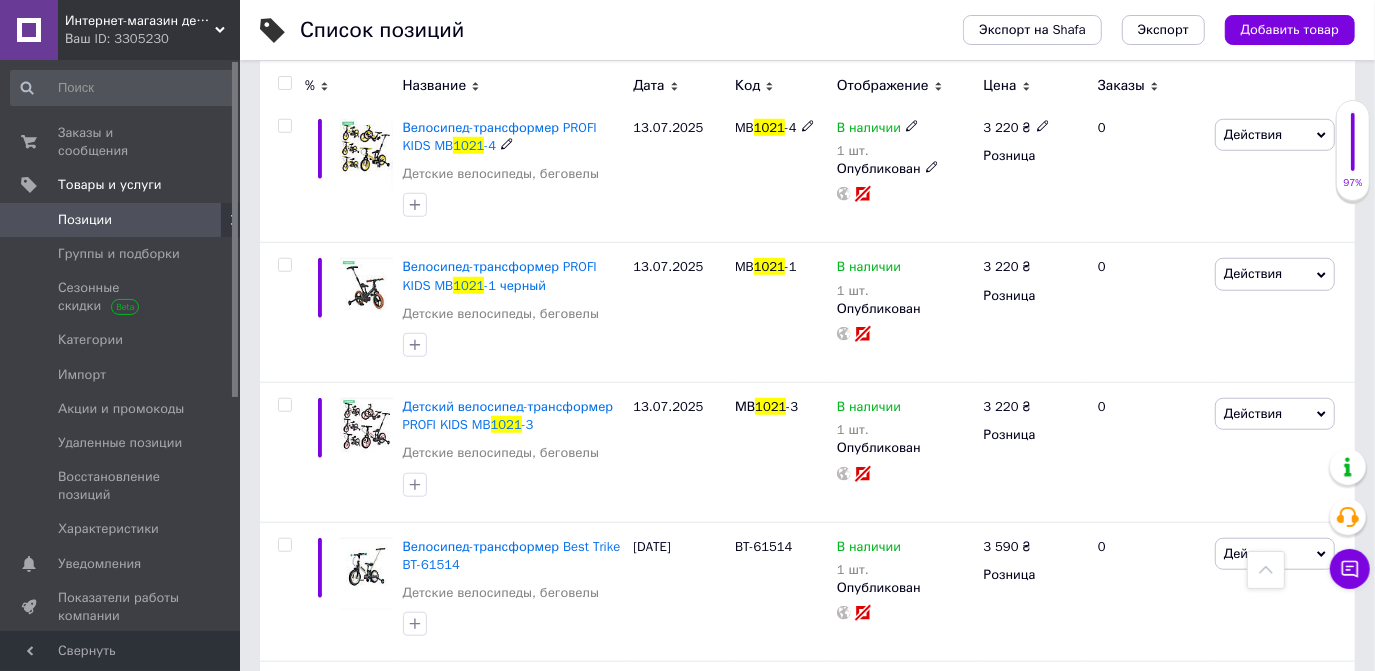 scroll, scrollTop: 1000, scrollLeft: 0, axis: vertical 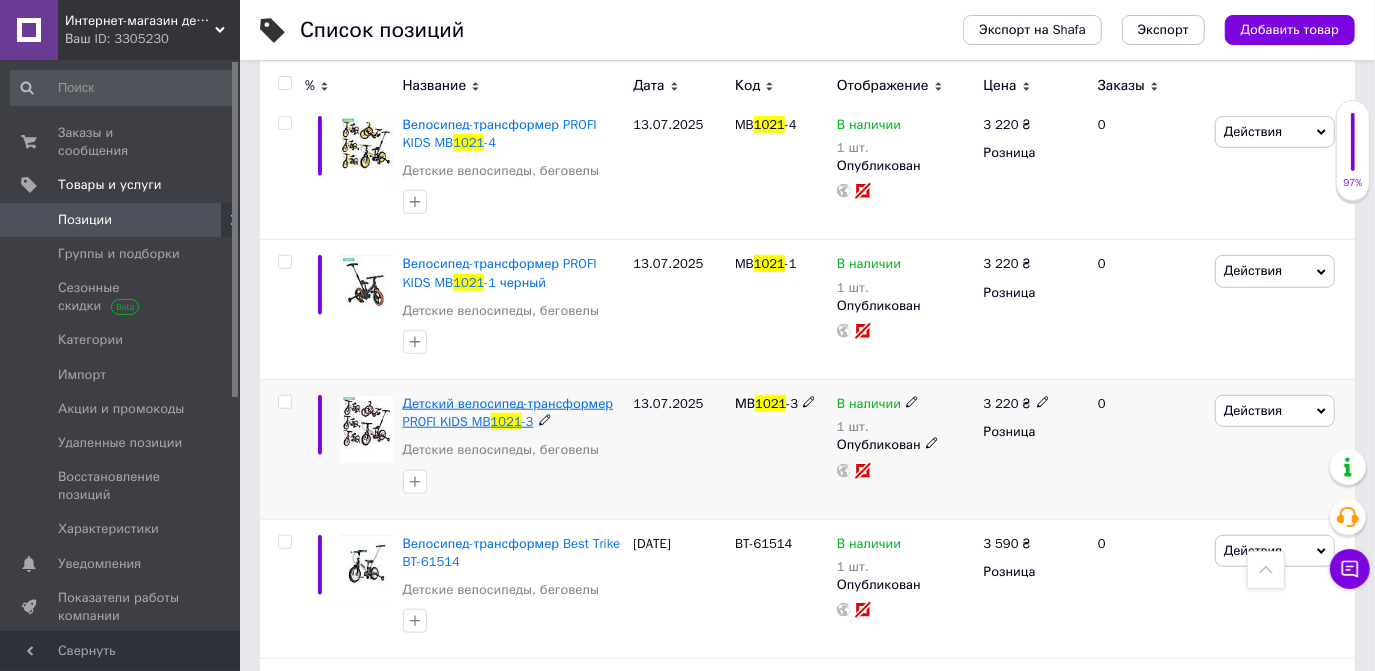 click on "Детский велосипед-трансформер PROFI KIDS MB" at bounding box center [508, 412] 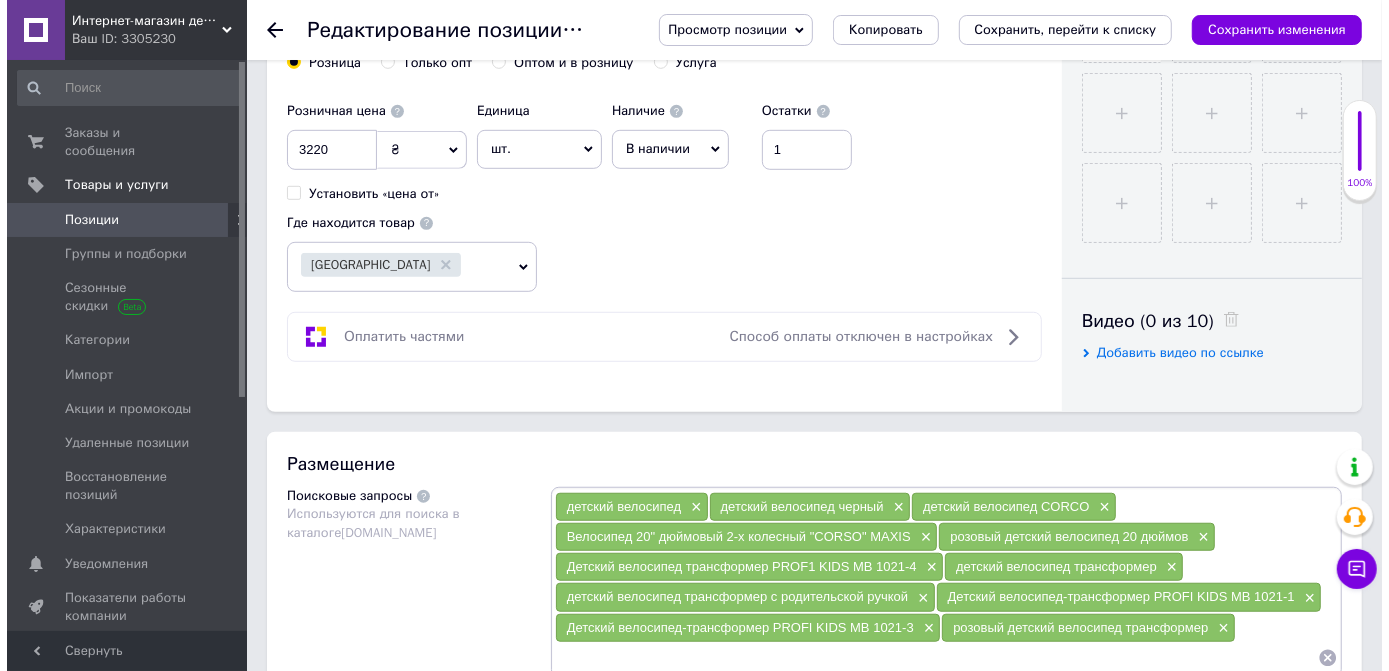 scroll, scrollTop: 909, scrollLeft: 0, axis: vertical 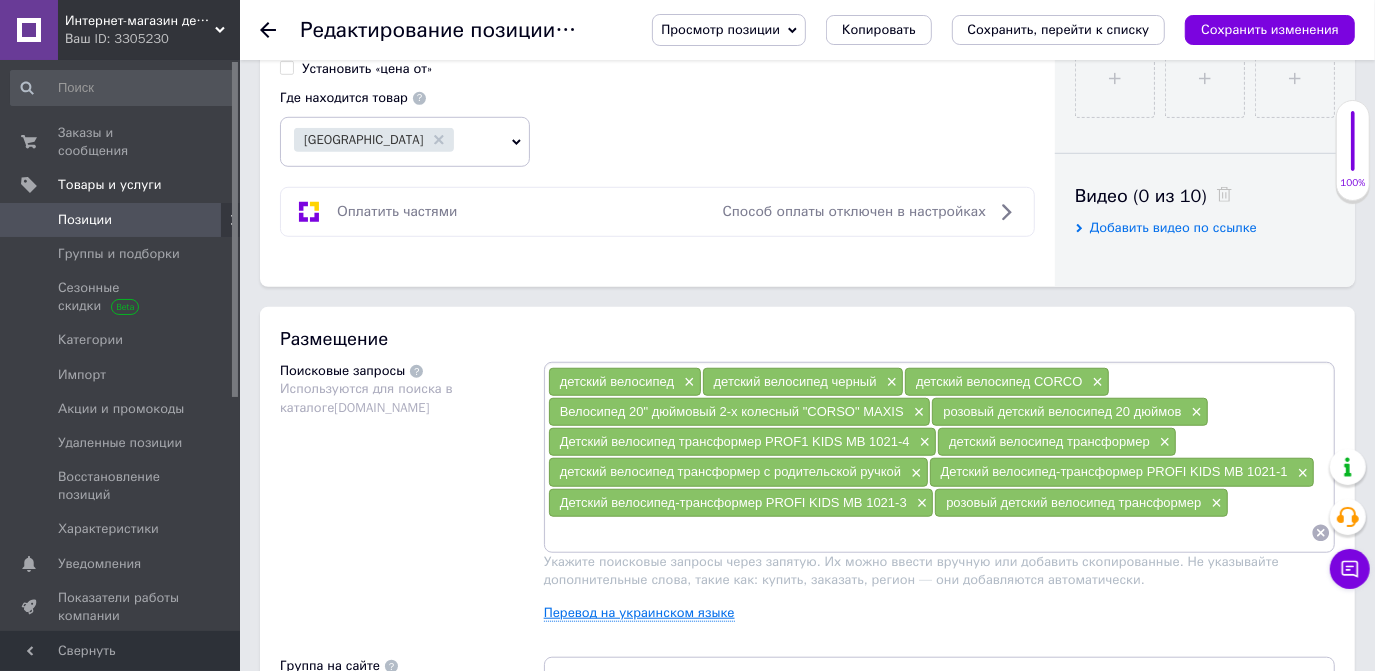 click on "Перевод на украинском языке" at bounding box center [639, 613] 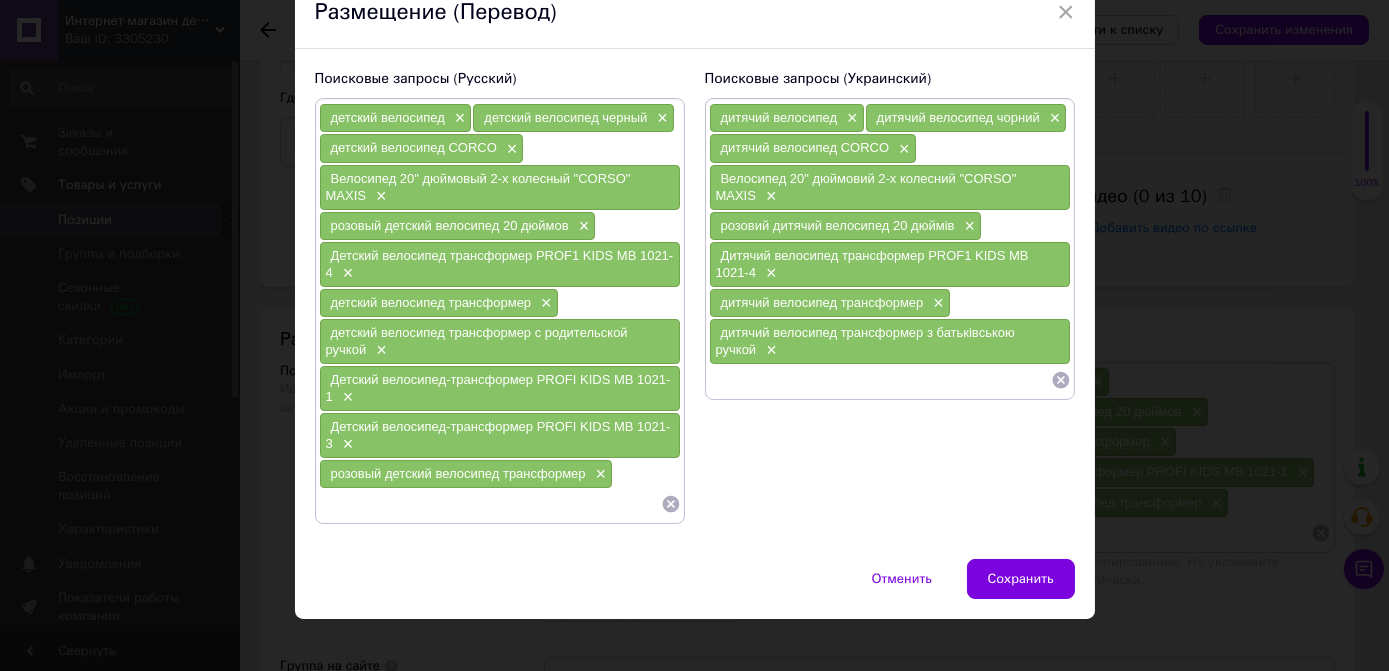 scroll, scrollTop: 98, scrollLeft: 0, axis: vertical 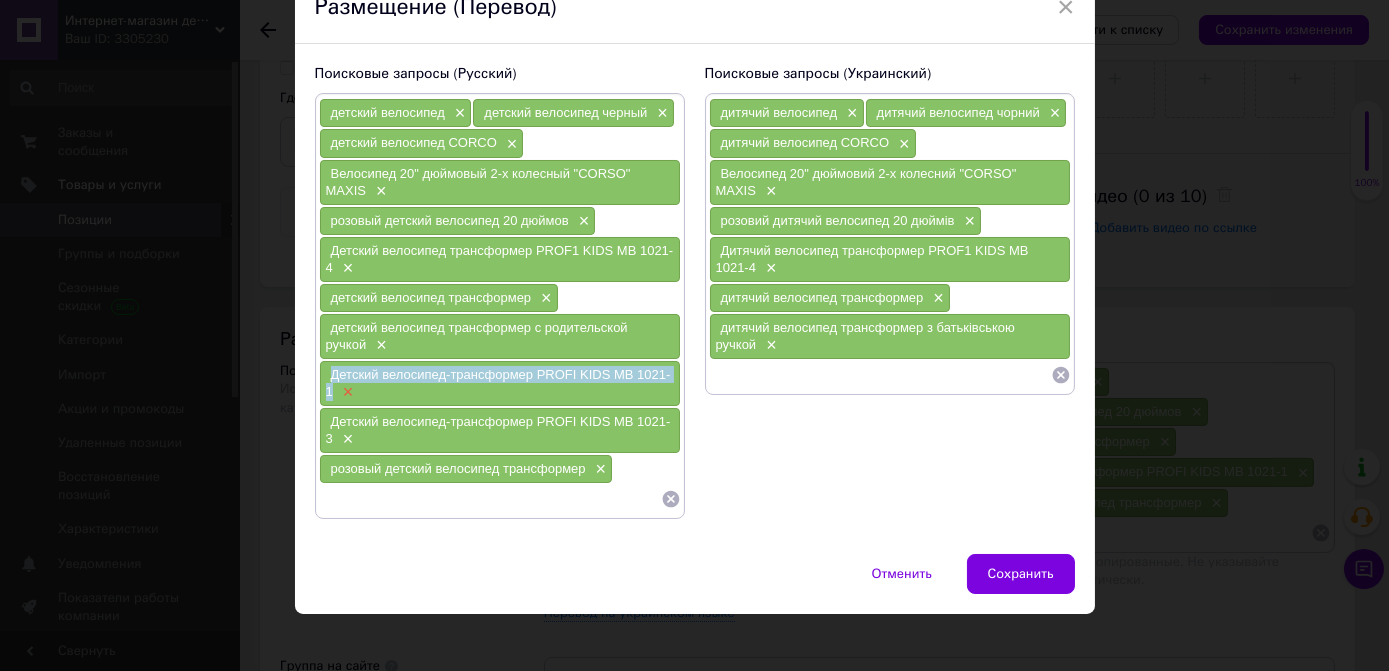 drag, startPoint x: 330, startPoint y: 364, endPoint x: 339, endPoint y: 376, distance: 15 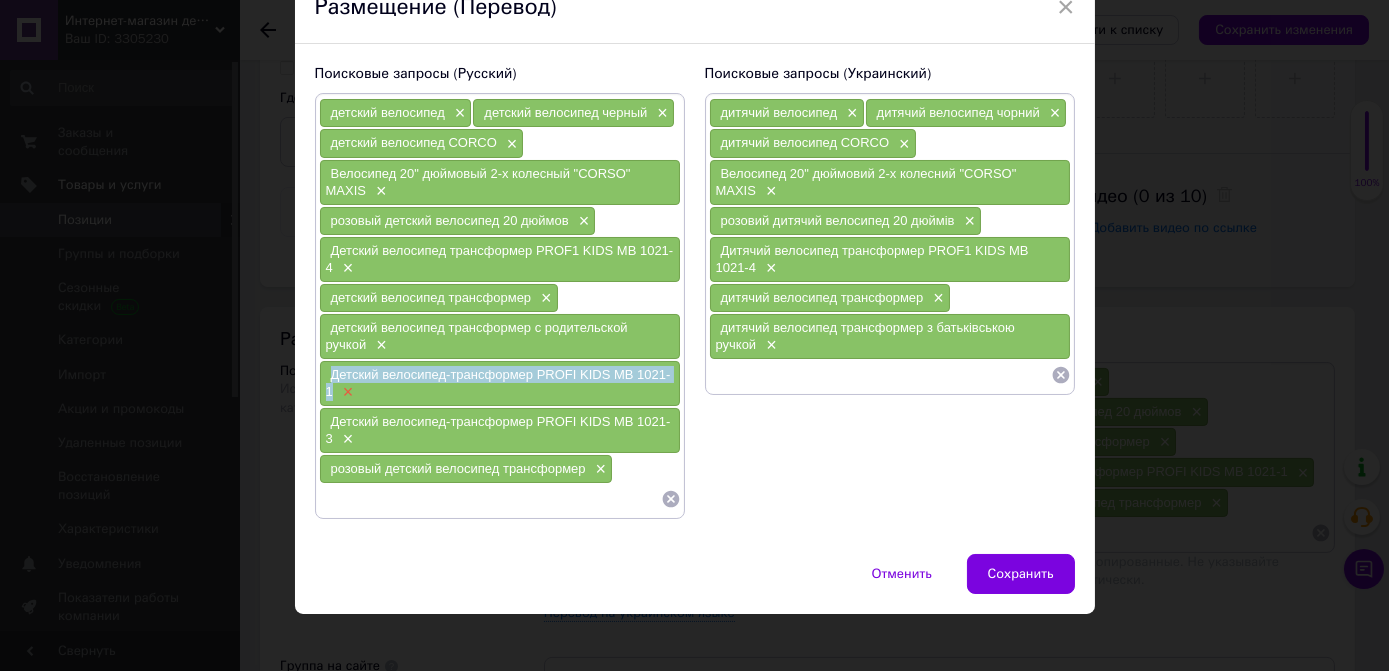 copy on "Детский велосипед-трансформер PROFI KIDS MB 1021-1" 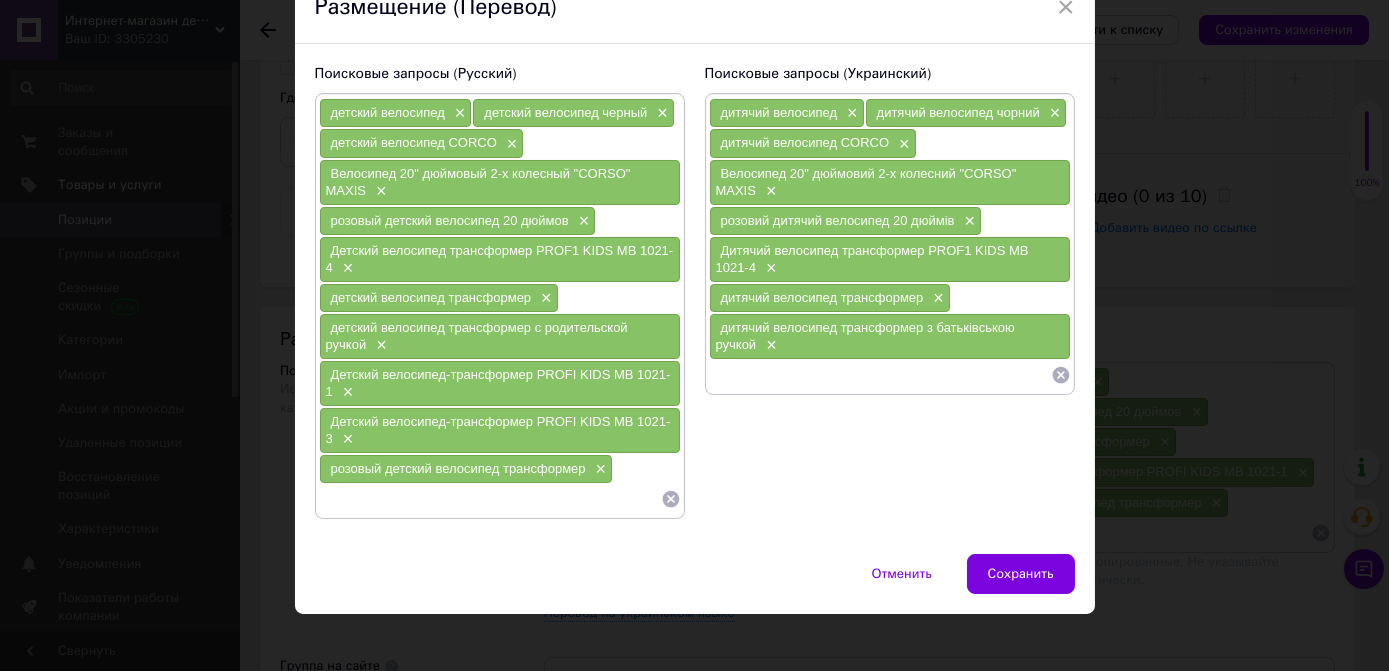 click at bounding box center [880, 375] 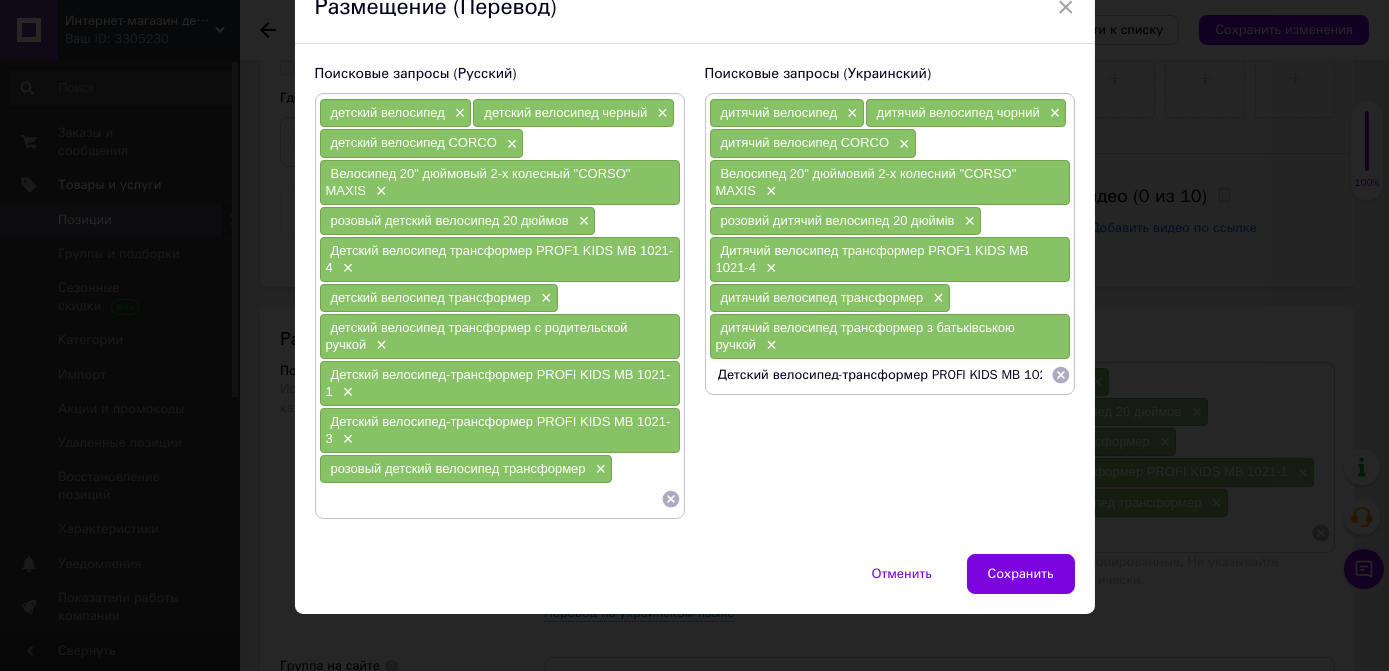 scroll, scrollTop: 0, scrollLeft: 12, axis: horizontal 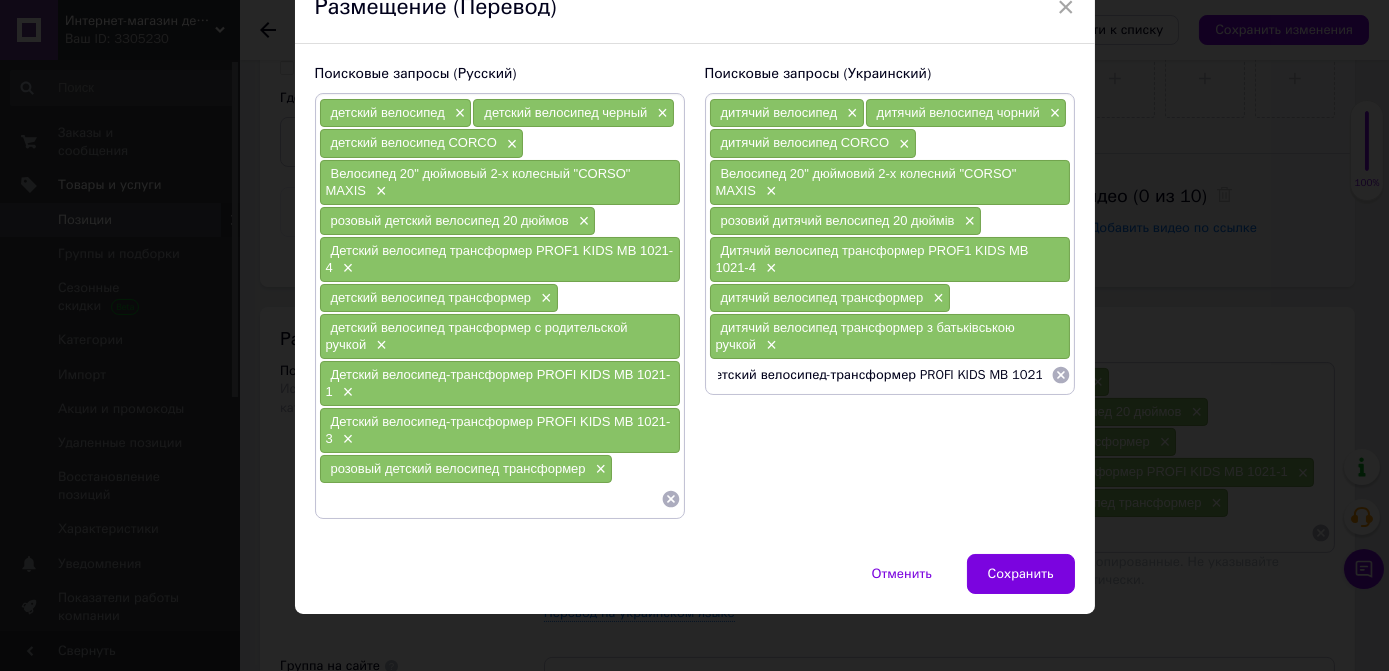 click on "Детский велосипед-трансформер PROFI KIDS MB 1021-1" at bounding box center (880, 375) 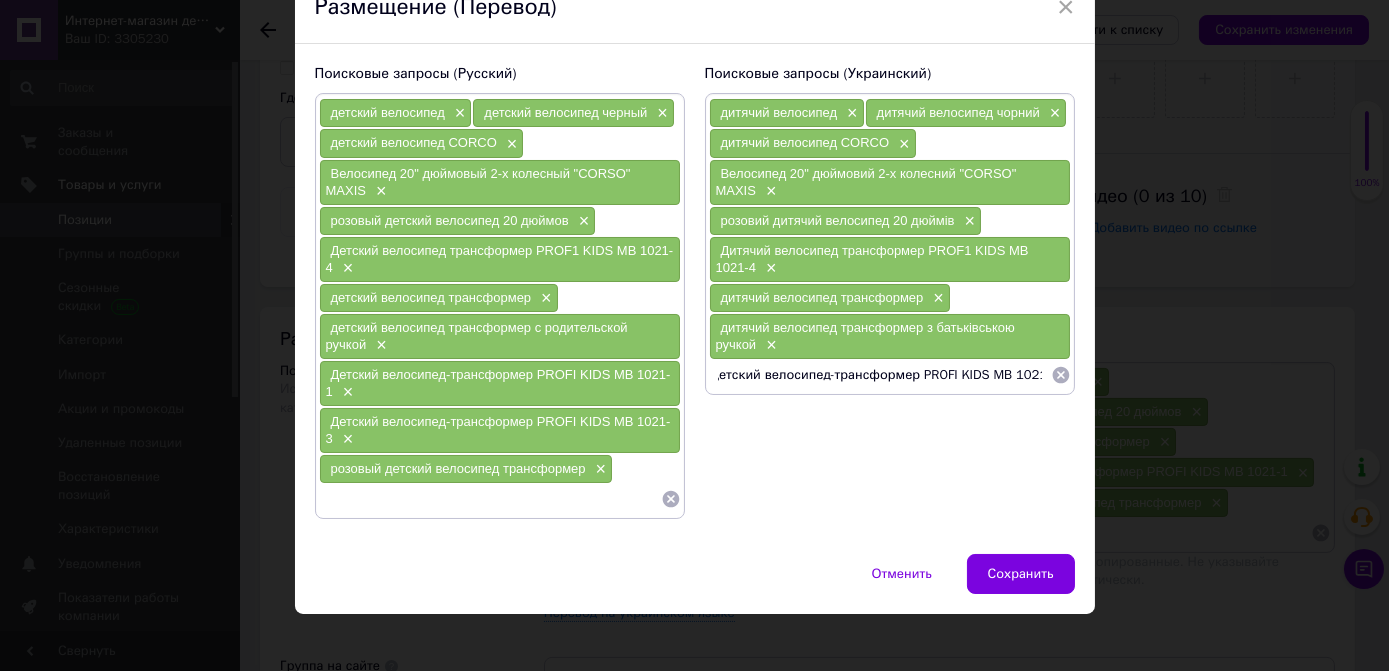 scroll, scrollTop: 0, scrollLeft: 0, axis: both 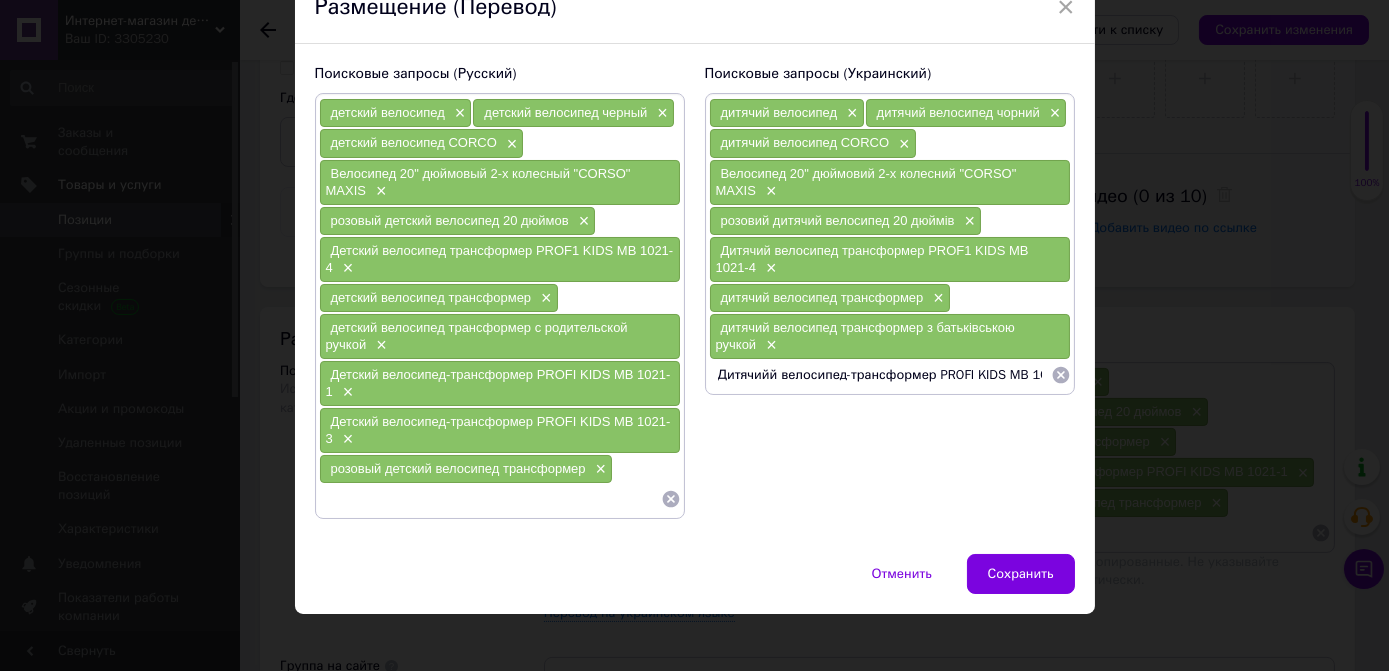 type on "Дитячий велосипед-трансформер PROFI KIDS MB 1021-1" 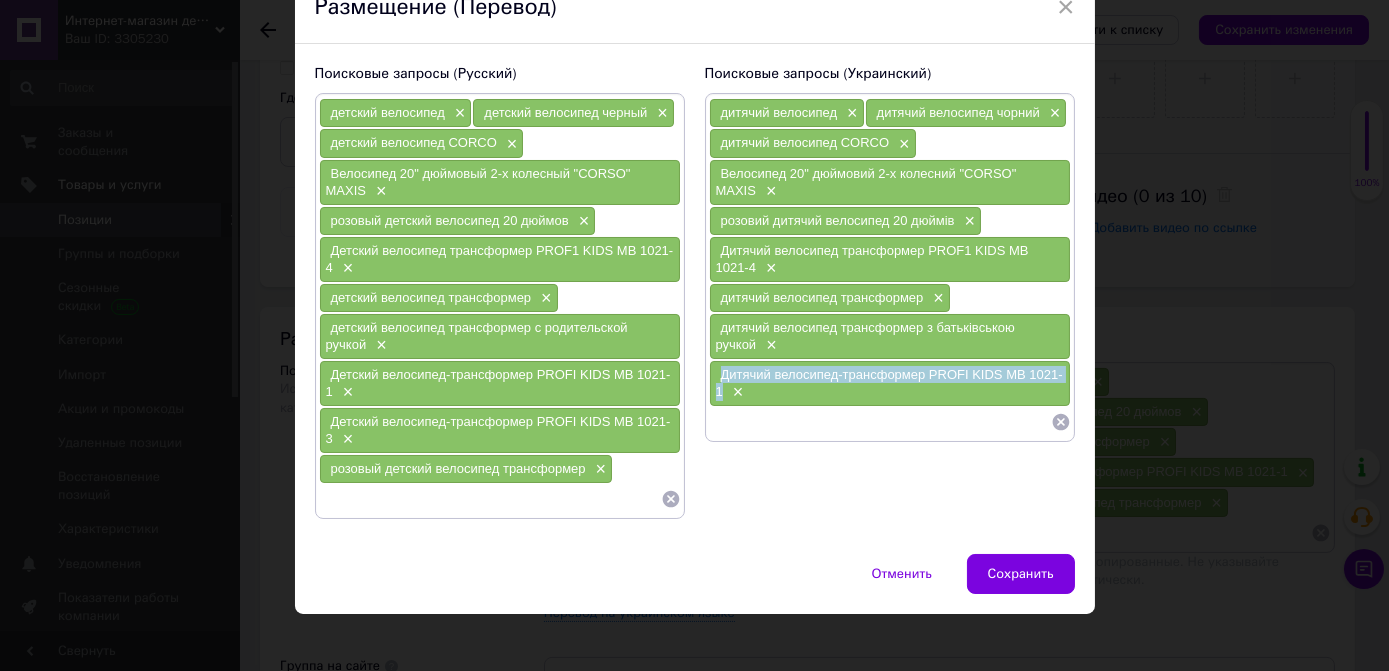 drag, startPoint x: 717, startPoint y: 364, endPoint x: 717, endPoint y: 385, distance: 21 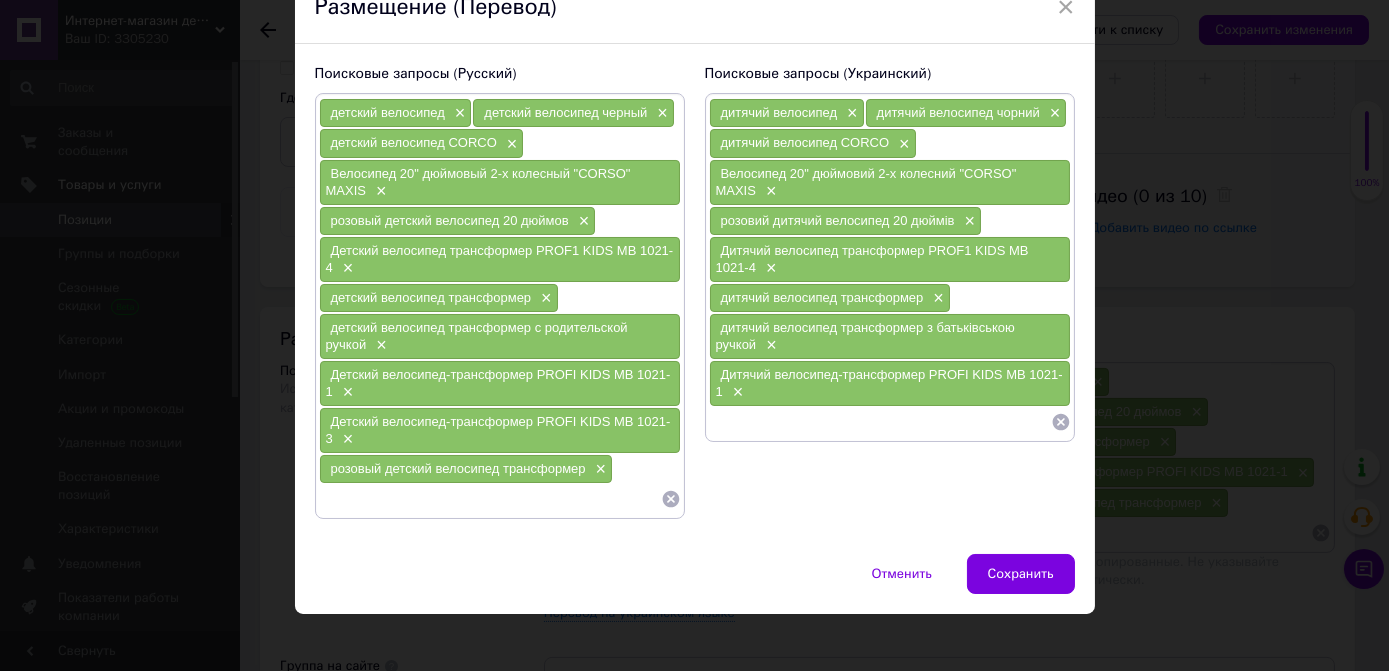 click on "дитячий велосипед × дитячий велосипед чорний × дитячий велосипед CORCO × Велосипед 20" дюймовий 2-х колесний "CORSO" MAXIS × розовий дитячий велосипед 20 дюймів × Дитячий велосипед трансформер PROF1 KIDS МВ 1021-4 × дитячий велосипед трансформер × дитячий велосипед трансформер з батьківською ручкой × Дитячий велосипед-трансформер PROFI KIDS MB 1021-1 ×" at bounding box center (890, 267) 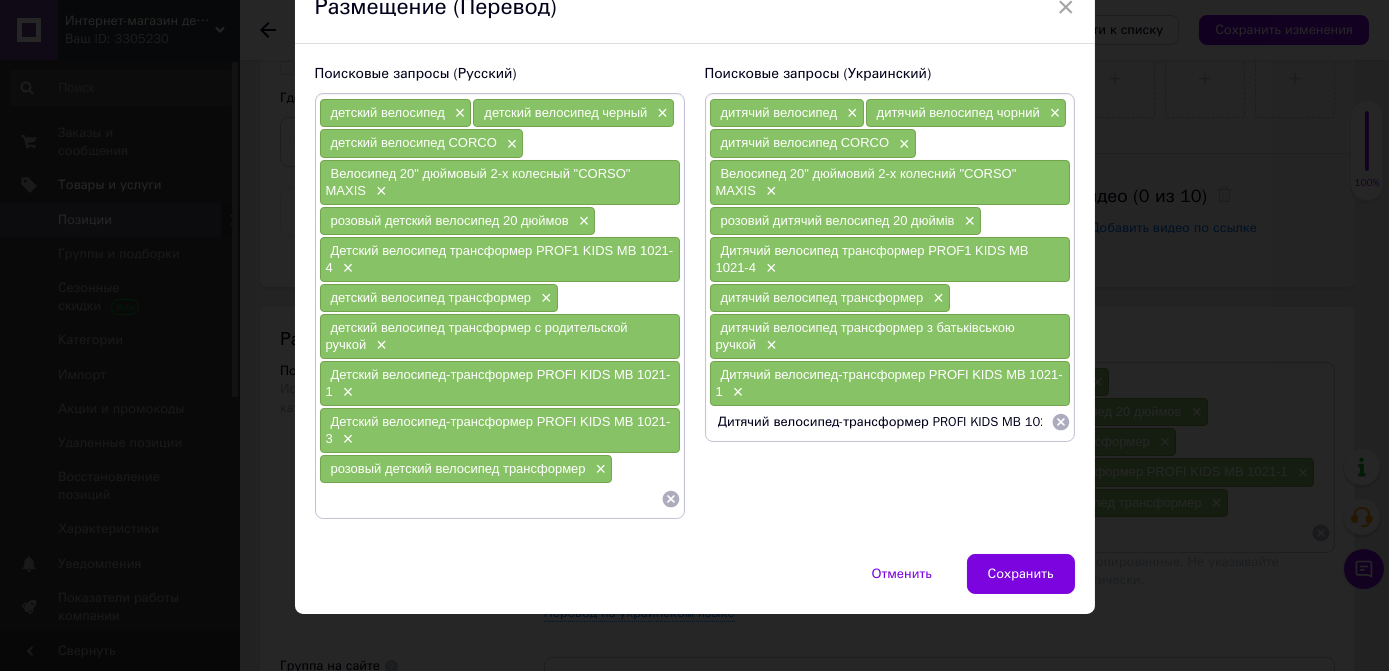 scroll, scrollTop: 0, scrollLeft: 14, axis: horizontal 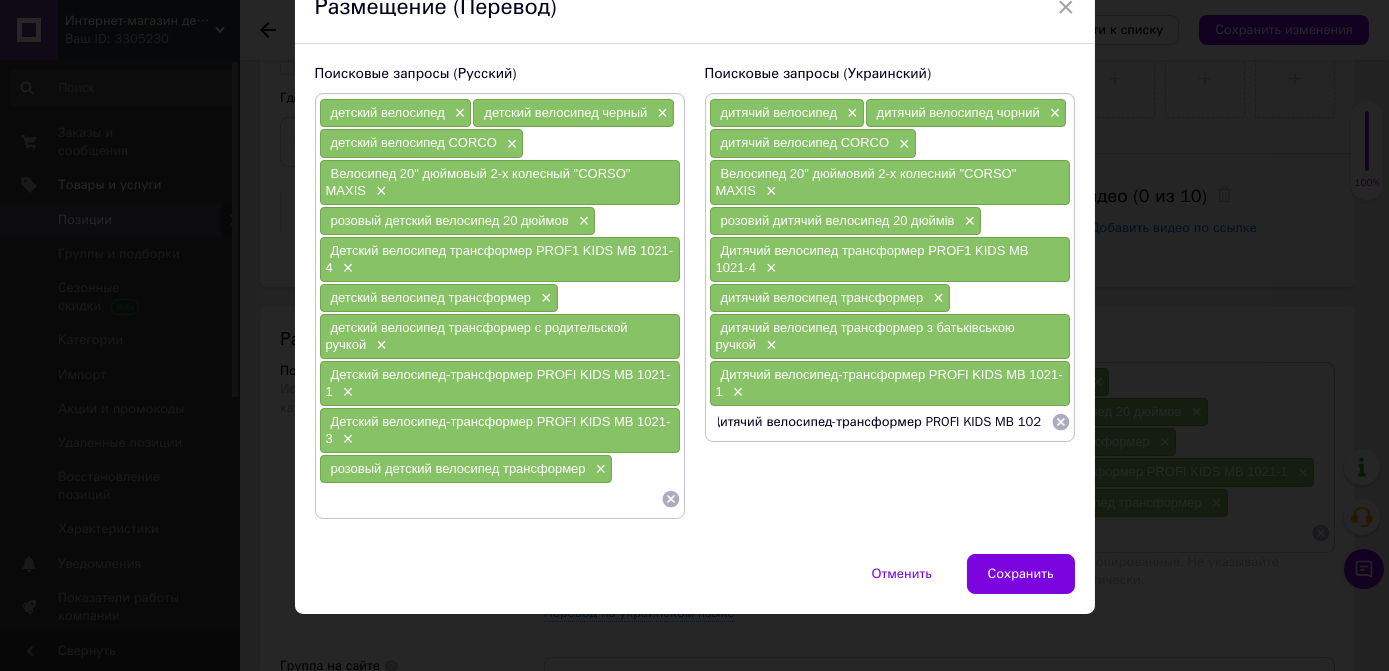 type on "Дитячий велосипед-трансформер PROFI KIDS MB 1021-3" 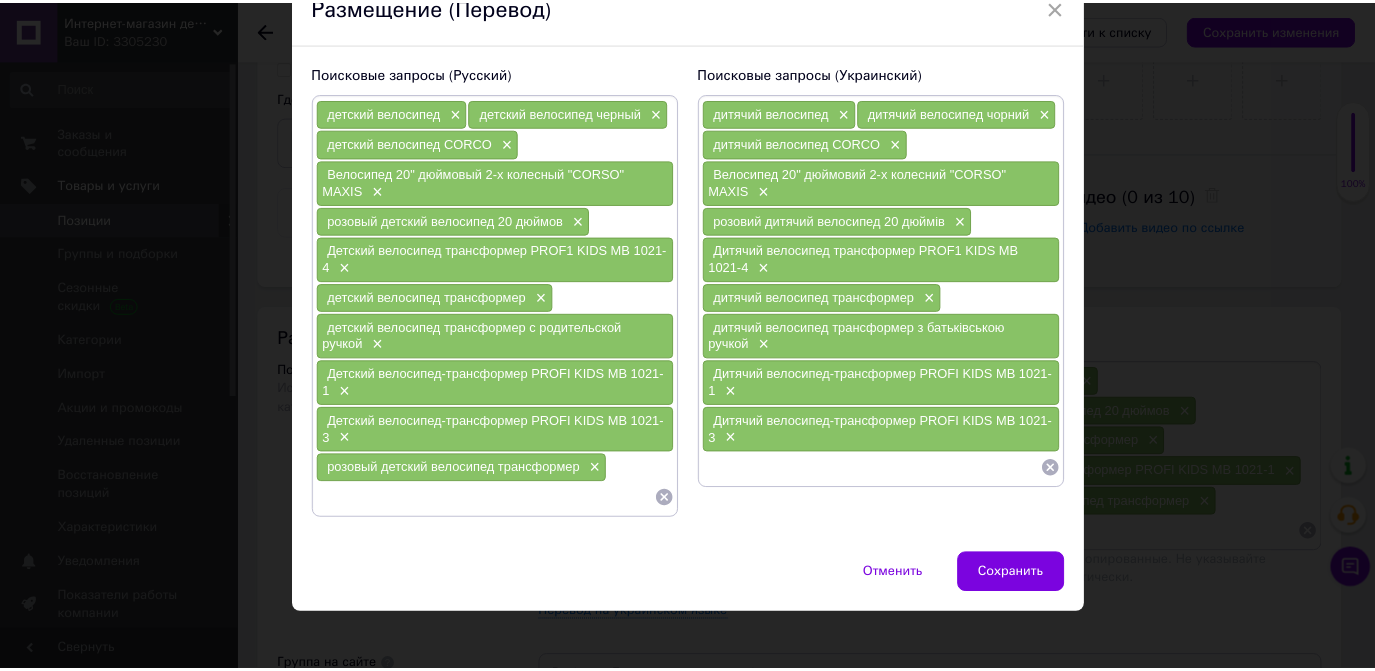 scroll, scrollTop: 0, scrollLeft: 0, axis: both 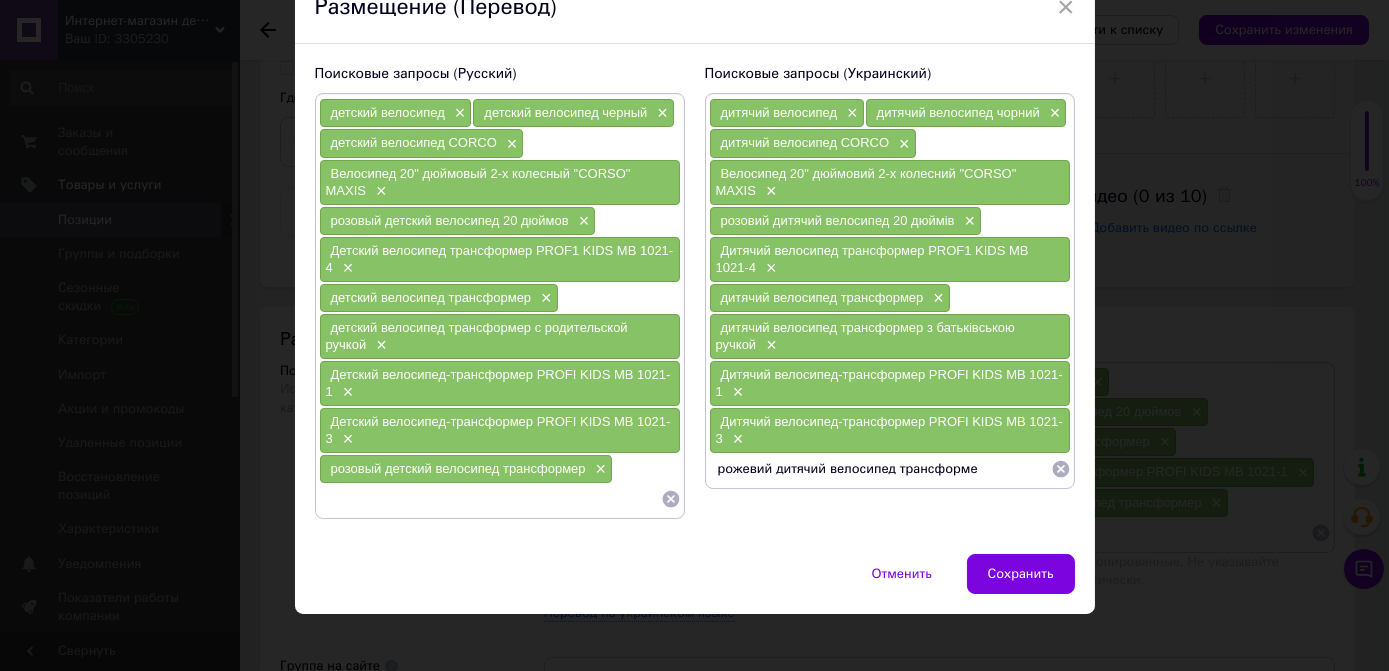 type on "рожевий дитячий велосипед трансформер" 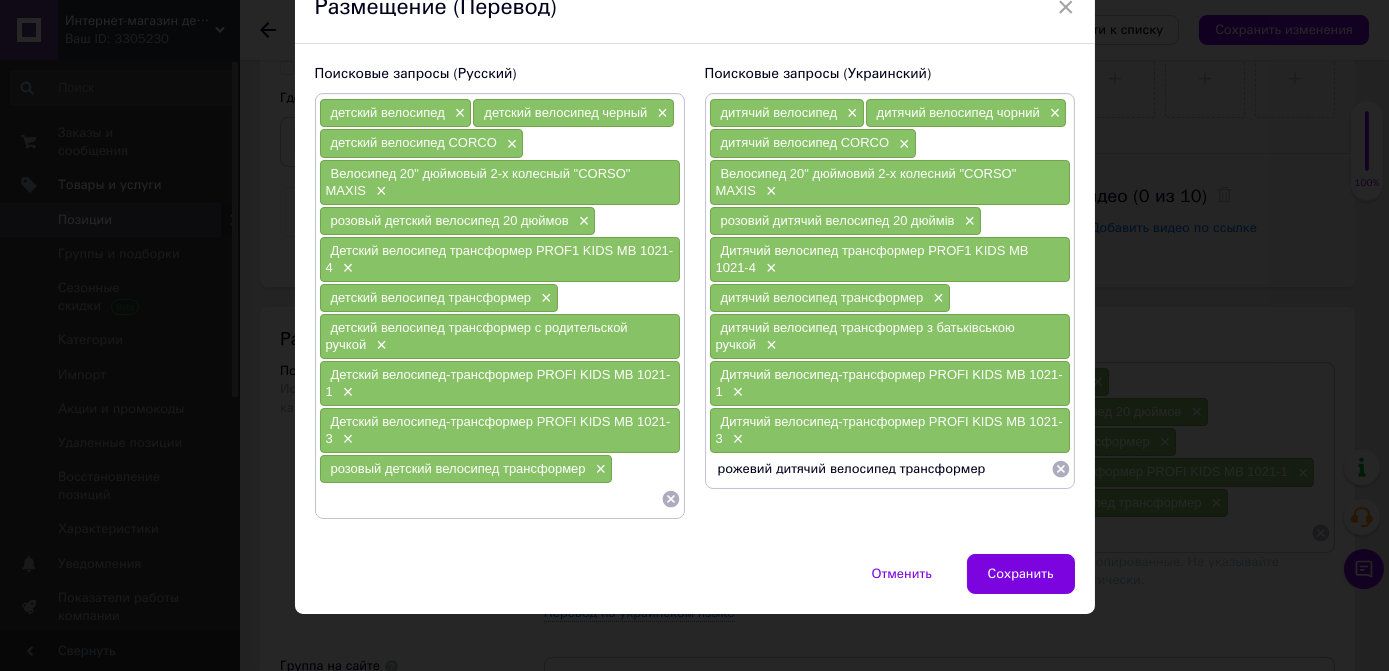 type 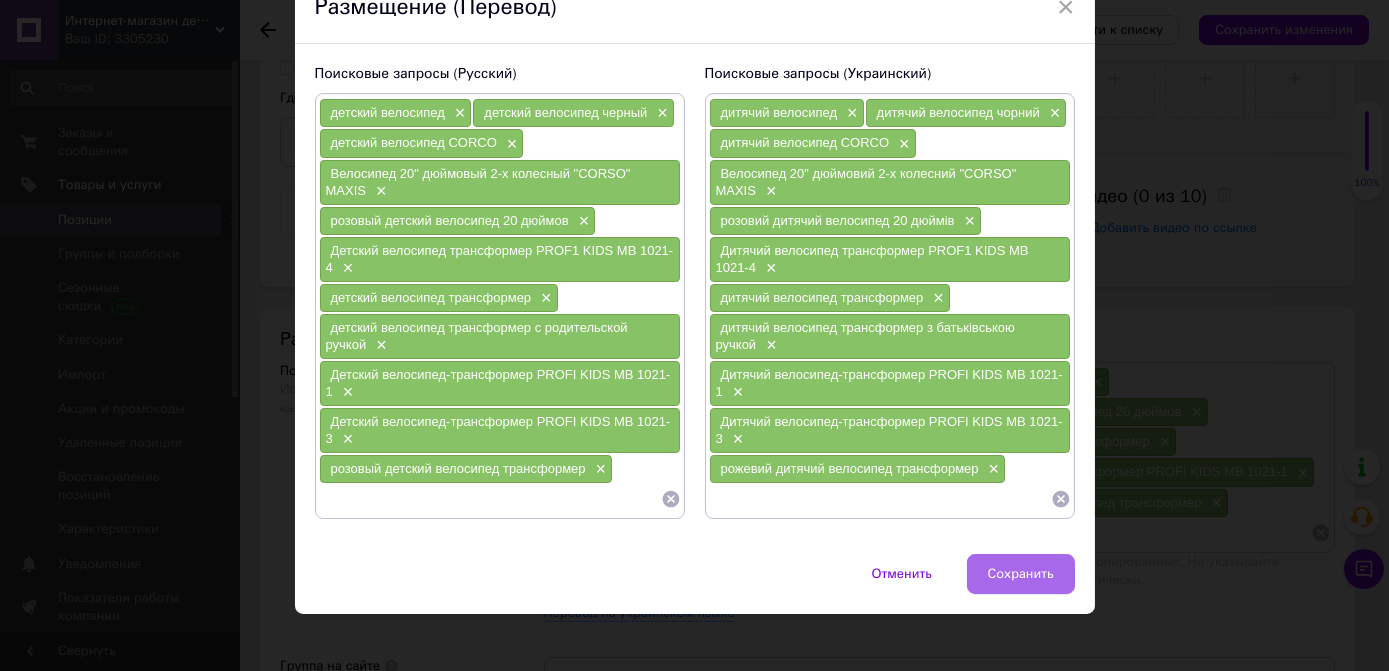 click on "Сохранить" at bounding box center (1021, 574) 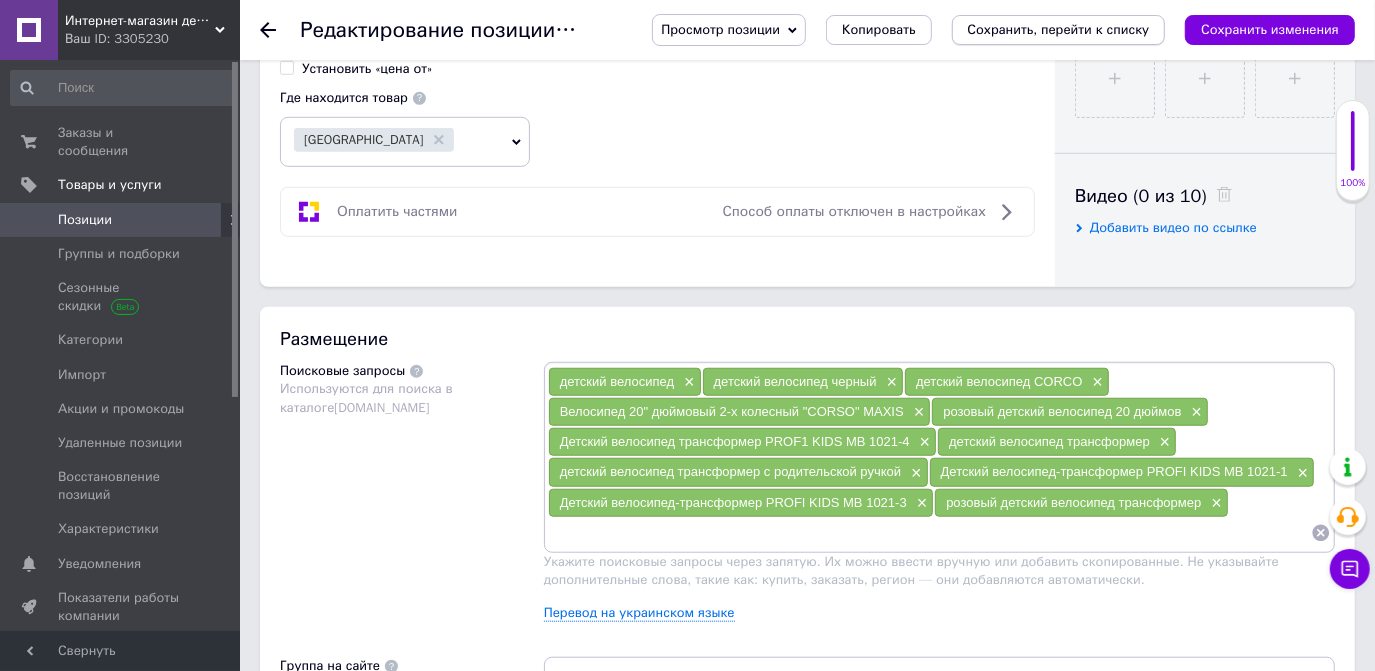 click on "Сохранить, перейти к списку" at bounding box center [1059, 29] 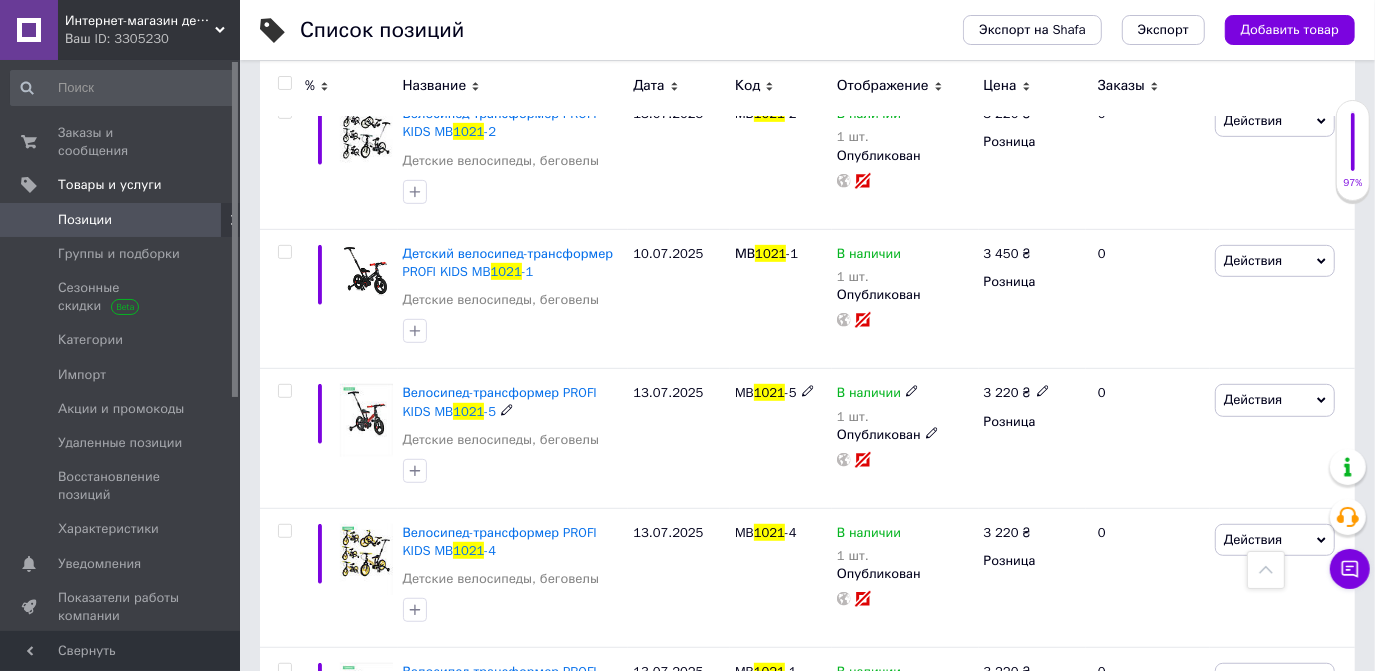 scroll, scrollTop: 545, scrollLeft: 0, axis: vertical 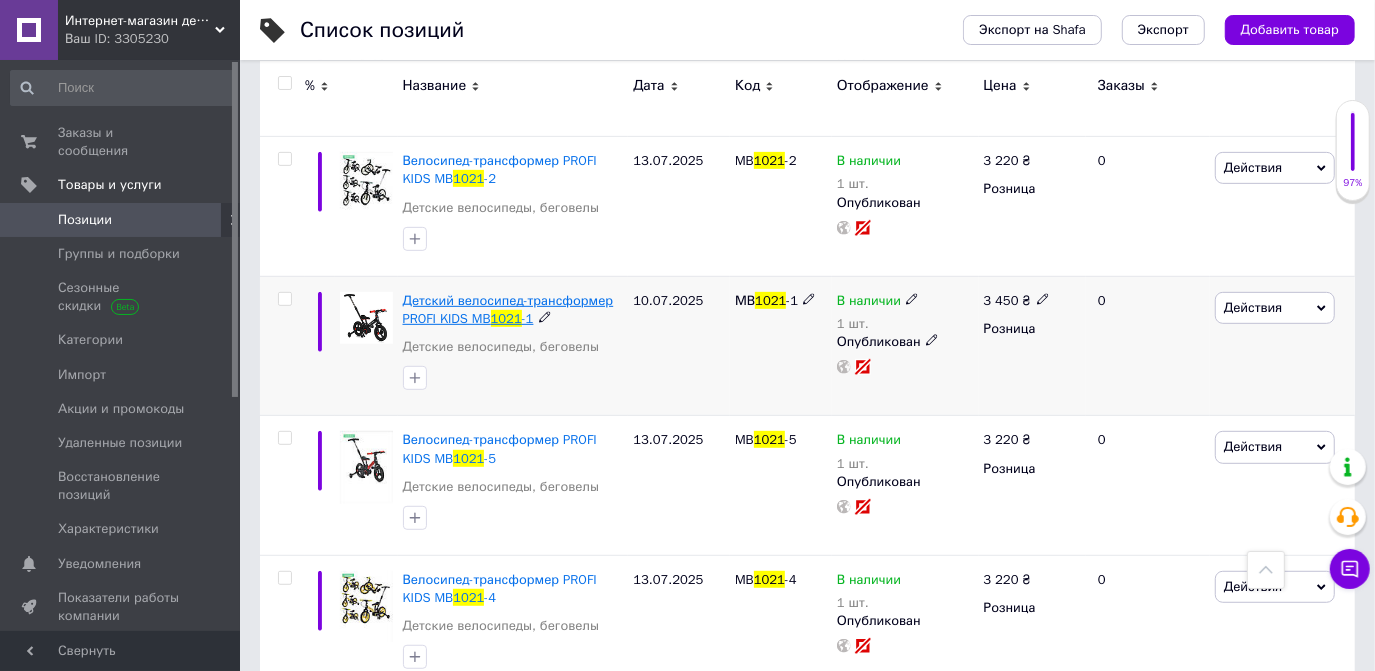 click on "Детский велосипед-трансформер PROFI KIDS MB" at bounding box center (508, 309) 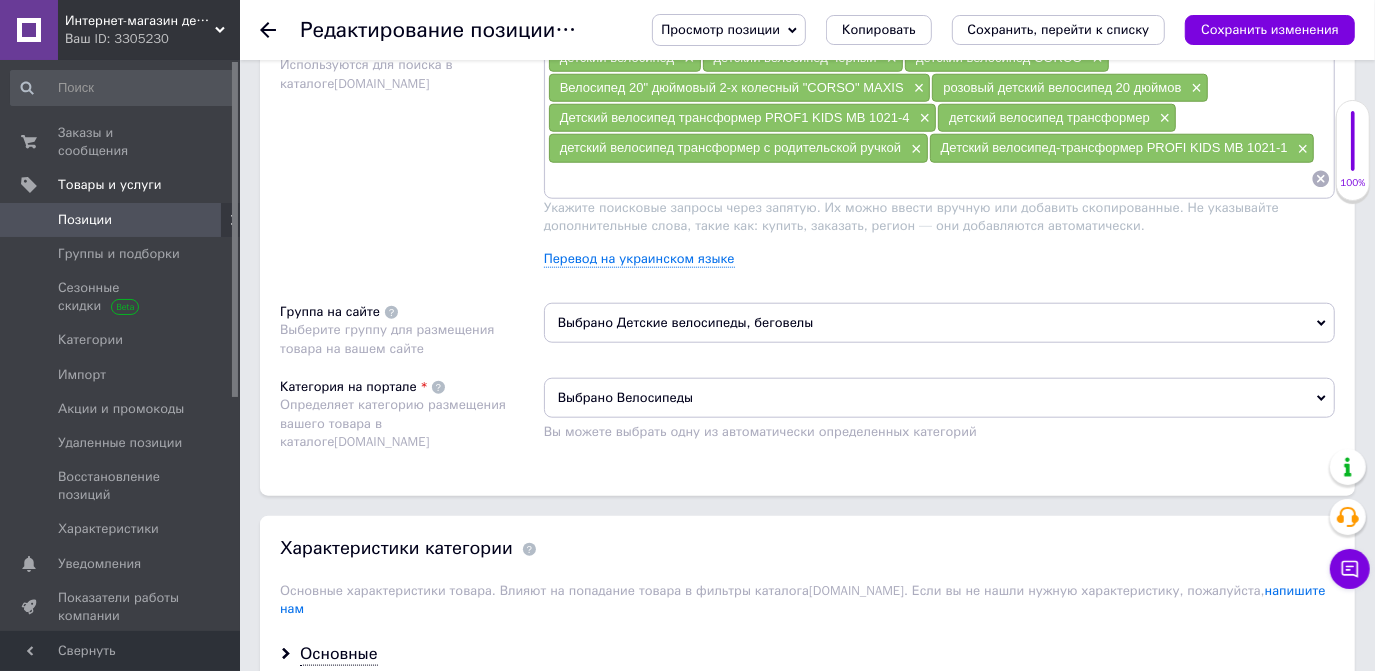 scroll, scrollTop: 1272, scrollLeft: 0, axis: vertical 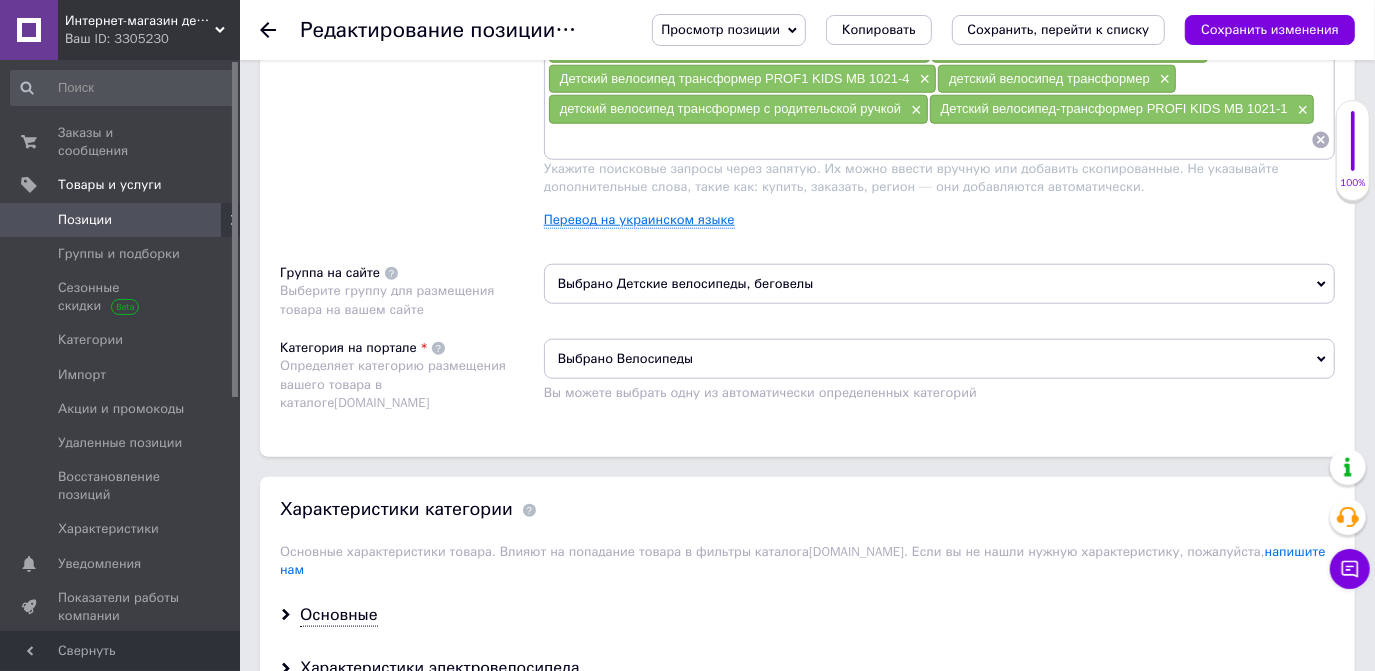 click on "Перевод на украинском языке" at bounding box center [639, 220] 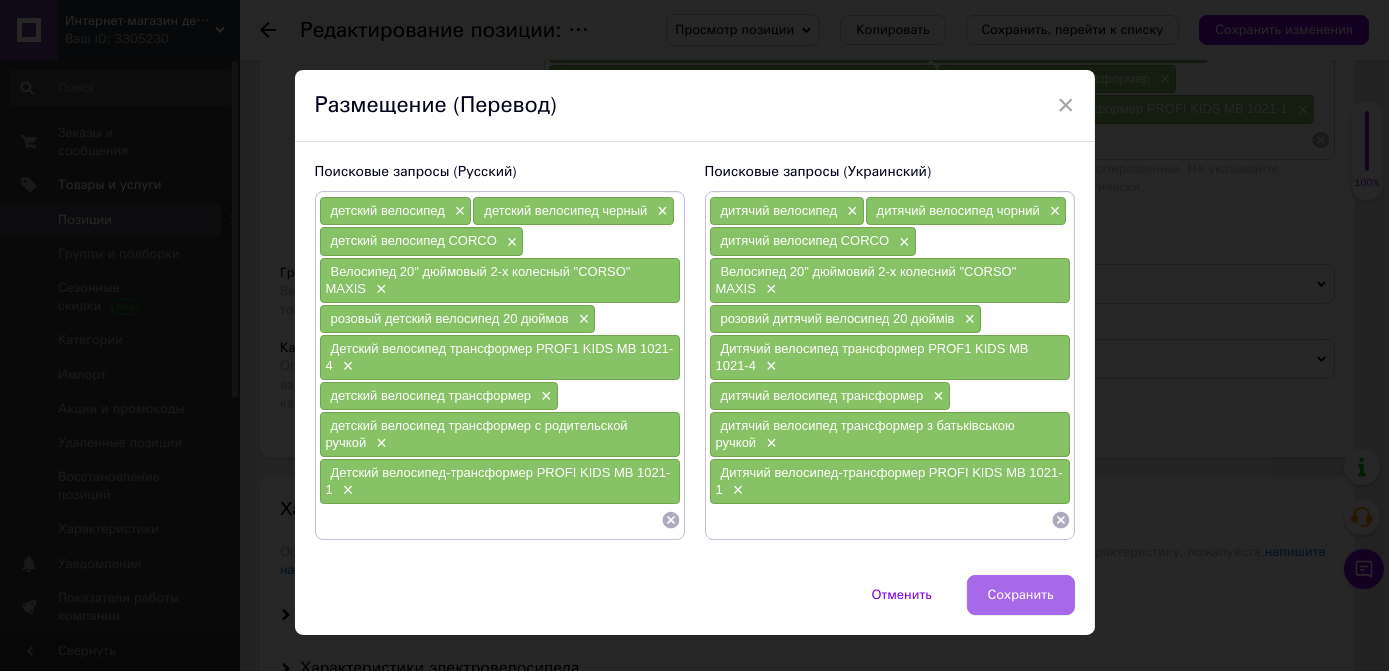 click on "Сохранить" at bounding box center [1021, 595] 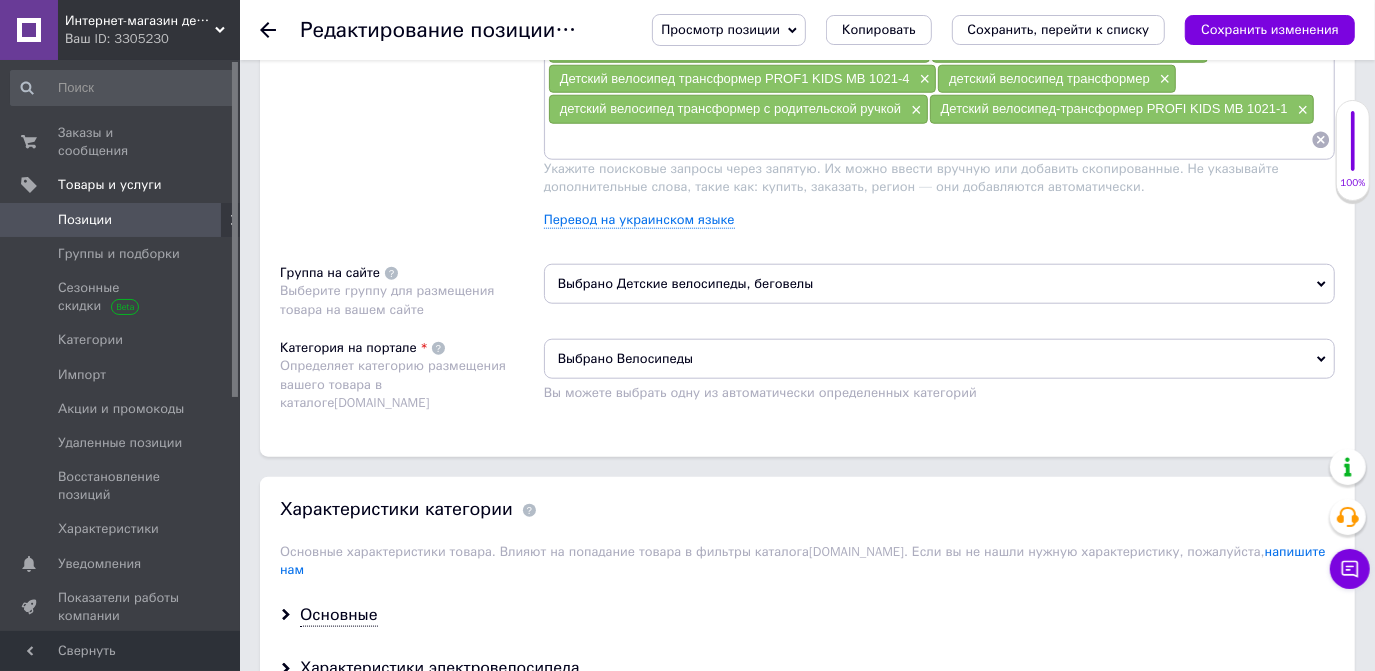 click at bounding box center (929, 140) 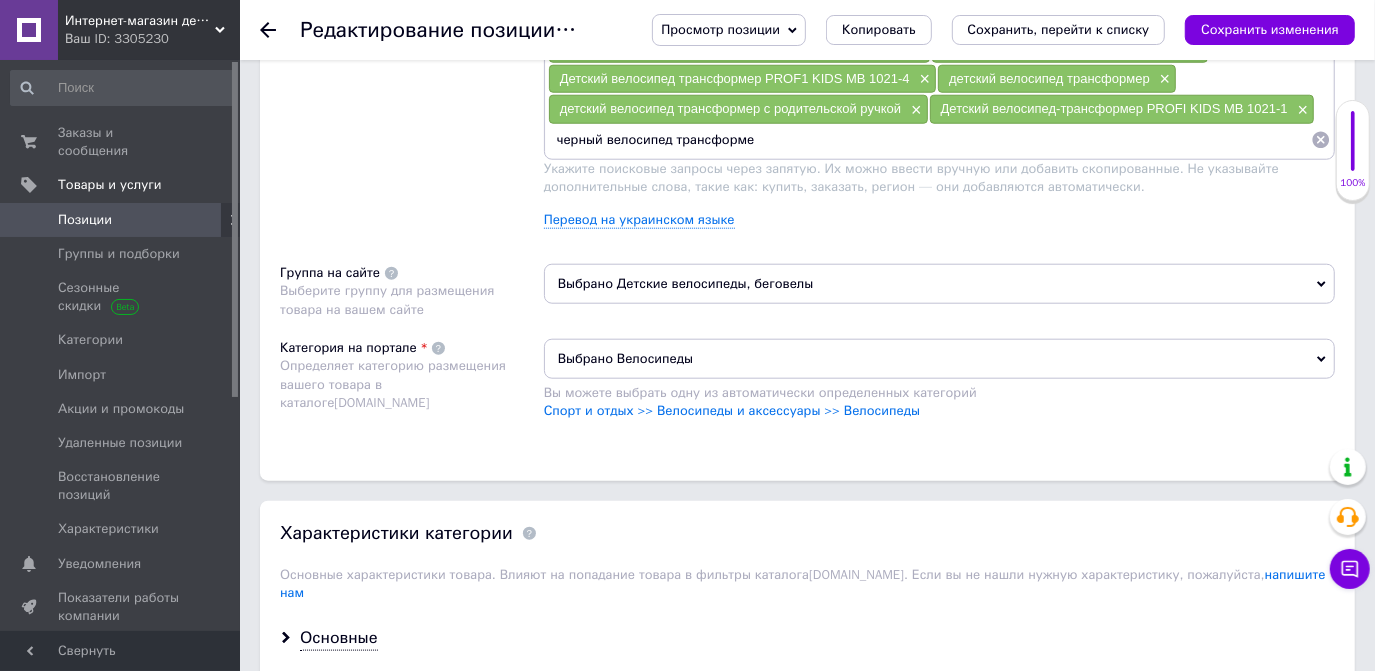type on "черный велосипед трансформер" 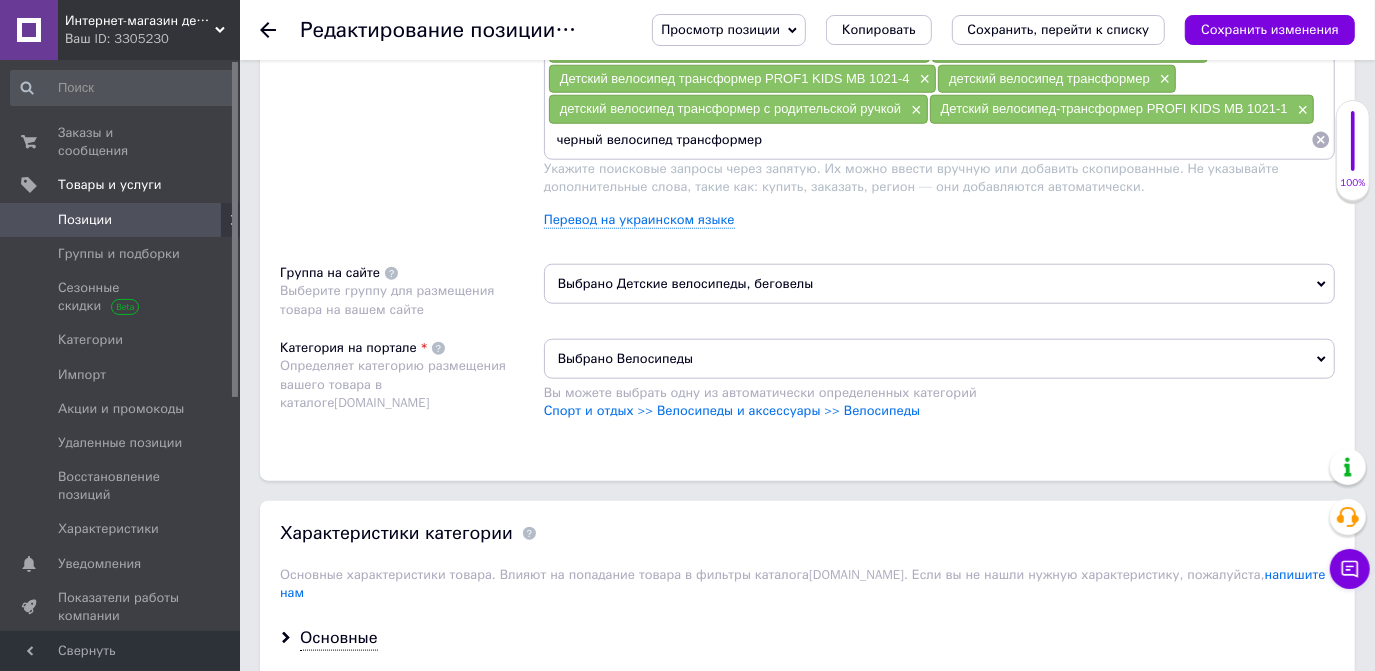 type 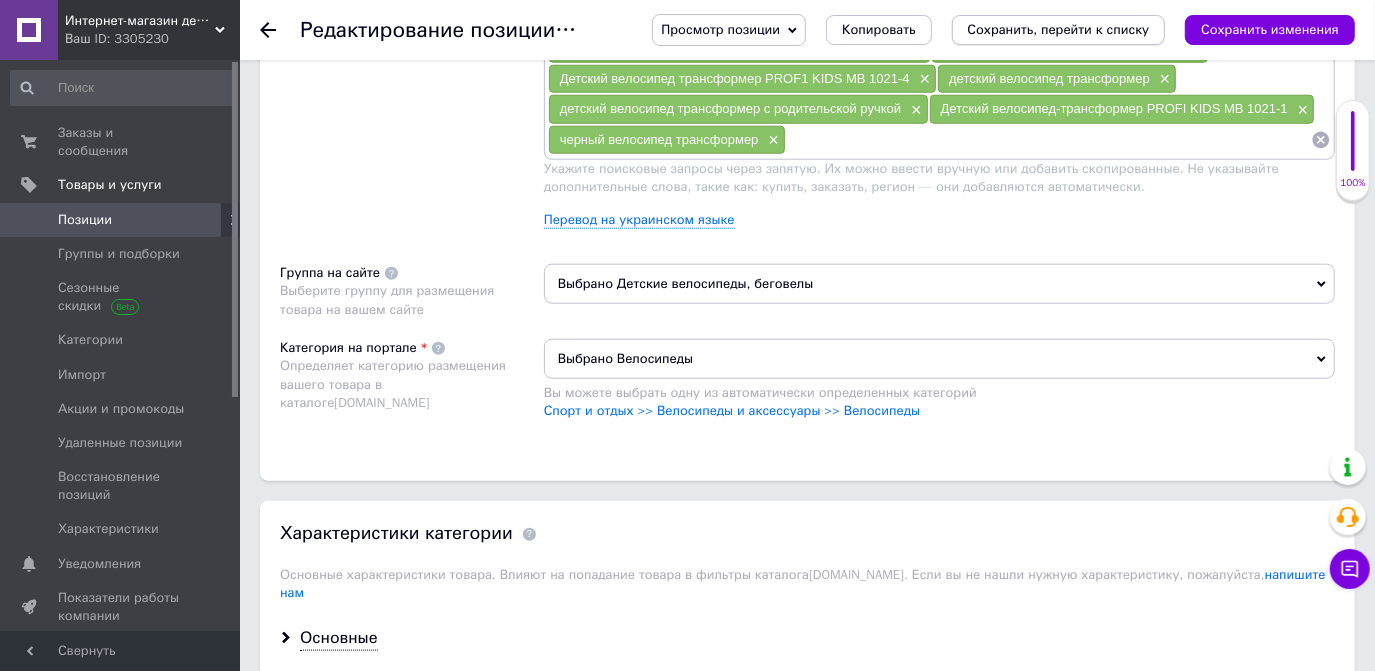 click on "Сохранить, перейти к списку" at bounding box center (1059, 29) 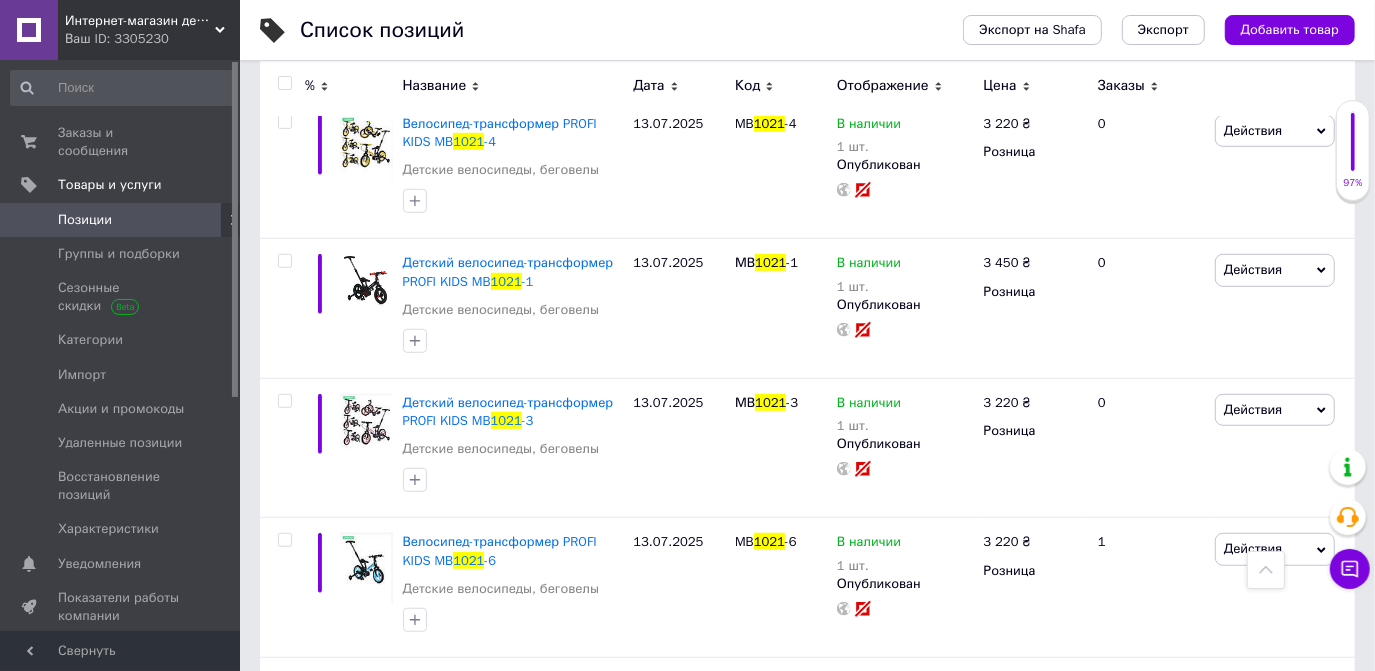 scroll, scrollTop: 727, scrollLeft: 0, axis: vertical 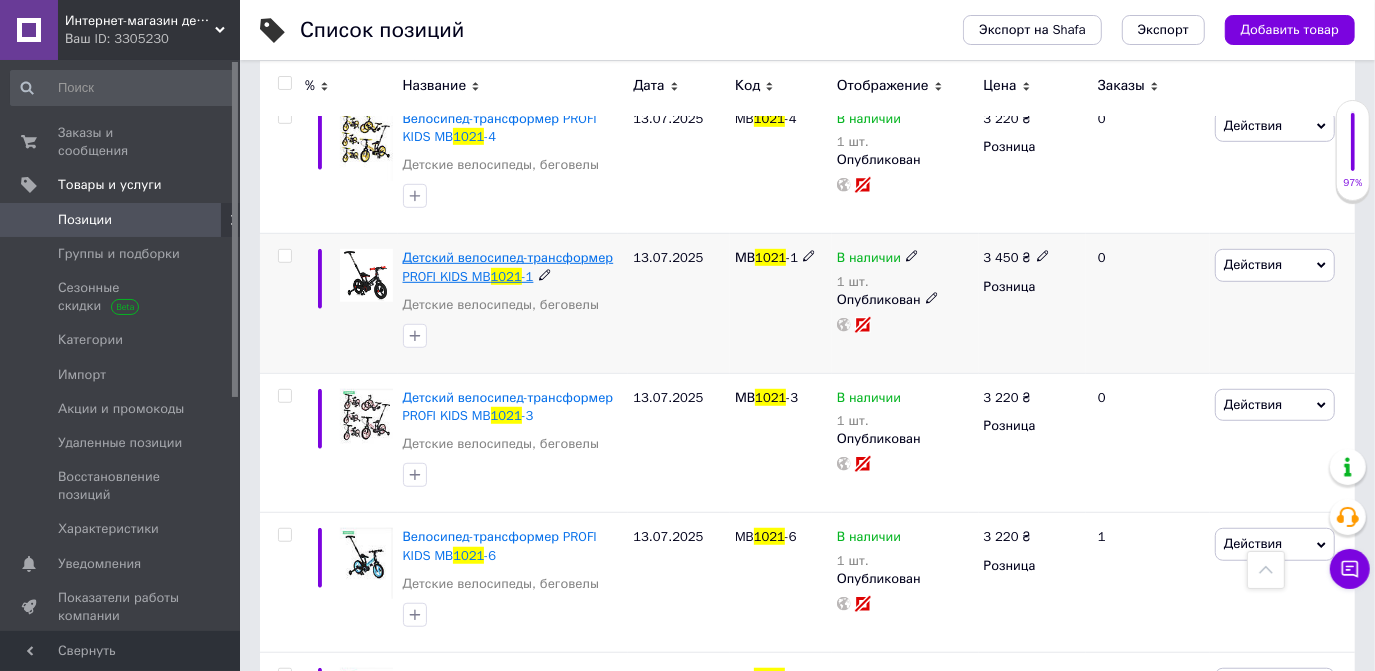 click on "Детский велосипед-трансформер PROFI KIDS MB" at bounding box center [508, 266] 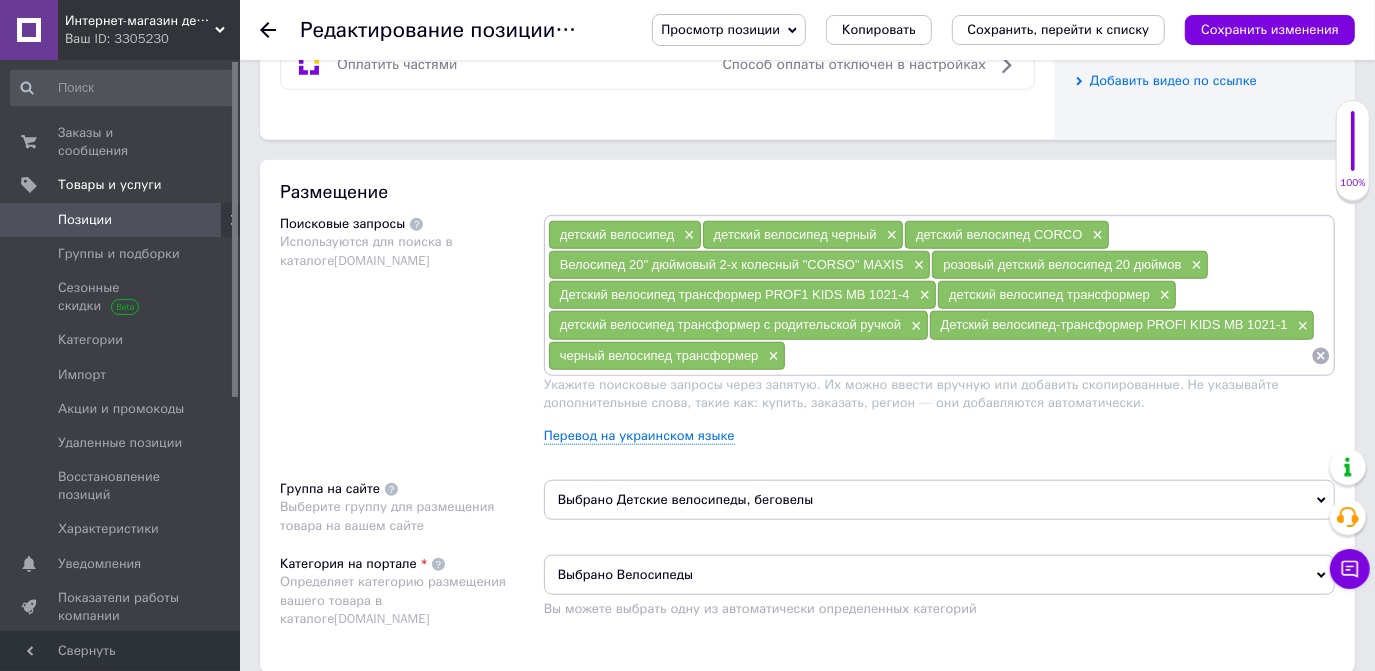 scroll, scrollTop: 1090, scrollLeft: 0, axis: vertical 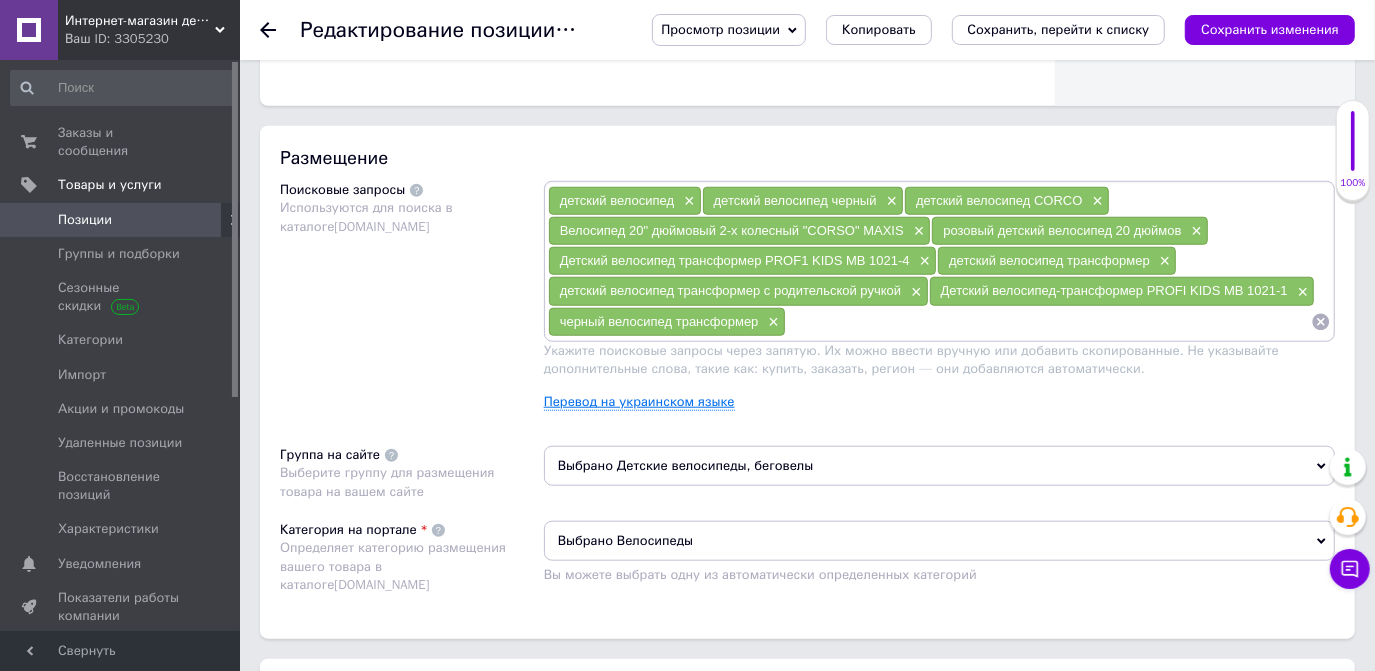 click on "Перевод на украинском языке" at bounding box center [639, 402] 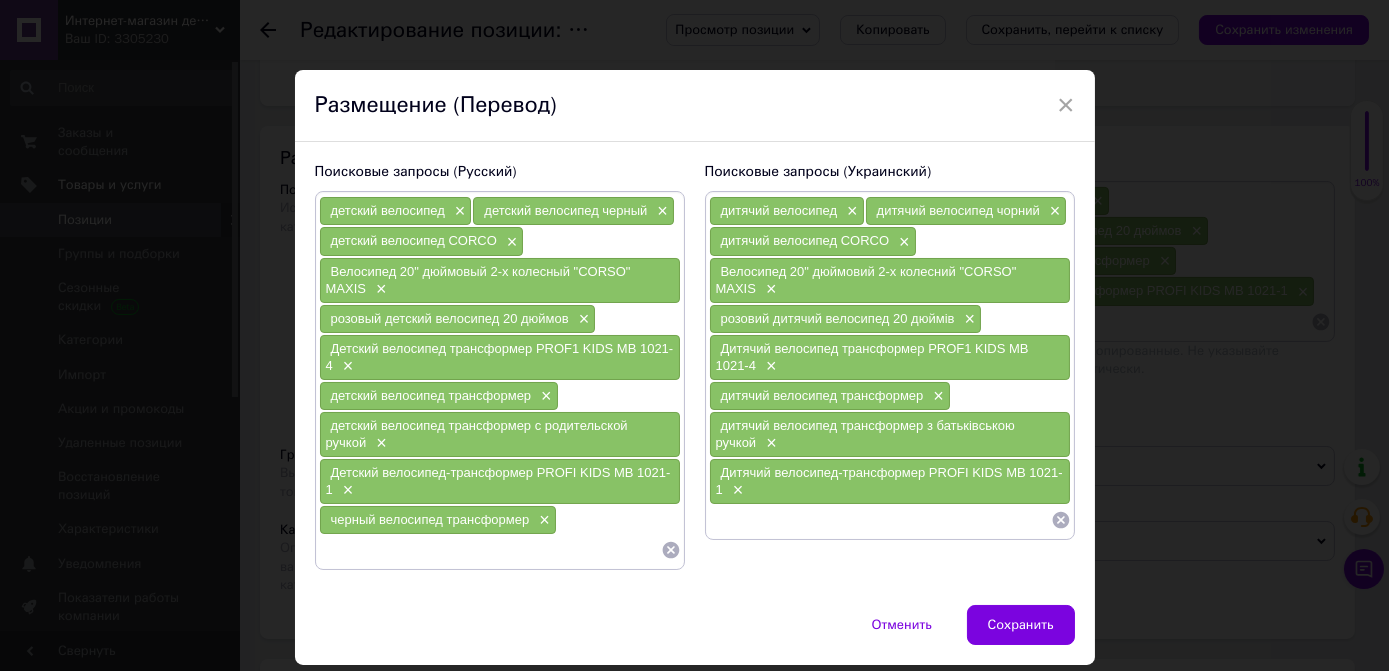 click at bounding box center (880, 520) 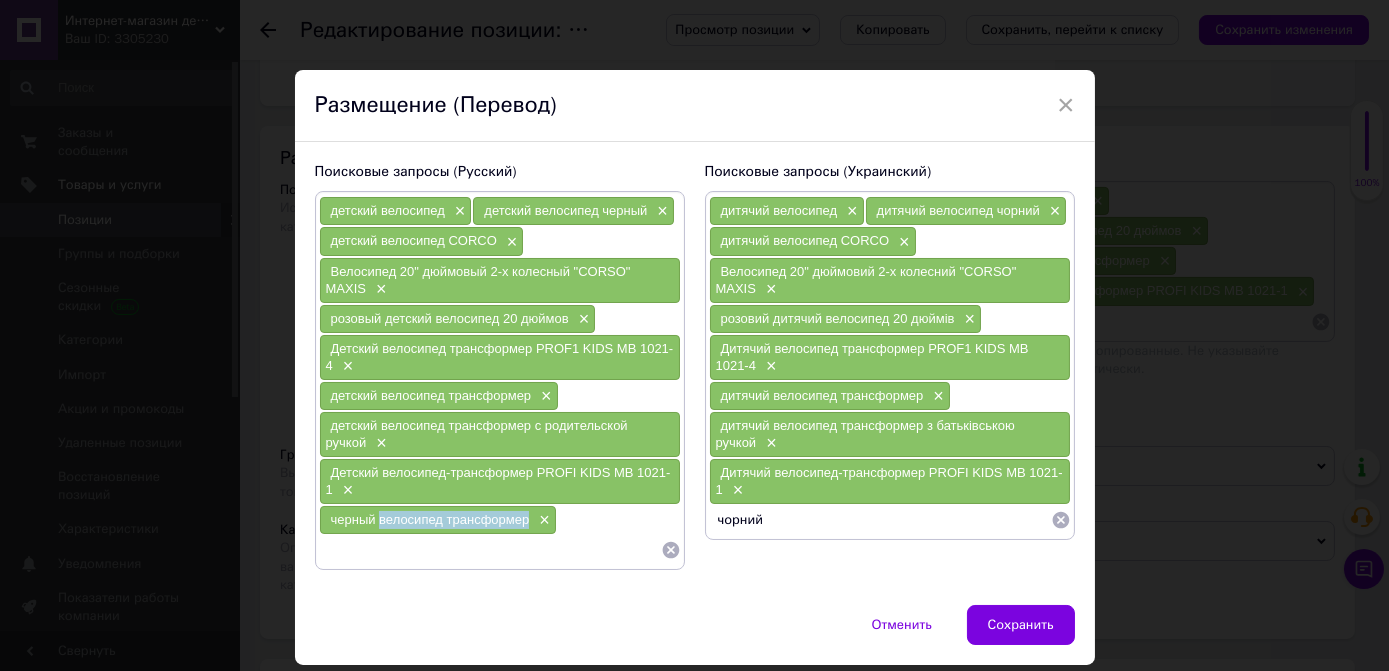 drag, startPoint x: 376, startPoint y: 505, endPoint x: 523, endPoint y: 508, distance: 147.03061 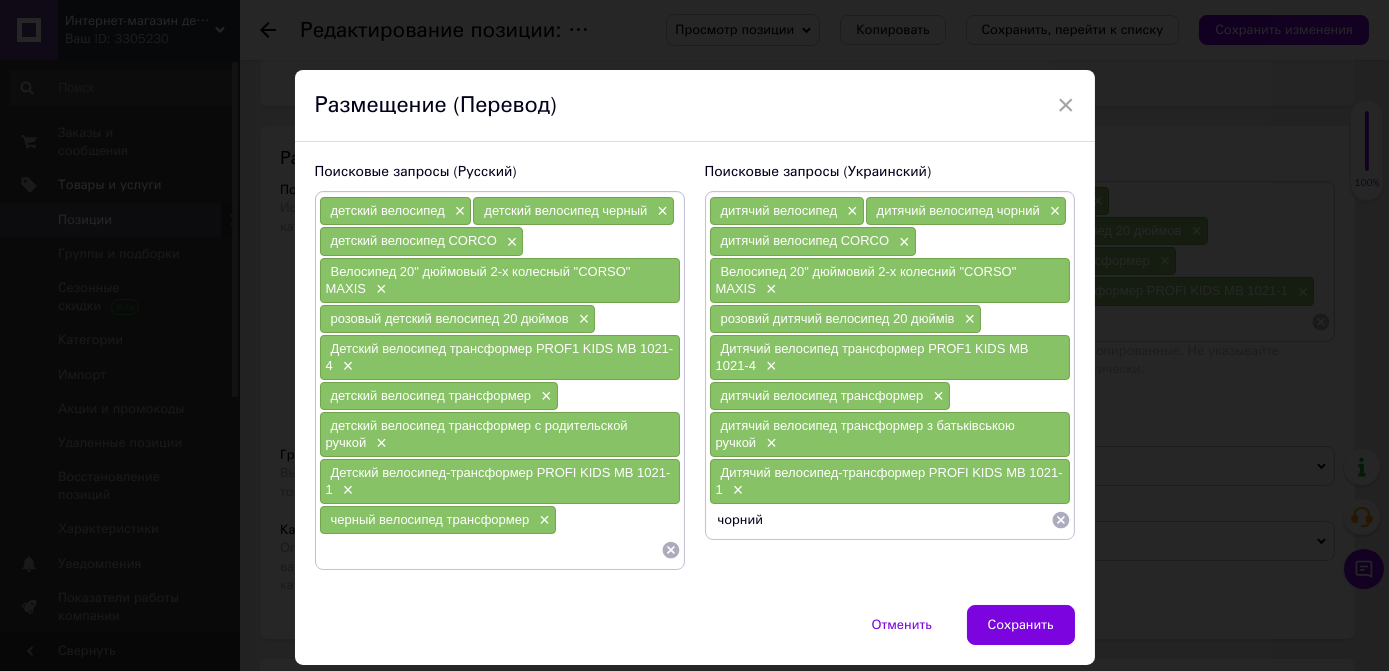 click on "чорний" at bounding box center (880, 520) 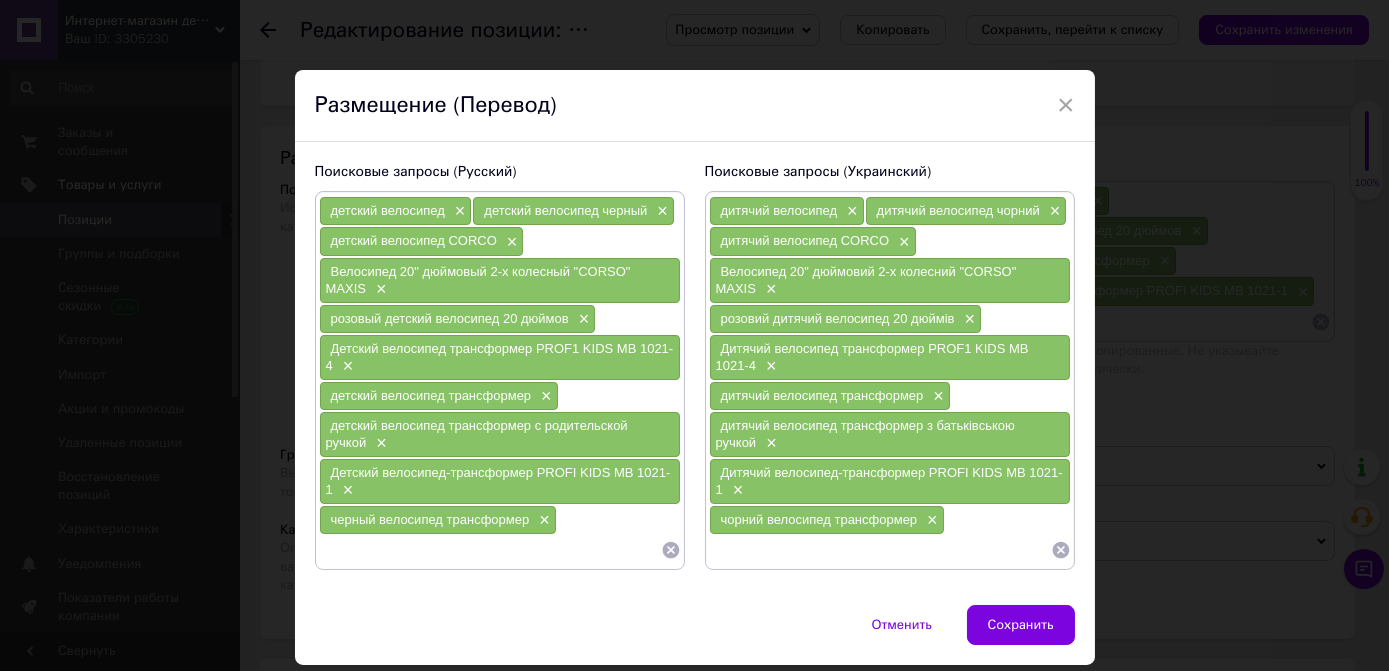 type 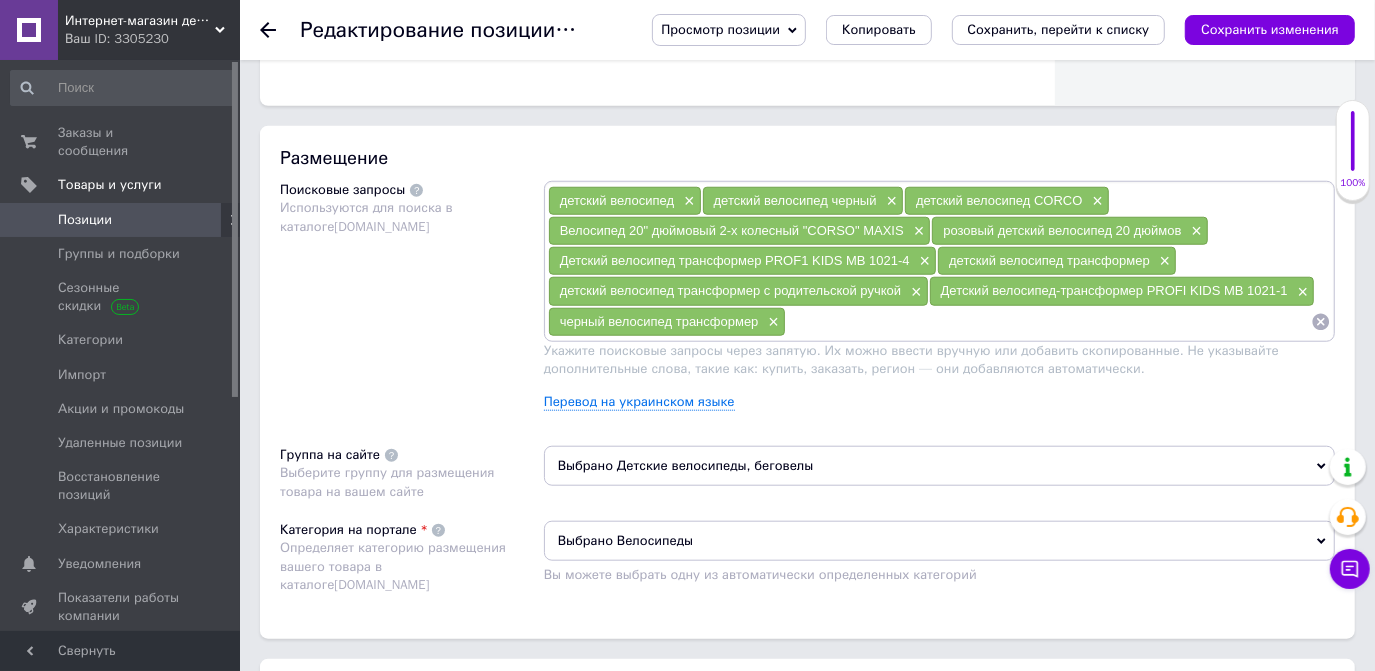 click on "Сохранить, перейти к списку" at bounding box center (1059, 29) 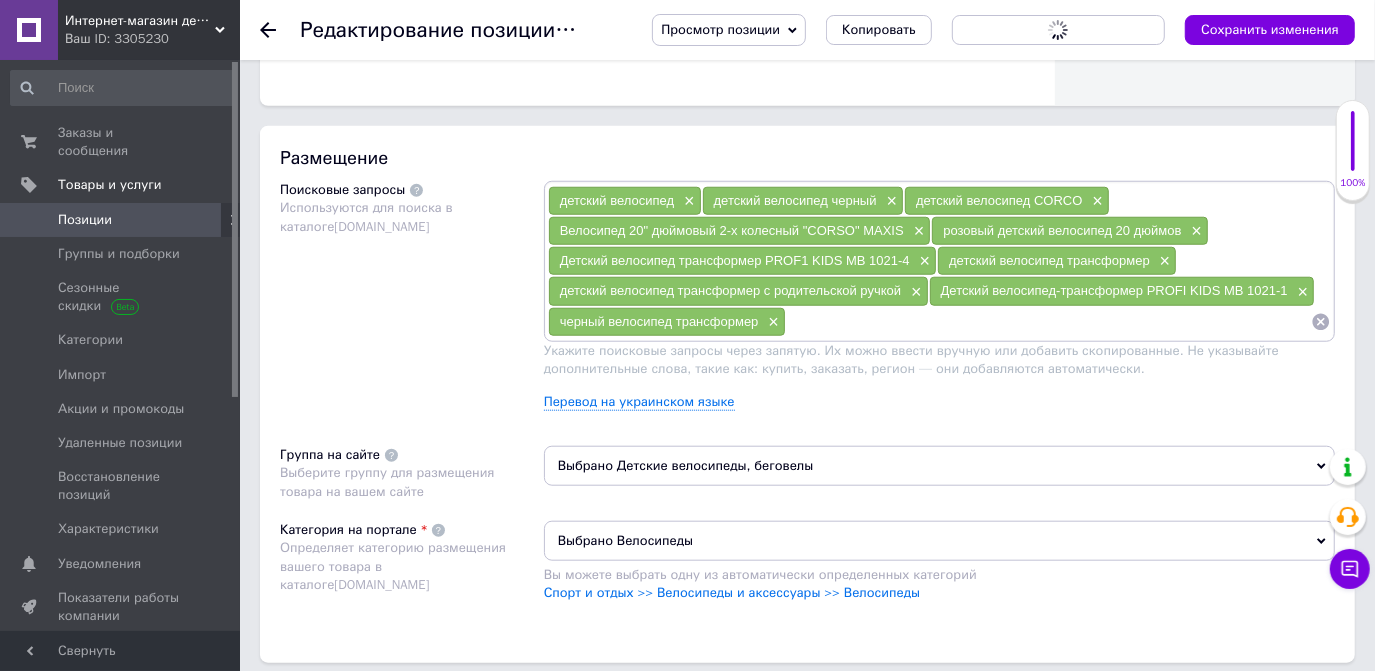 scroll, scrollTop: 0, scrollLeft: 0, axis: both 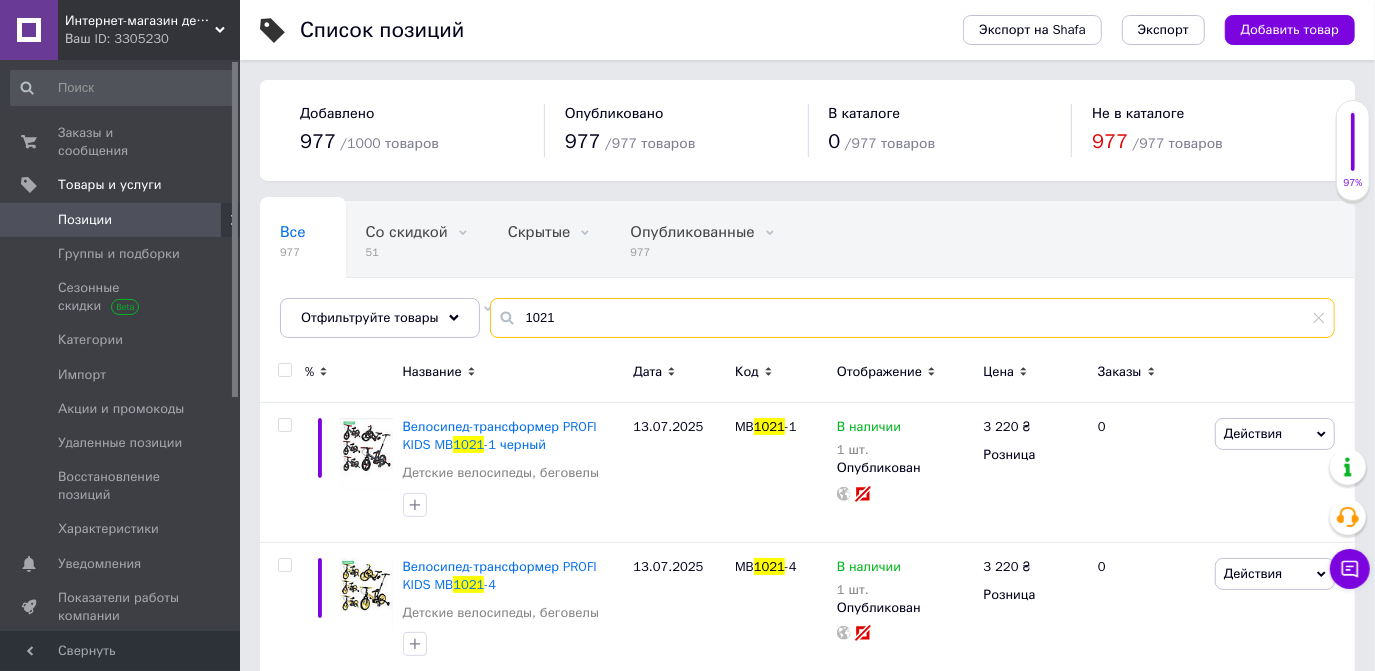 click on "1021" at bounding box center (912, 318) 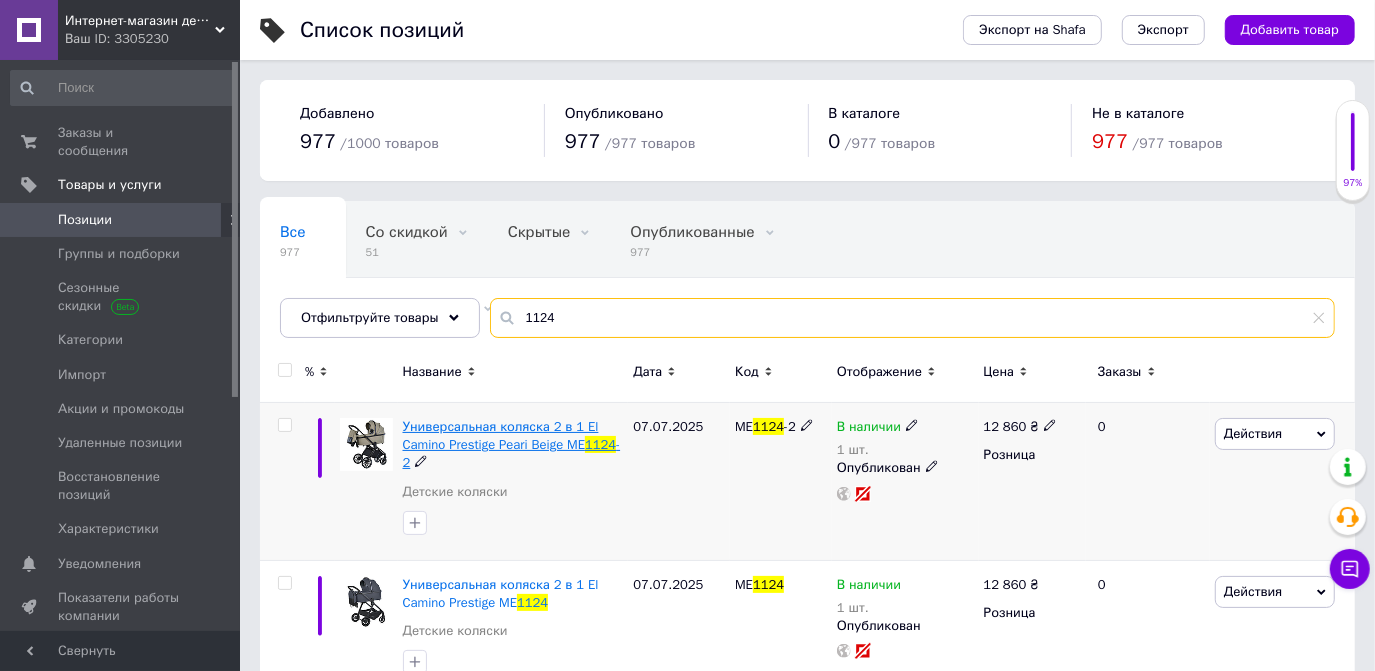 type on "1124" 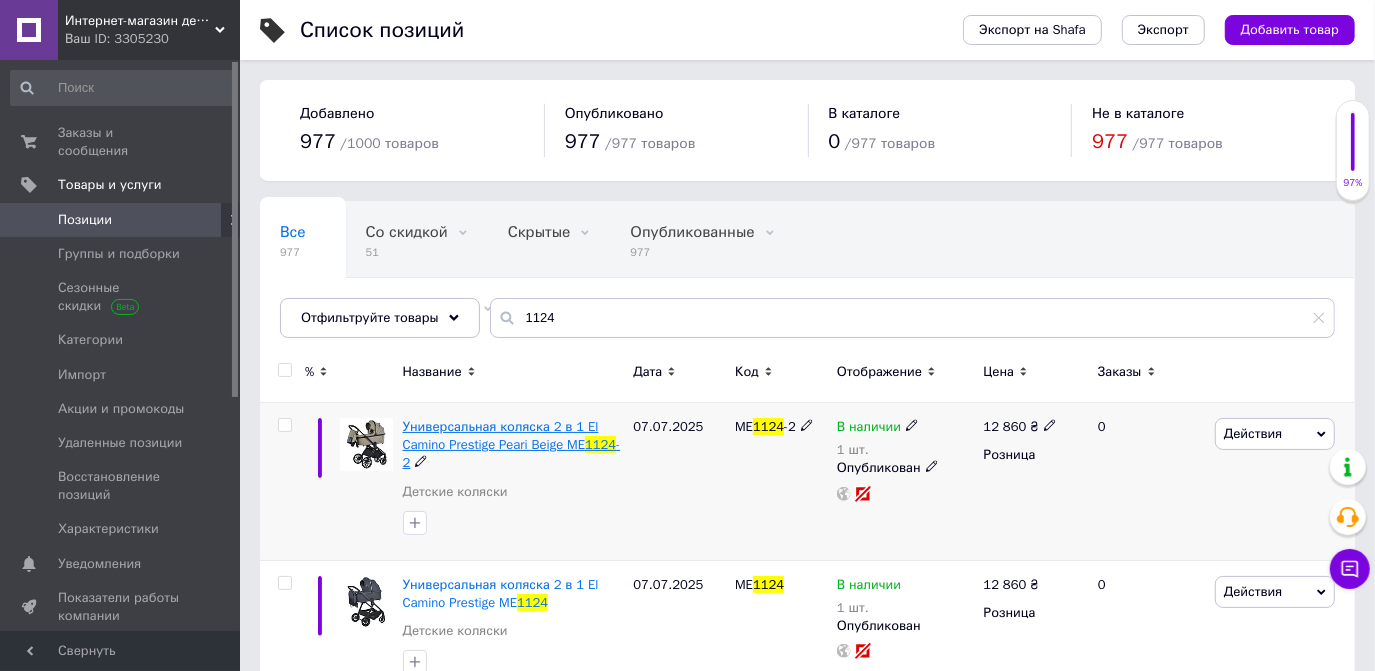 click on "Универсальная коляска 2 в 1 El Camino Prestige Peari Beige ME" at bounding box center [501, 435] 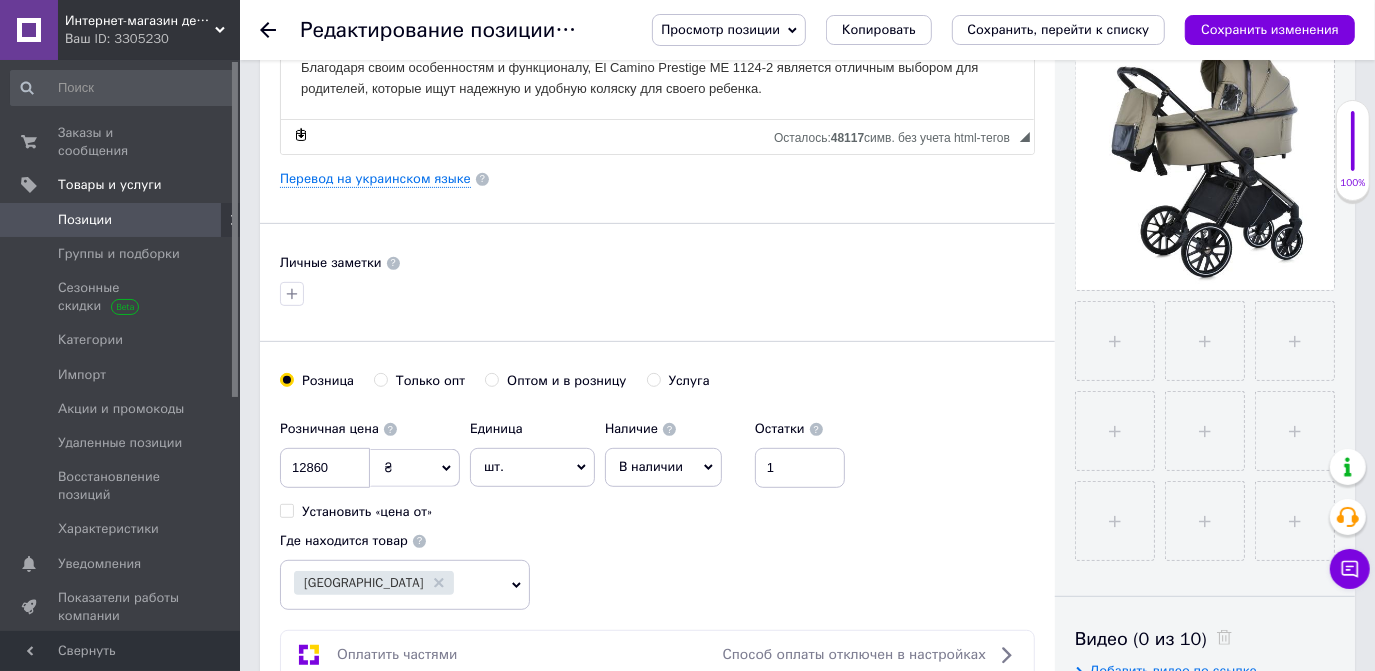 scroll, scrollTop: 545, scrollLeft: 0, axis: vertical 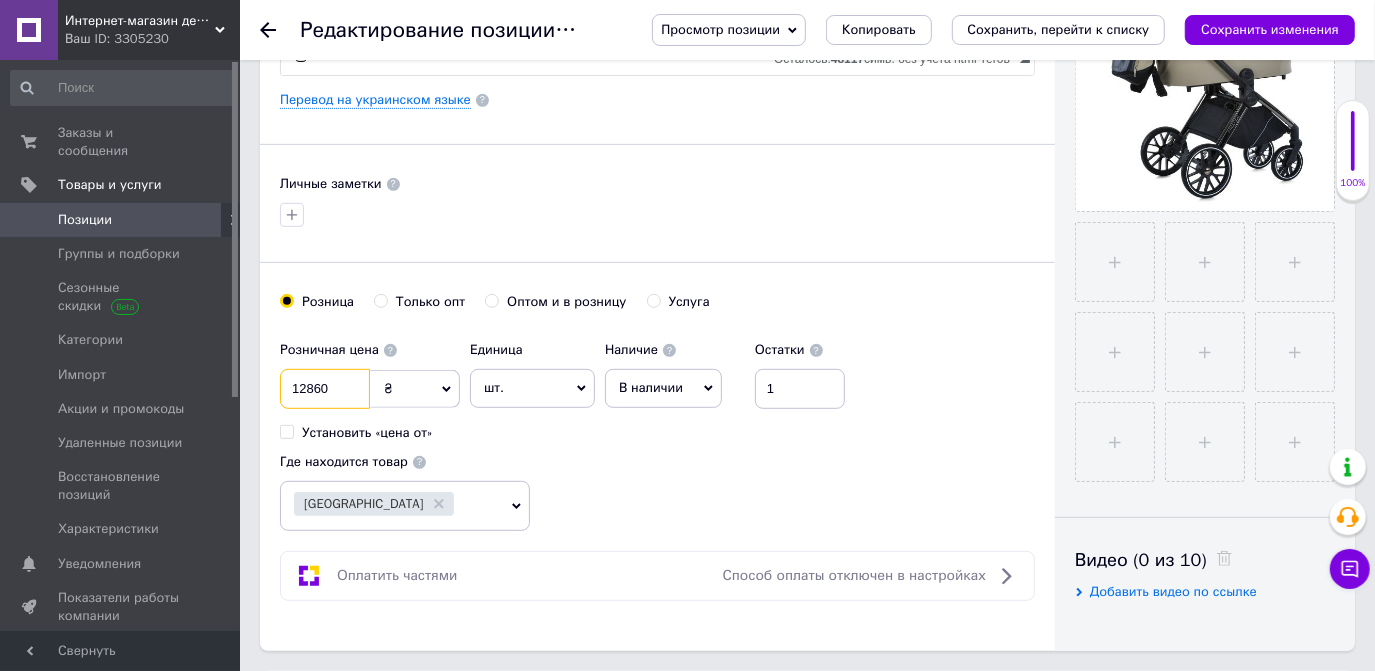 drag, startPoint x: 354, startPoint y: 382, endPoint x: 278, endPoint y: 375, distance: 76.321686 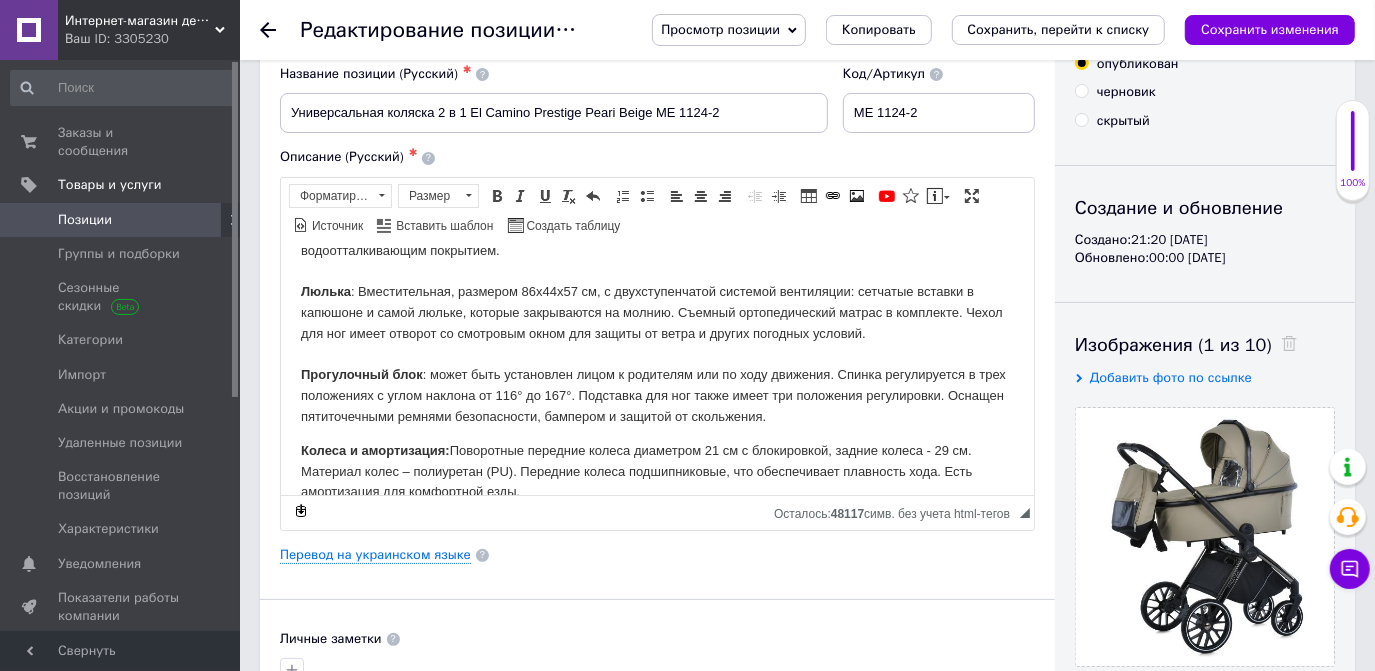 scroll, scrollTop: 122, scrollLeft: 0, axis: vertical 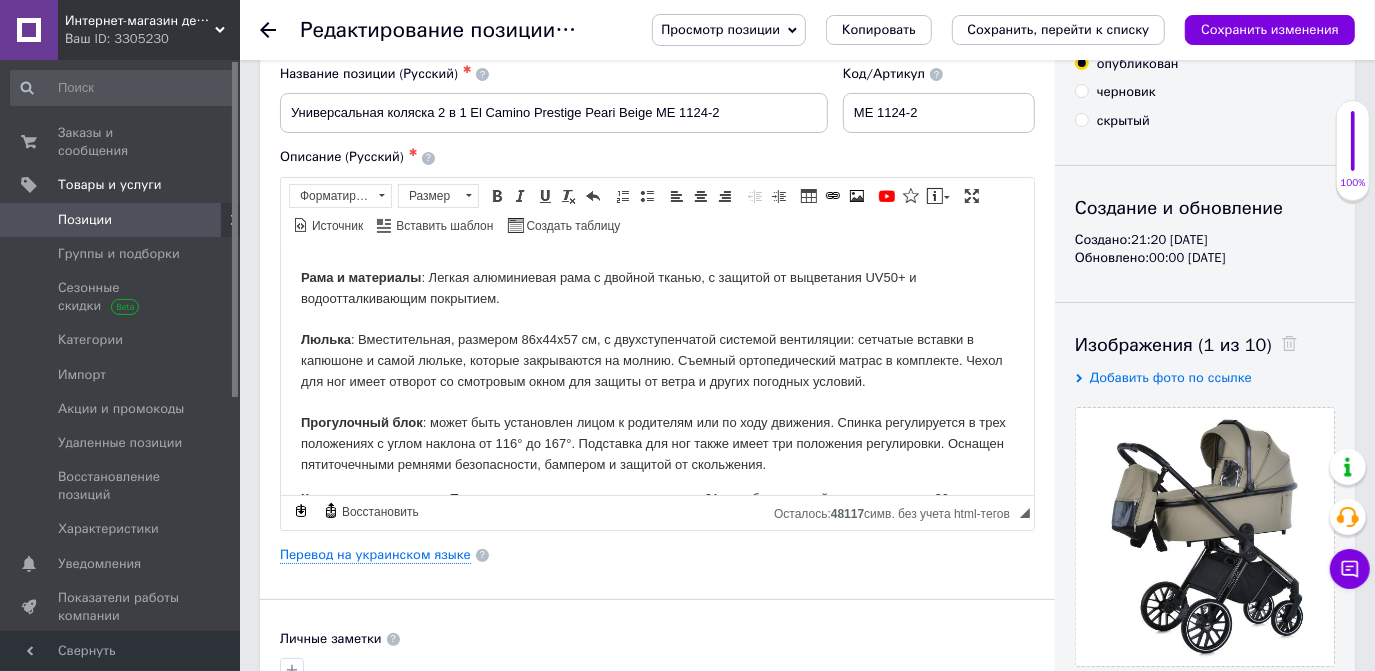 type on "13320" 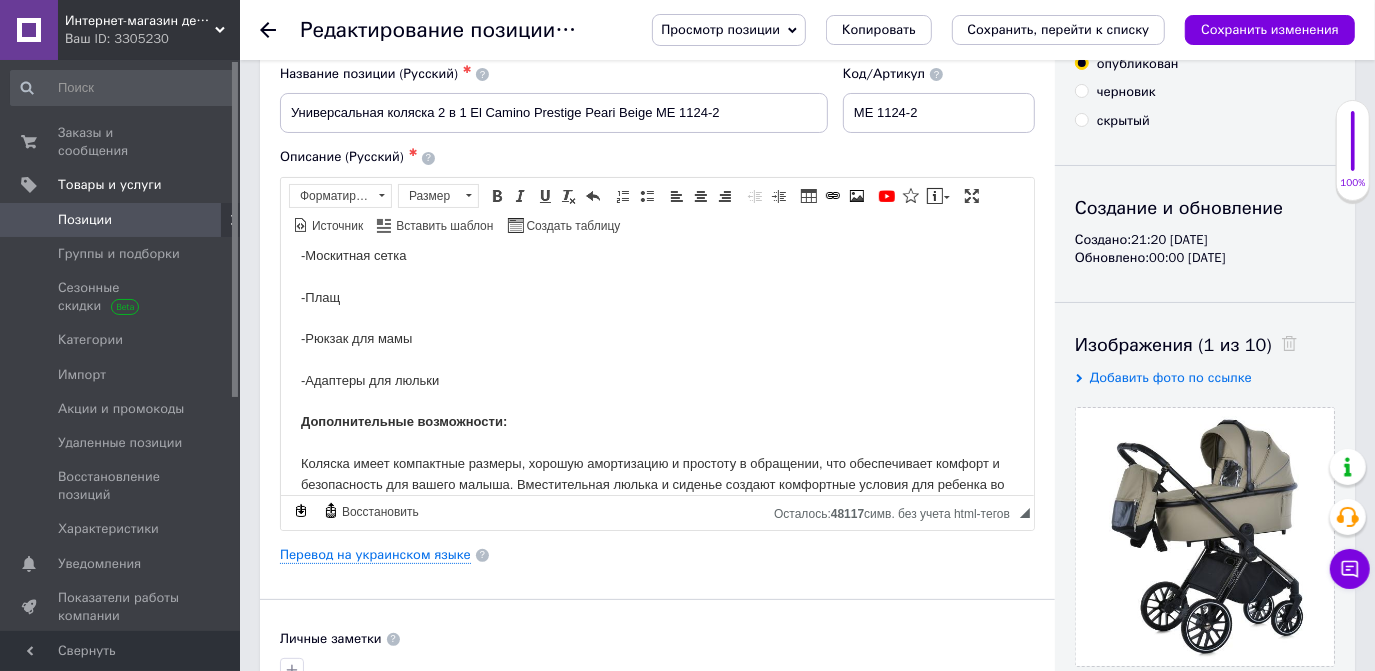 scroll, scrollTop: 759, scrollLeft: 0, axis: vertical 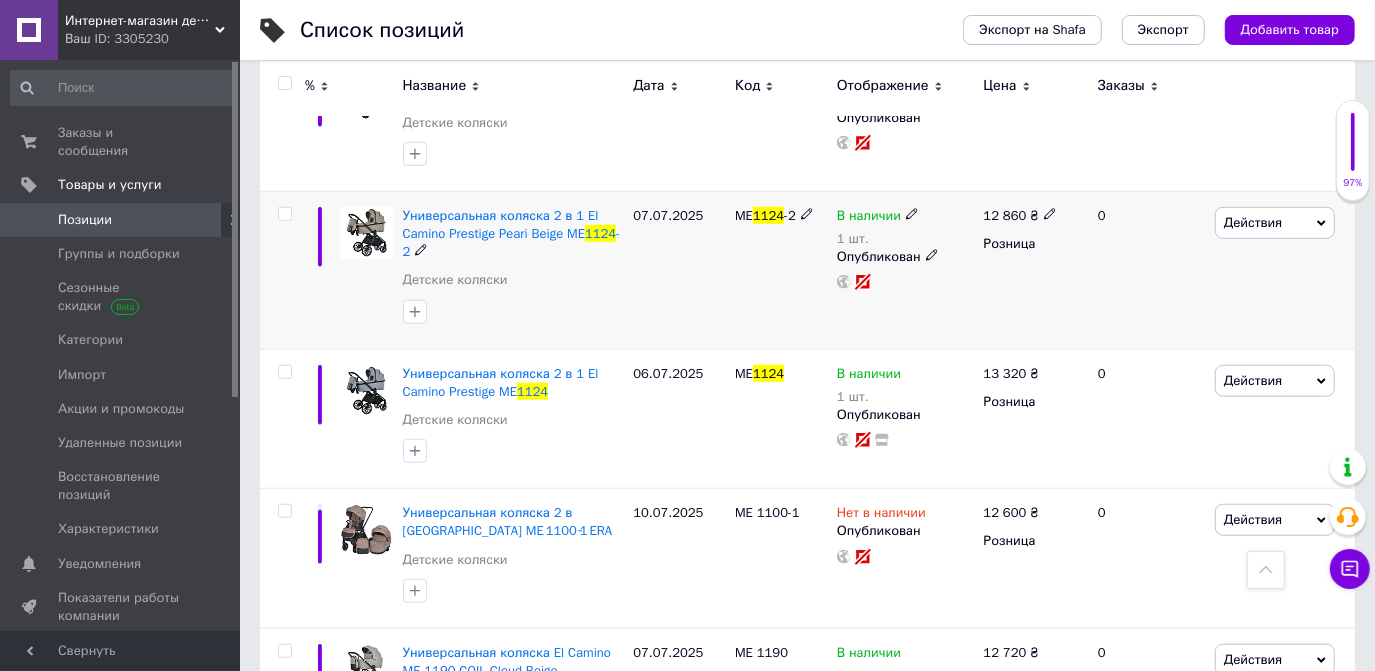 click 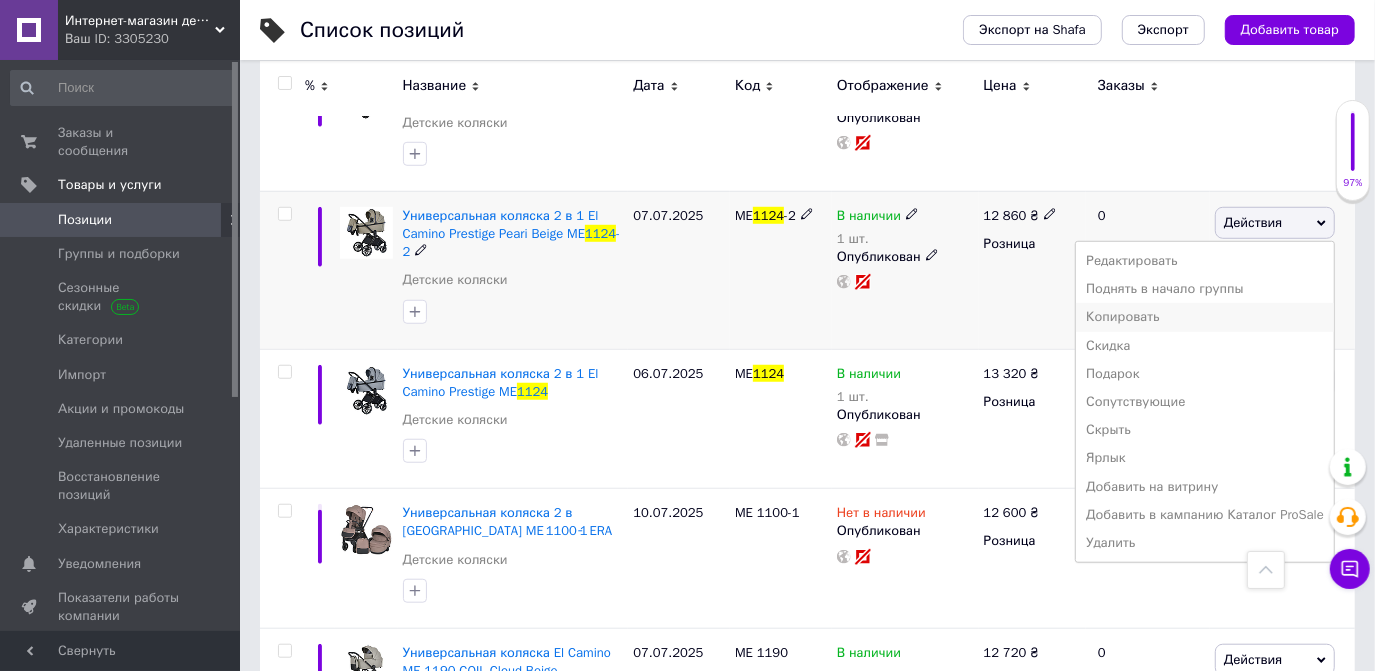 click on "Копировать" at bounding box center (1205, 317) 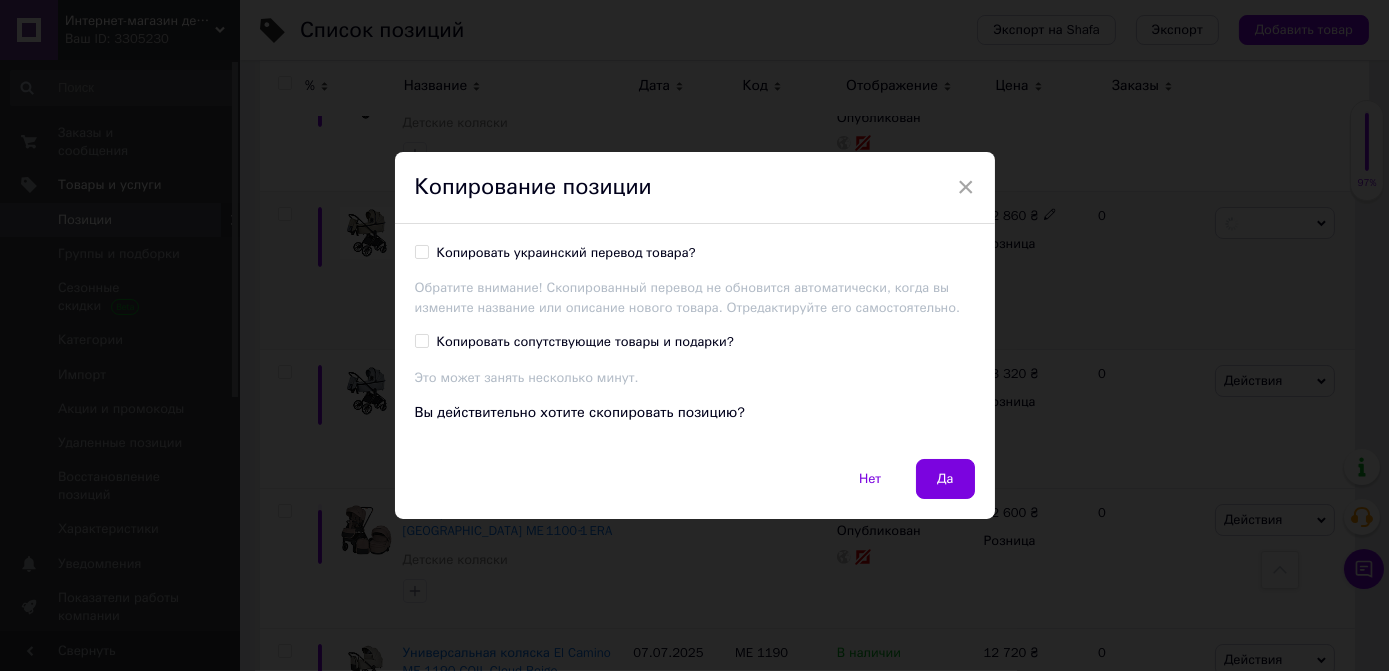 click on "Копировать украинский перевод товара?" at bounding box center (421, 251) 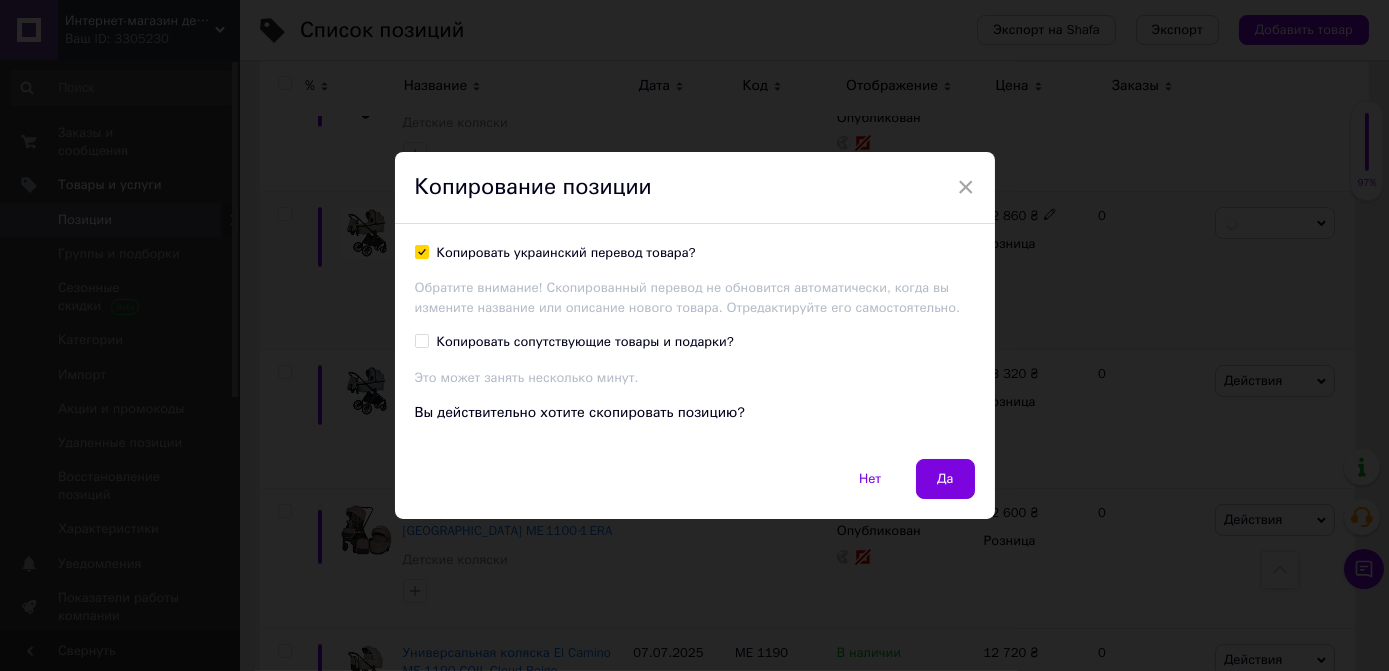 checkbox on "true" 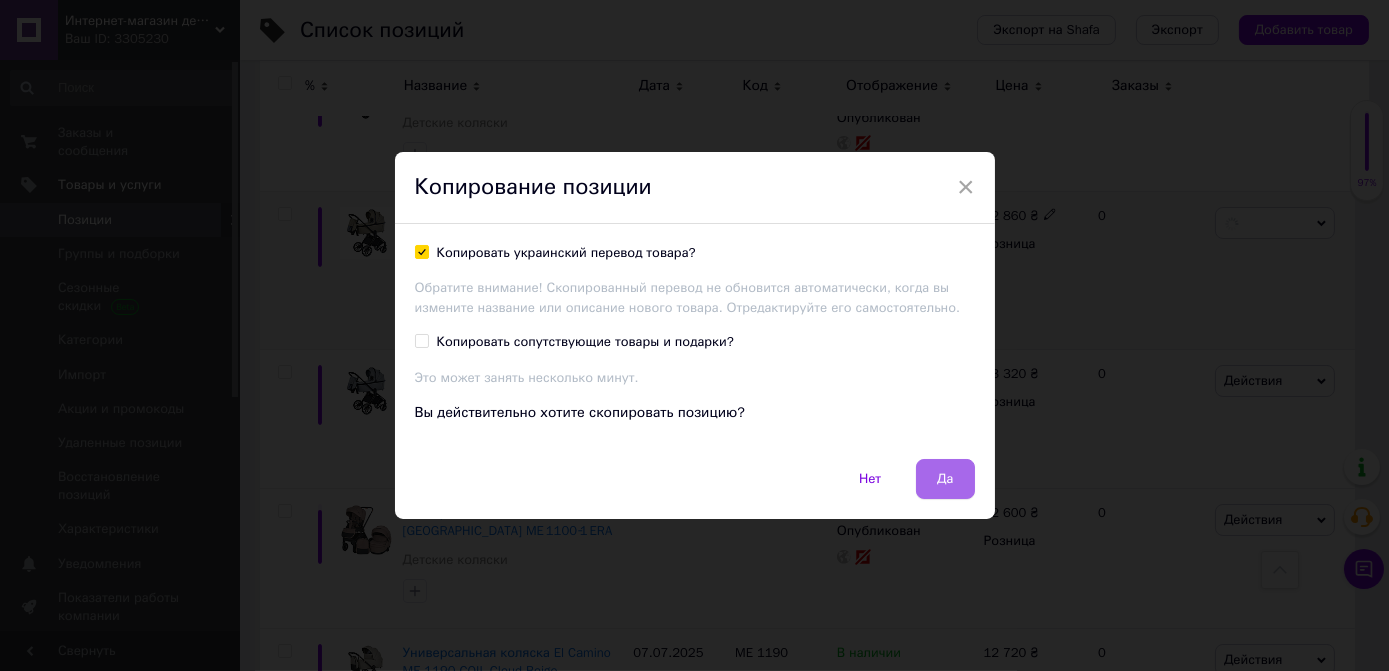 click on "Да" at bounding box center [945, 479] 